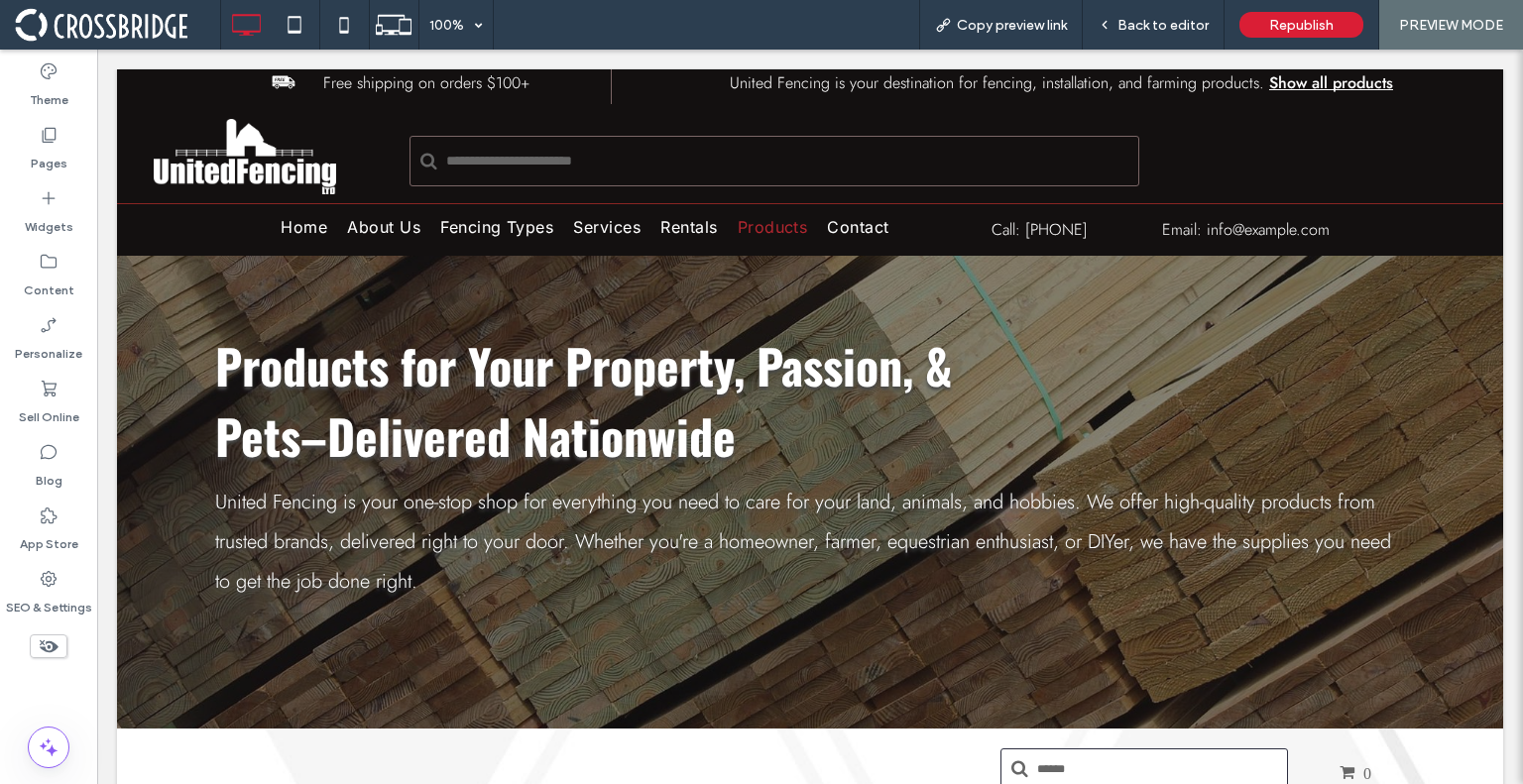 scroll, scrollTop: 0, scrollLeft: 0, axis: both 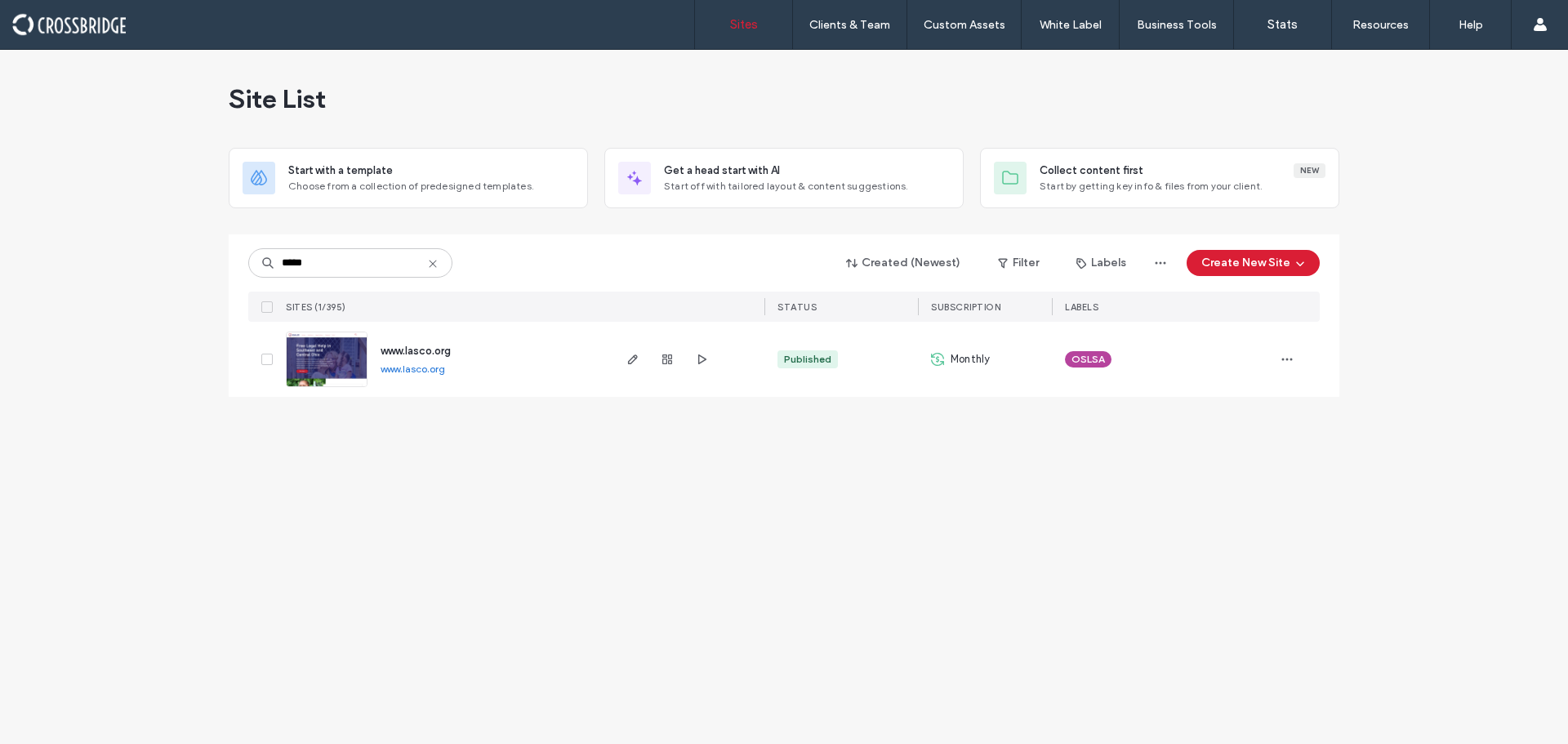 type on "*****" 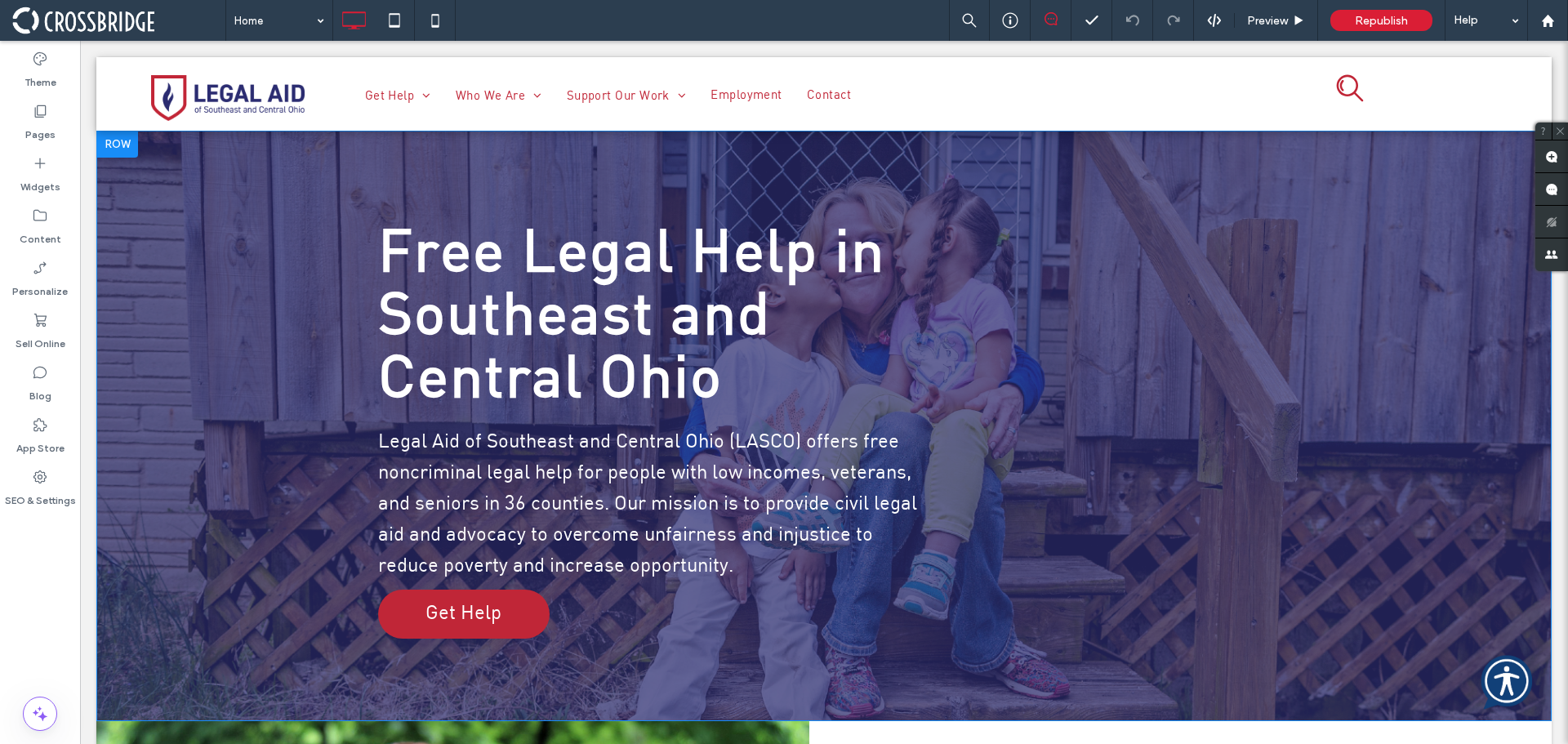 scroll, scrollTop: 0, scrollLeft: 0, axis: both 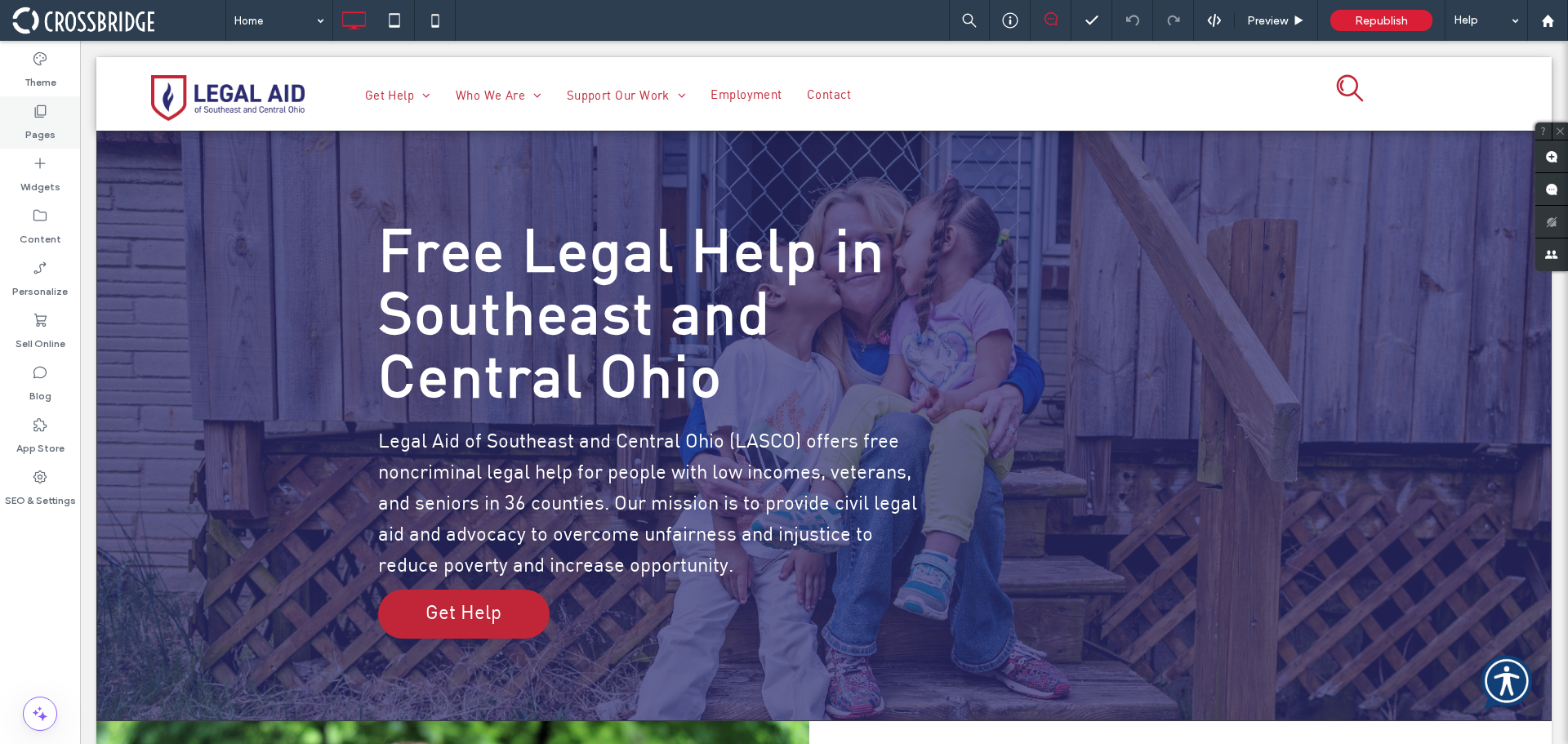 click on "Pages" at bounding box center (40, 131) 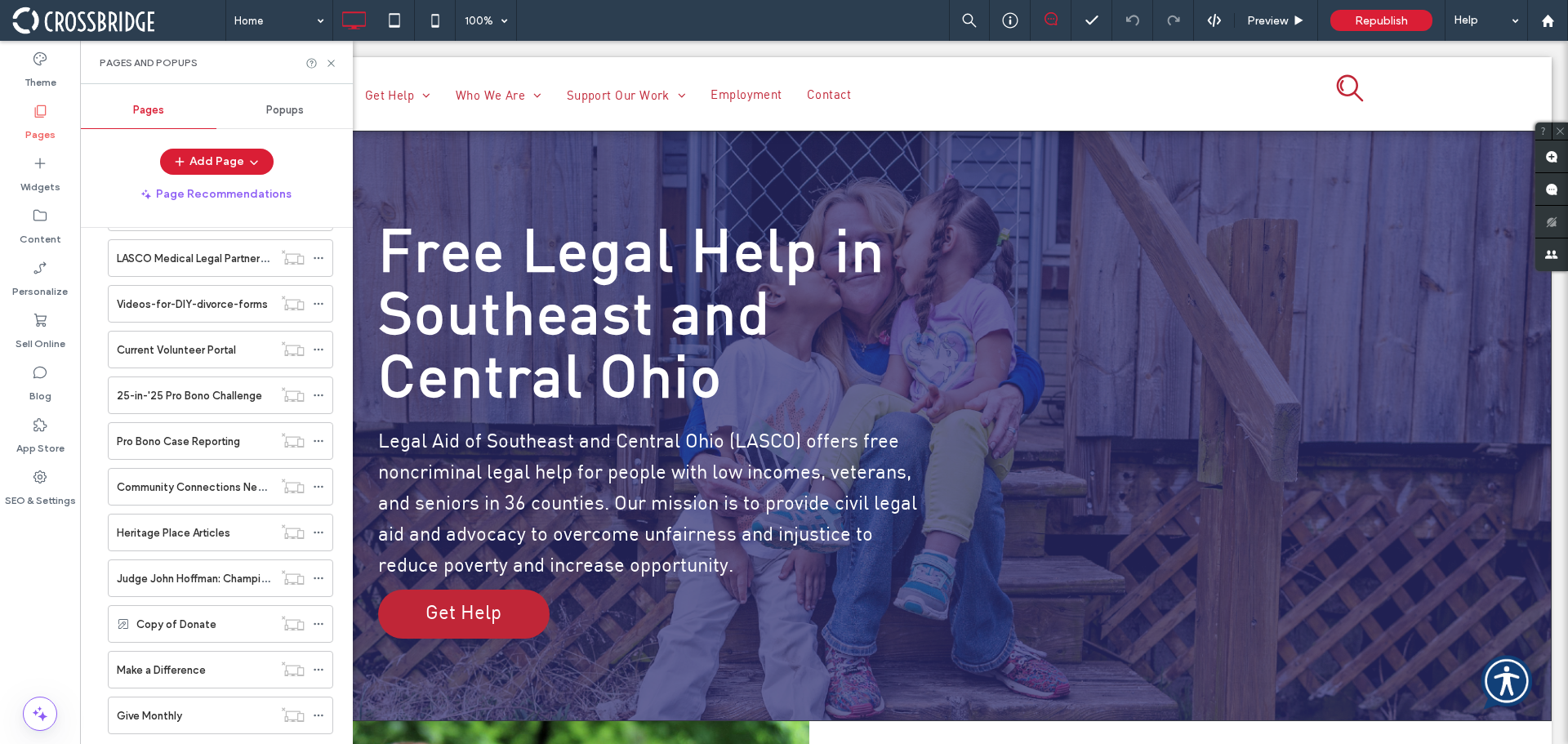 scroll, scrollTop: 1054, scrollLeft: 0, axis: vertical 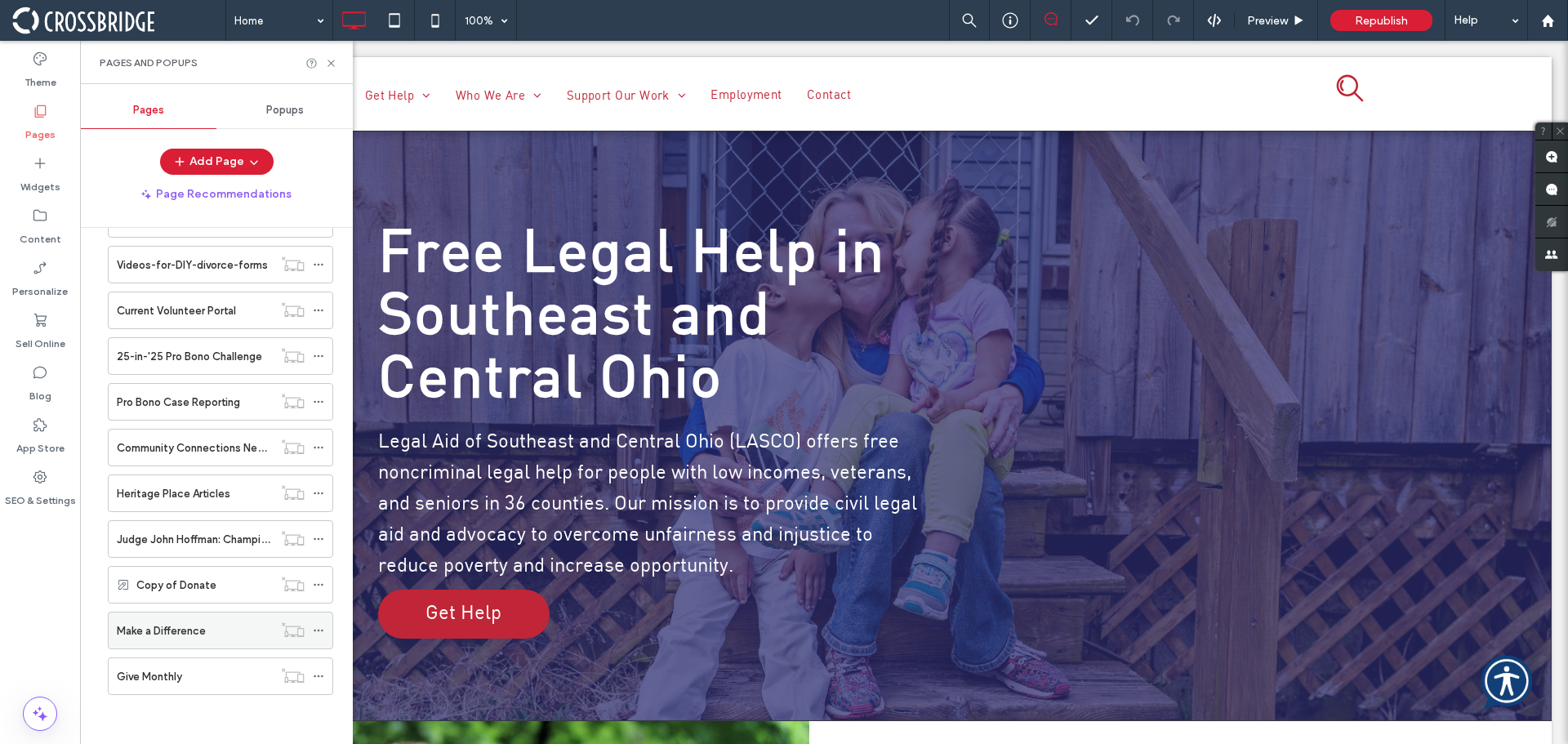 click on "Make a Difference" at bounding box center [194, 630] 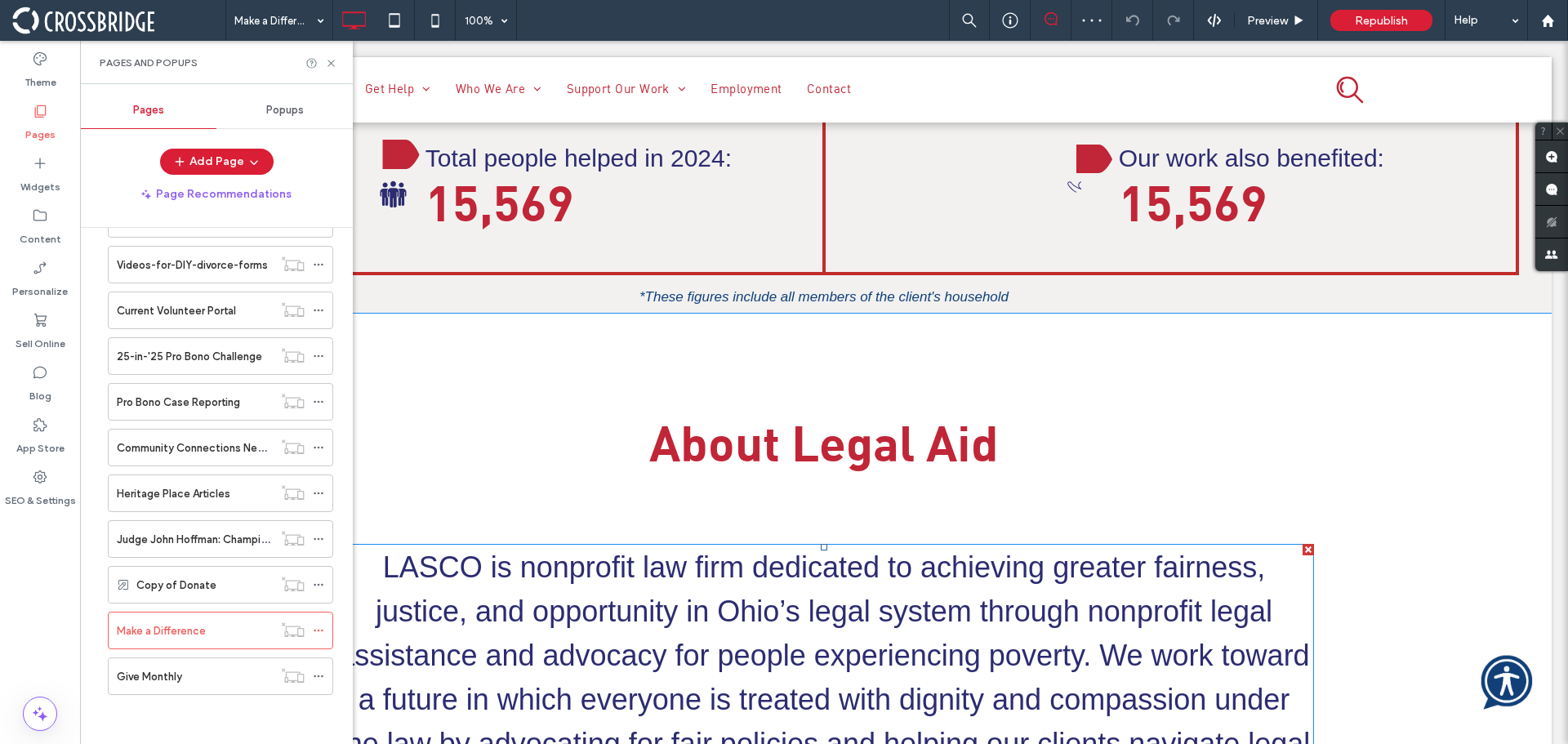 scroll, scrollTop: 3103, scrollLeft: 0, axis: vertical 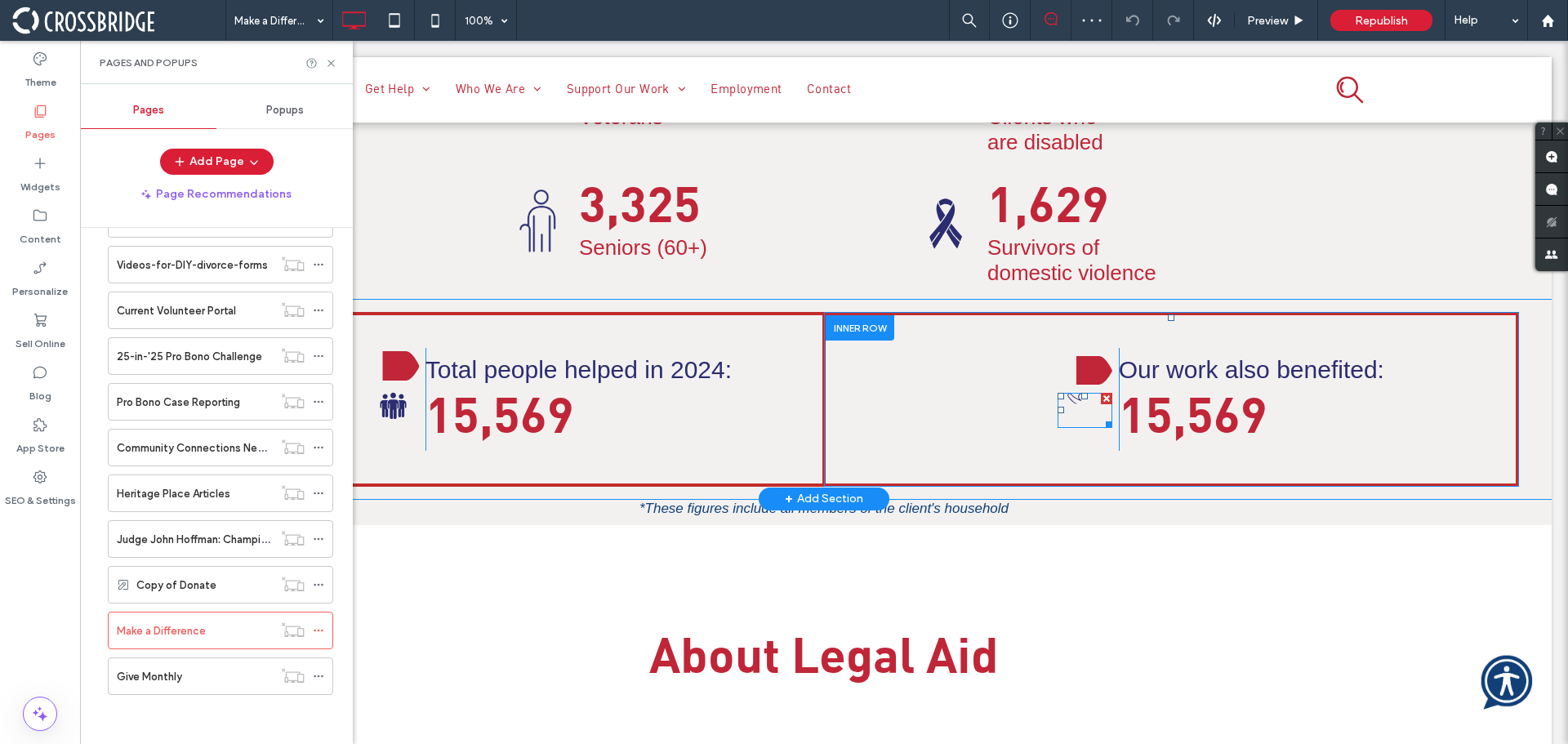 click on ".cls-1-1022767239-1022767239 {
fill: #2b2b71;
}
.cls-2-1022767239-1022767239 {
fill: none;
}
.cls-3-1022767239-1022767239 {
clip-path: url(#clippath);
}" 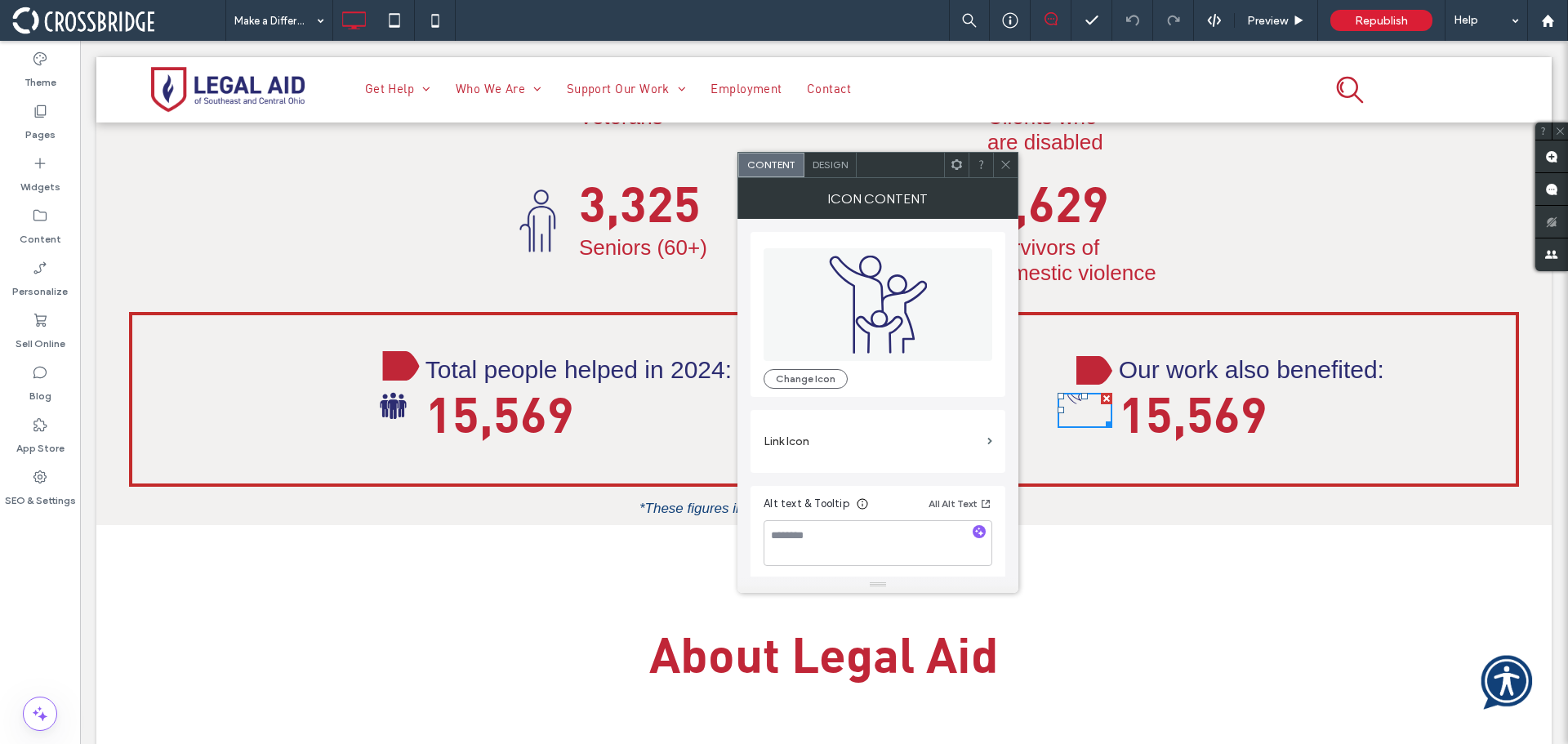 click 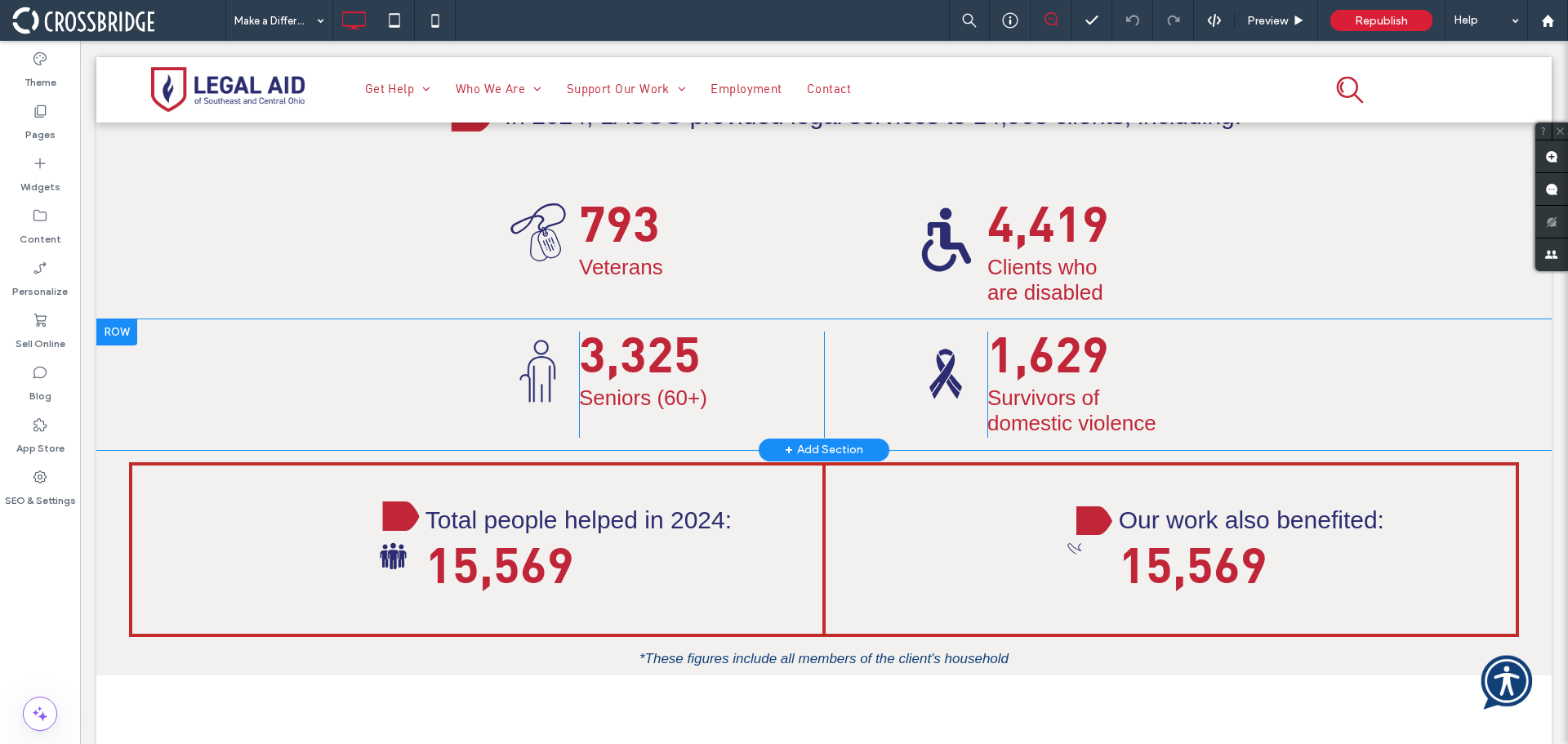 scroll, scrollTop: 2940, scrollLeft: 0, axis: vertical 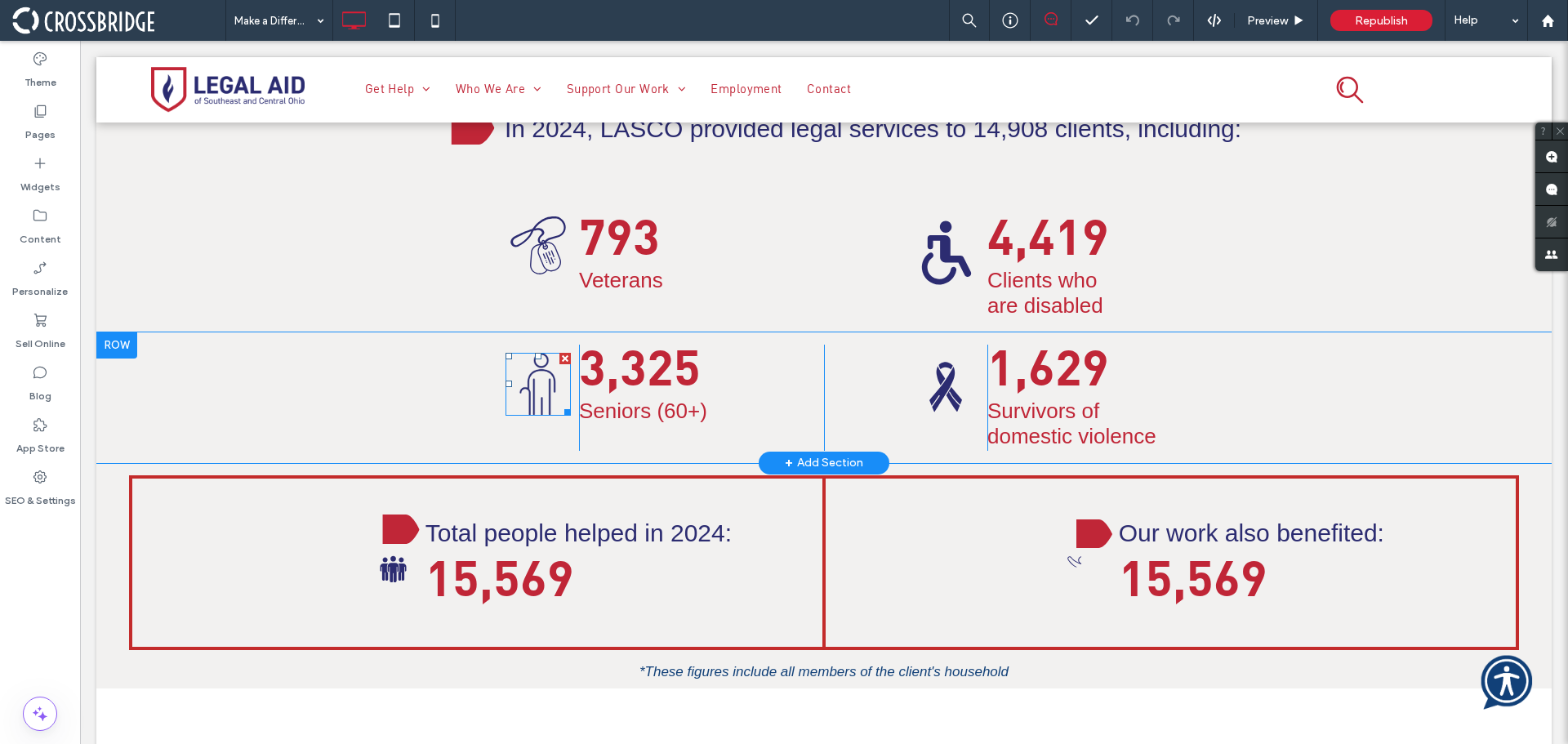 click 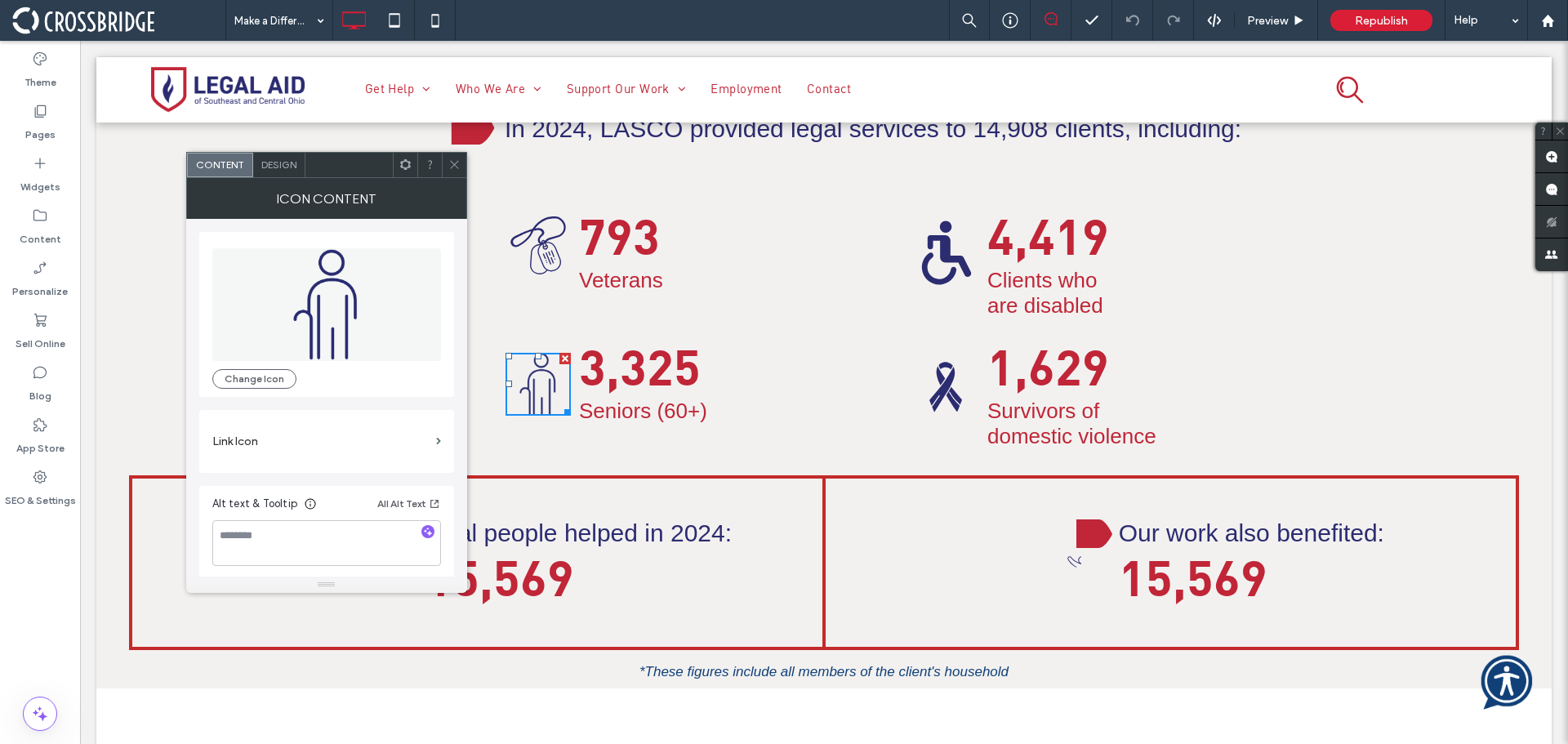 click at bounding box center [454, 165] 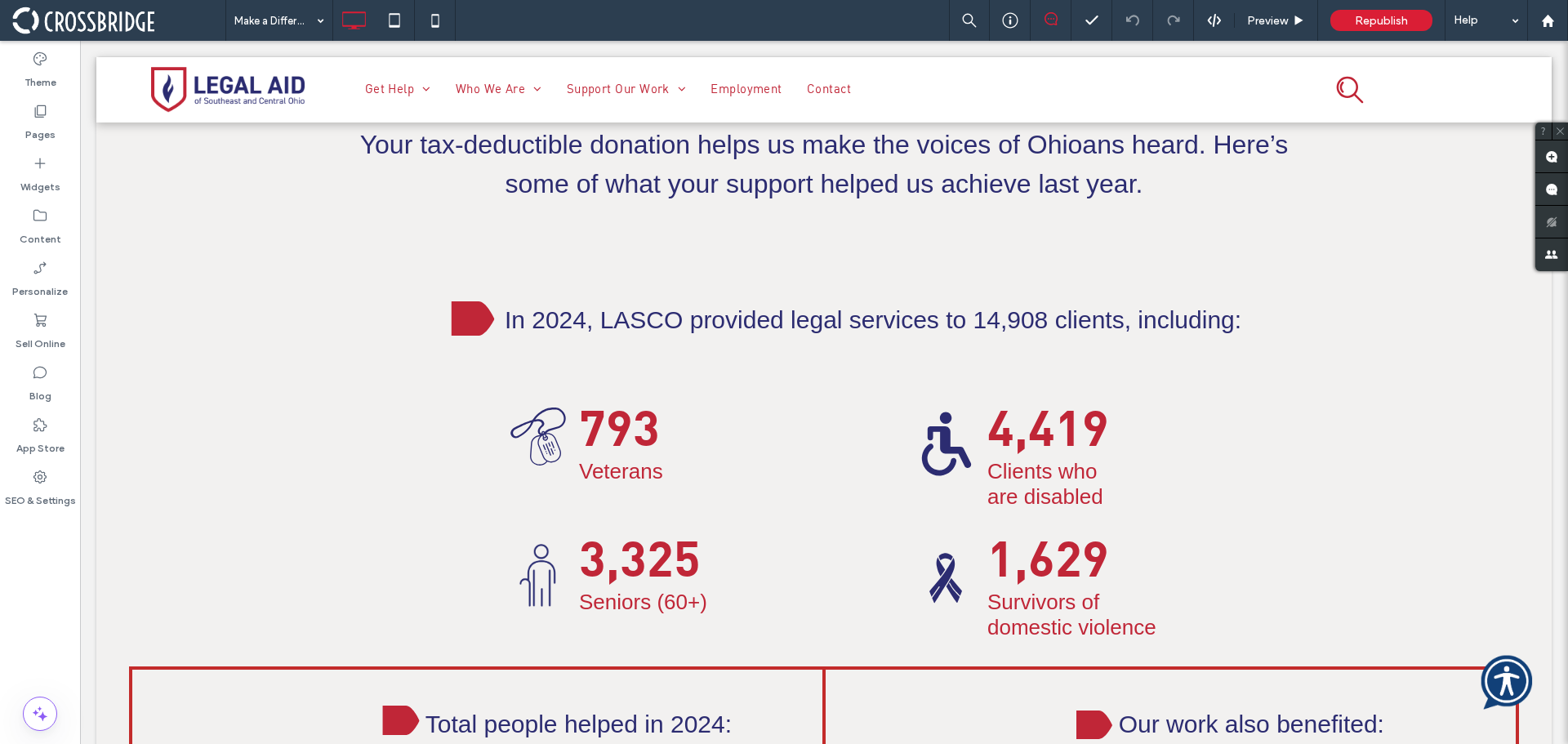 scroll, scrollTop: 2729, scrollLeft: 0, axis: vertical 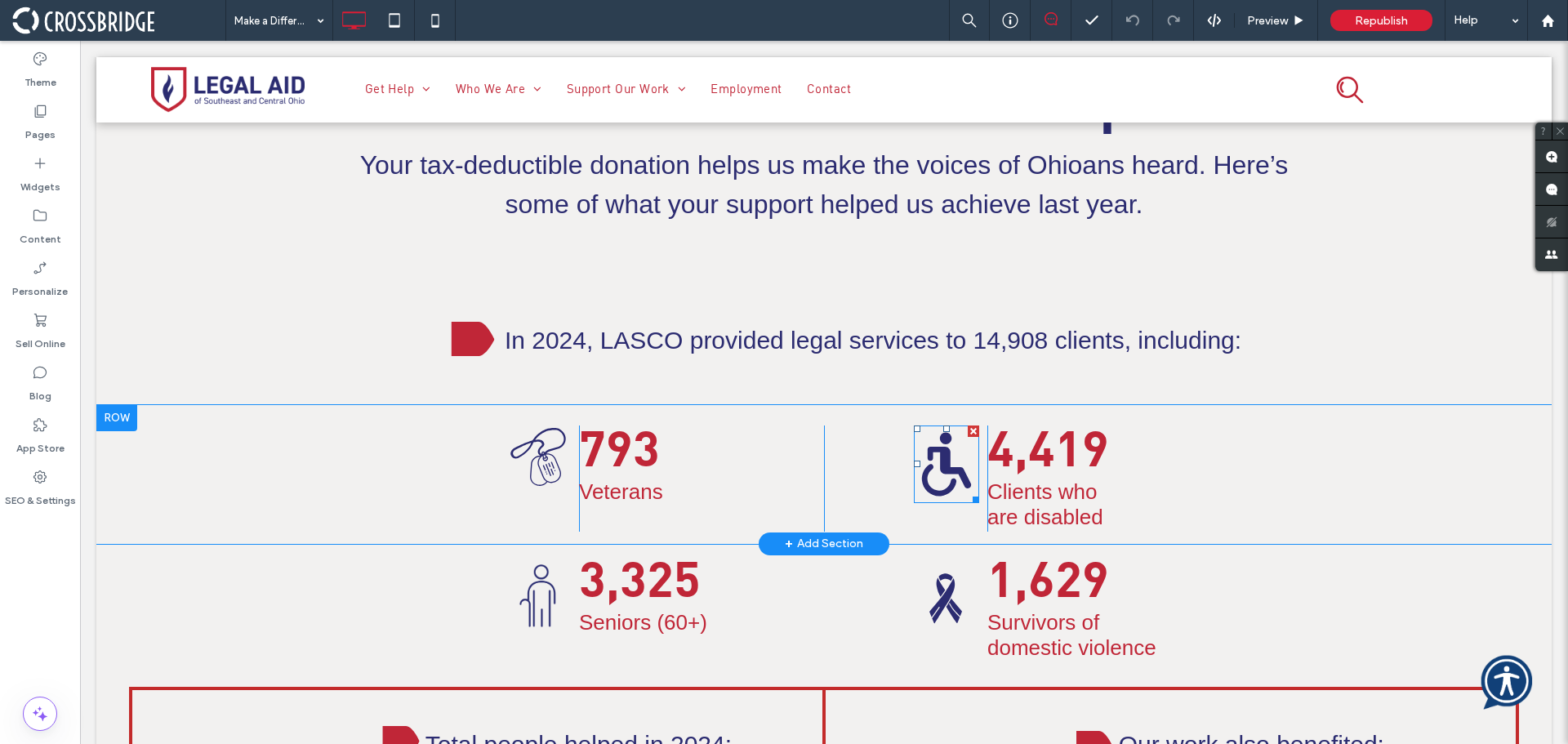 click 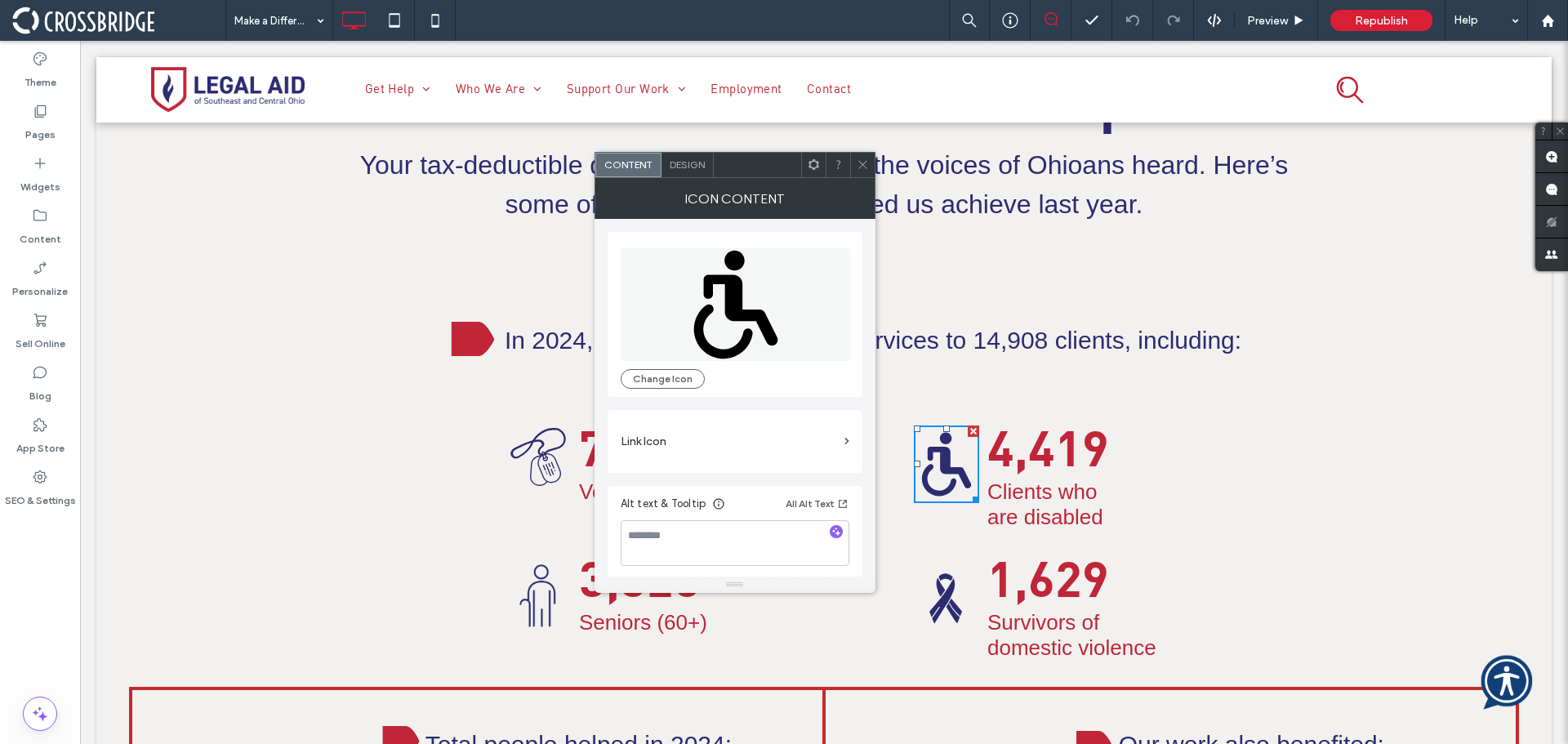 click 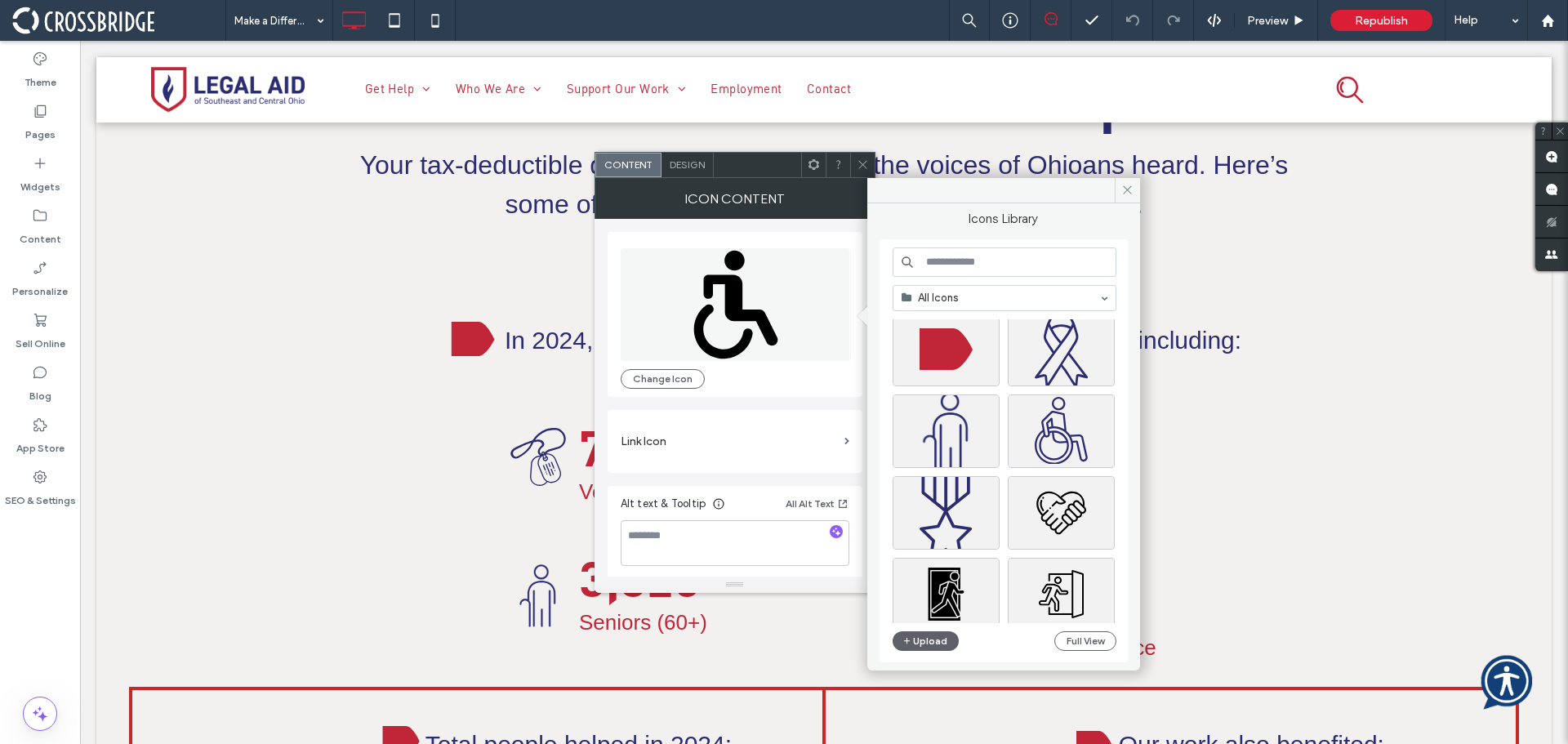 scroll, scrollTop: 490, scrollLeft: 0, axis: vertical 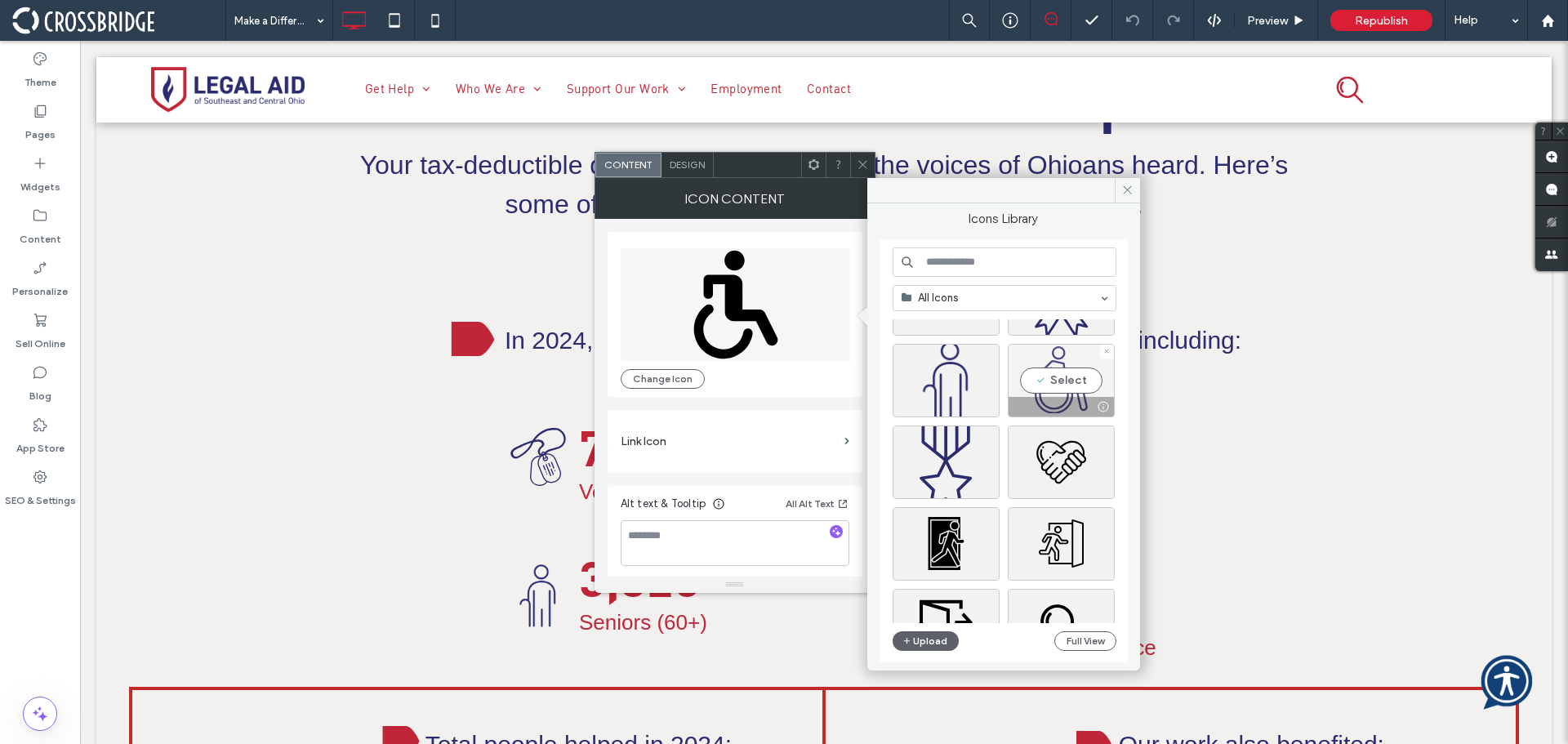 click on "Select" at bounding box center (1061, 381) 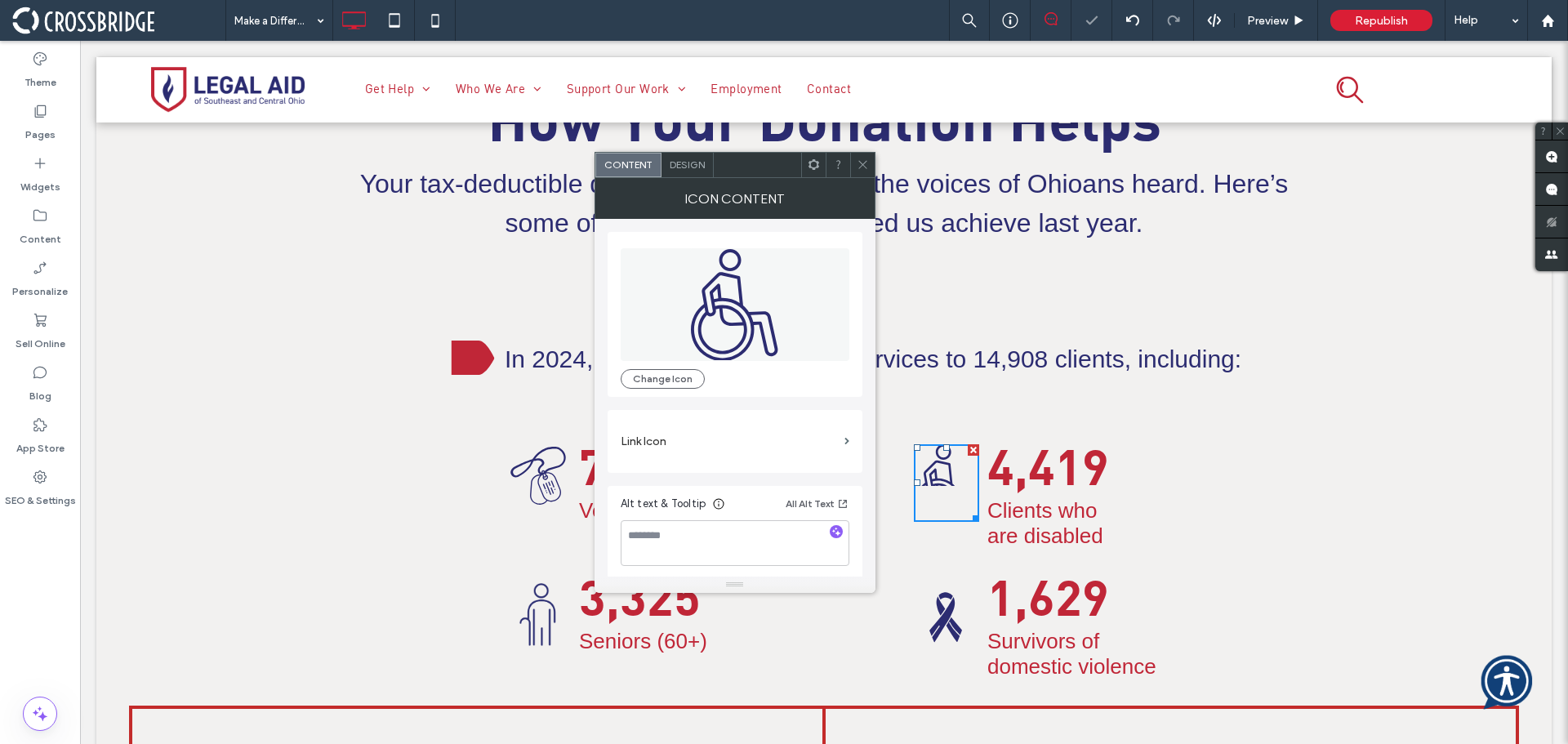 scroll, scrollTop: 2647, scrollLeft: 0, axis: vertical 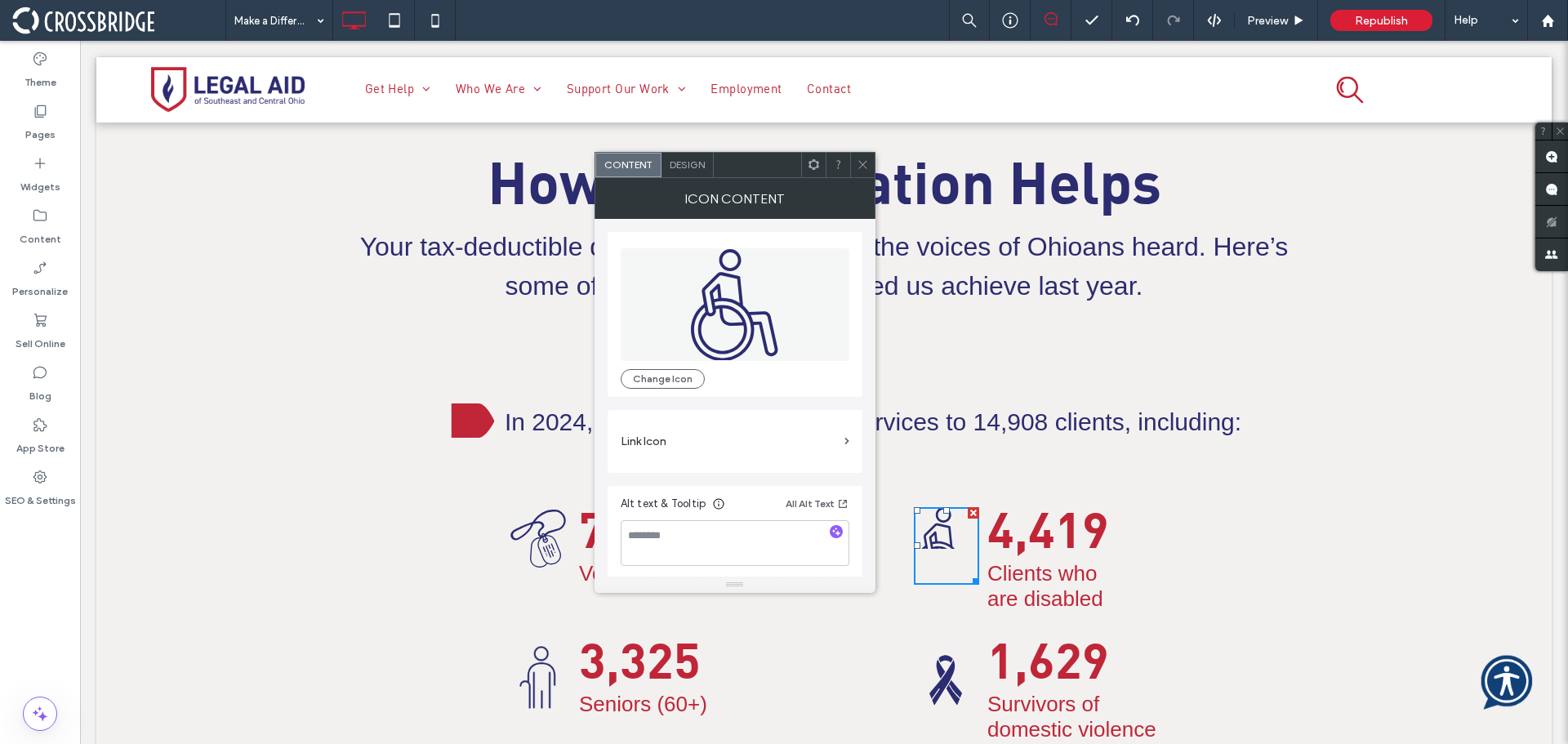 click 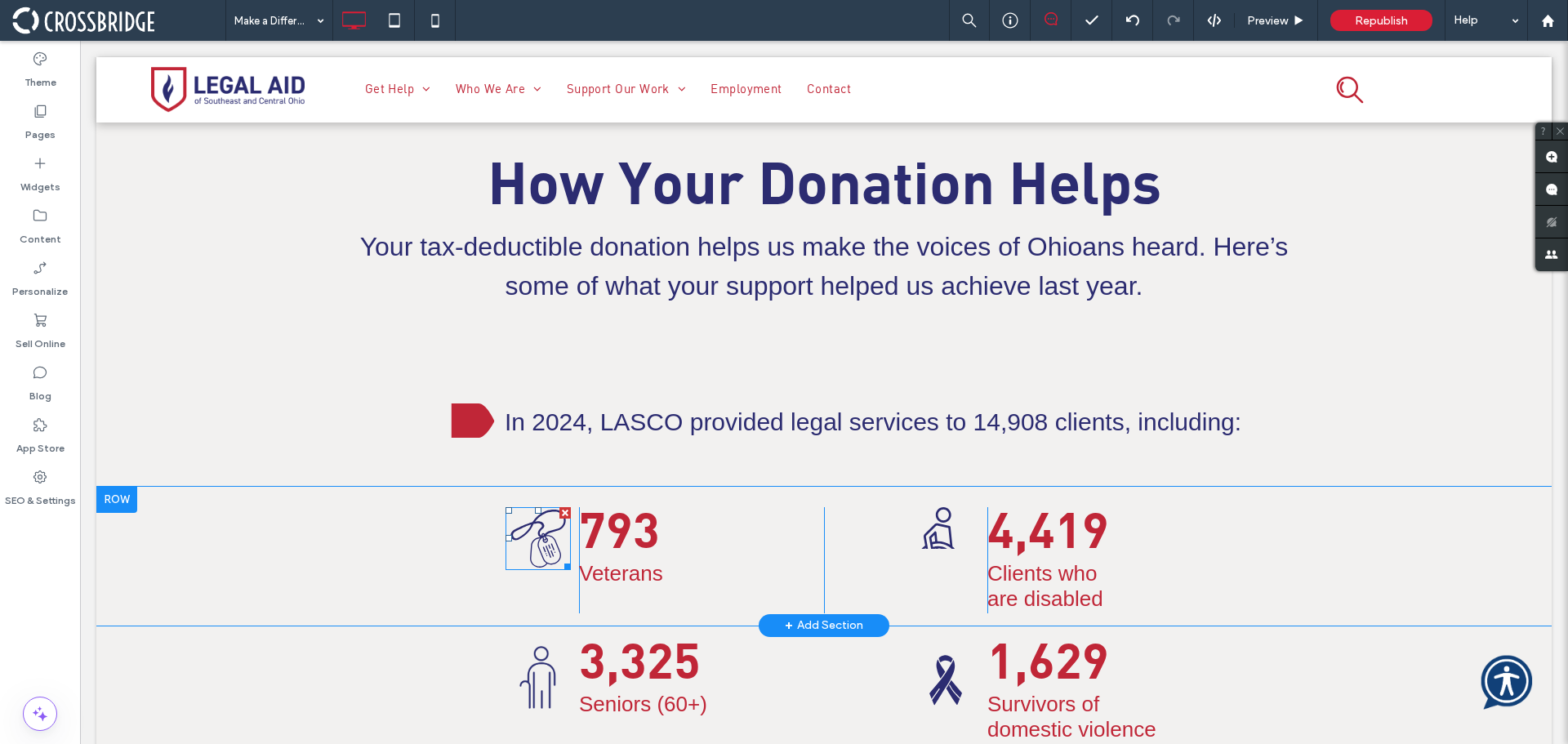 click 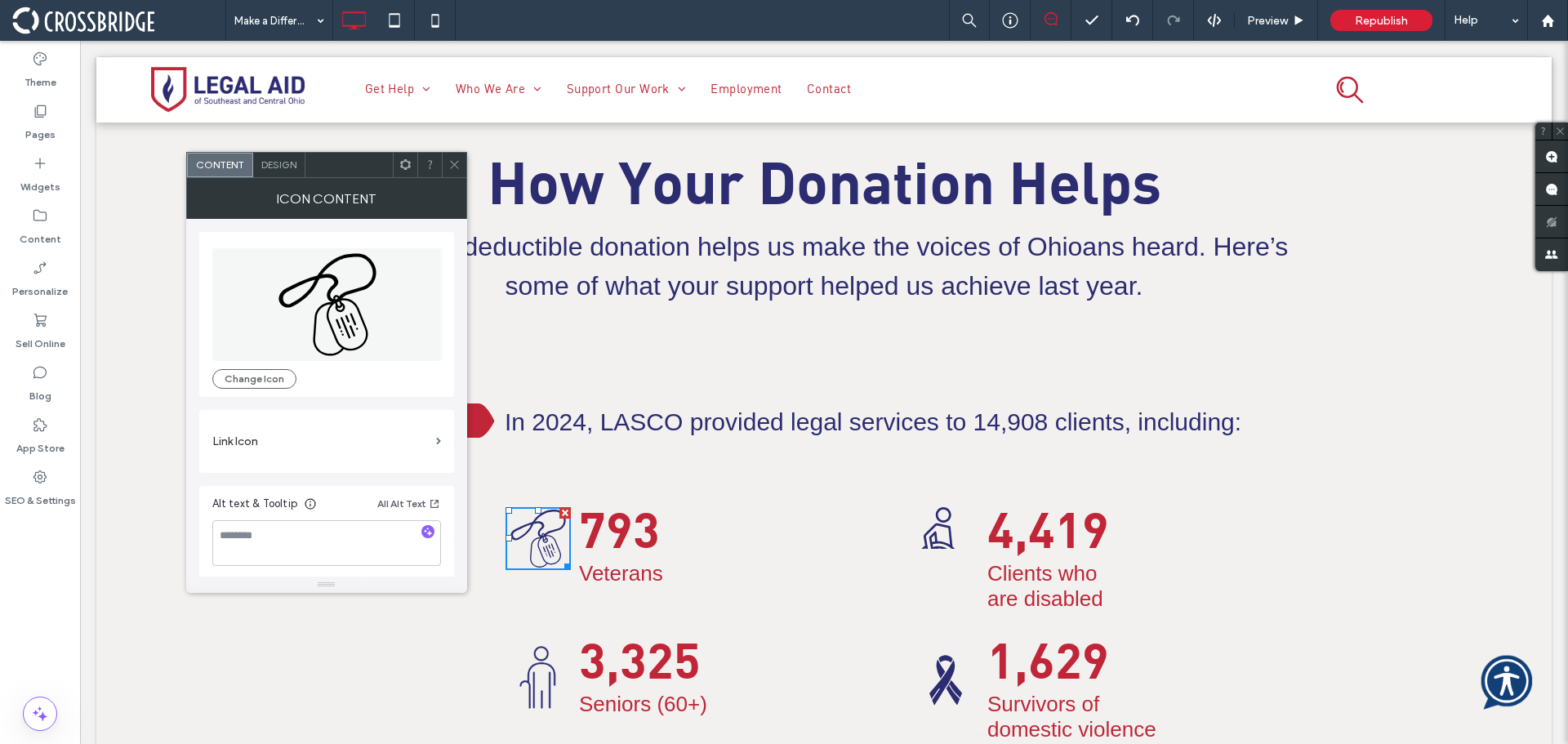 click 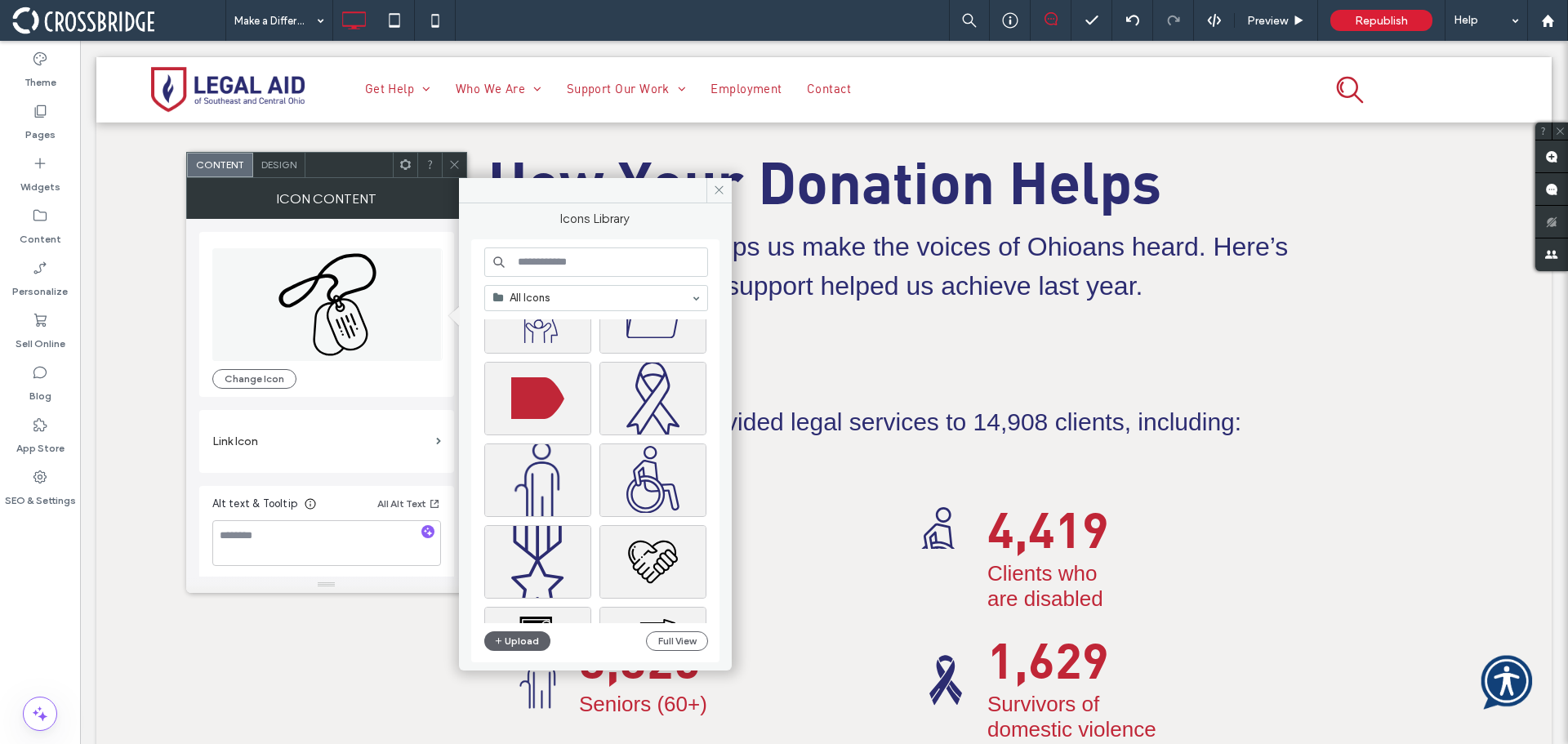 scroll, scrollTop: 408, scrollLeft: 0, axis: vertical 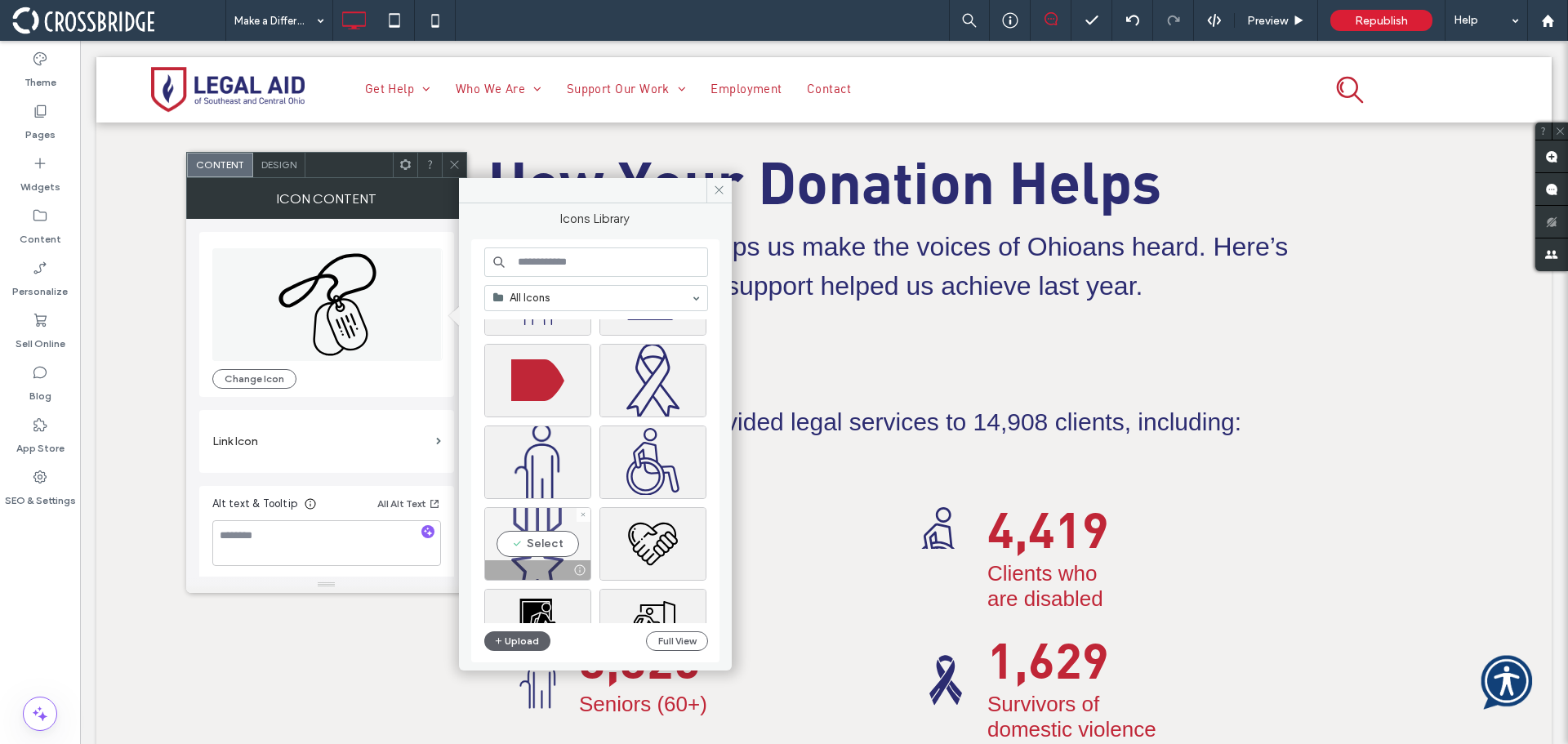 click on "Select" at bounding box center (537, 544) 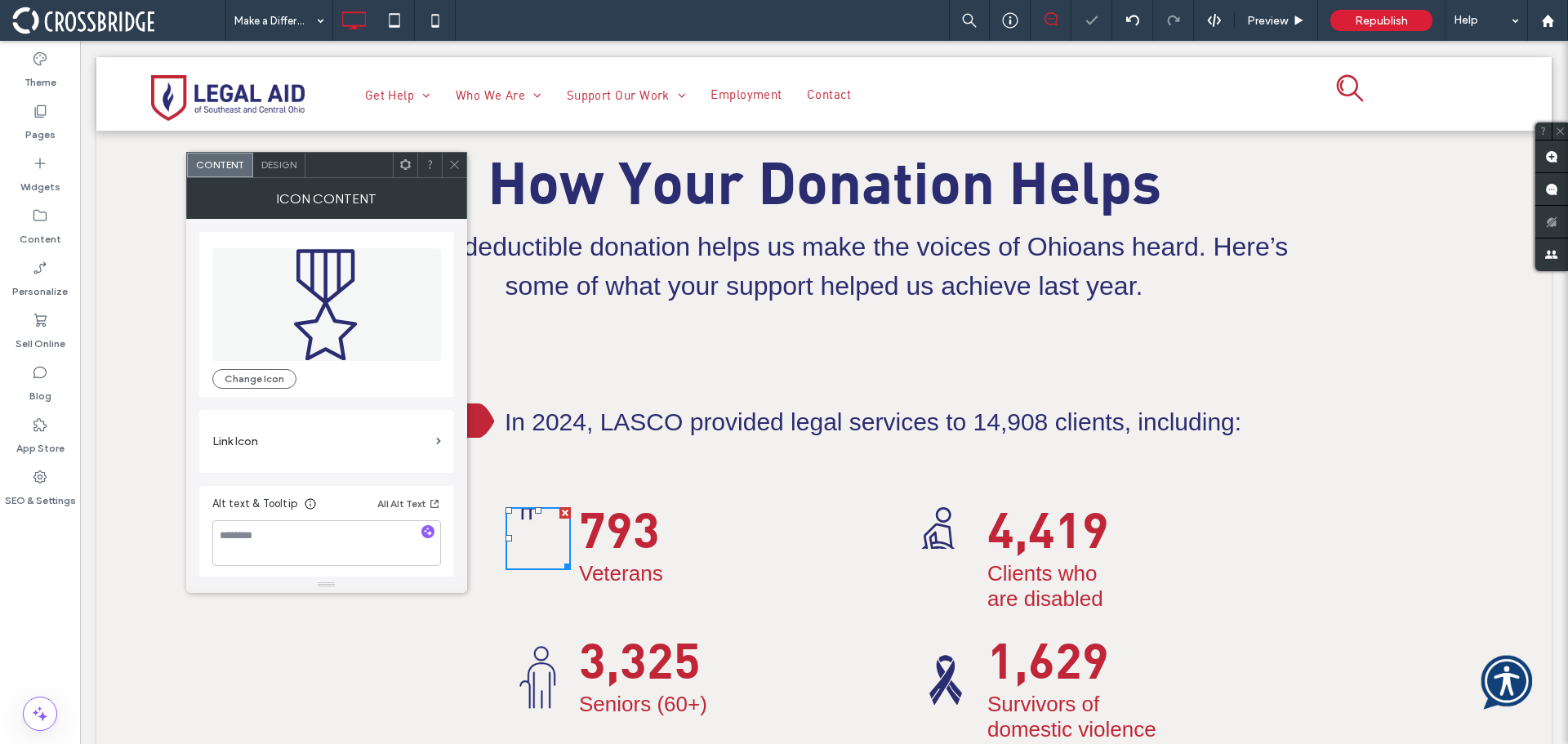scroll, scrollTop: 2655, scrollLeft: 0, axis: vertical 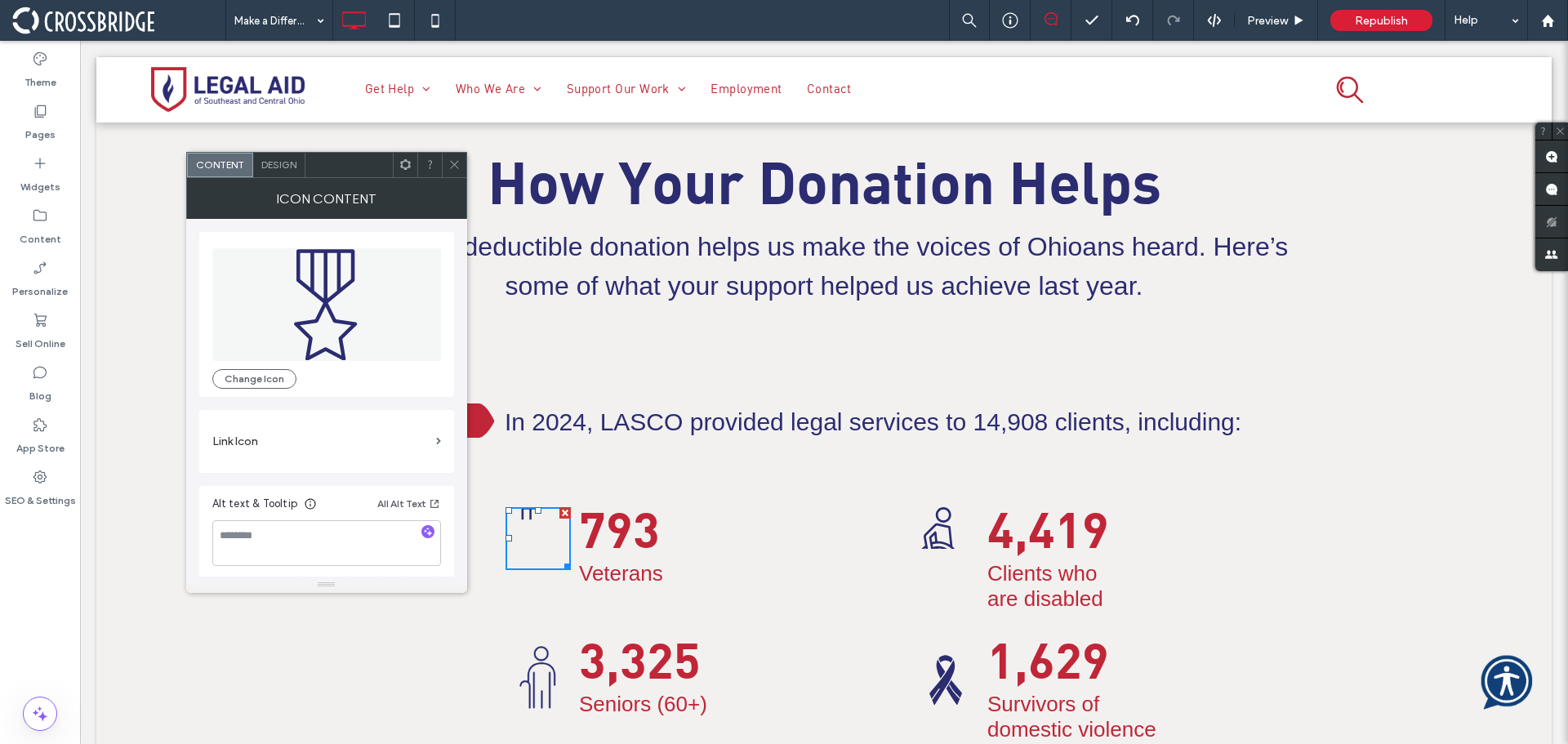 click on ".cls-1-1670987034-1670987034 {
fill: none;
}
.cls-2-1670987034-1670987034 {
fill: #2c2c71;
}
.cls-3-1670987034-1670987034 {
clip-path: url(#clippath);
}" 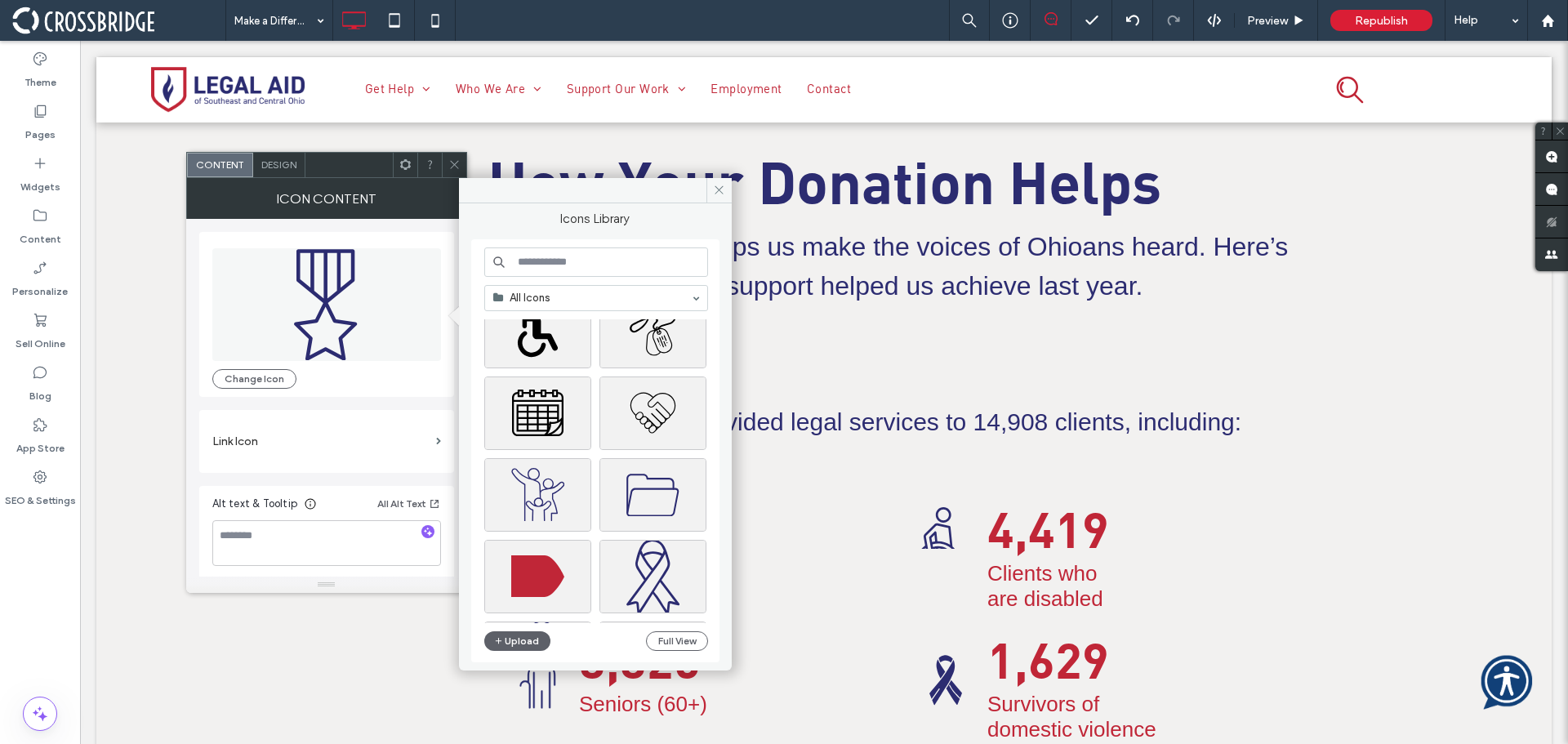 scroll, scrollTop: 245, scrollLeft: 0, axis: vertical 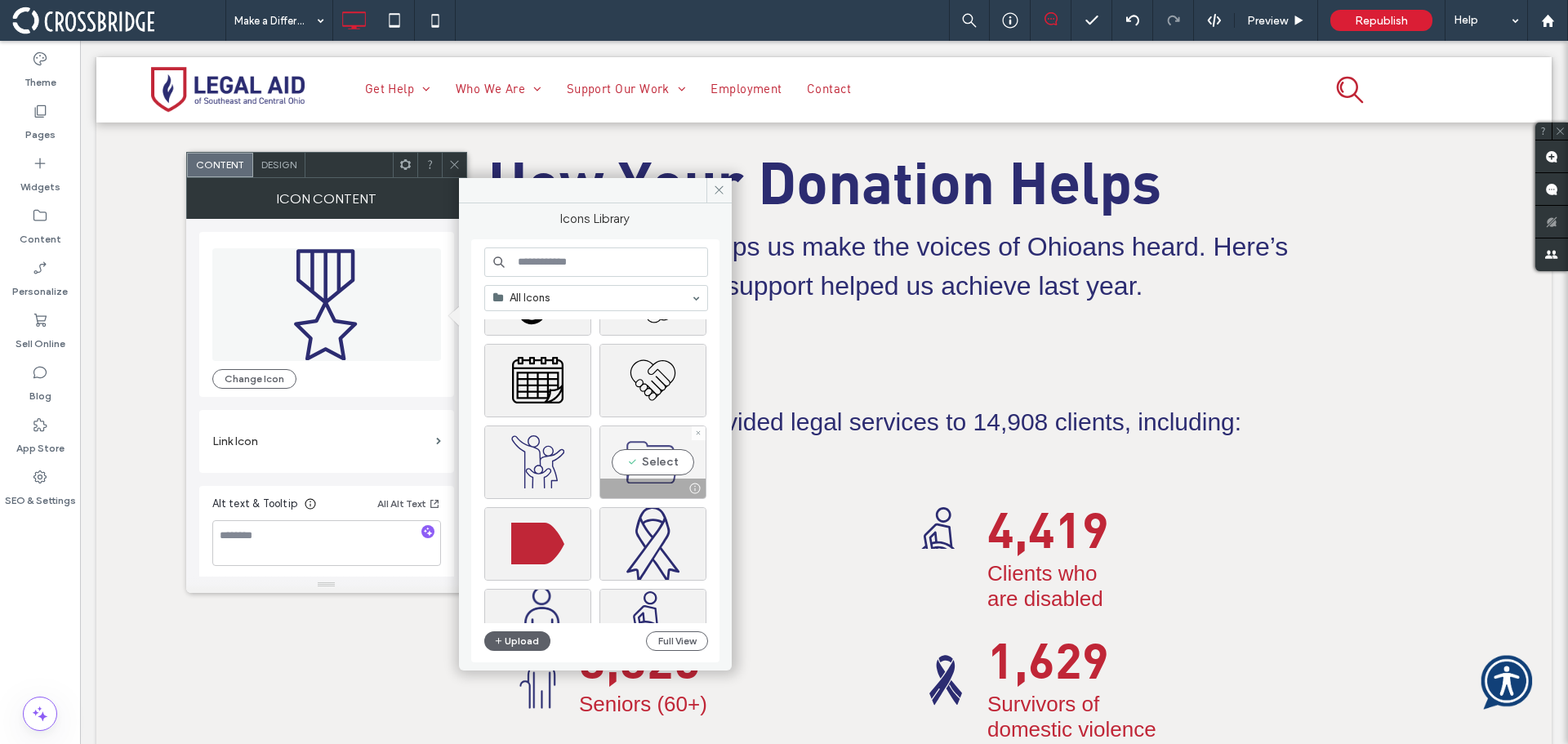 click on "Select" at bounding box center (653, 462) 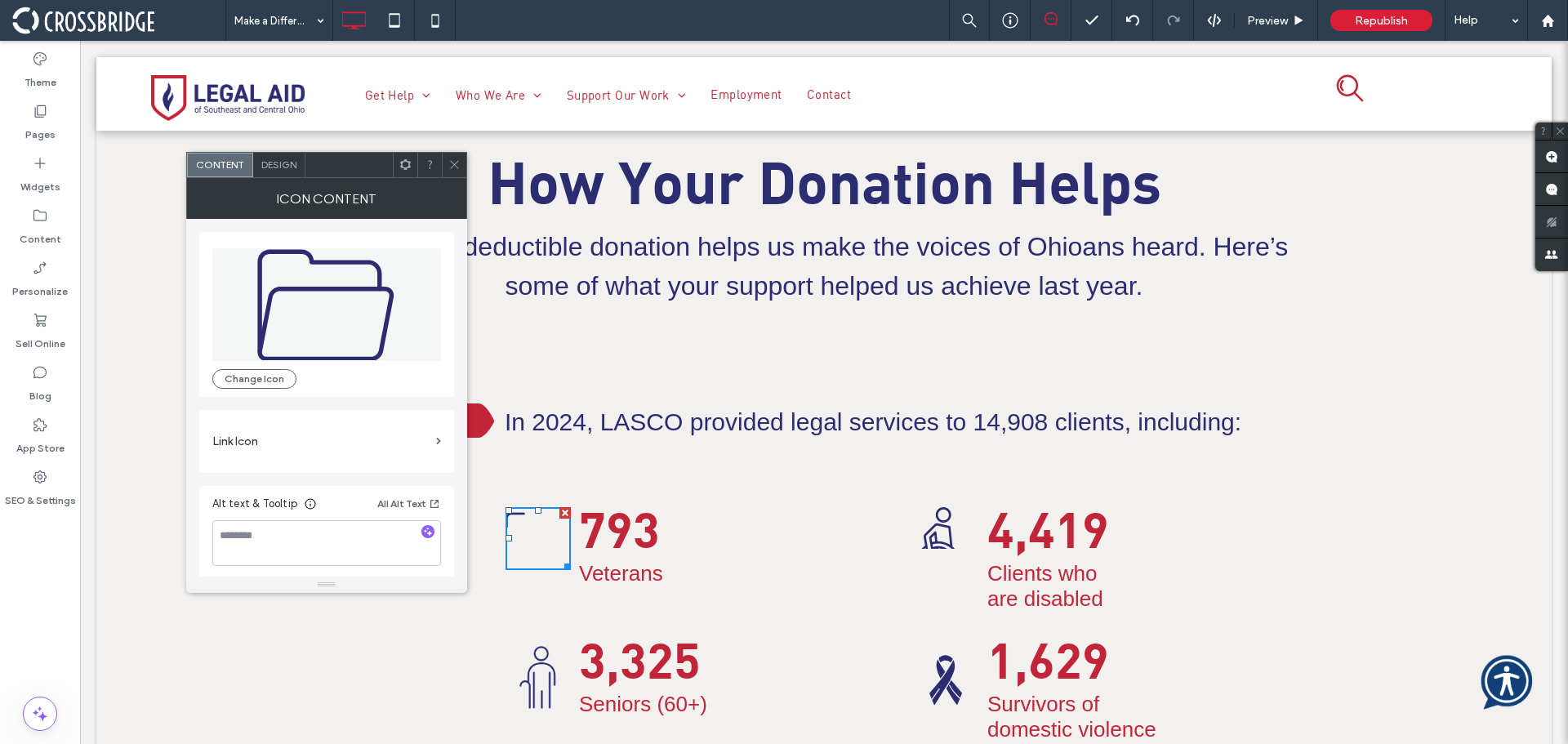 click on ".cls-1-1670987034-1670987034 {
fill: none;
}
.cls-2-1670987034-1670987034 {
fill: #2c2c71;
}
.cls-3-1670987034-1670987034 {
clip-path: url(#clippath);
}" 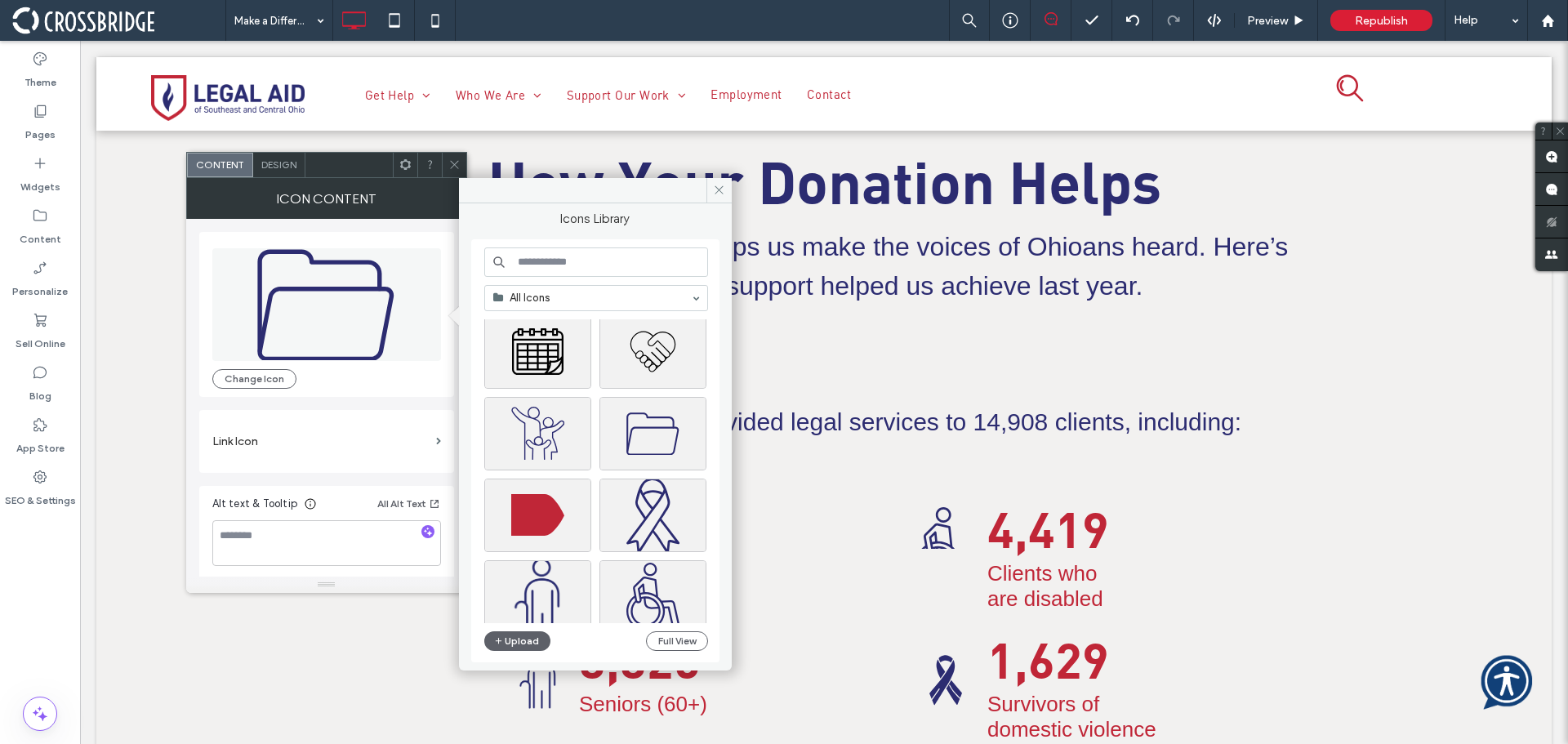 scroll, scrollTop: 327, scrollLeft: 0, axis: vertical 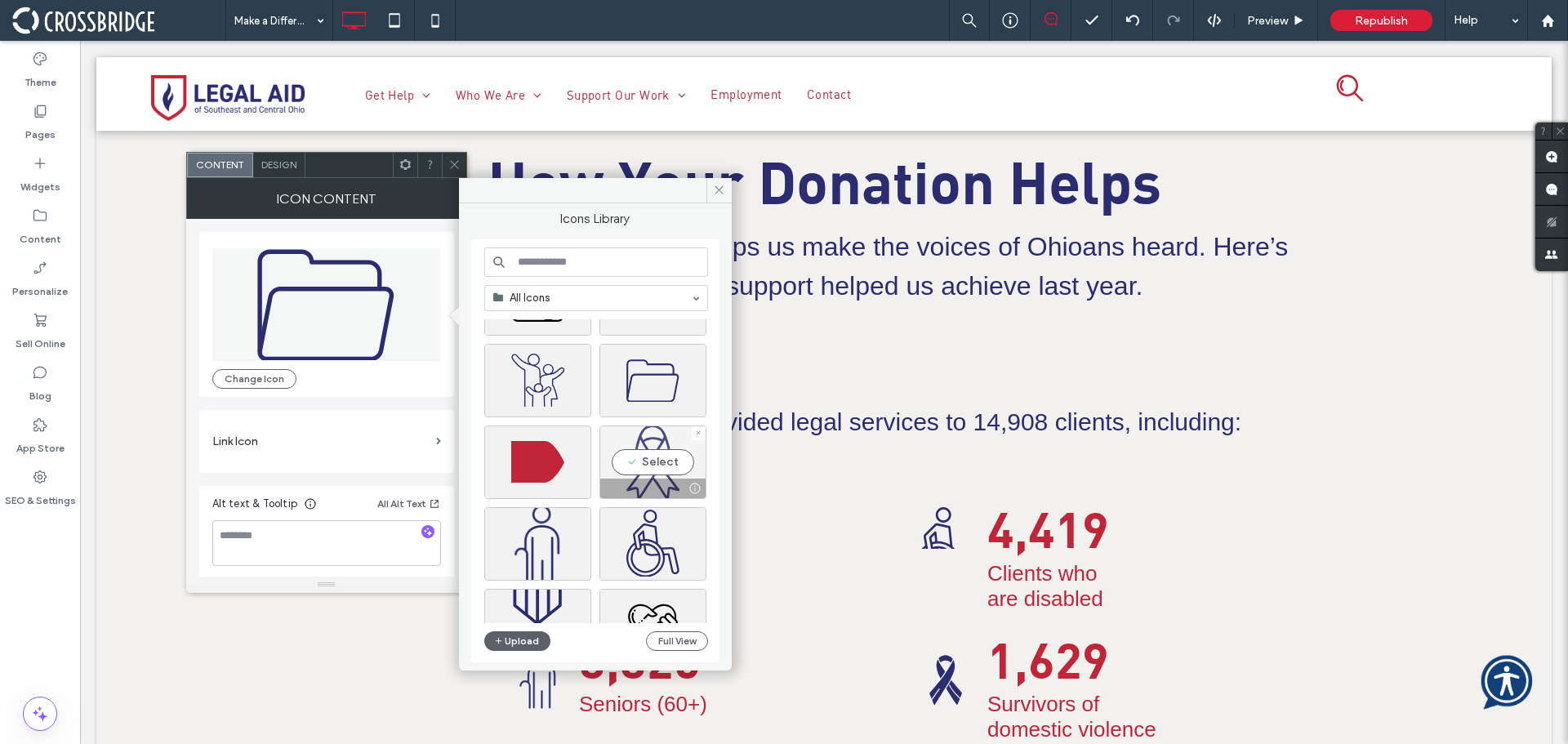 click on "Select" at bounding box center (653, 462) 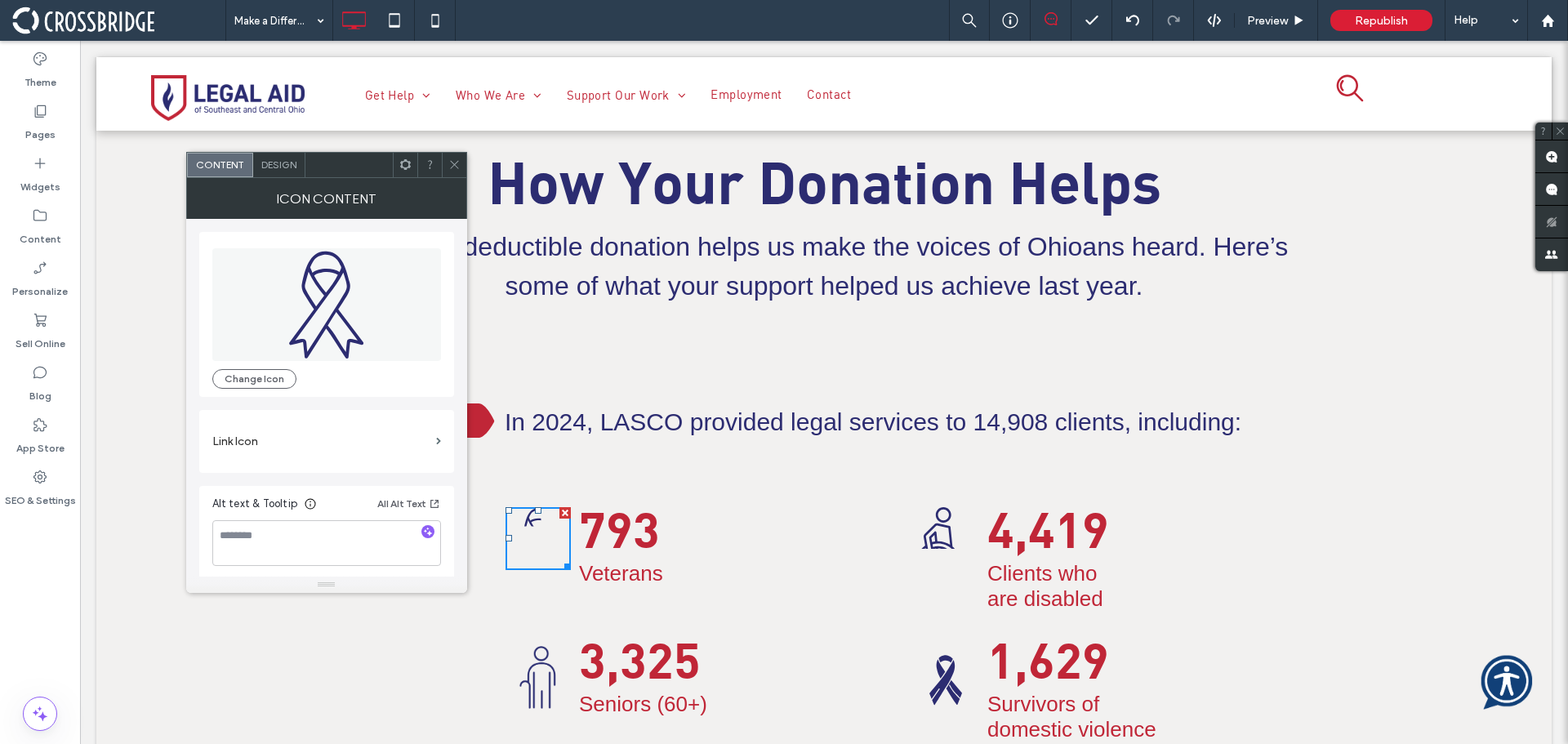 click on ".cls-1-1670987034-1670987034 {
fill: none;
}
.cls-2-1670987034-1670987034 {
fill: #2c2c71;
}
.cls-3-1670987034-1670987034 {
clip-path: url(#clippath);
}" 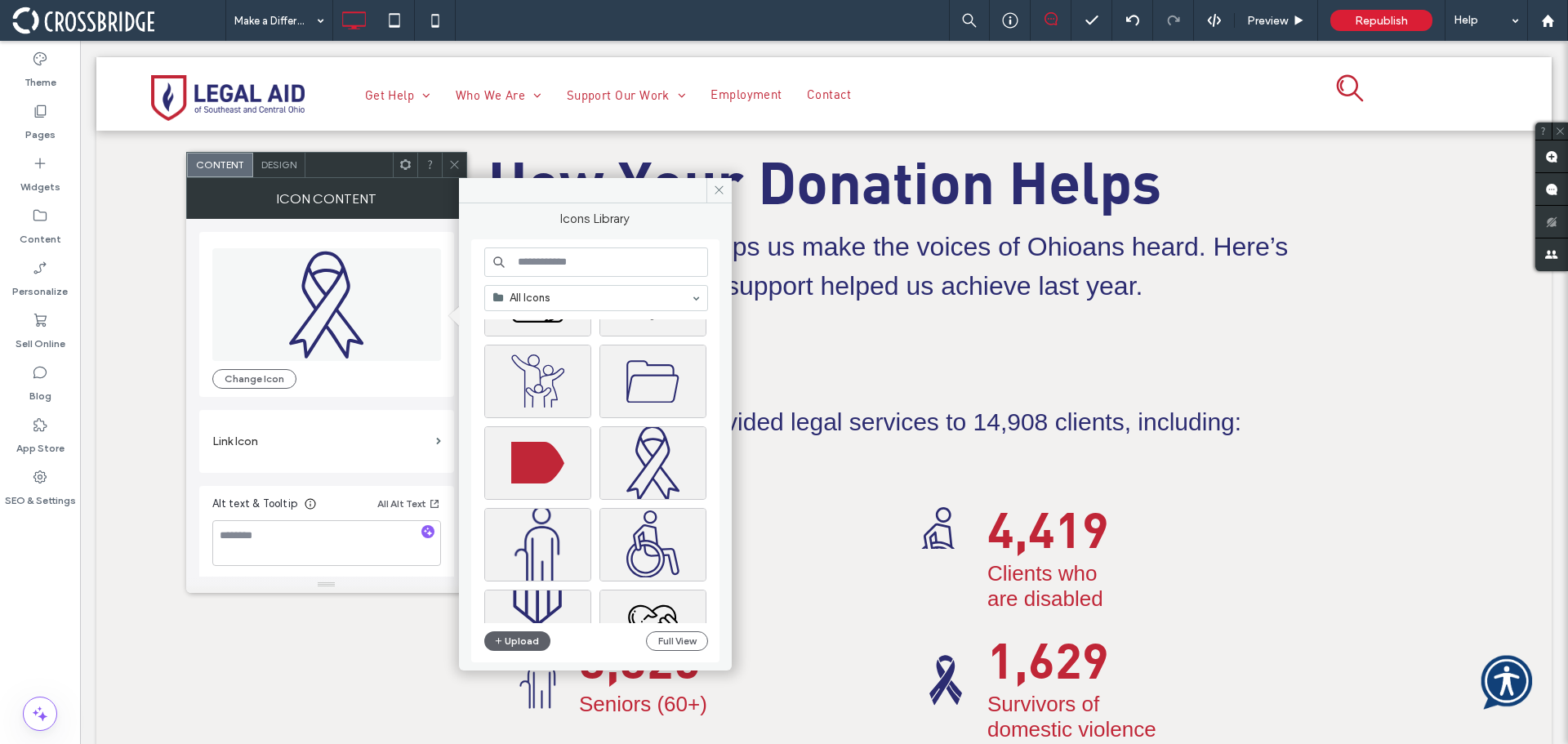 scroll, scrollTop: 327, scrollLeft: 0, axis: vertical 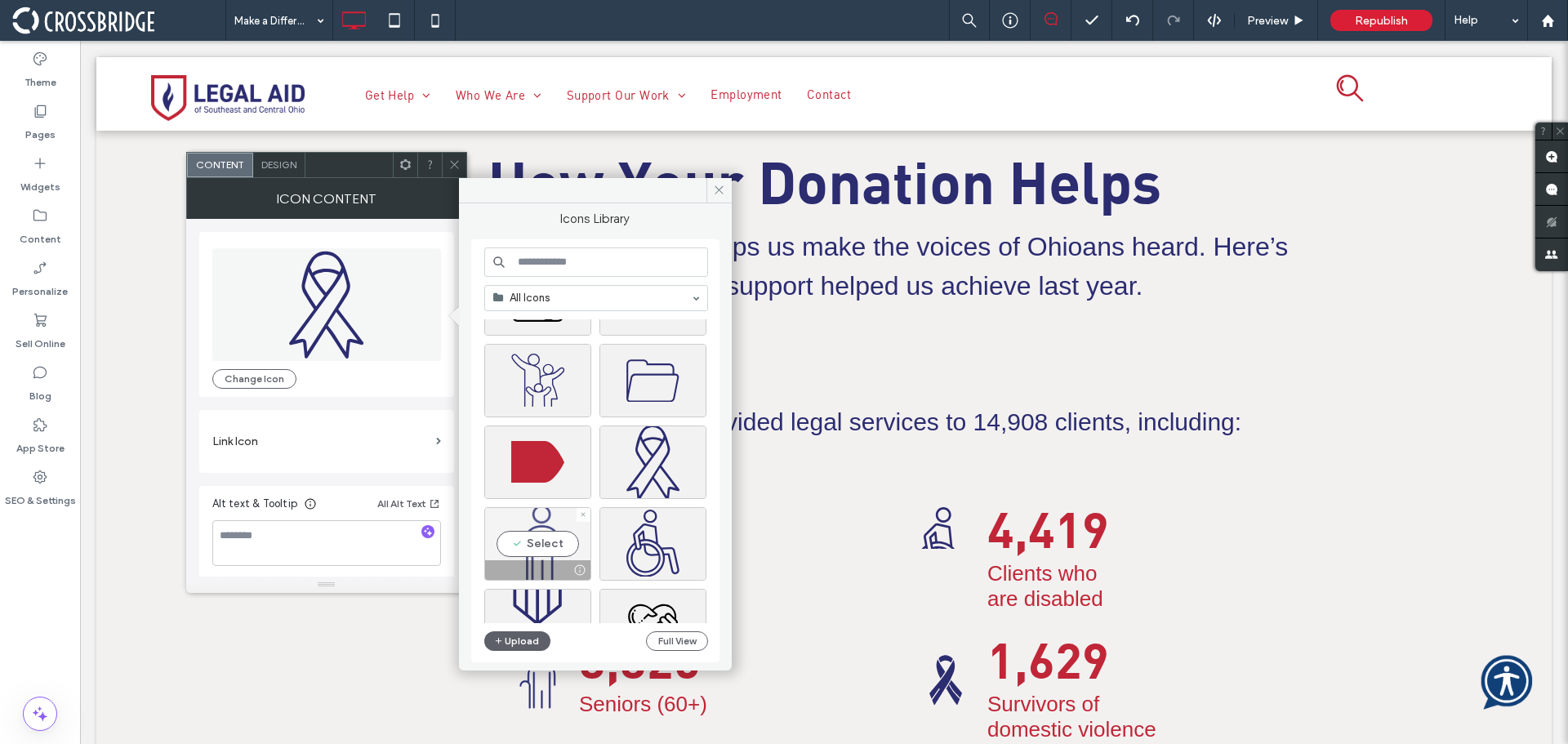 drag, startPoint x: 474, startPoint y: 483, endPoint x: 555, endPoint y: 524, distance: 90.78546 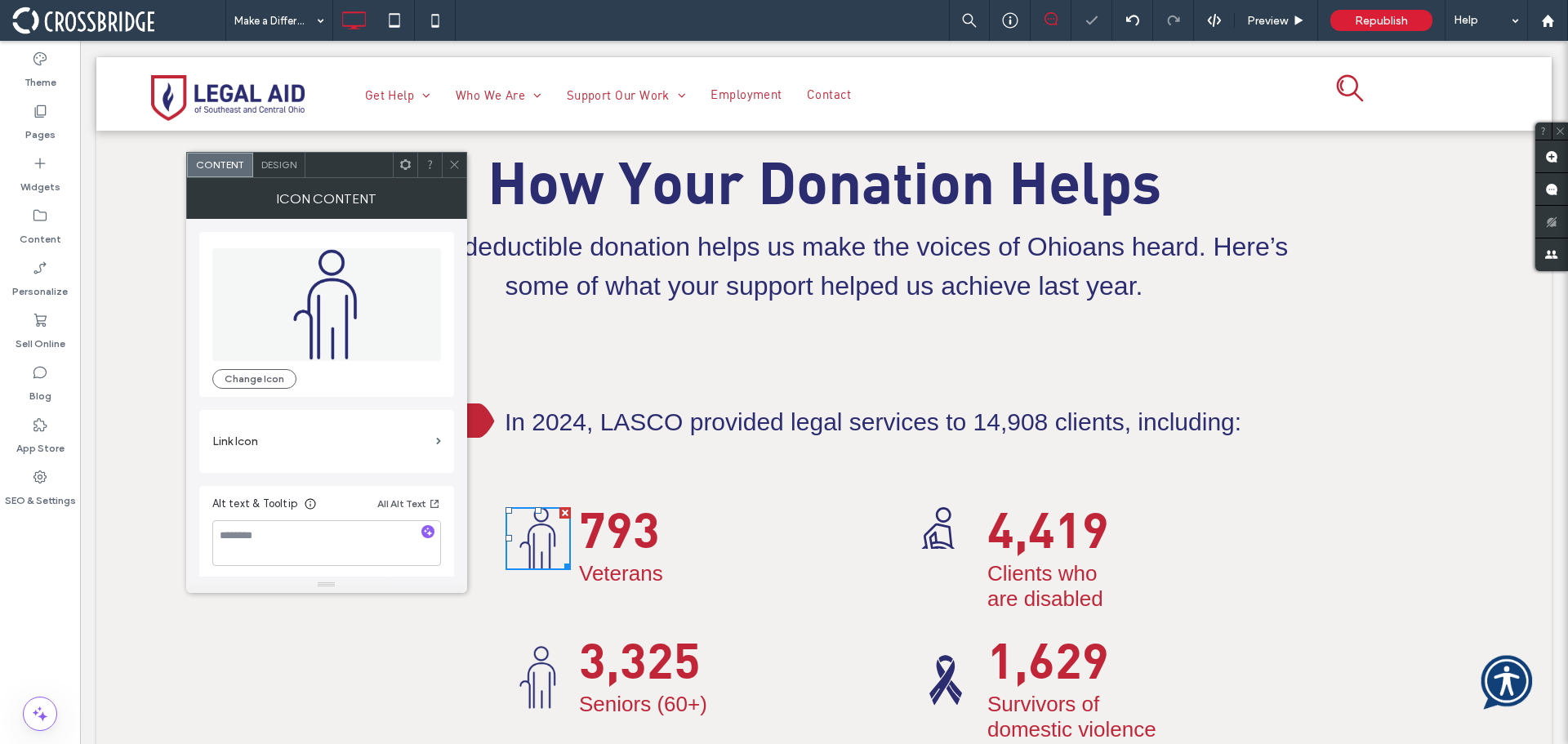 click 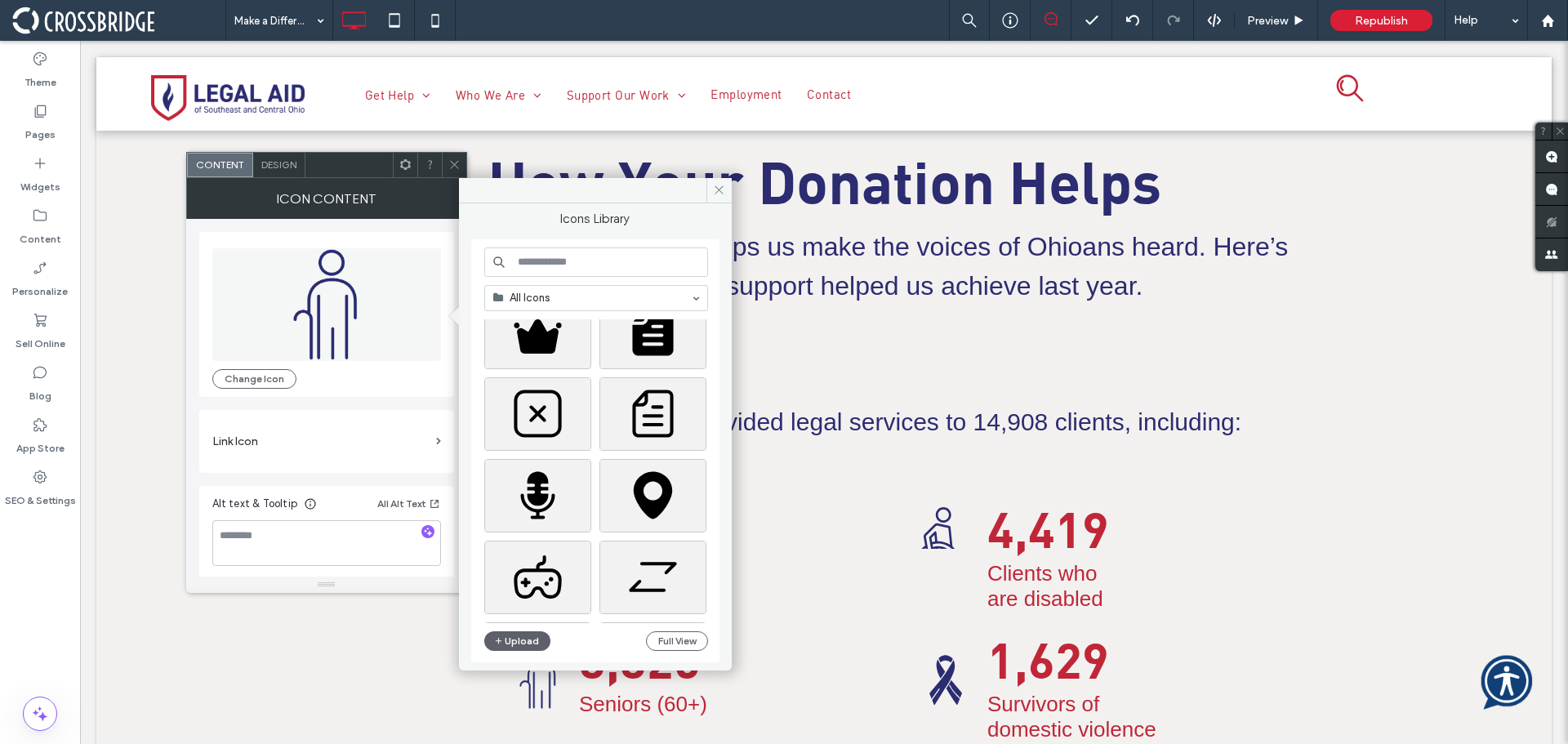 scroll, scrollTop: 980, scrollLeft: 0, axis: vertical 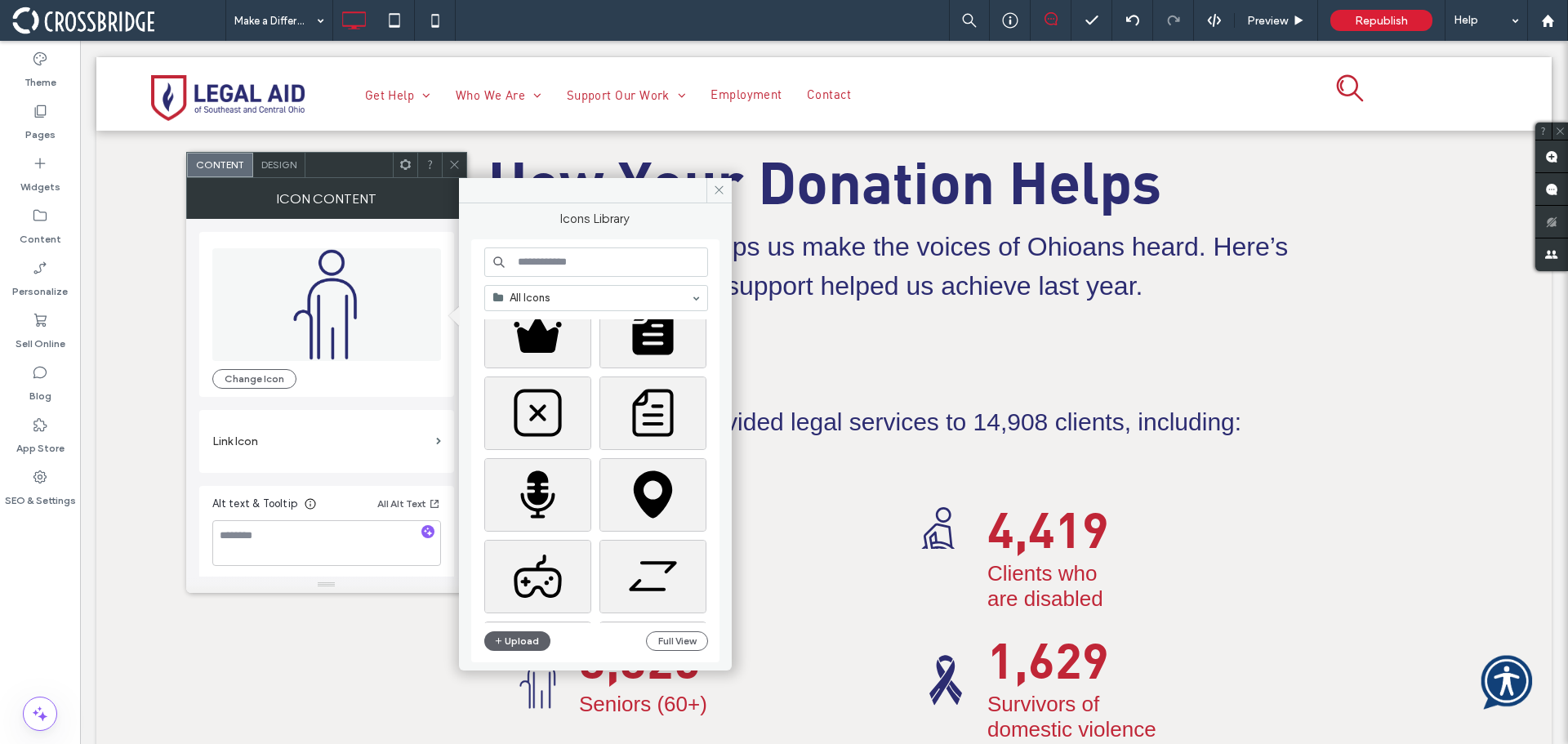 click 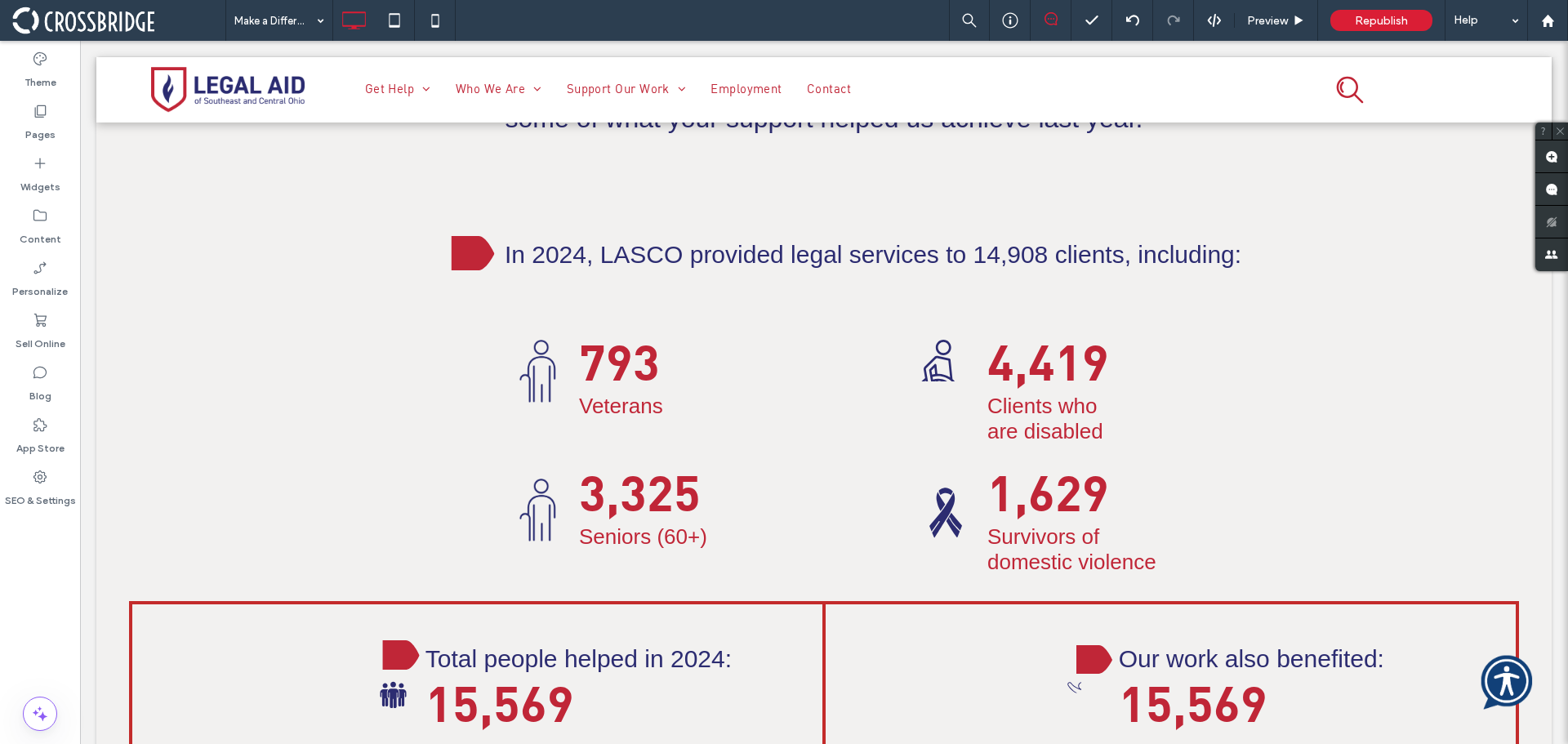 scroll, scrollTop: 2818, scrollLeft: 0, axis: vertical 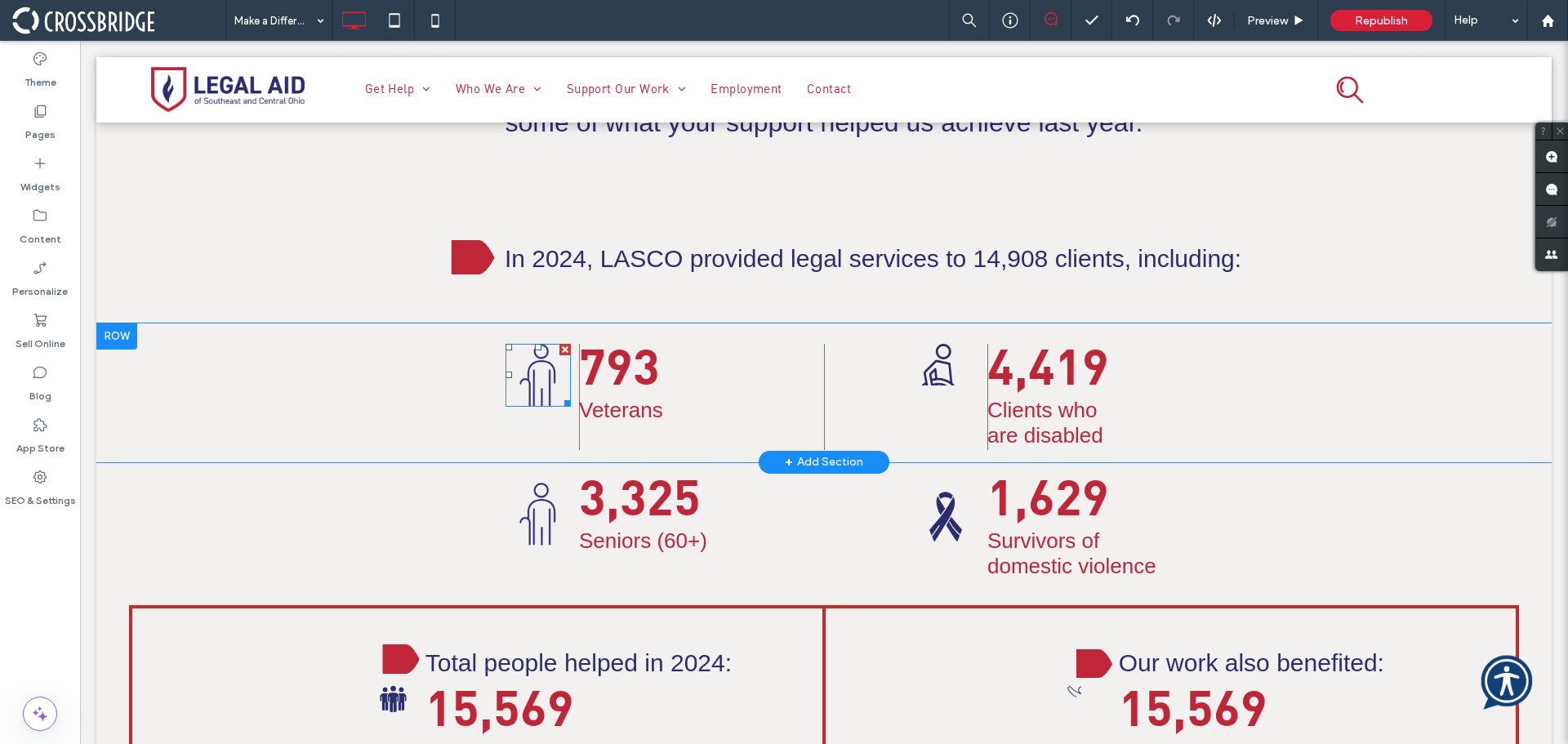 click 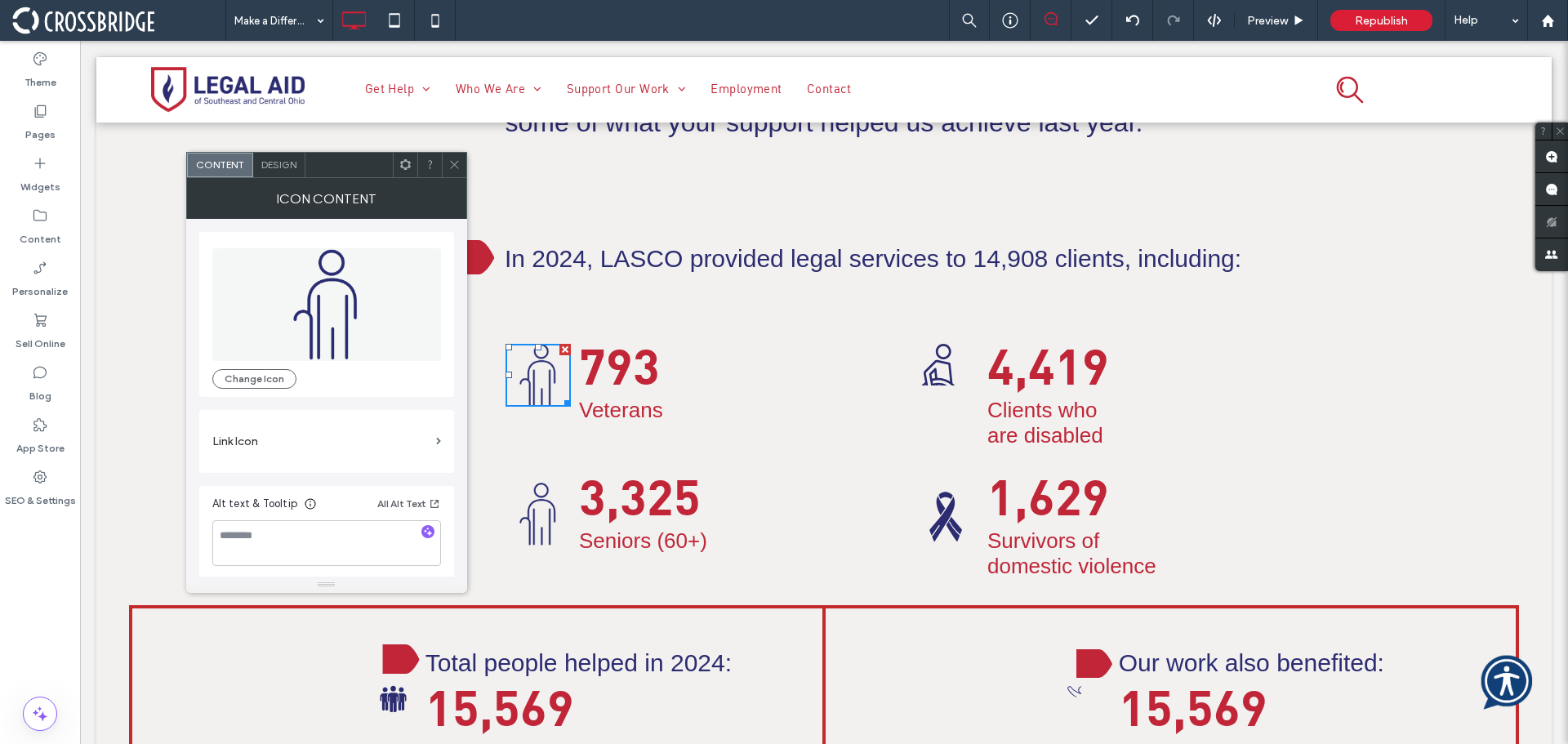 click 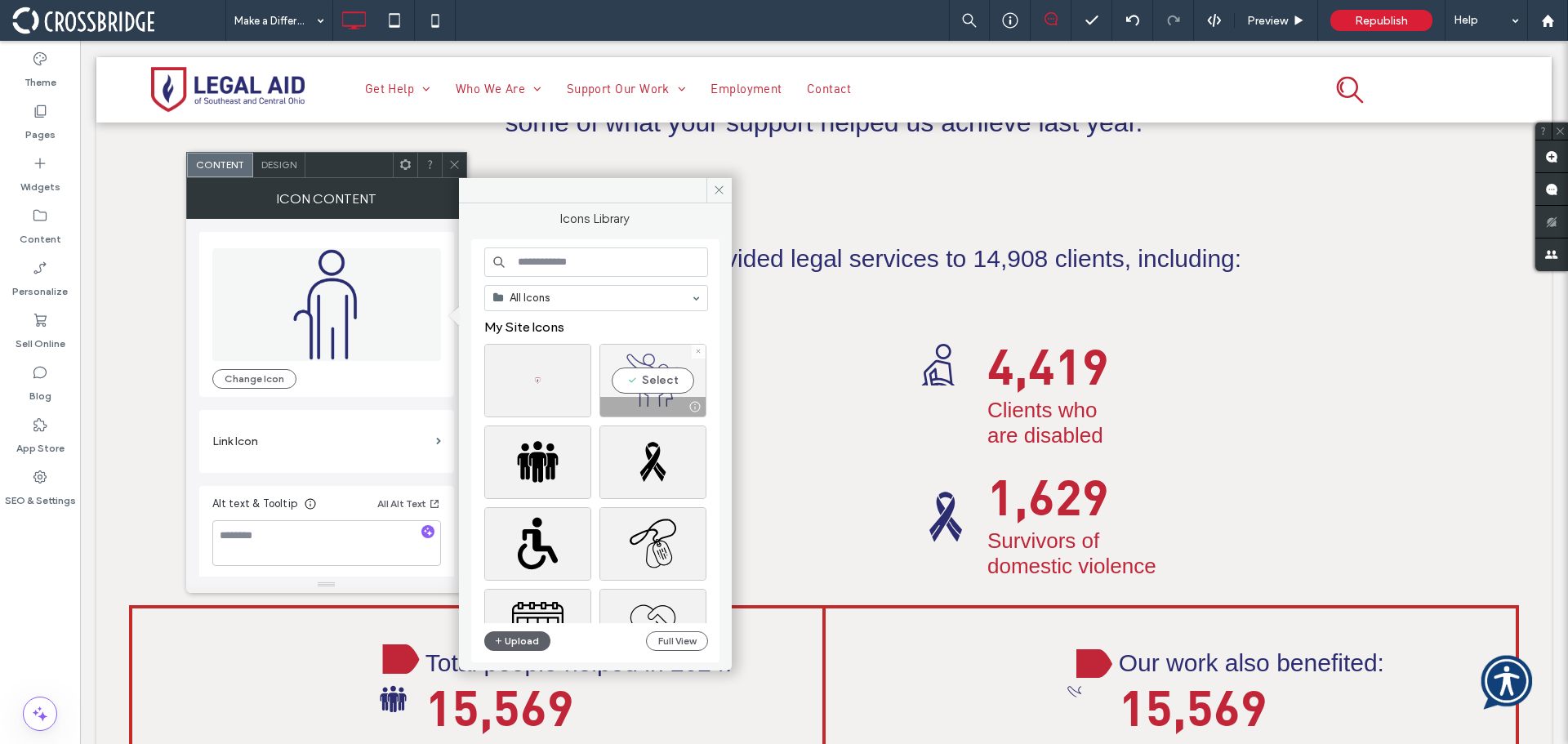 click on "Select" at bounding box center (653, 381) 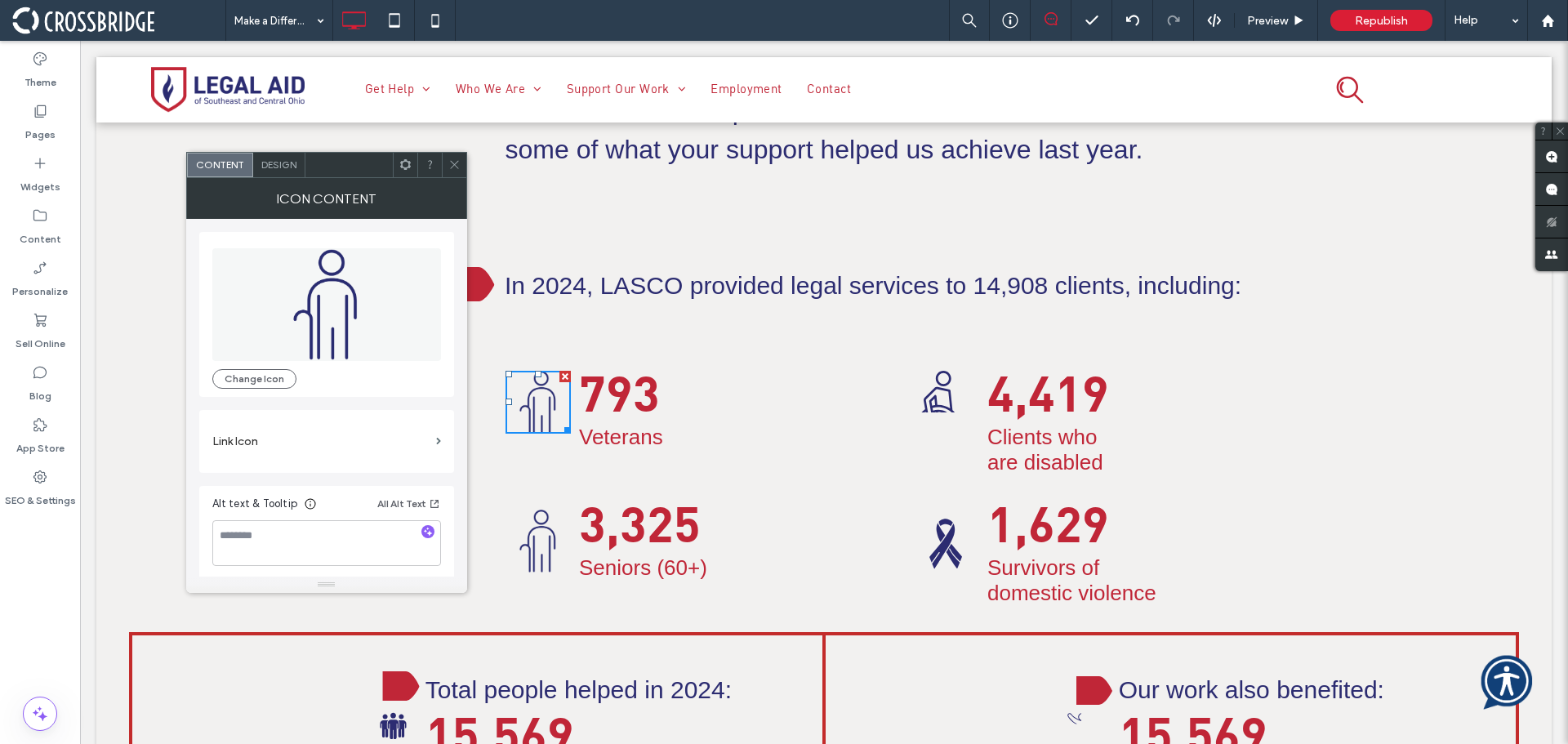 scroll, scrollTop: 2737, scrollLeft: 0, axis: vertical 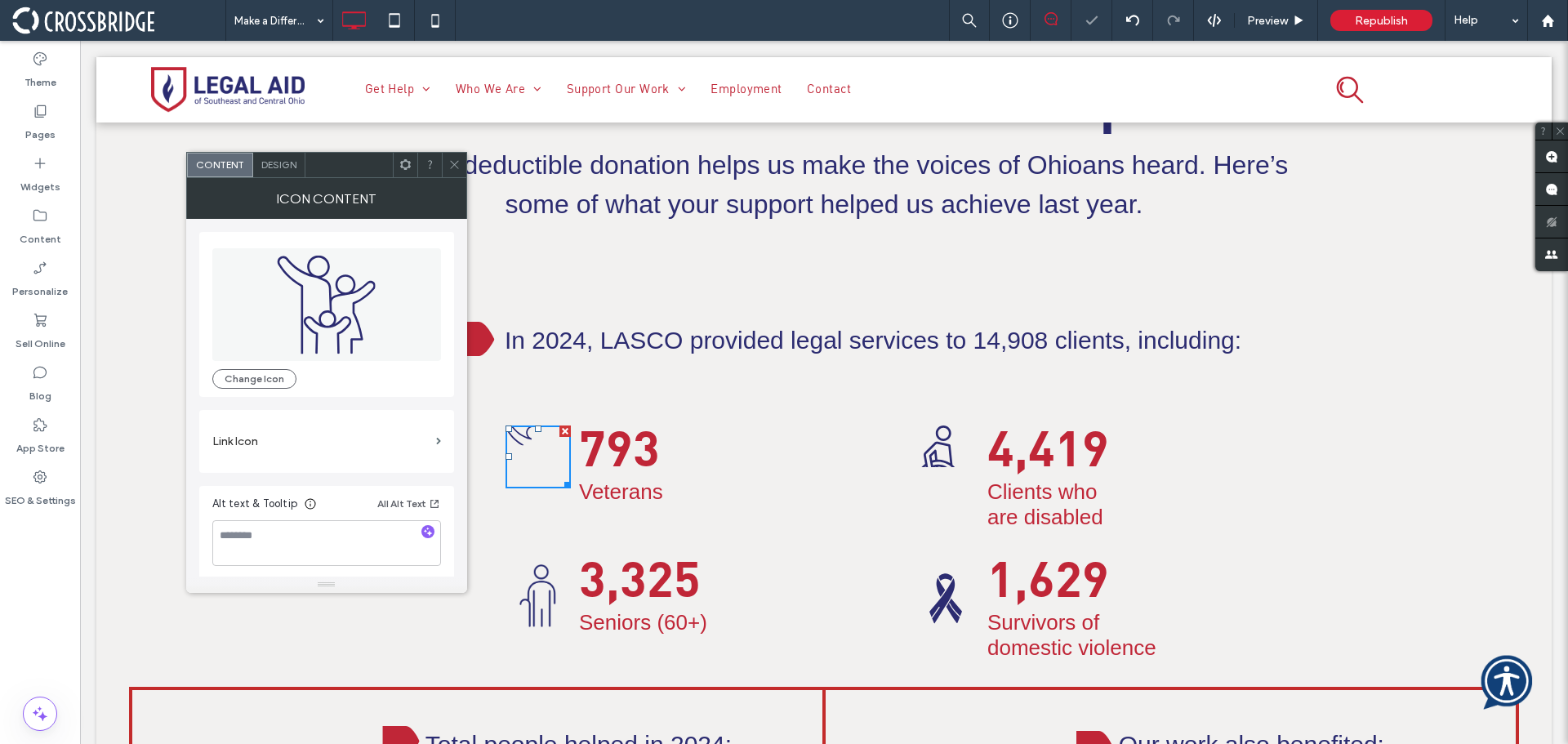 drag, startPoint x: 458, startPoint y: 167, endPoint x: 424, endPoint y: 301, distance: 138.24616 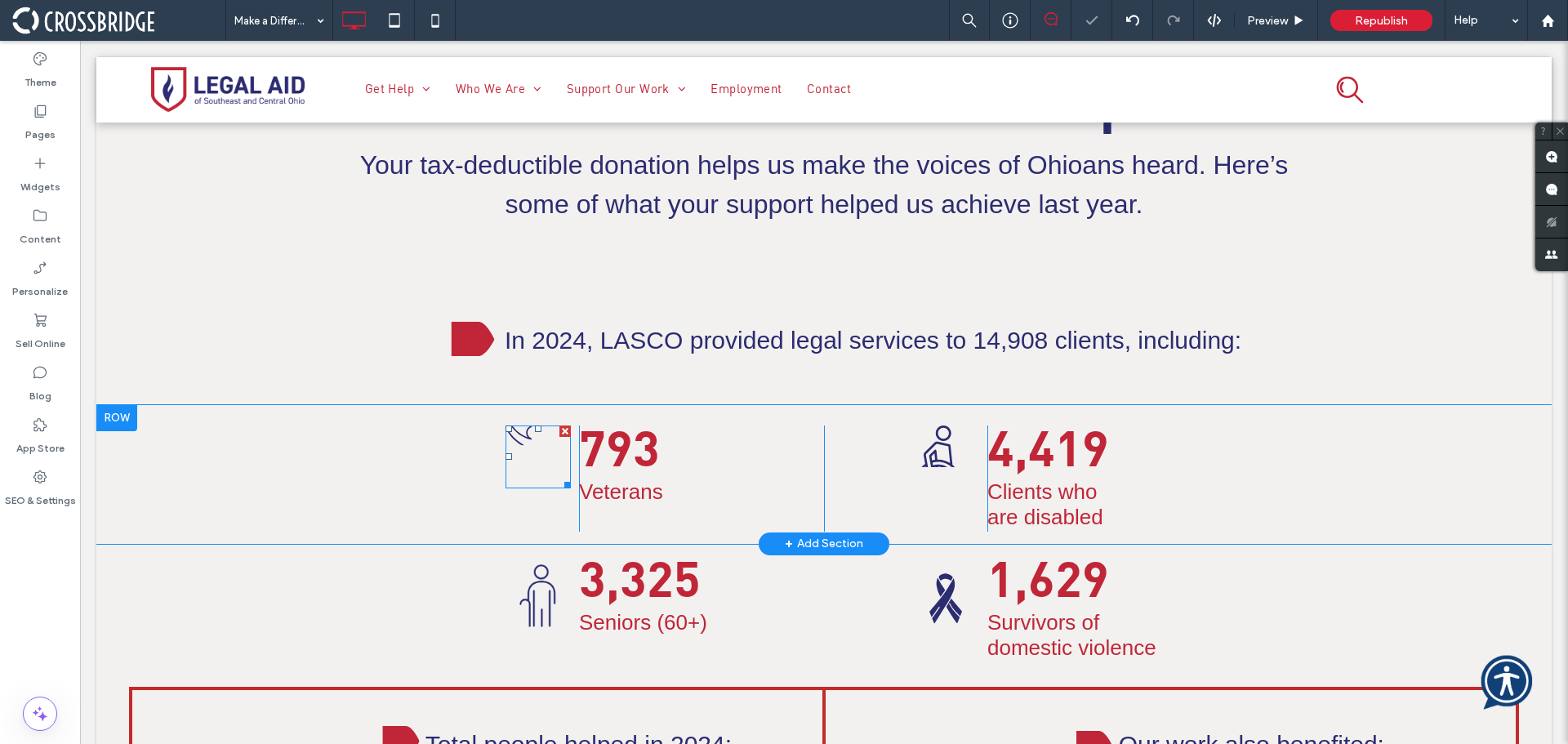 click on ".cls-1-1670987034-1670987034 {
fill: #2b2b71;
}
.cls-2-1670987034-1670987034 {
fill: none;
}
.cls-3-1670987034-1670987034 {
clip-path: url(#clippath);
}" 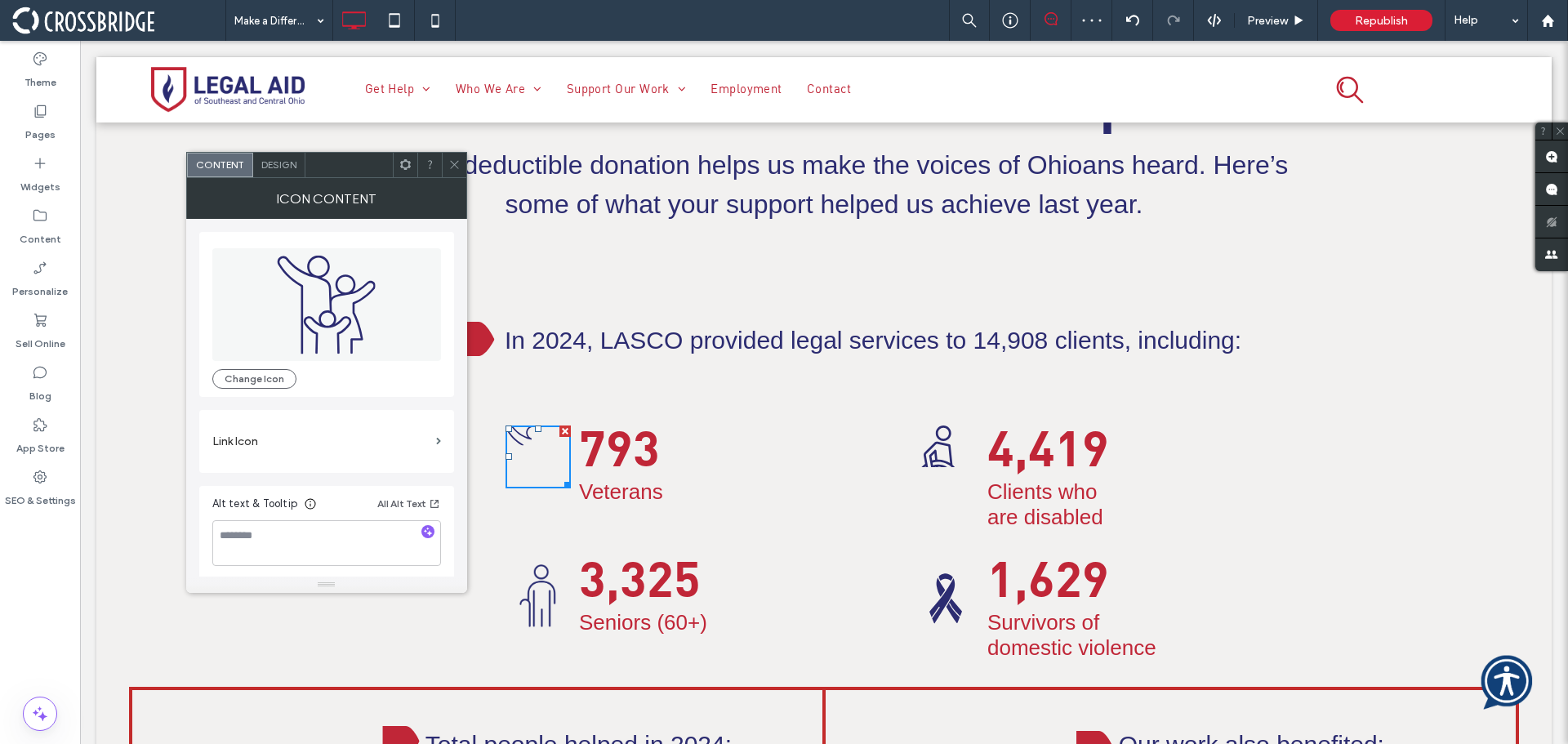 click on ".cls-1-1670987034-1670987034 {
fill: #2b2b71;
}
.cls-2-1670987034-1670987034 {
fill: none;
}
.cls-3-1670987034-1670987034 {
clip-path: url(#clippath);
}" 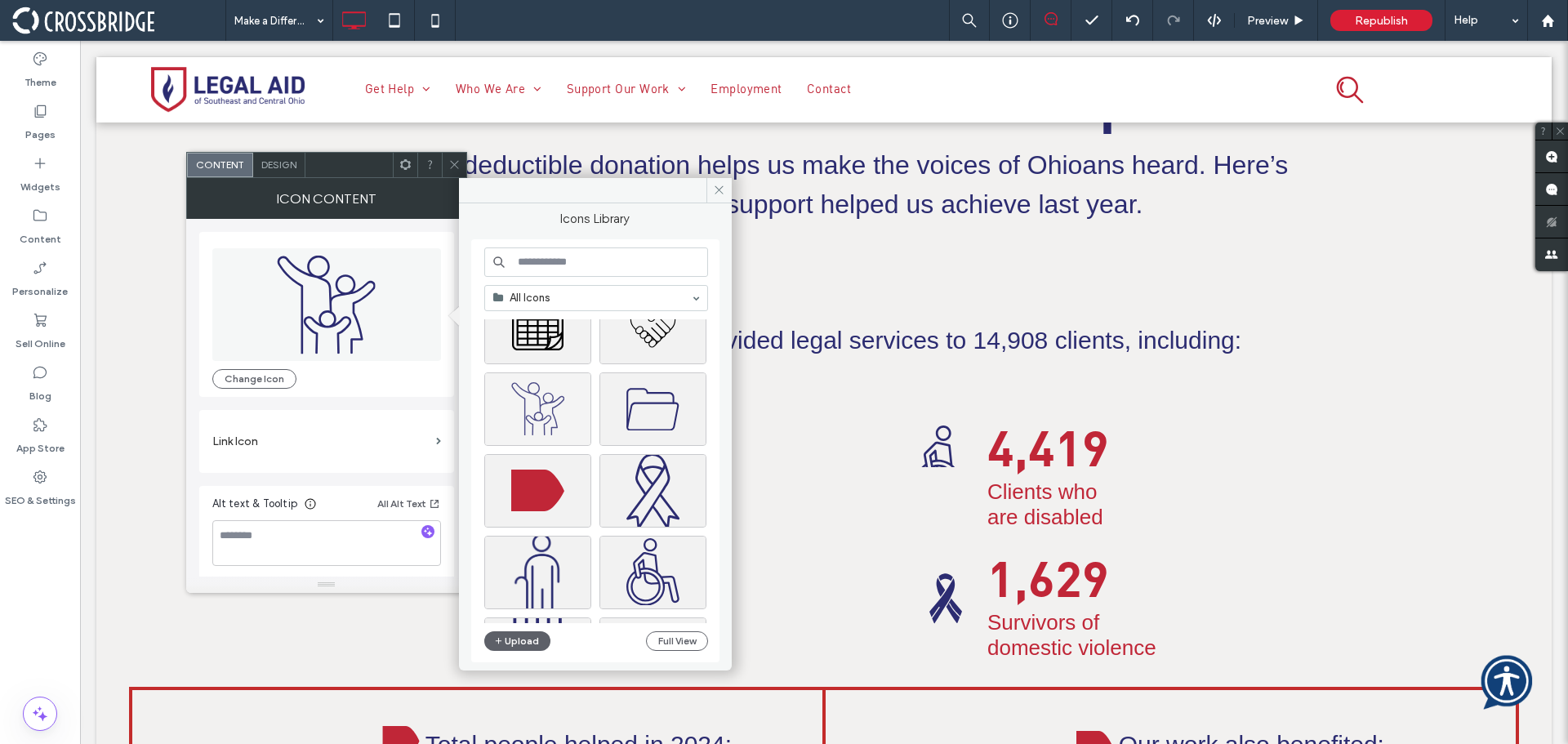 scroll, scrollTop: 327, scrollLeft: 0, axis: vertical 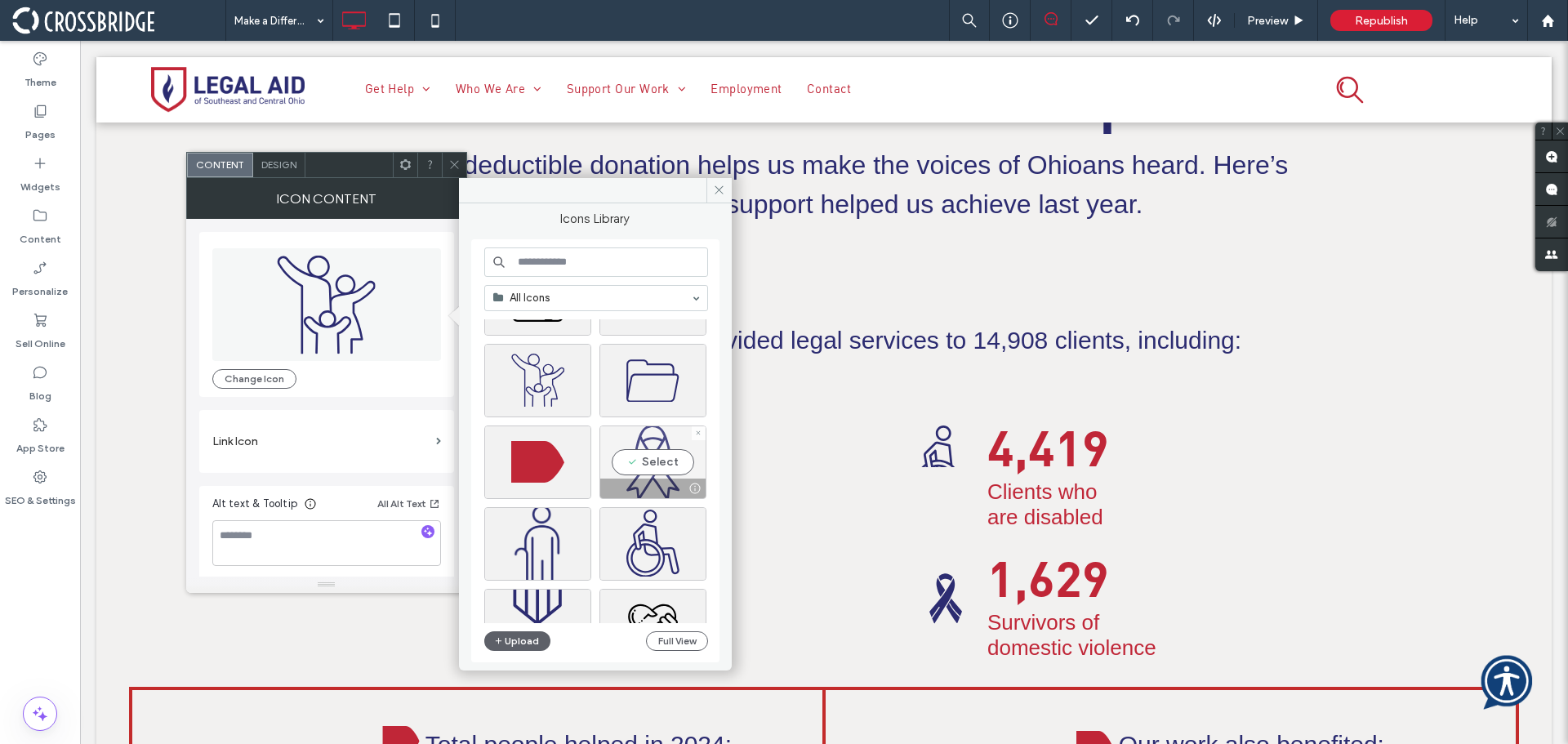 click at bounding box center [653, 488] 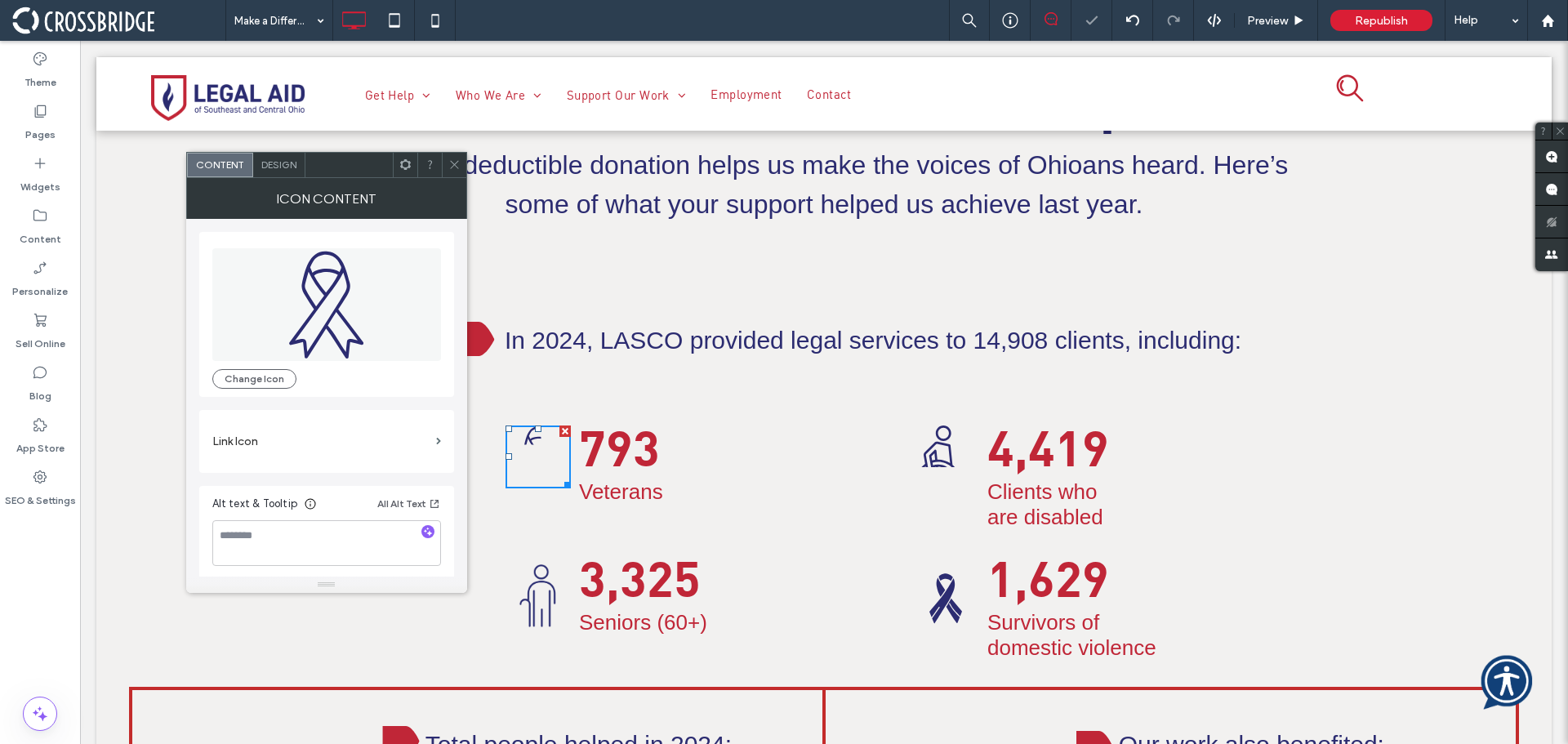 click 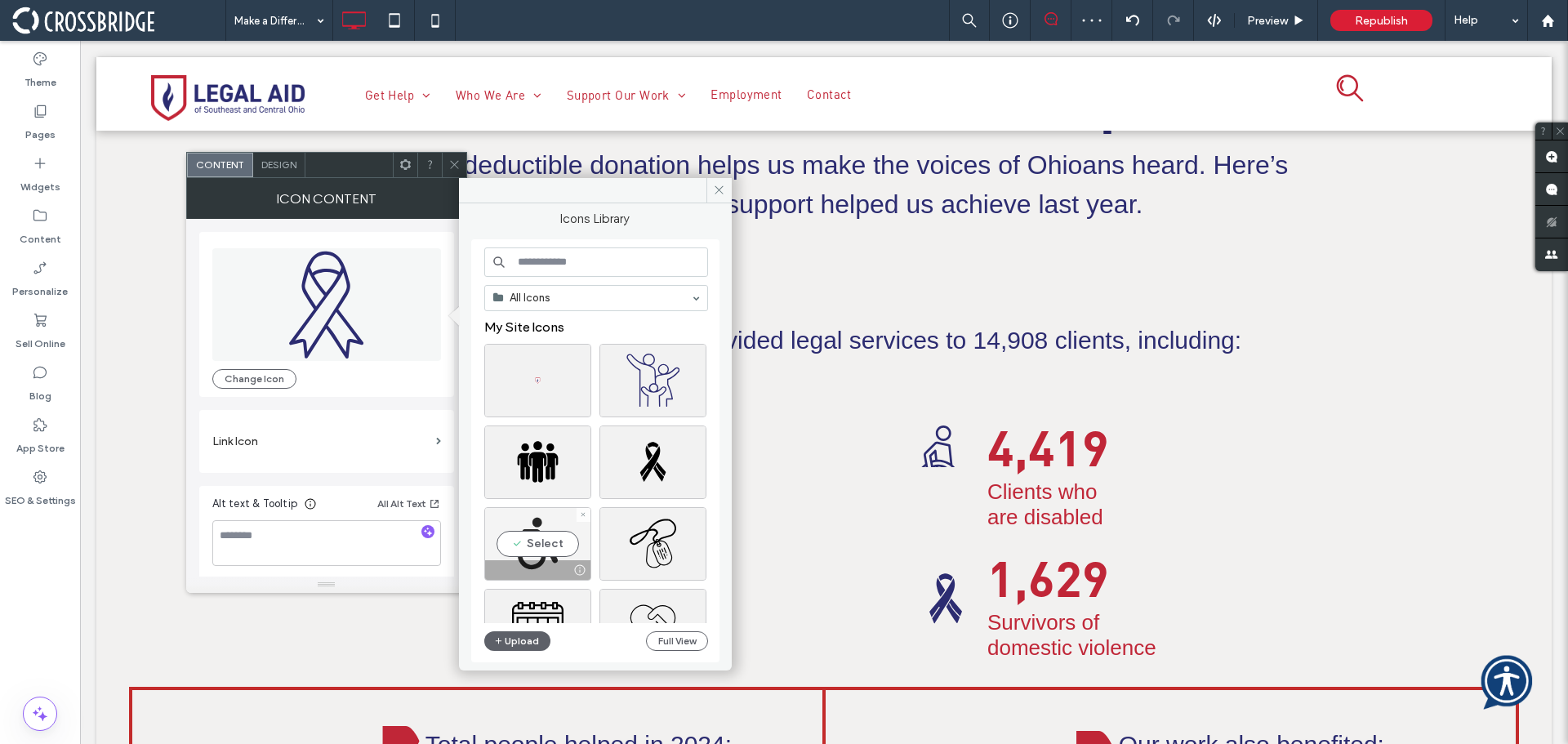 click on "Select" at bounding box center [537, 544] 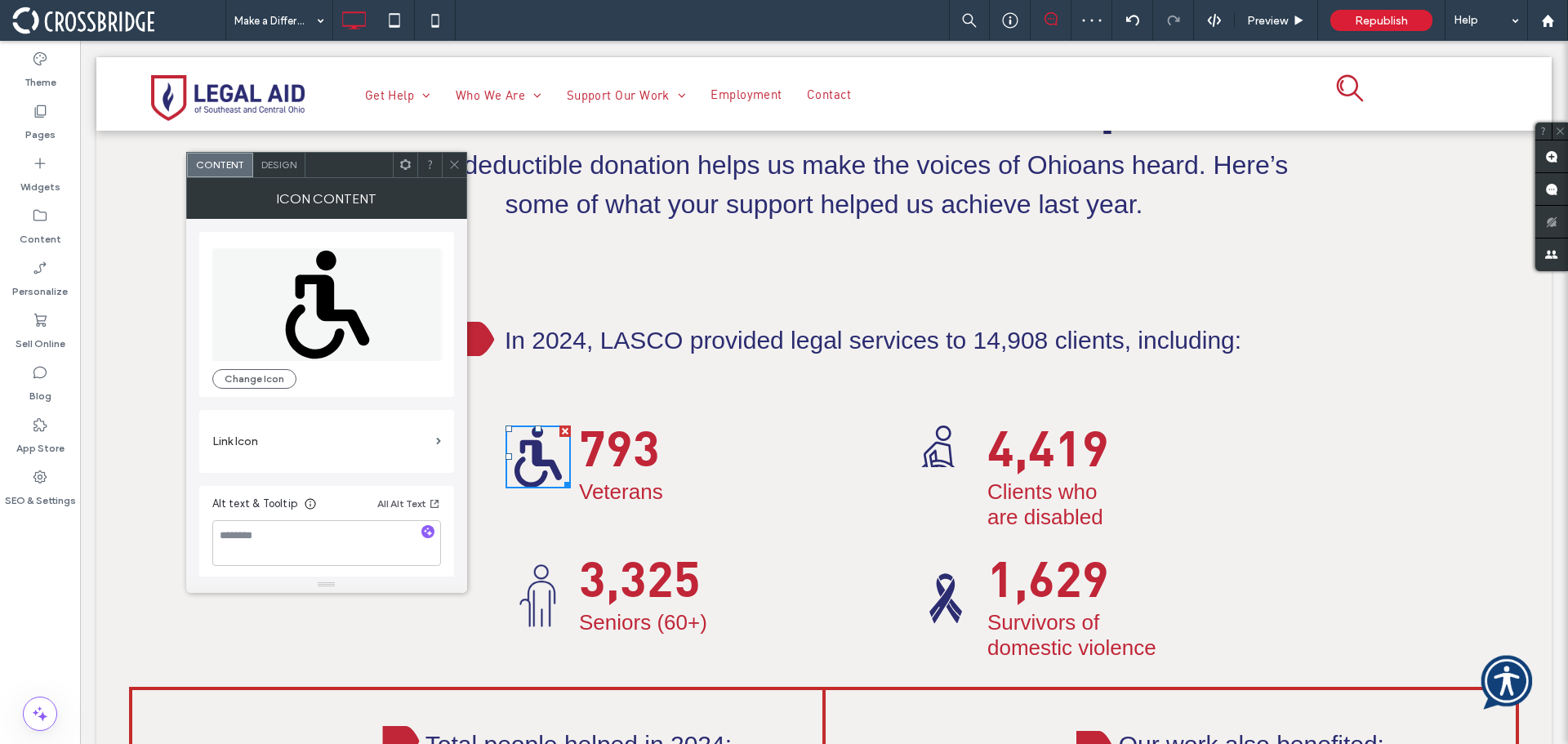 click 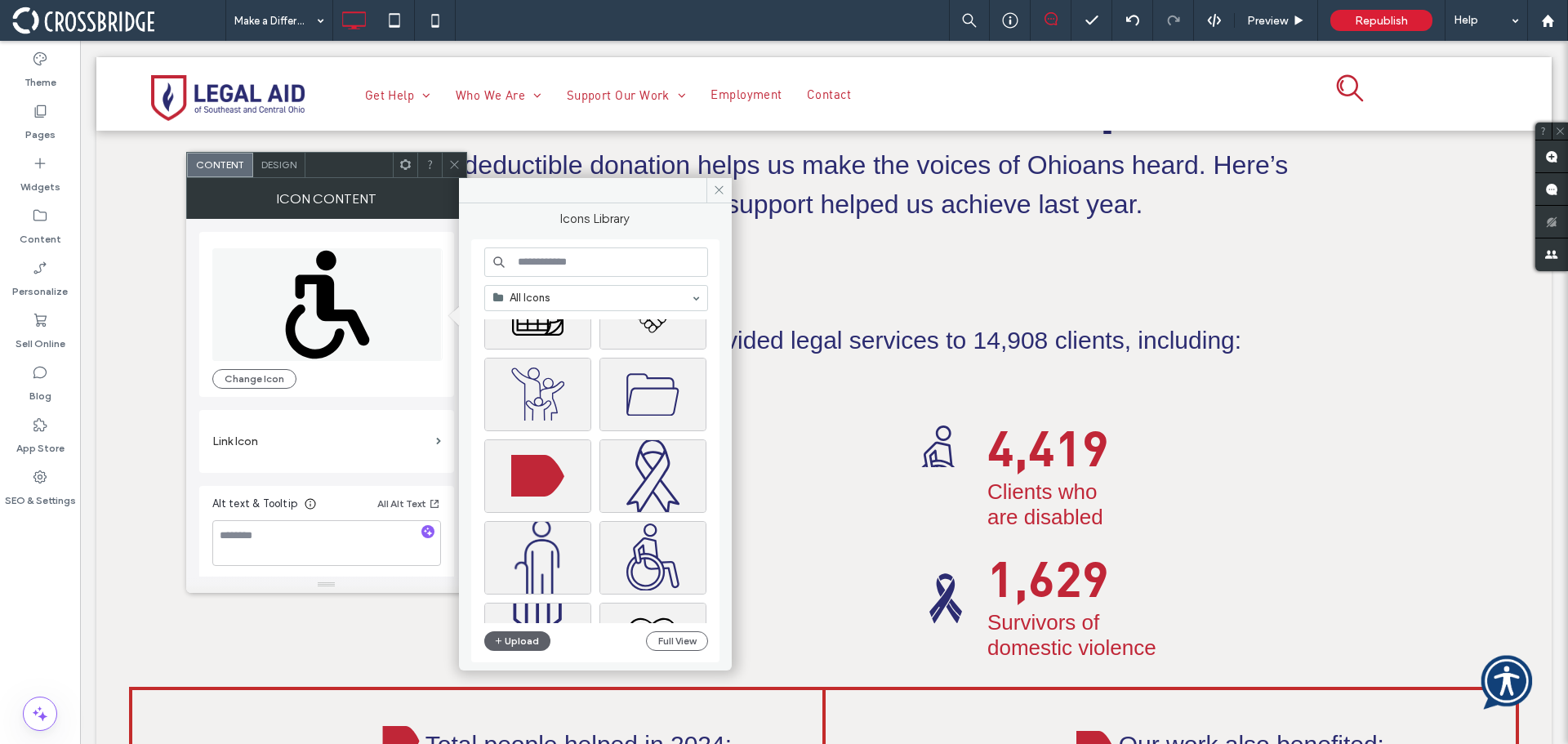 scroll, scrollTop: 408, scrollLeft: 0, axis: vertical 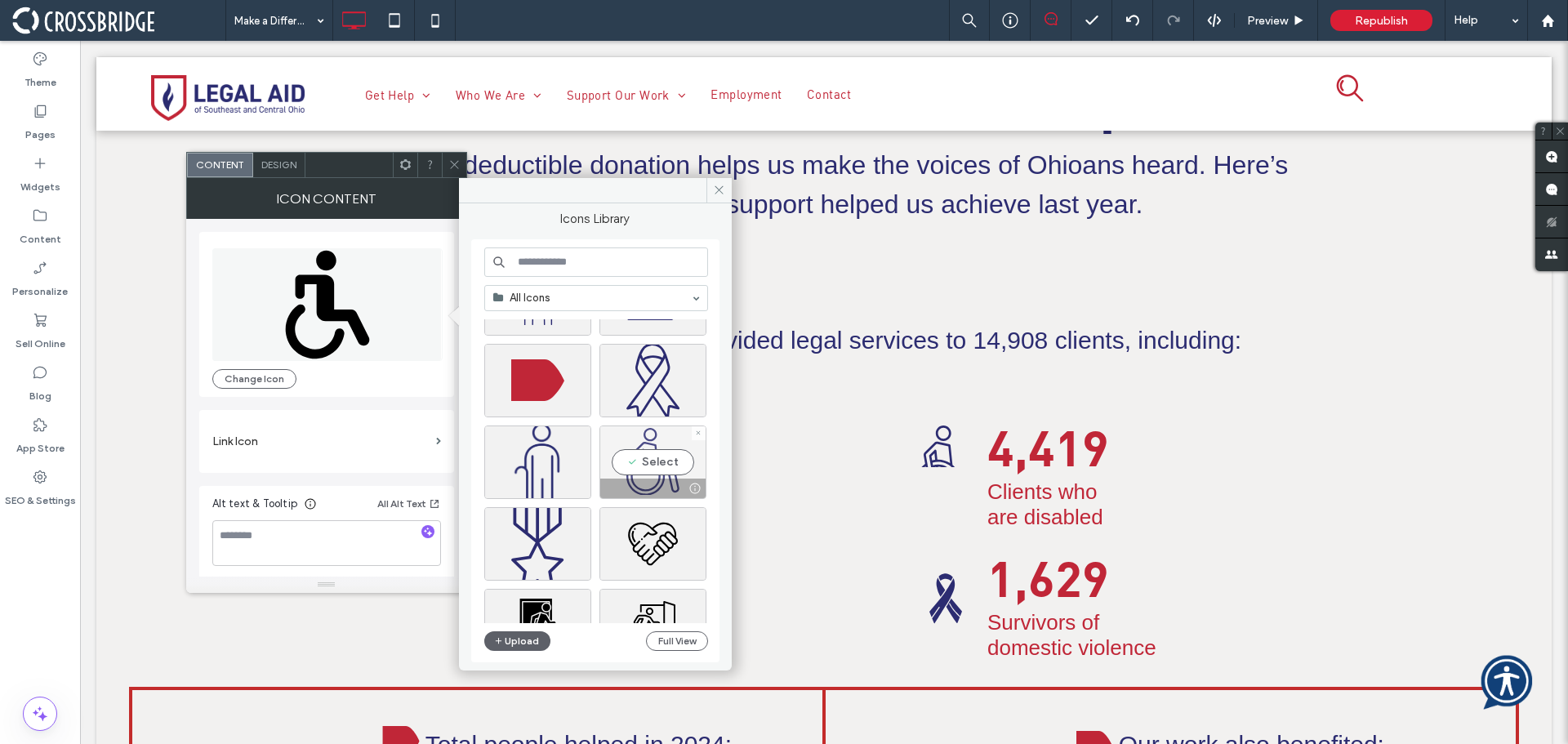 drag, startPoint x: 640, startPoint y: 464, endPoint x: 670, endPoint y: 404, distance: 67.08204 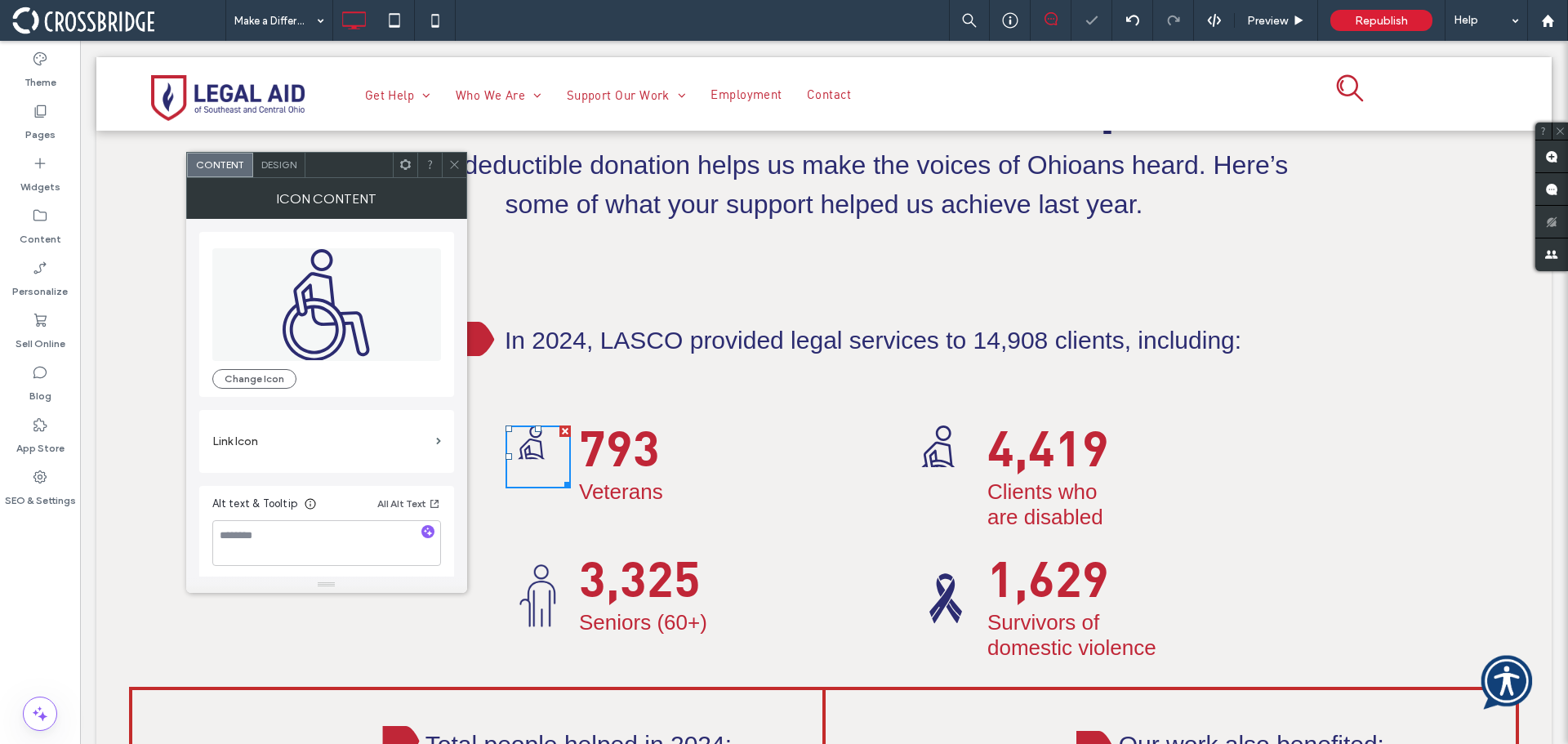 click 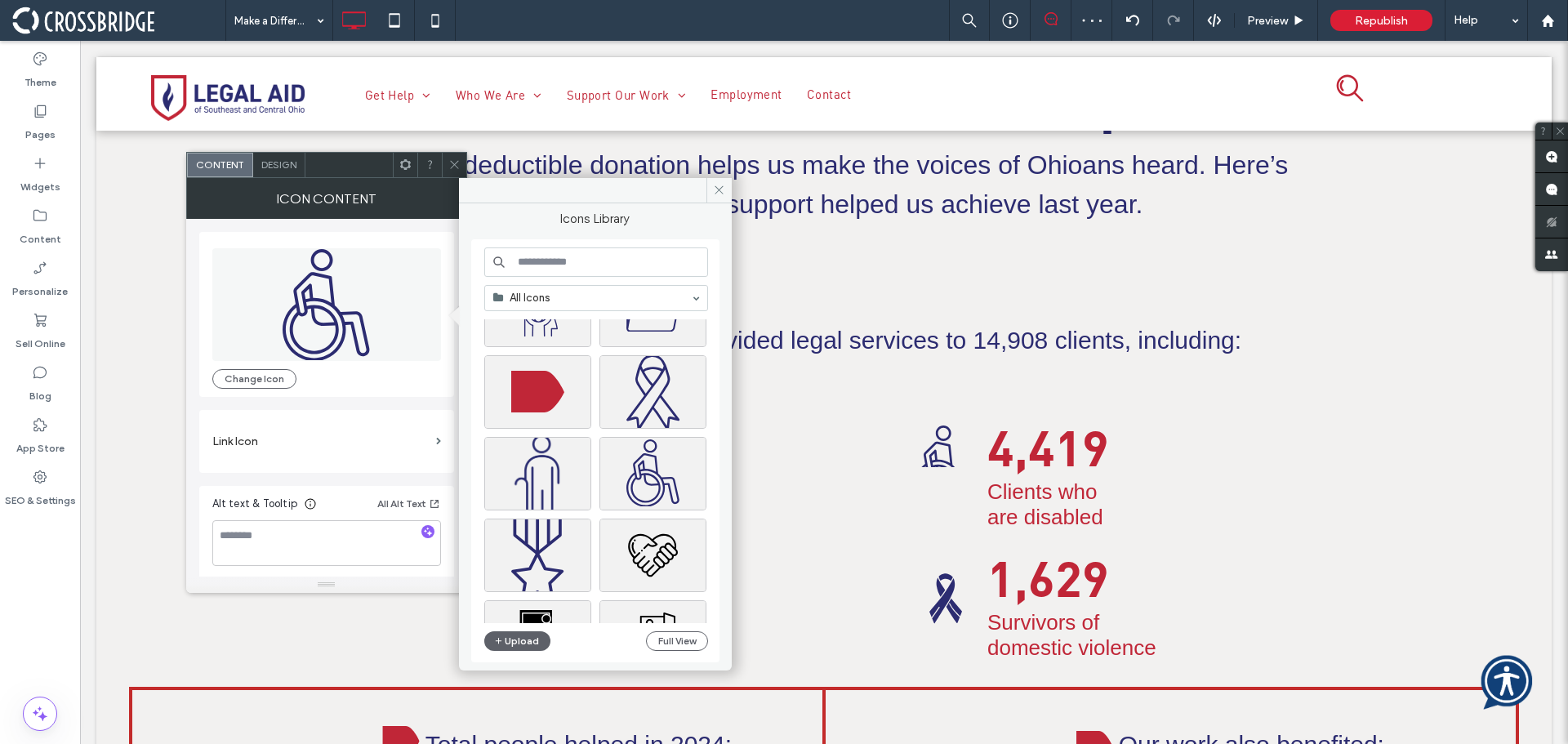 scroll, scrollTop: 490, scrollLeft: 0, axis: vertical 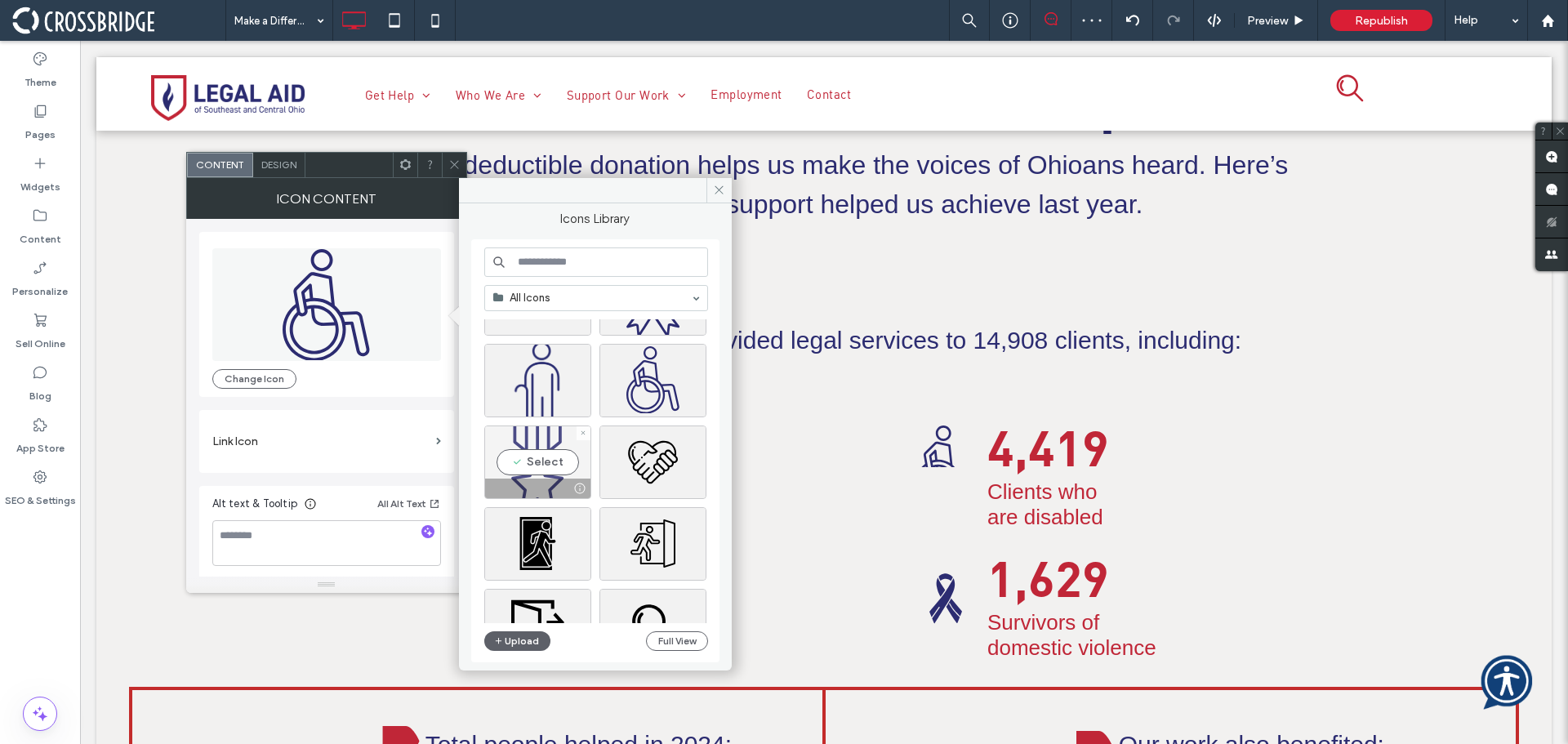 click on "Select" at bounding box center (537, 462) 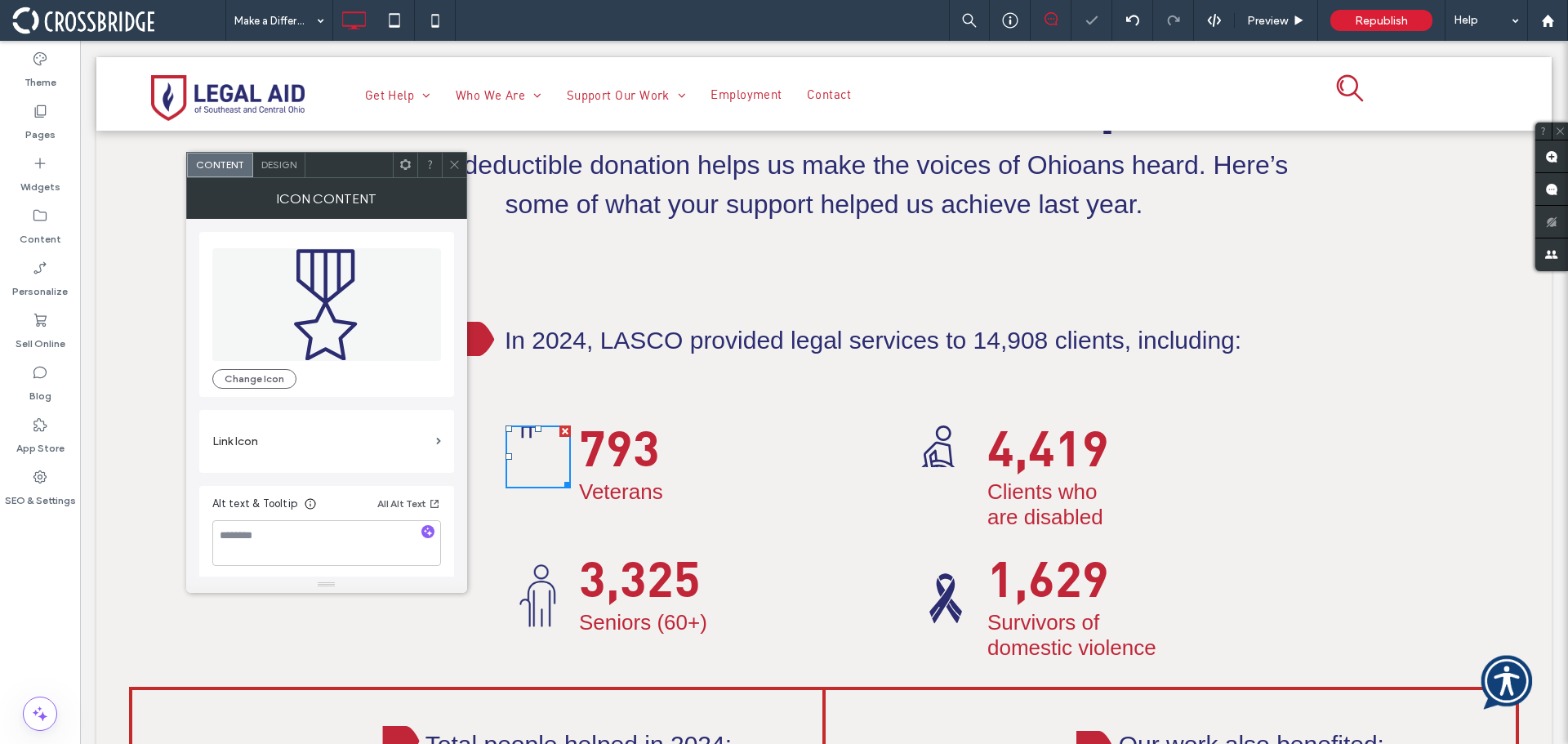 drag, startPoint x: 459, startPoint y: 167, endPoint x: 401, endPoint y: 139, distance: 64.40497 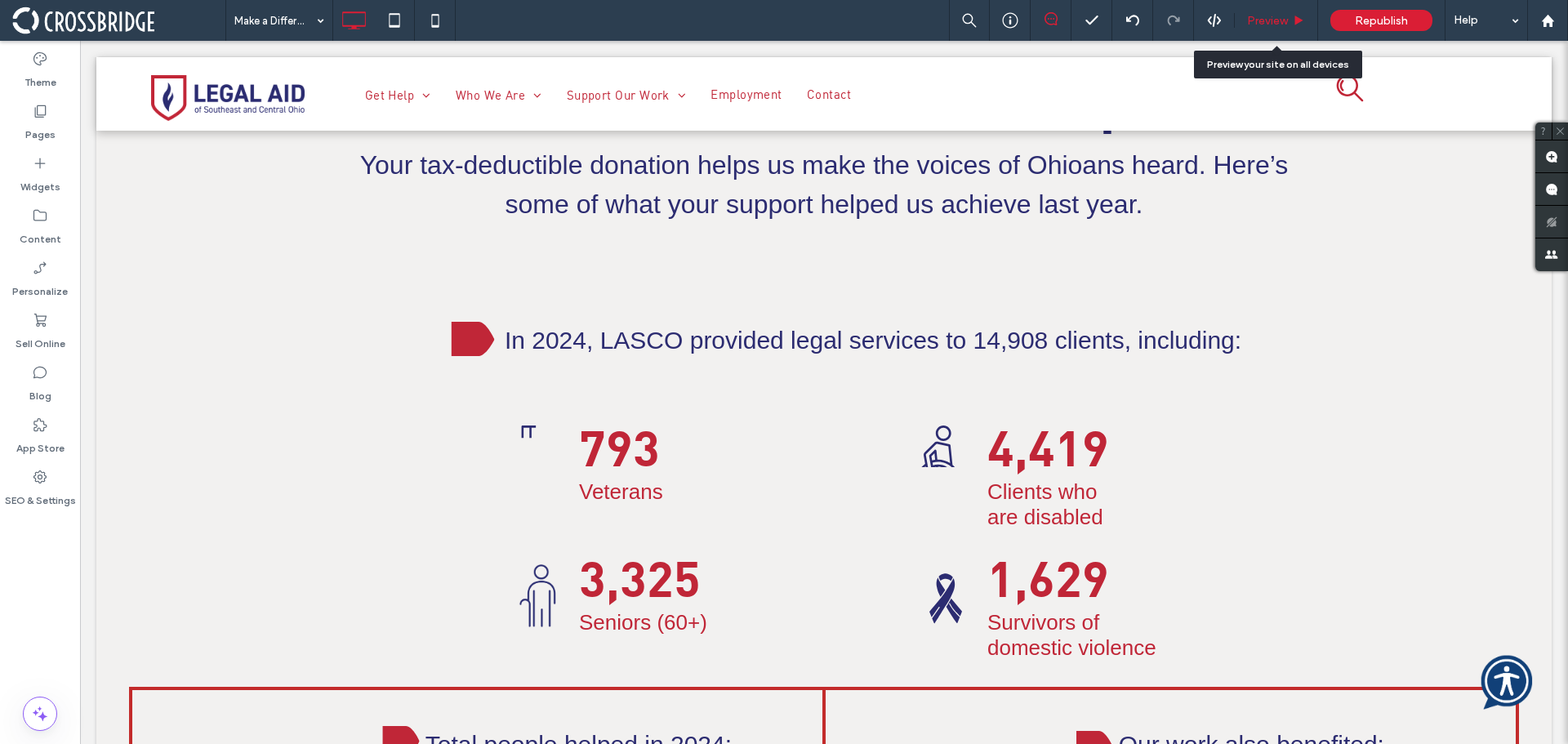 click on "Preview" at bounding box center [1267, 20] 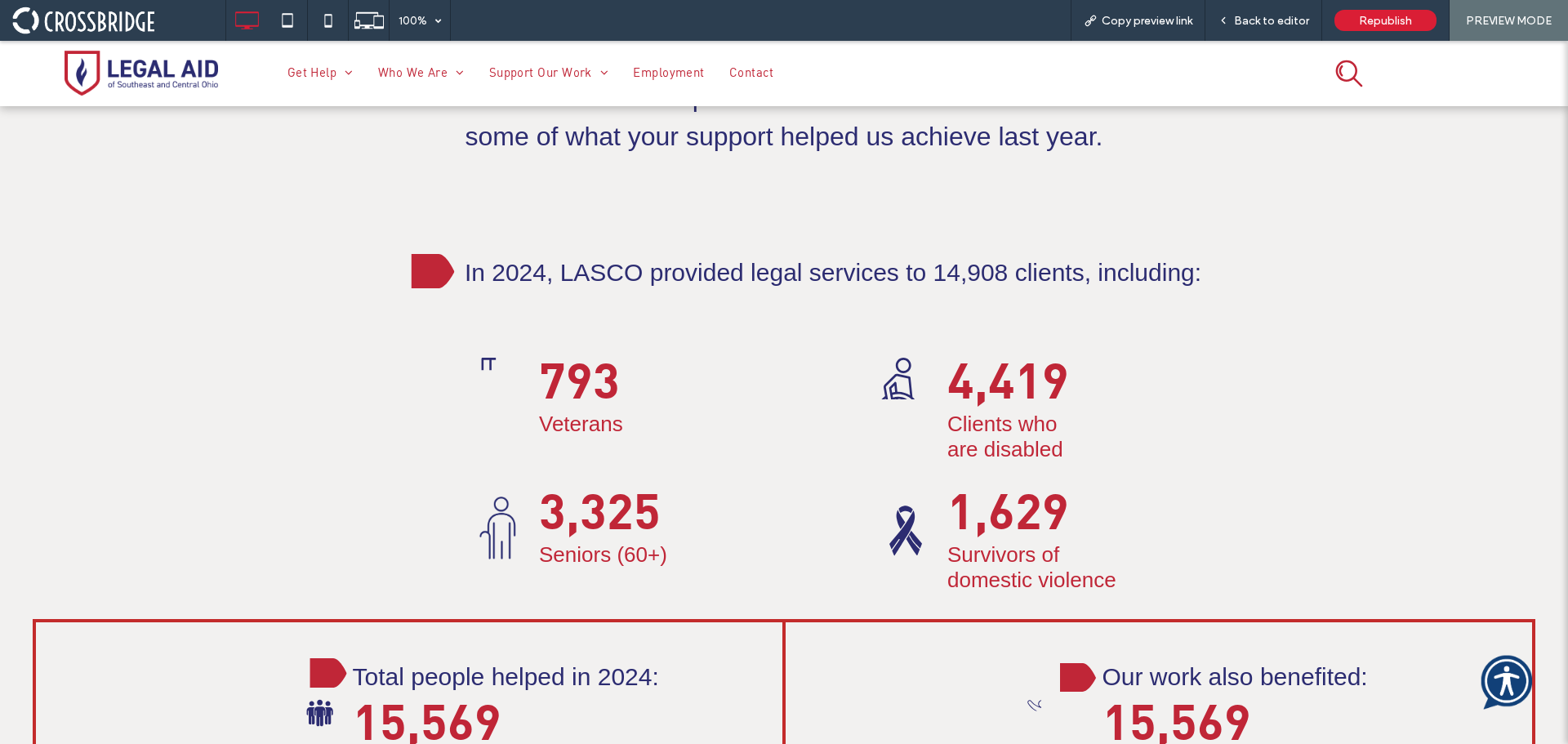 scroll, scrollTop: 2778, scrollLeft: 0, axis: vertical 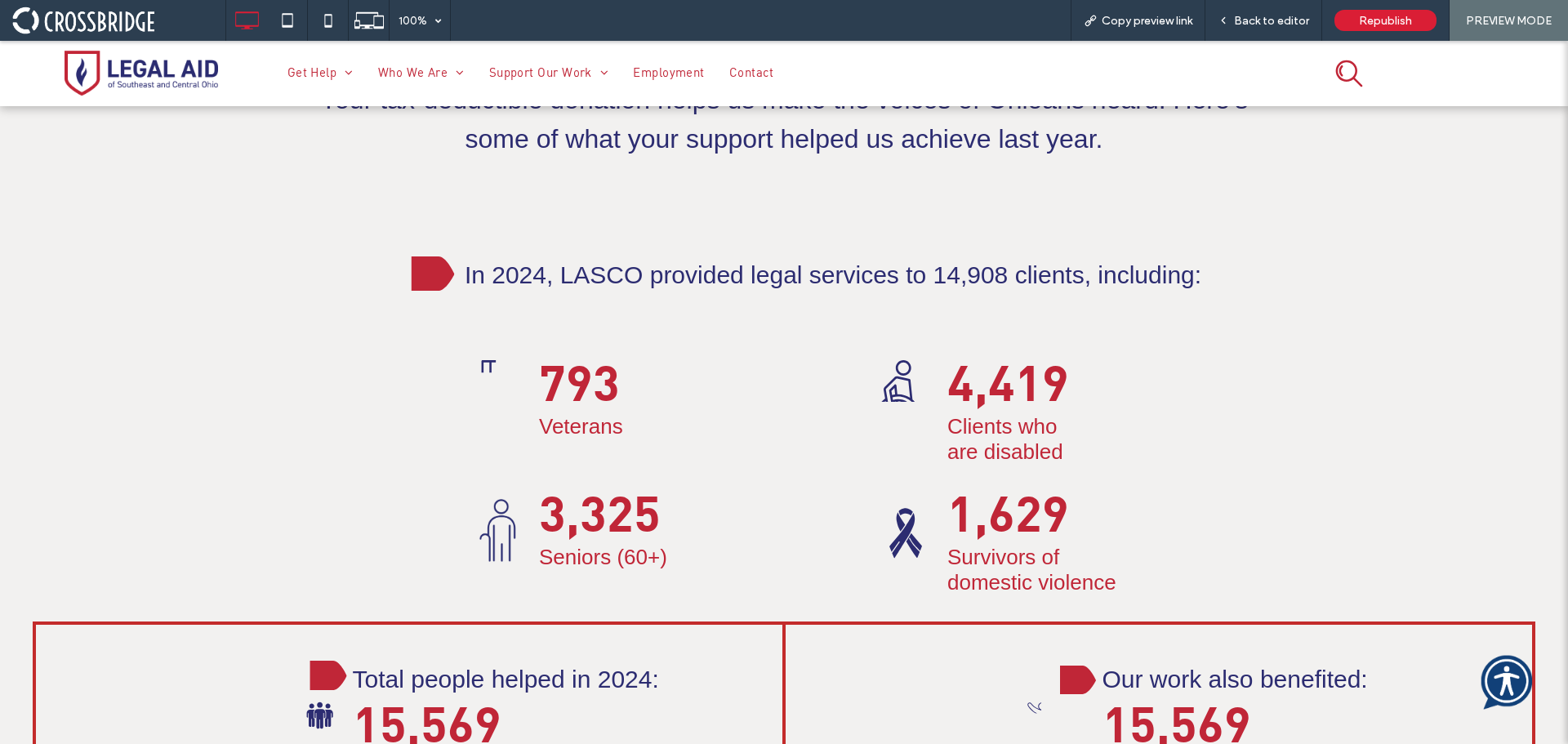 click at bounding box center (118, 20) 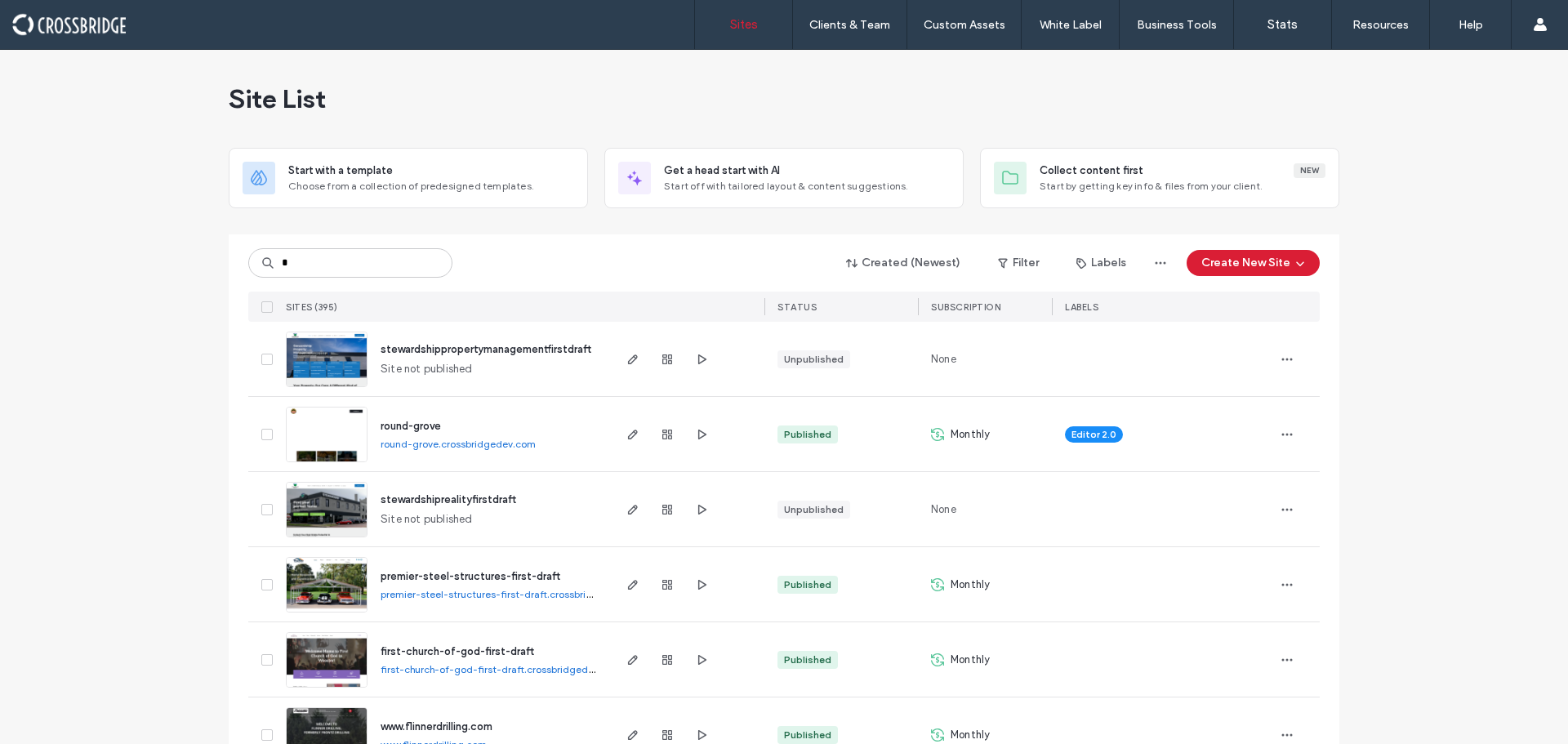 scroll, scrollTop: 0, scrollLeft: 0, axis: both 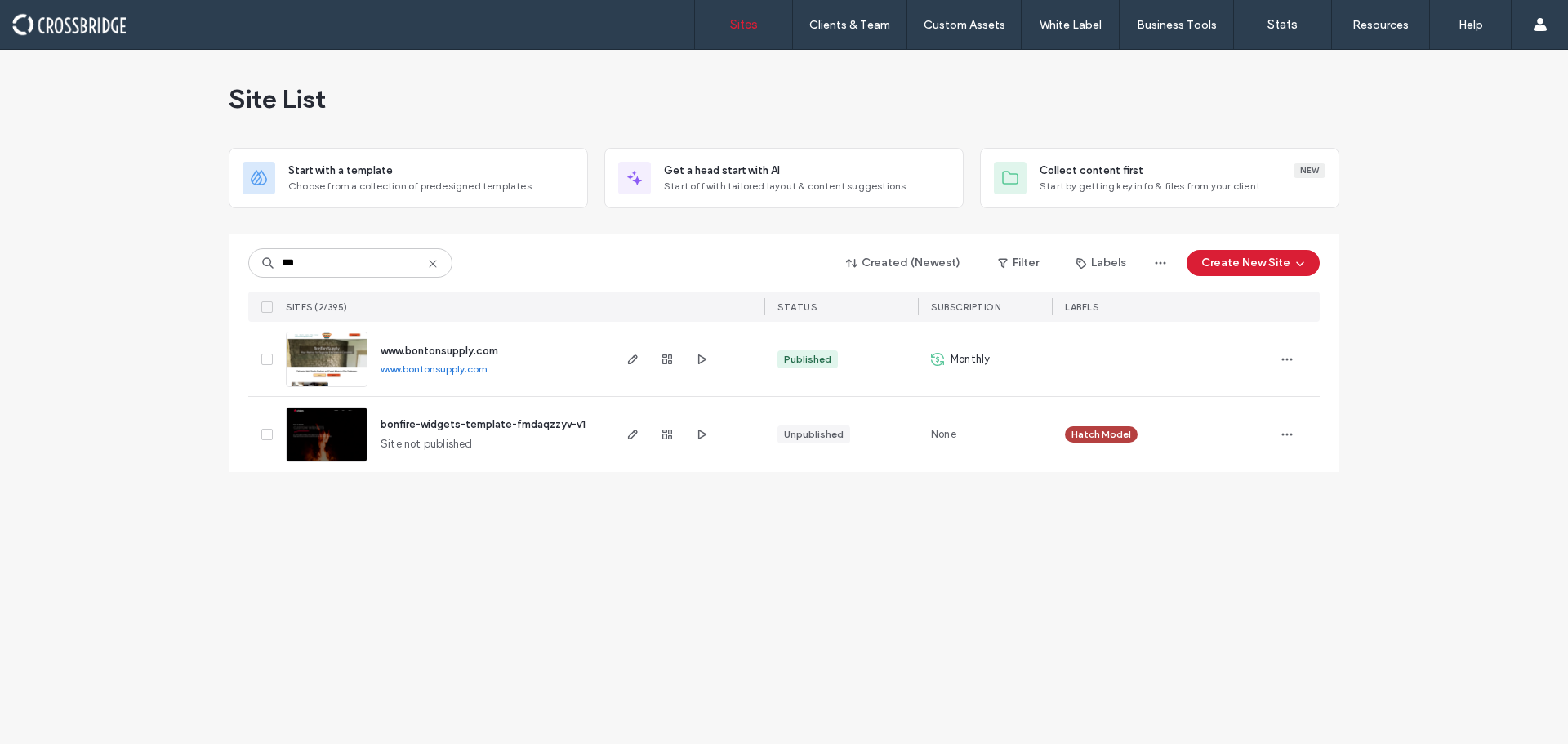 type on "***" 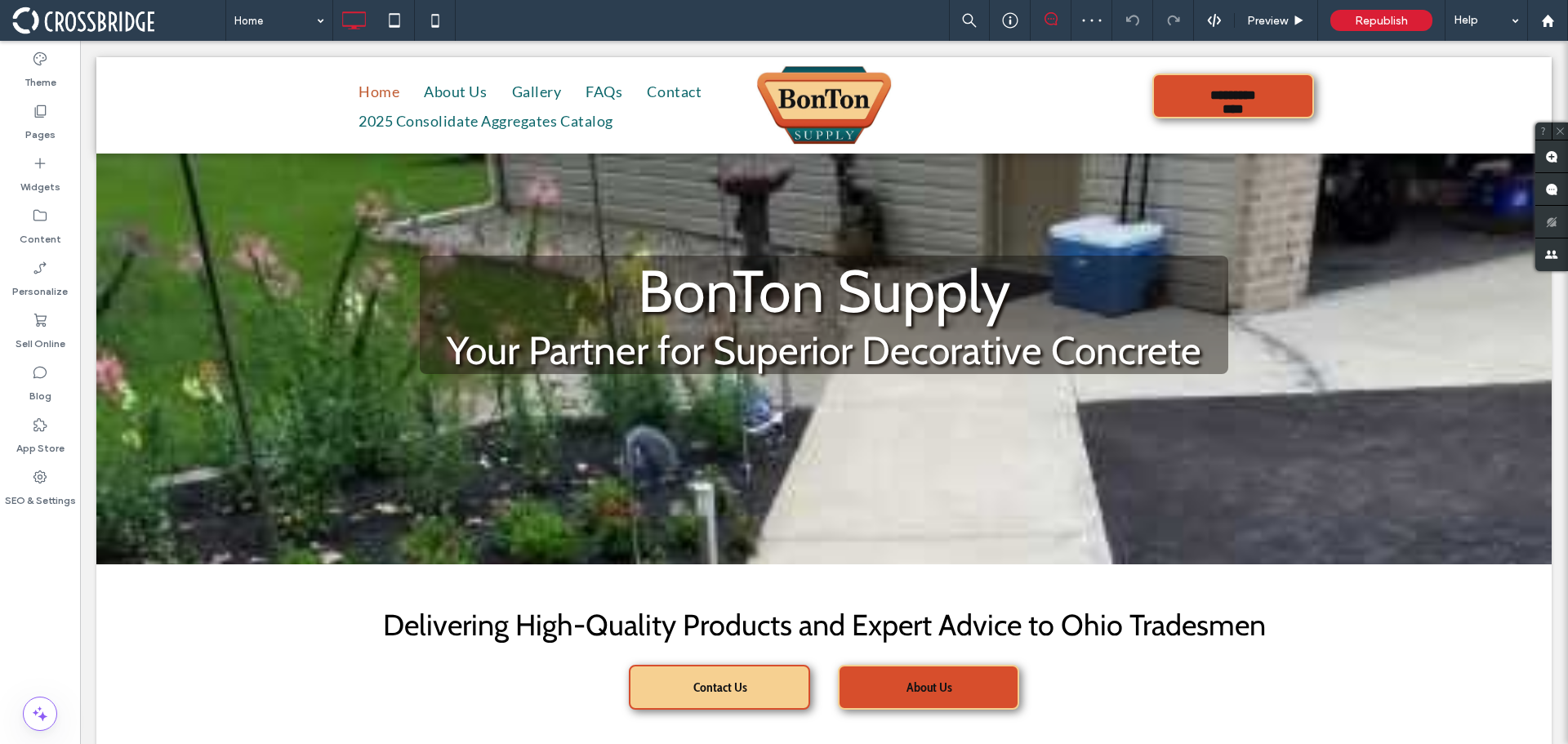 scroll, scrollTop: 0, scrollLeft: 0, axis: both 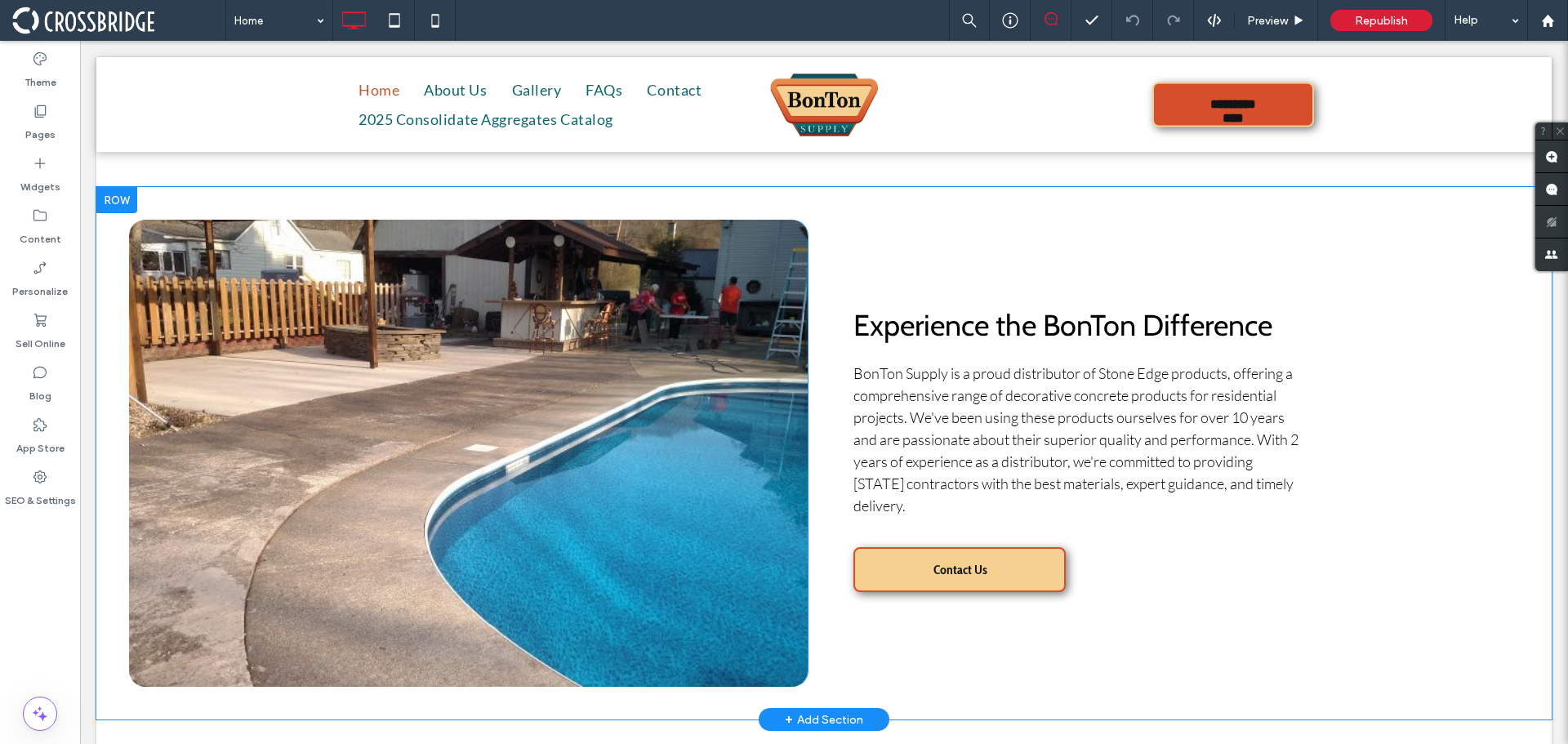 click at bounding box center (117, 200) 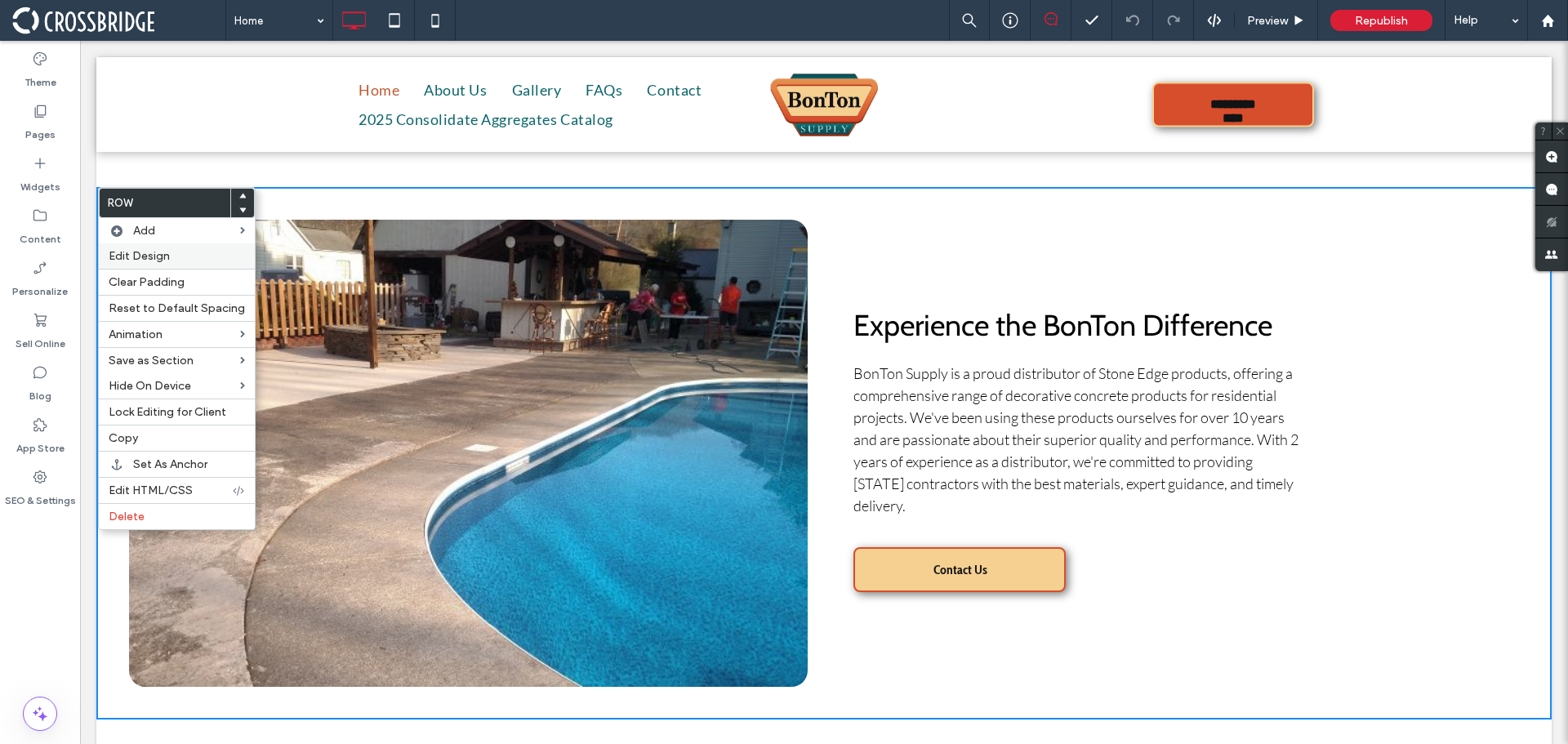 click on "Edit Design" at bounding box center [176, 256] 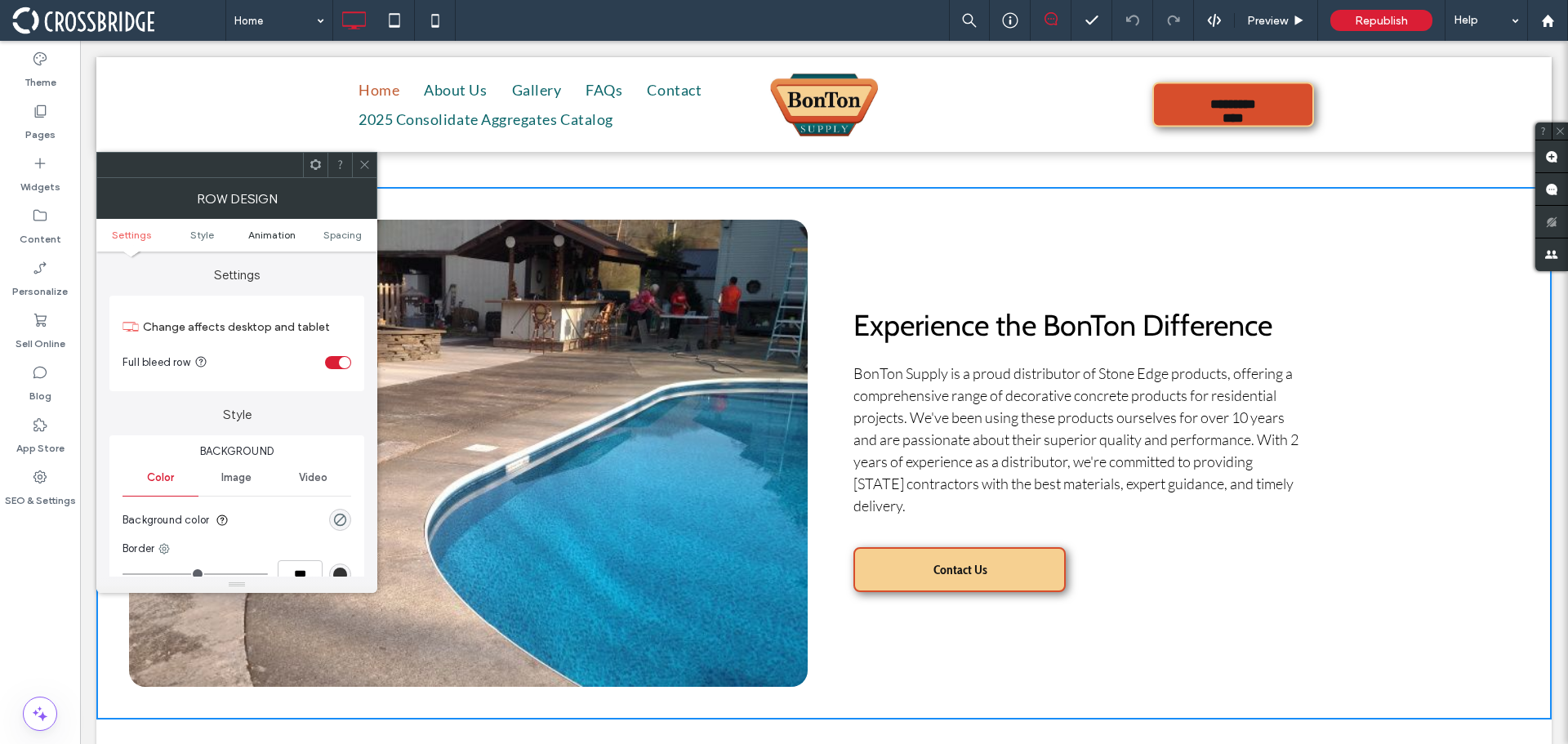click on "Animation" at bounding box center [272, 234] 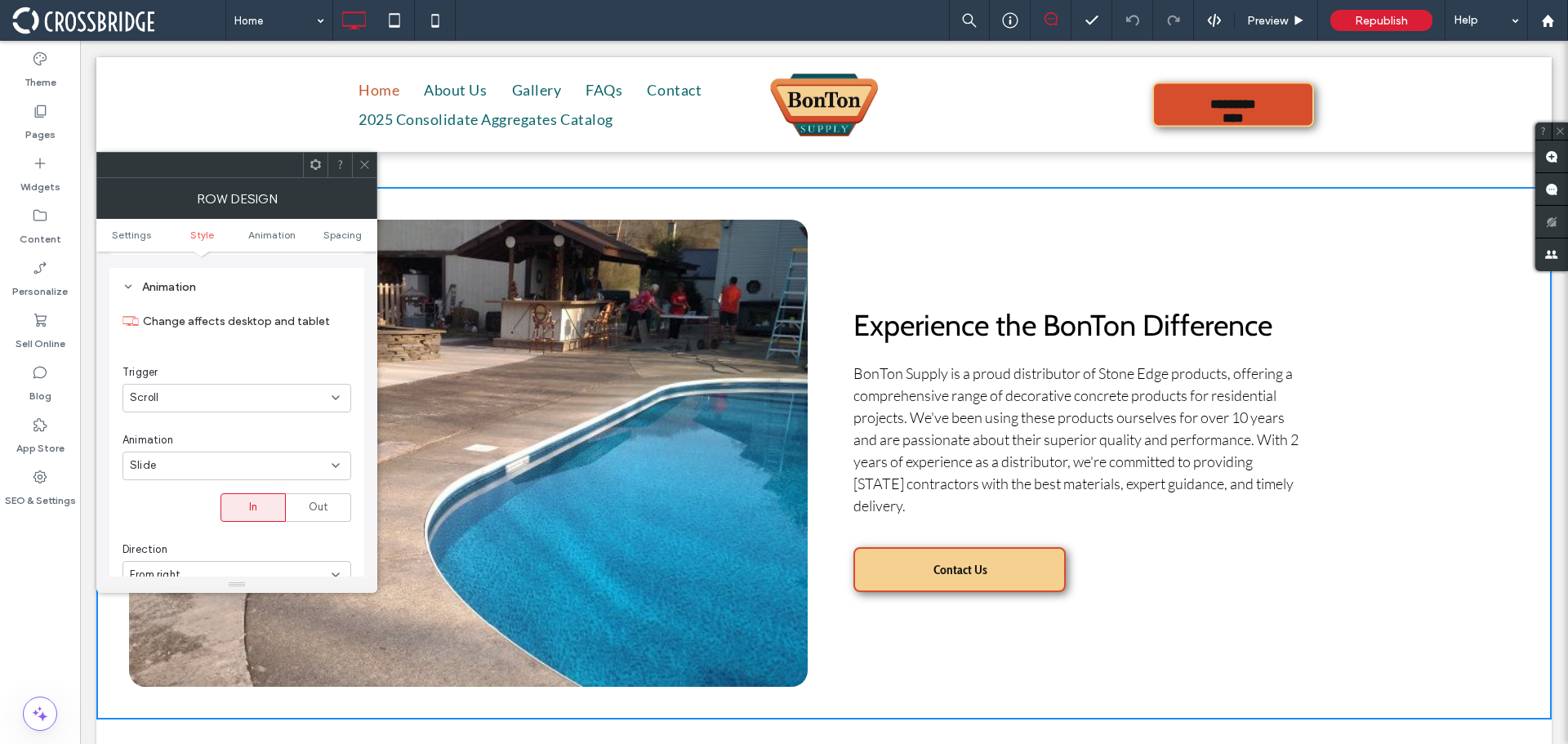 scroll, scrollTop: 410, scrollLeft: 0, axis: vertical 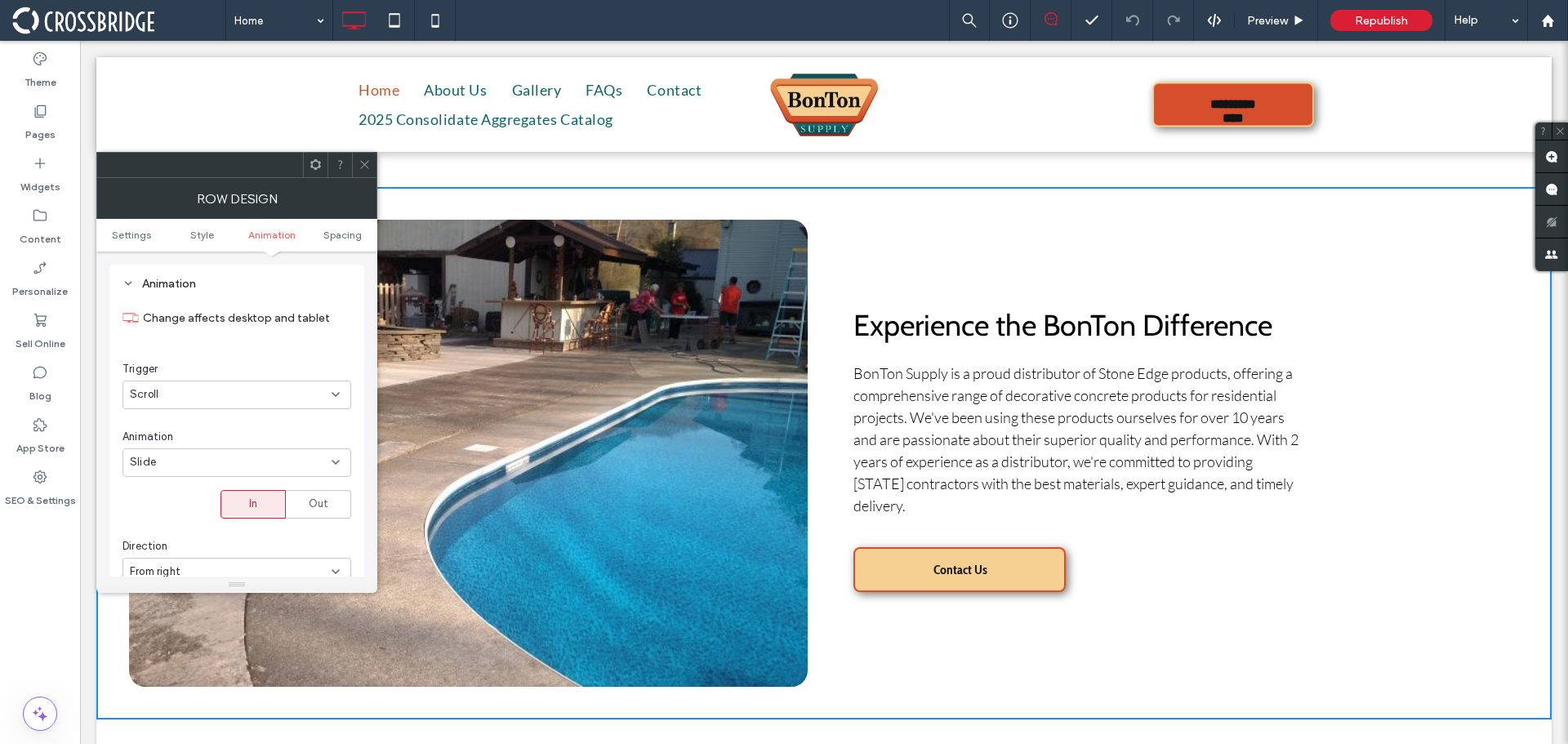 click on "Scroll" at bounding box center [230, 394] 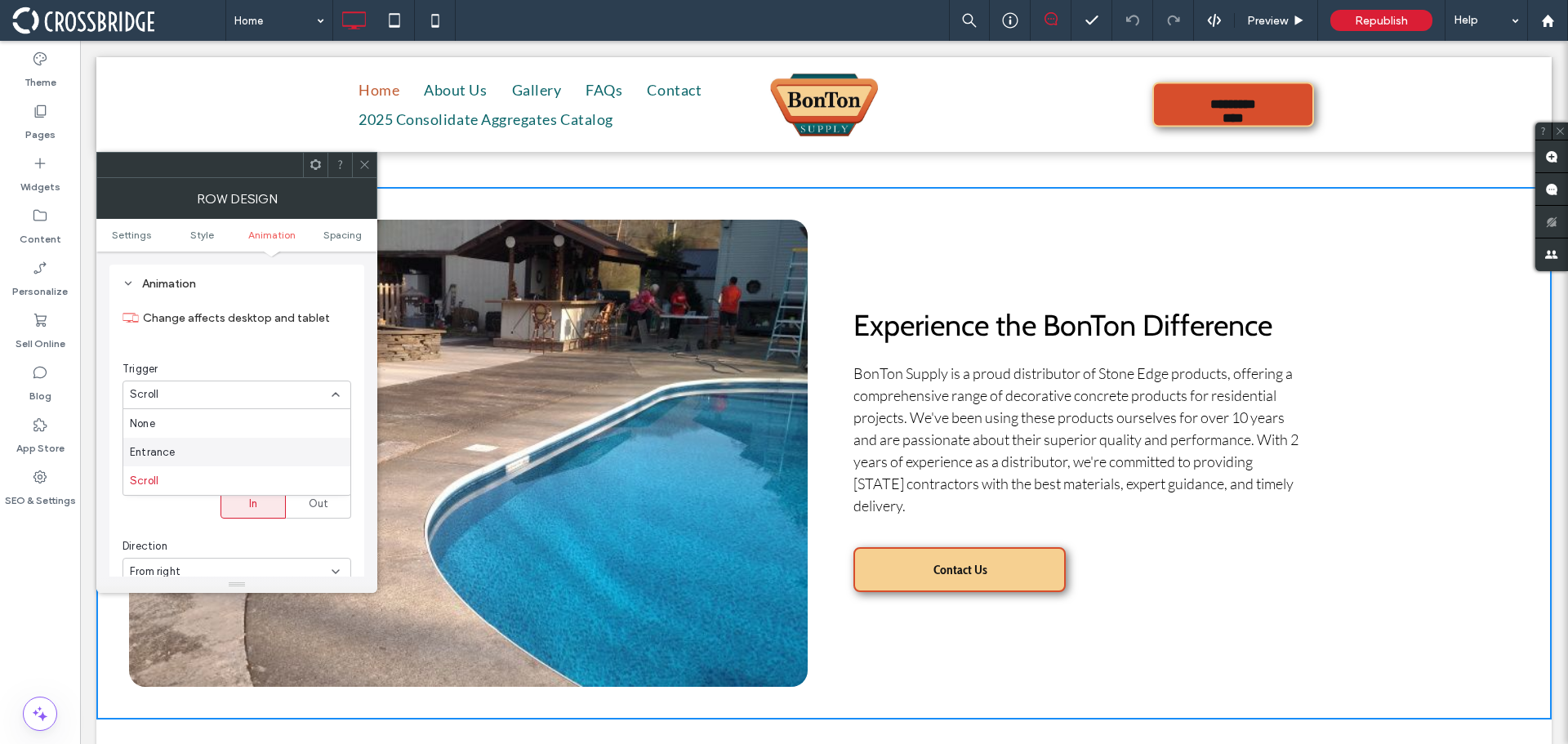 click on "Entrance" at bounding box center (237, 452) 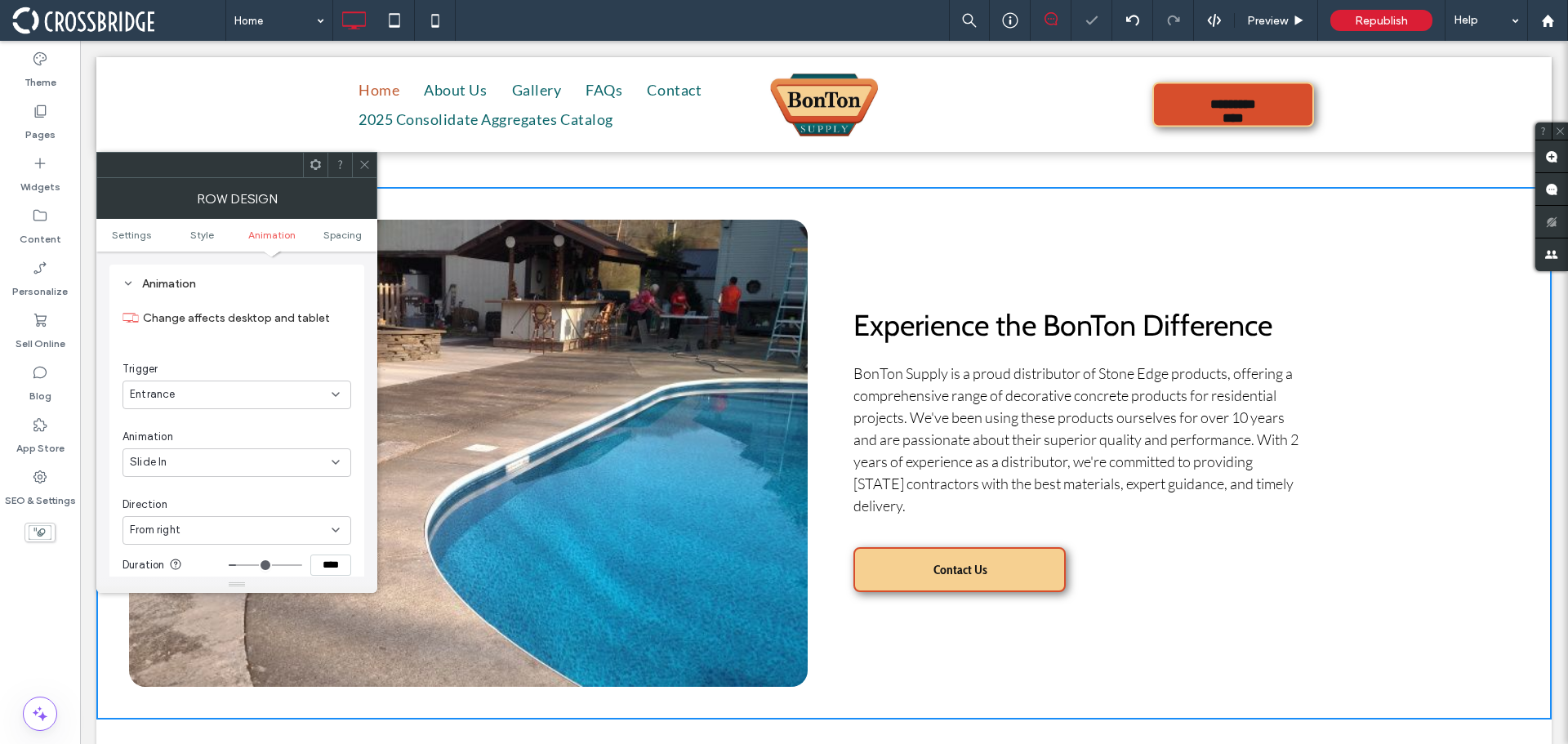 click on "Slide In" at bounding box center [230, 462] 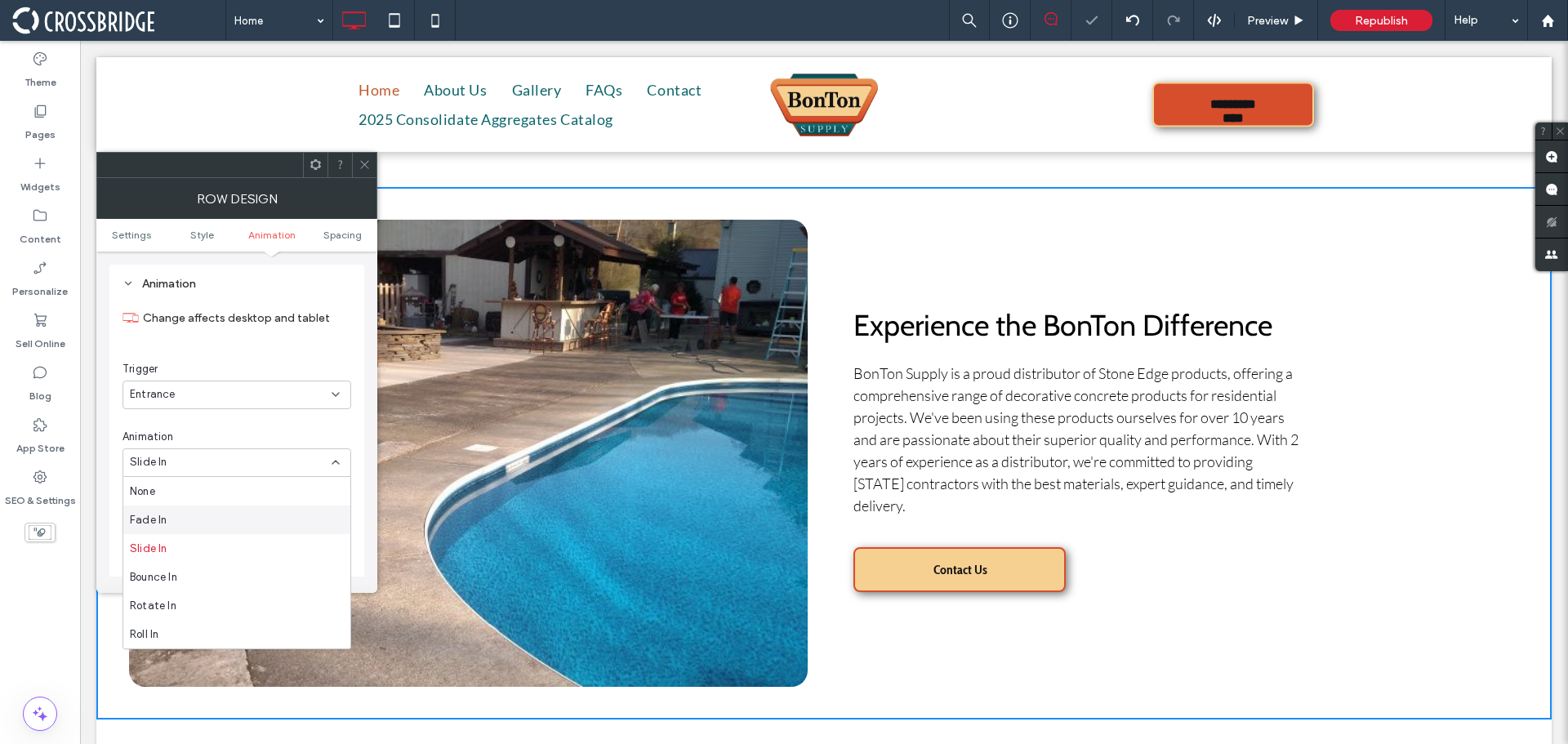 click on "Fade In" at bounding box center [237, 519] 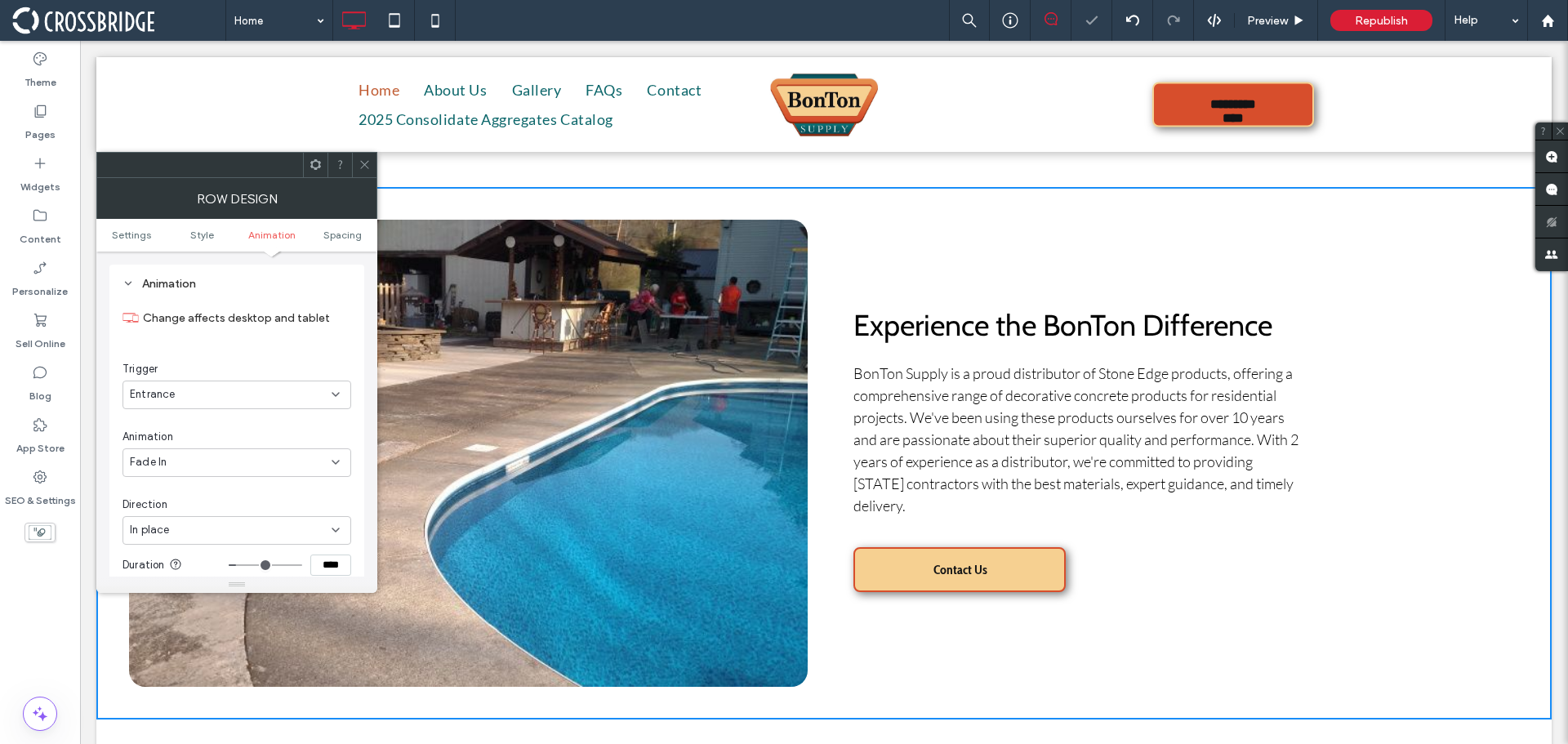 click 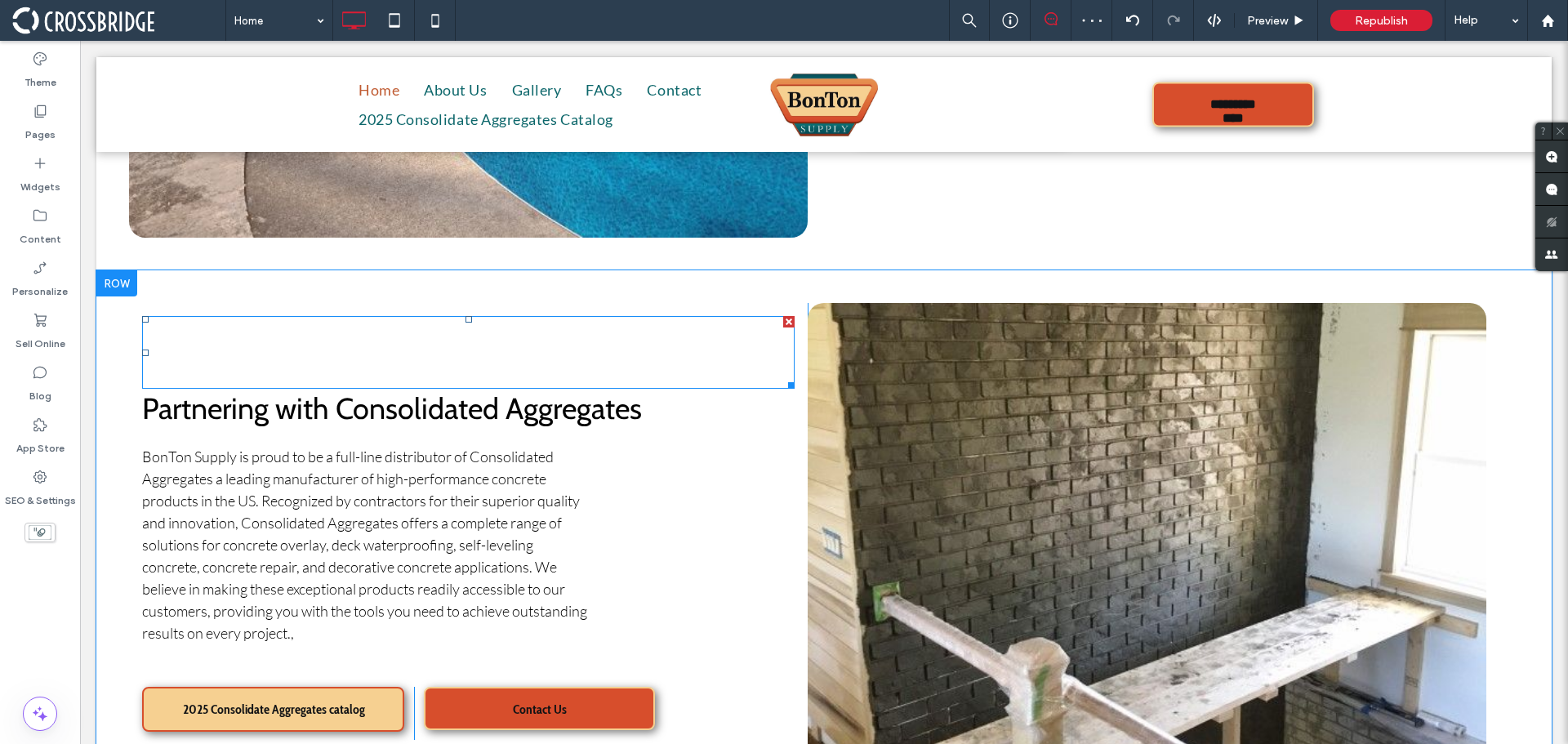 scroll, scrollTop: 1062, scrollLeft: 0, axis: vertical 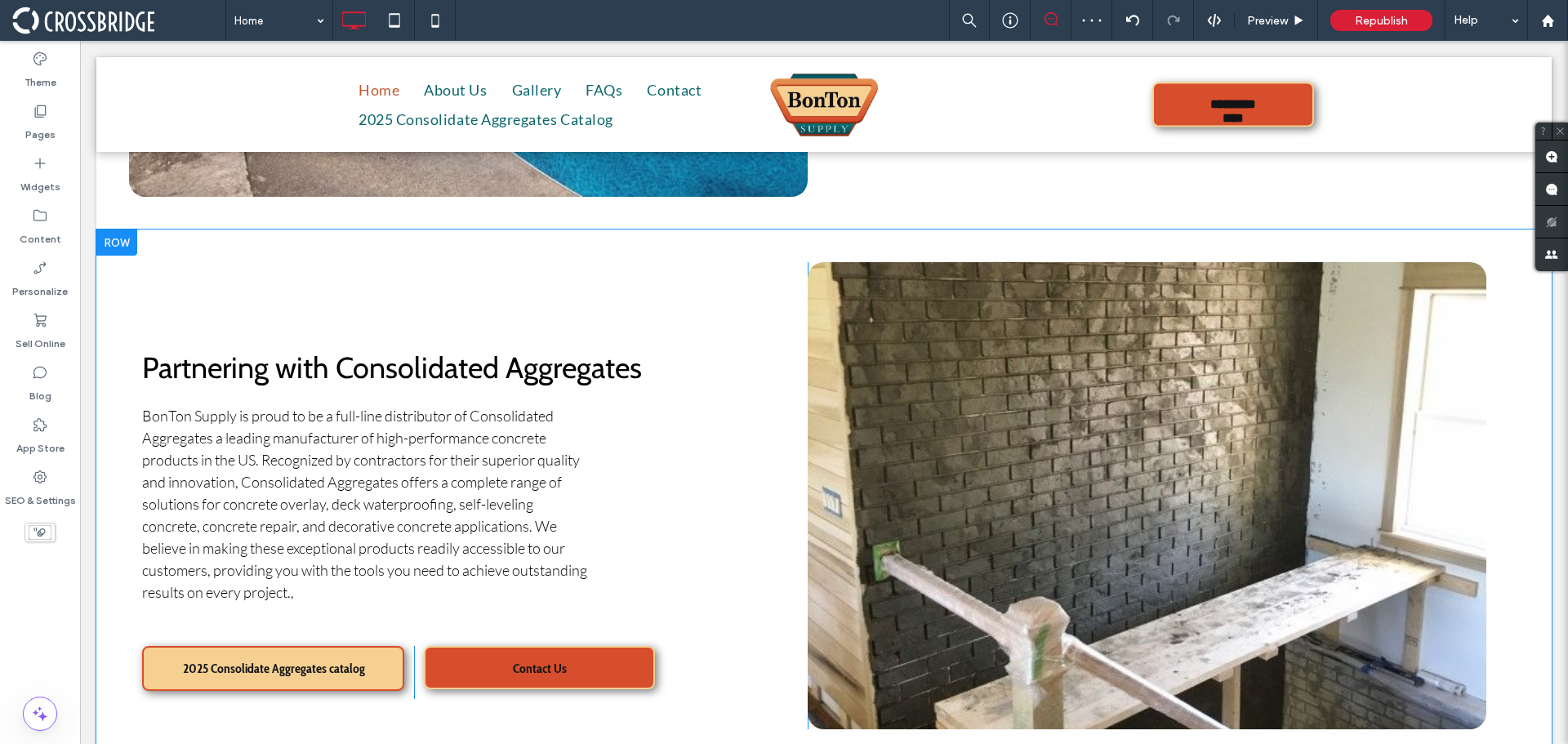 click at bounding box center [117, 243] 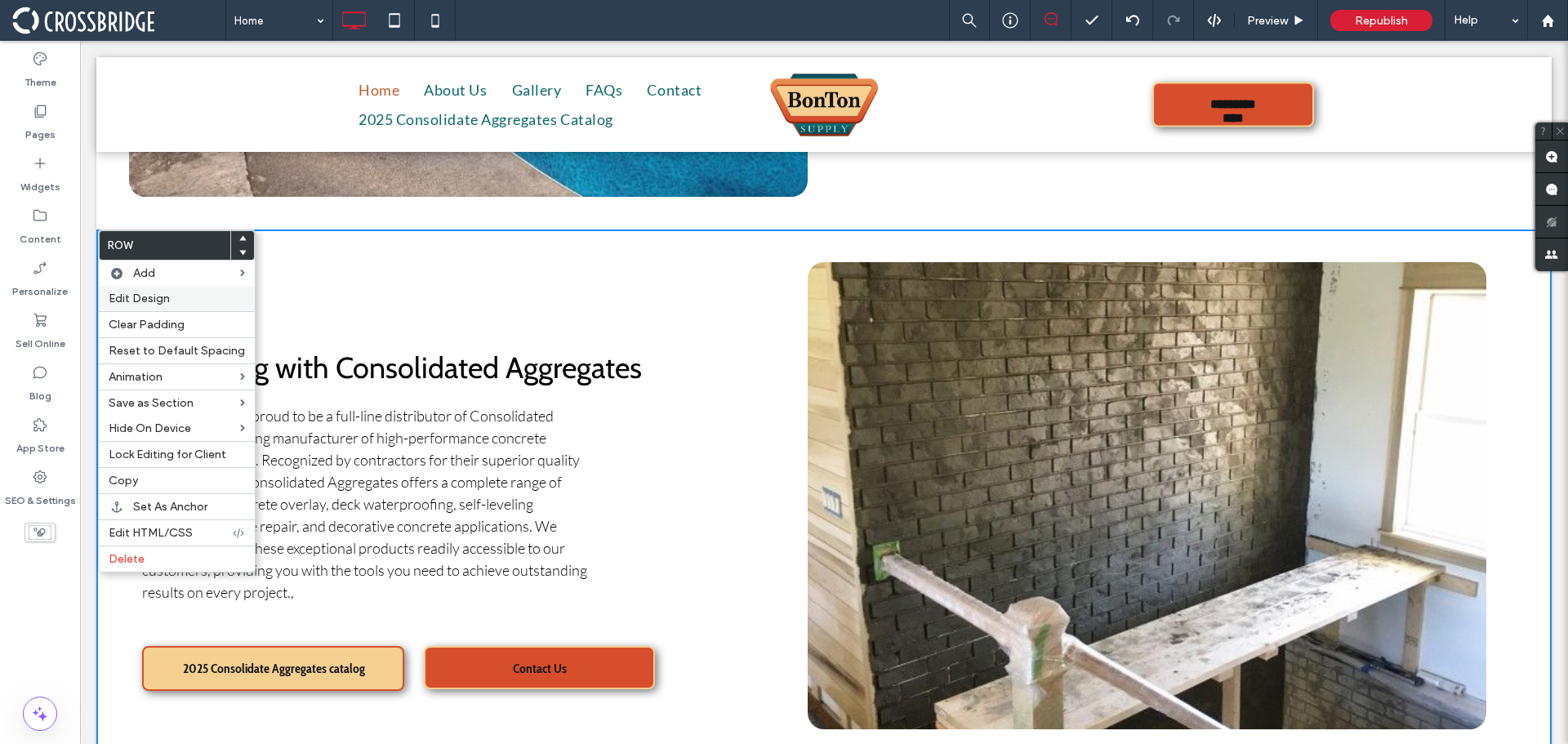 click on "Edit Design" at bounding box center (139, 298) 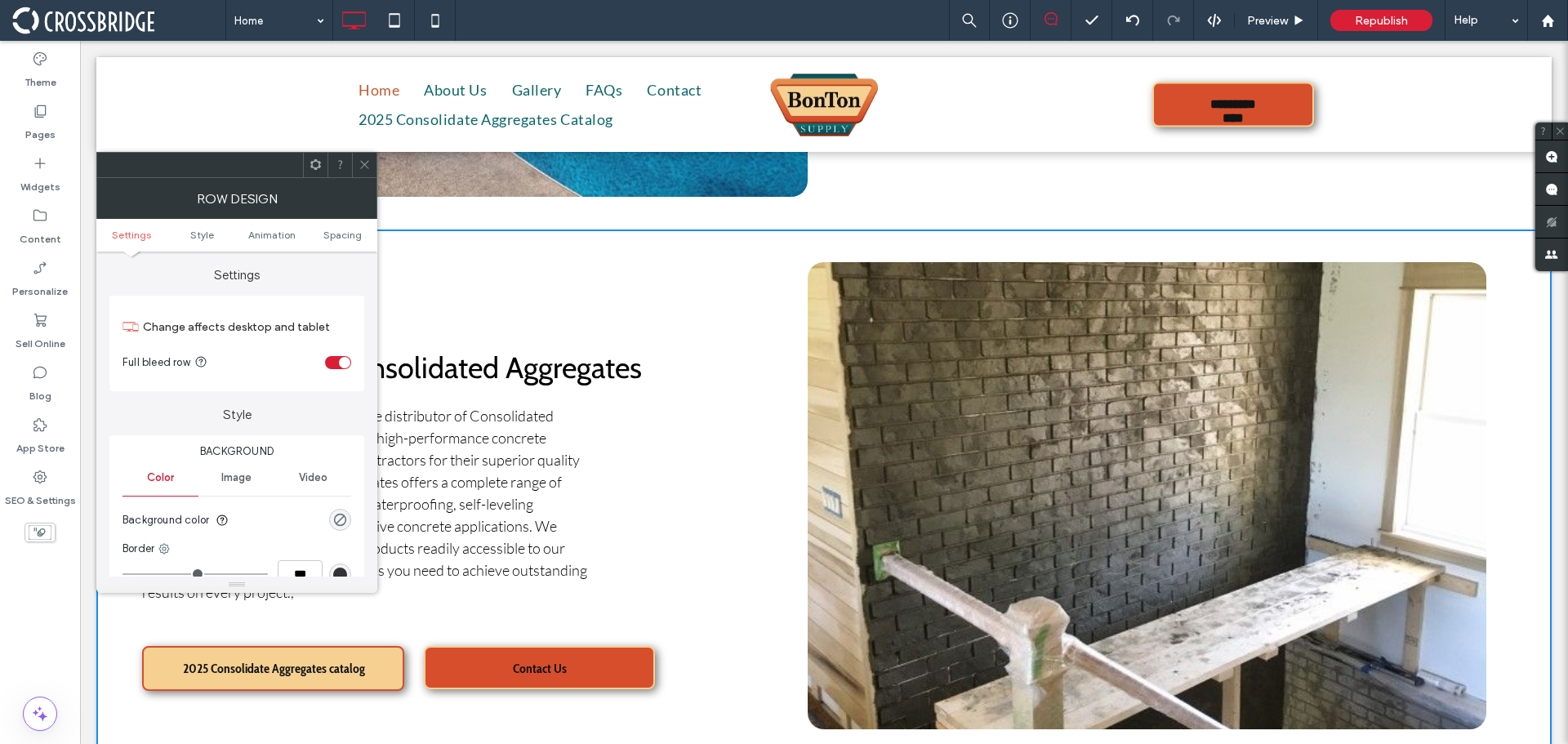 click on "Settings Style Animation Spacing" at bounding box center (237, 235) 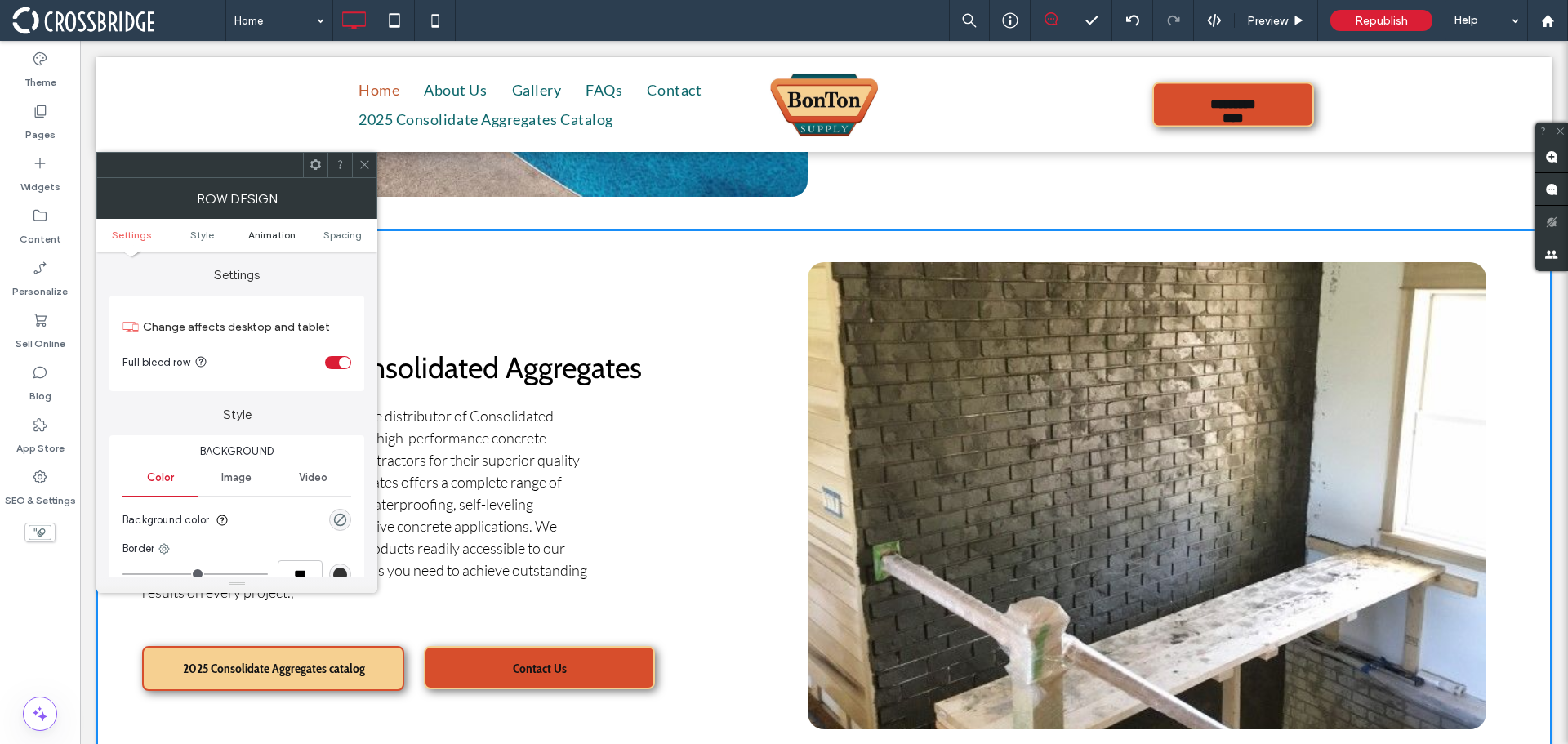 click on "Animation" at bounding box center [272, 234] 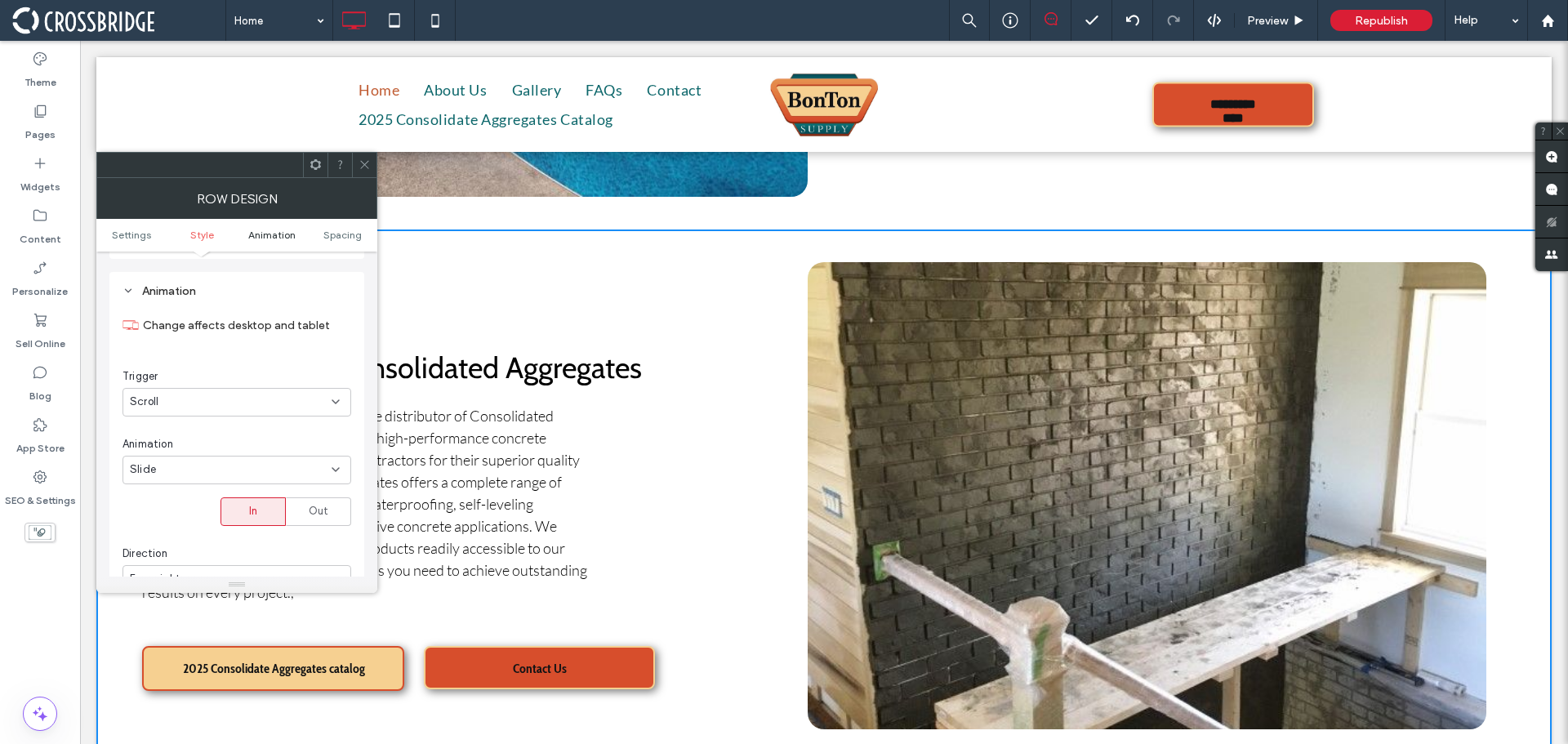 scroll, scrollTop: 410, scrollLeft: 0, axis: vertical 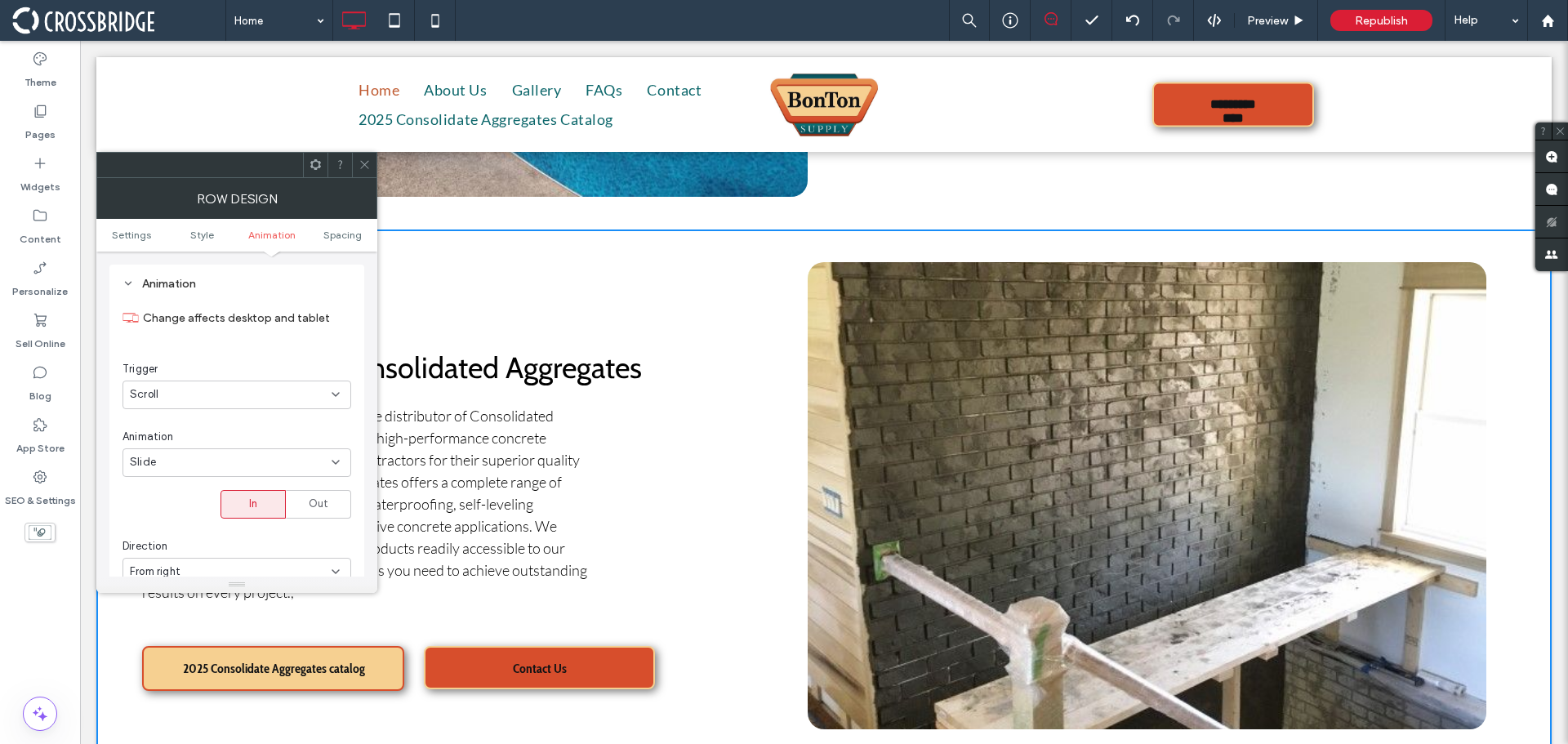 click on "Scroll" at bounding box center [230, 394] 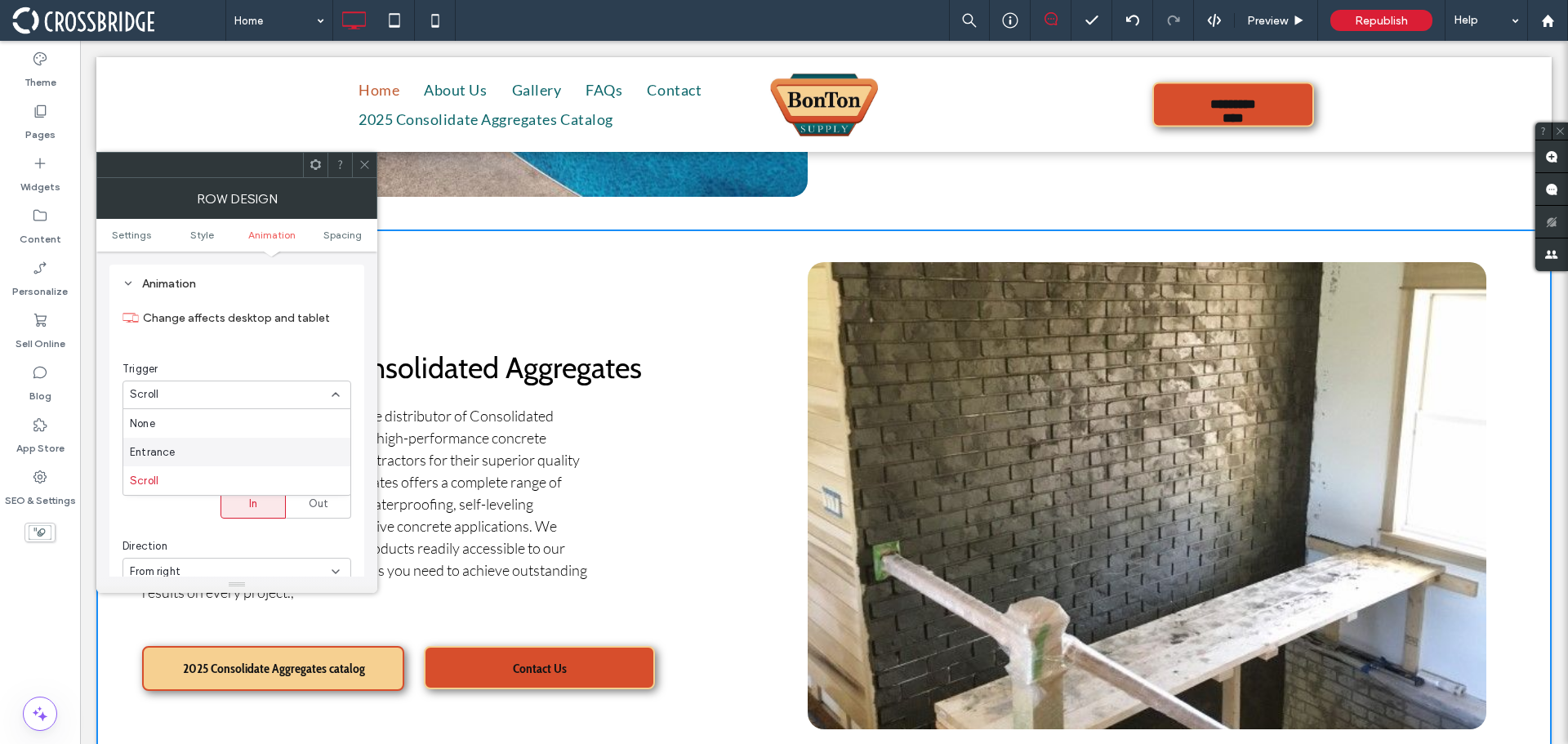 click on "Entrance" at bounding box center (237, 452) 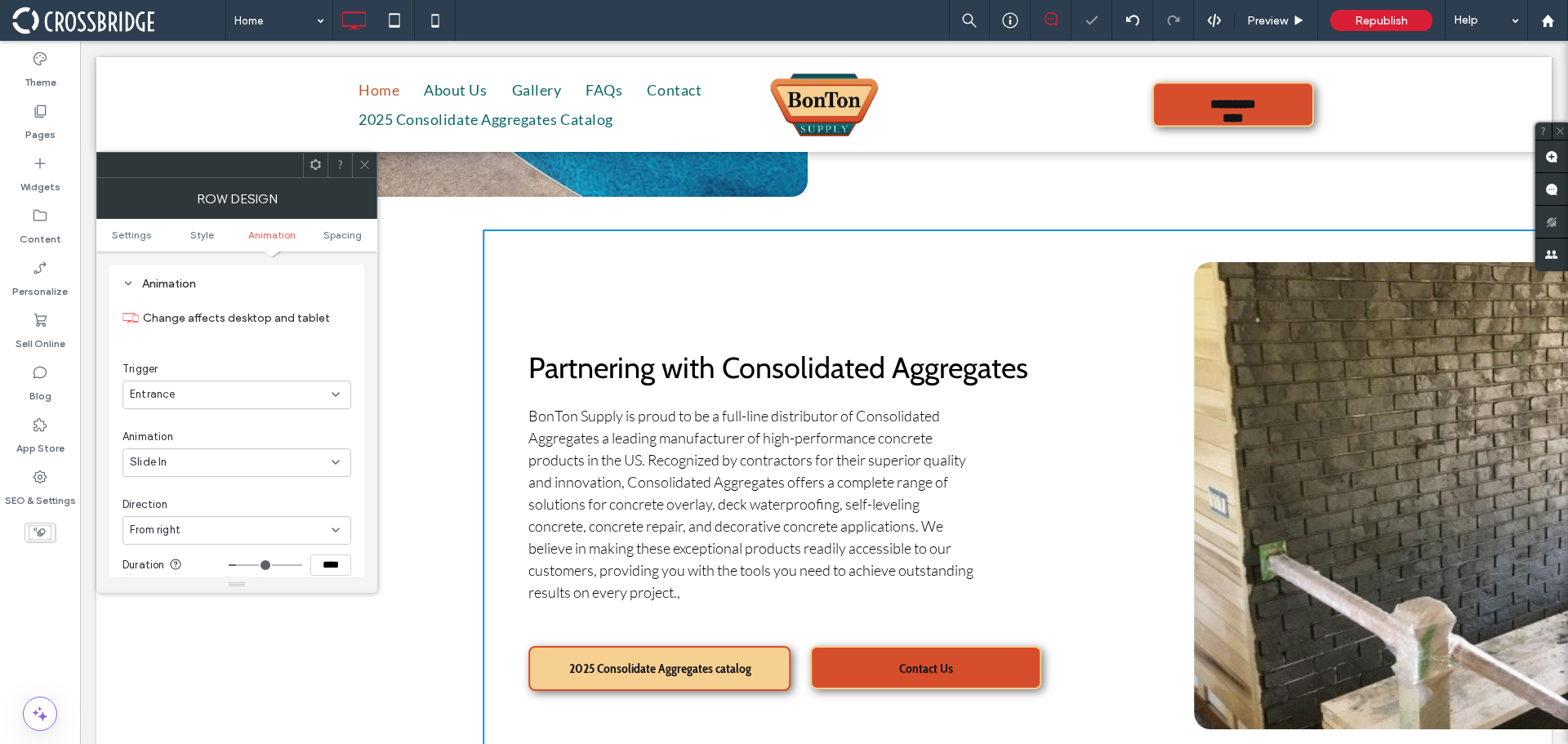 click on "Slide In" at bounding box center (230, 462) 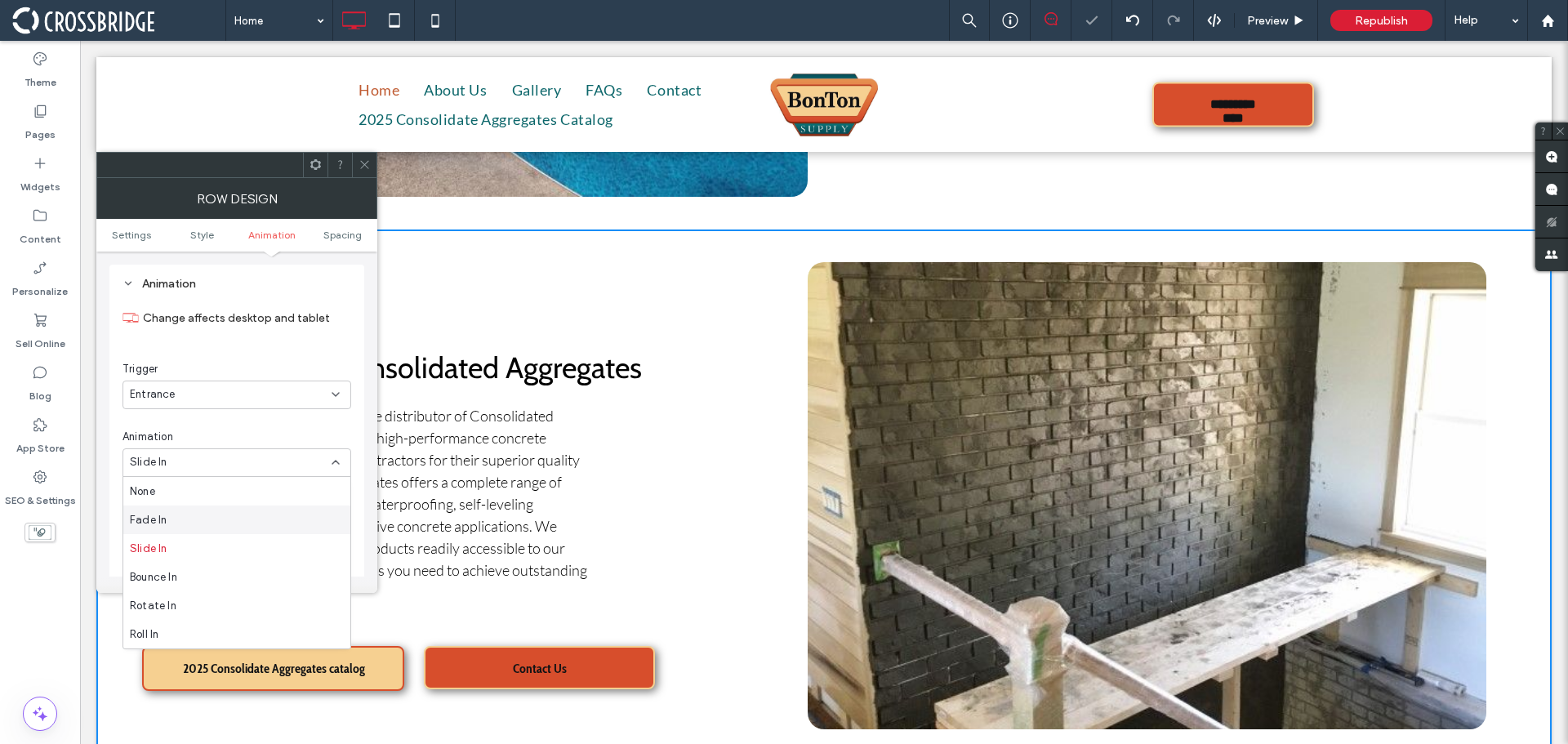 click on "Fade In" at bounding box center [237, 519] 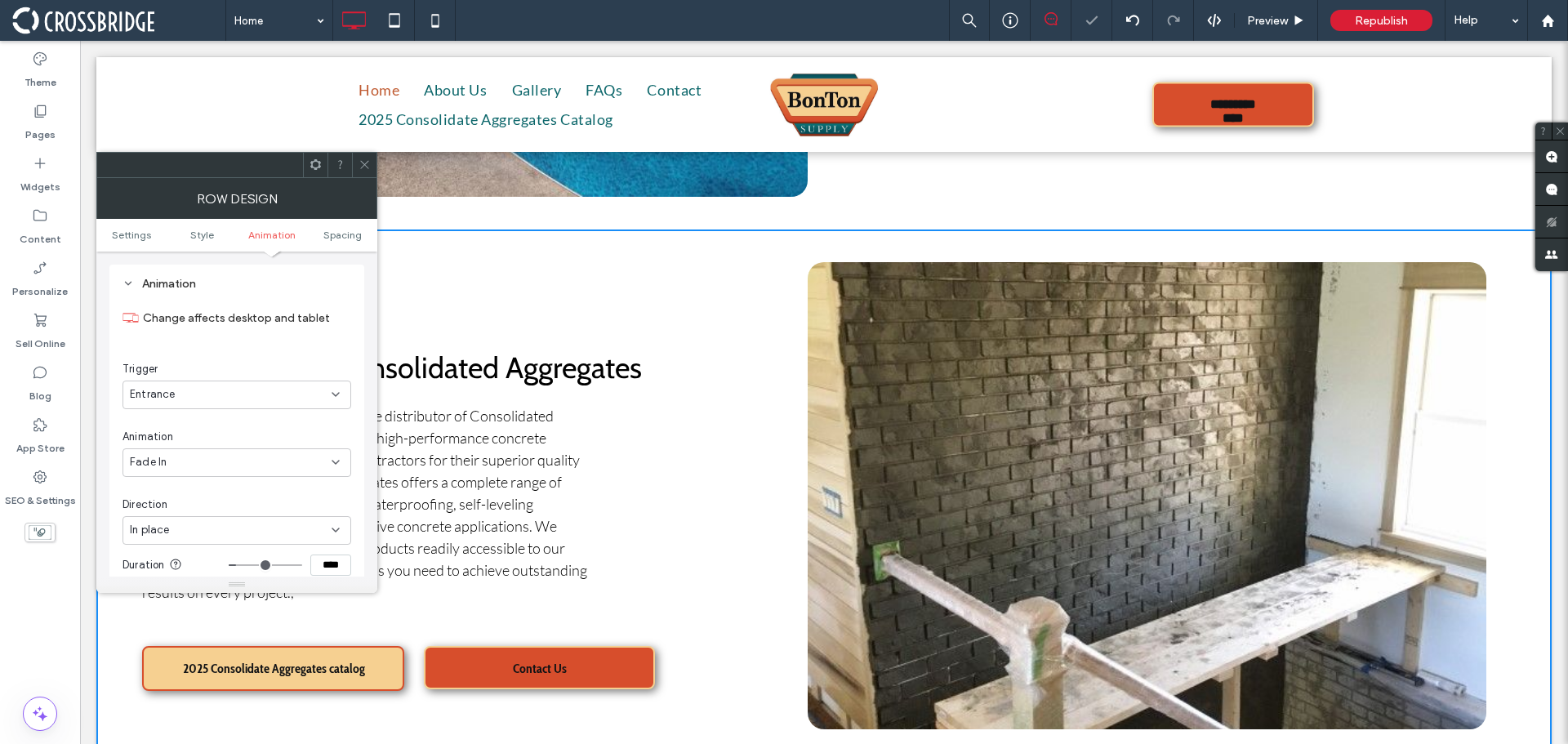 click 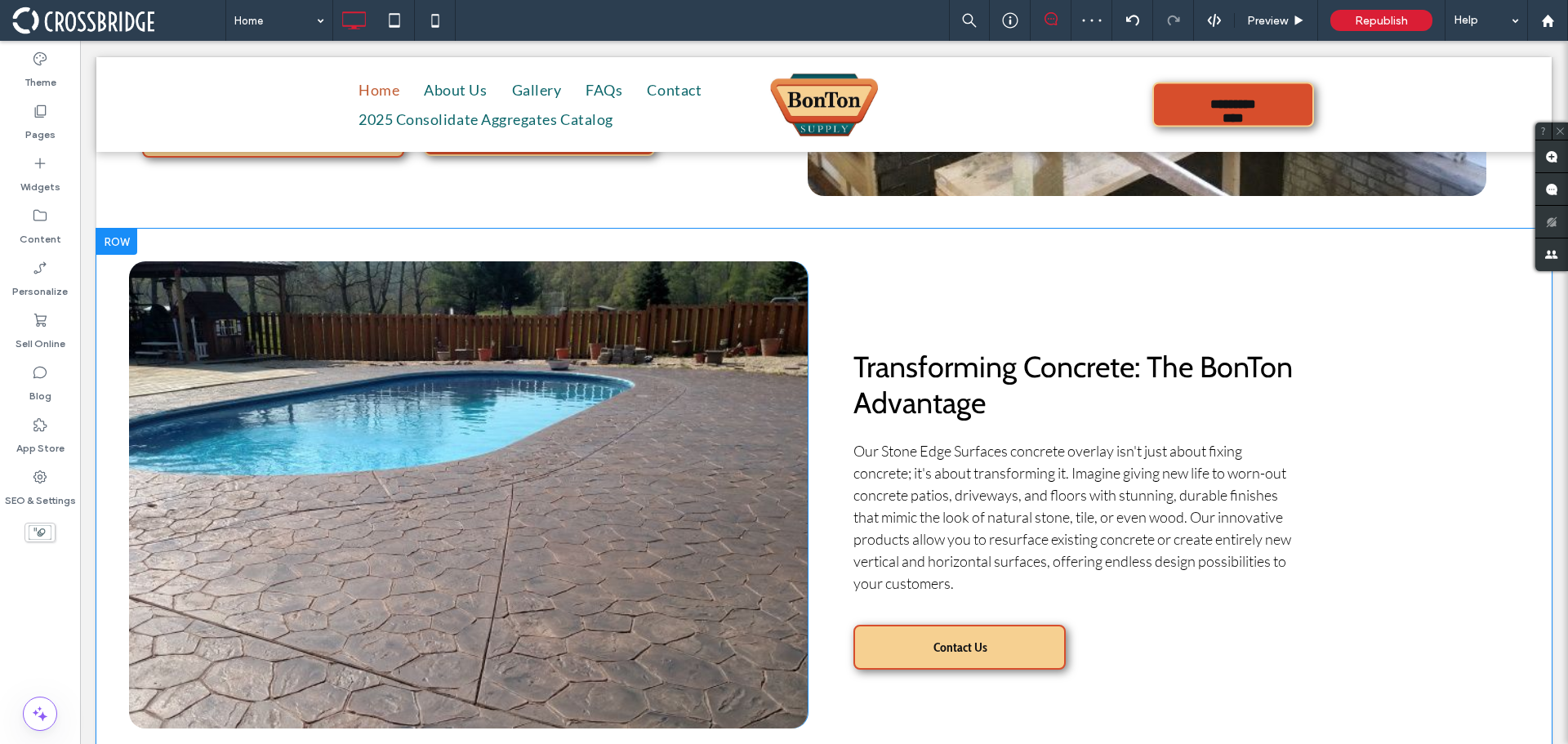scroll, scrollTop: 1633, scrollLeft: 0, axis: vertical 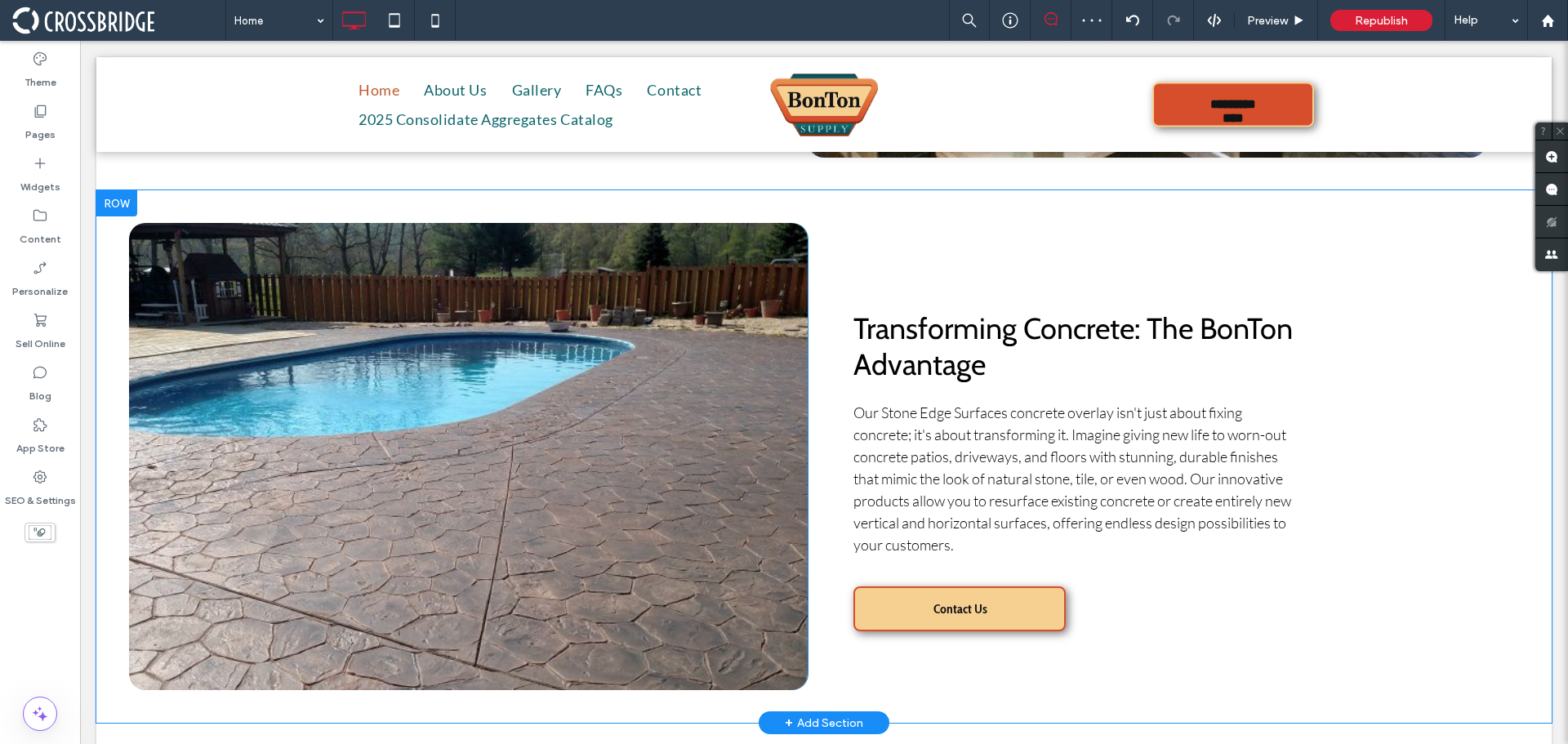 click at bounding box center (117, 203) 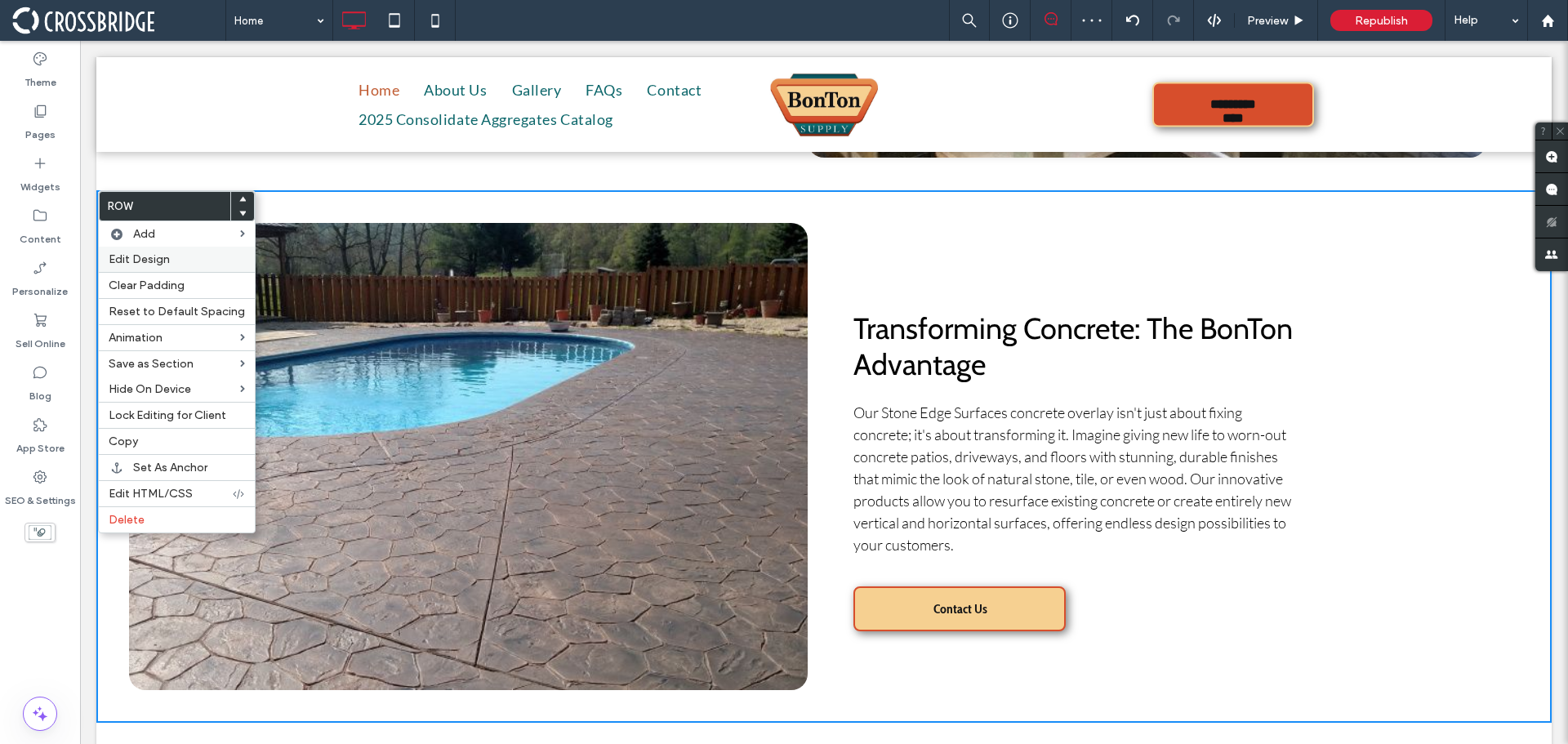 click on "Edit Design" at bounding box center (139, 259) 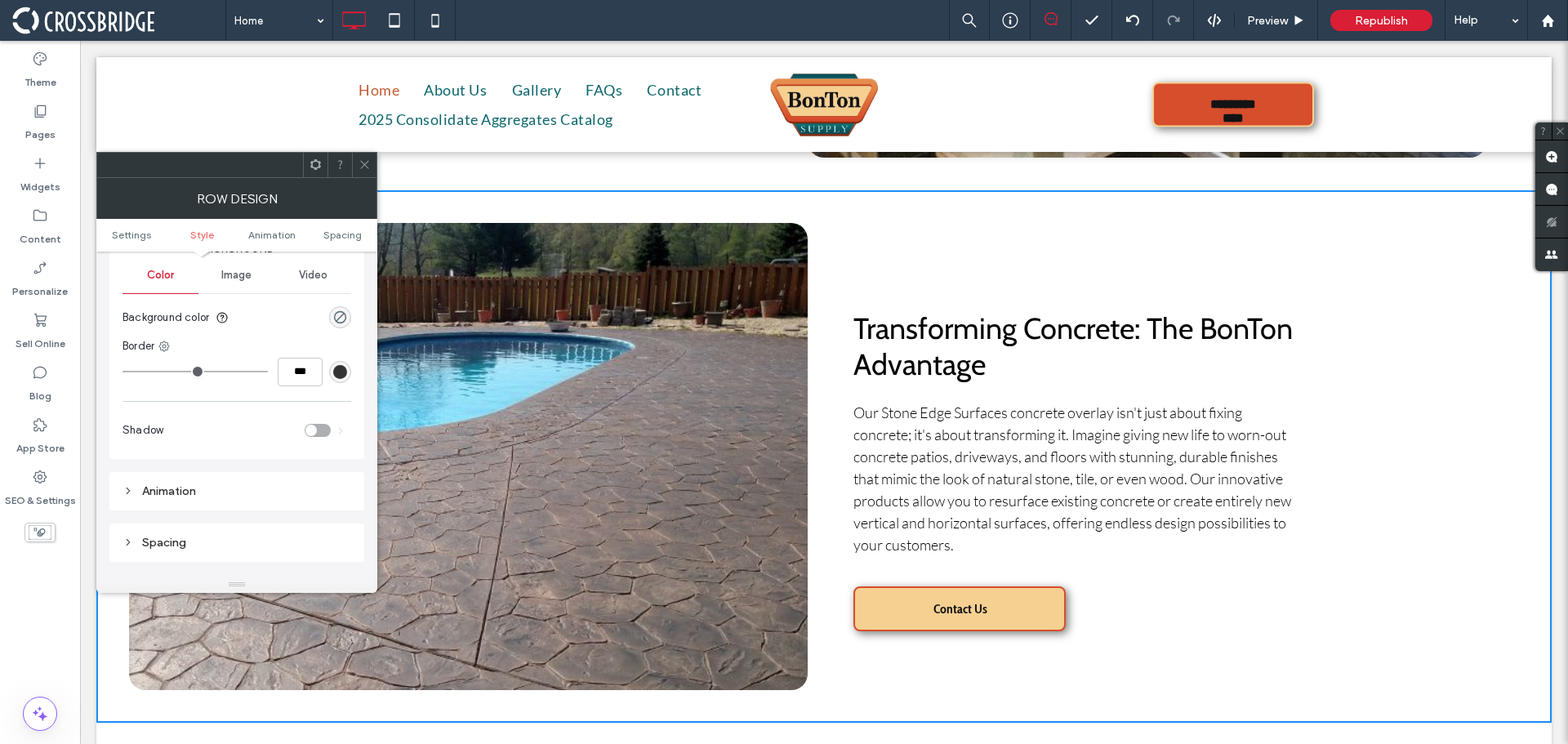 scroll, scrollTop: 245, scrollLeft: 0, axis: vertical 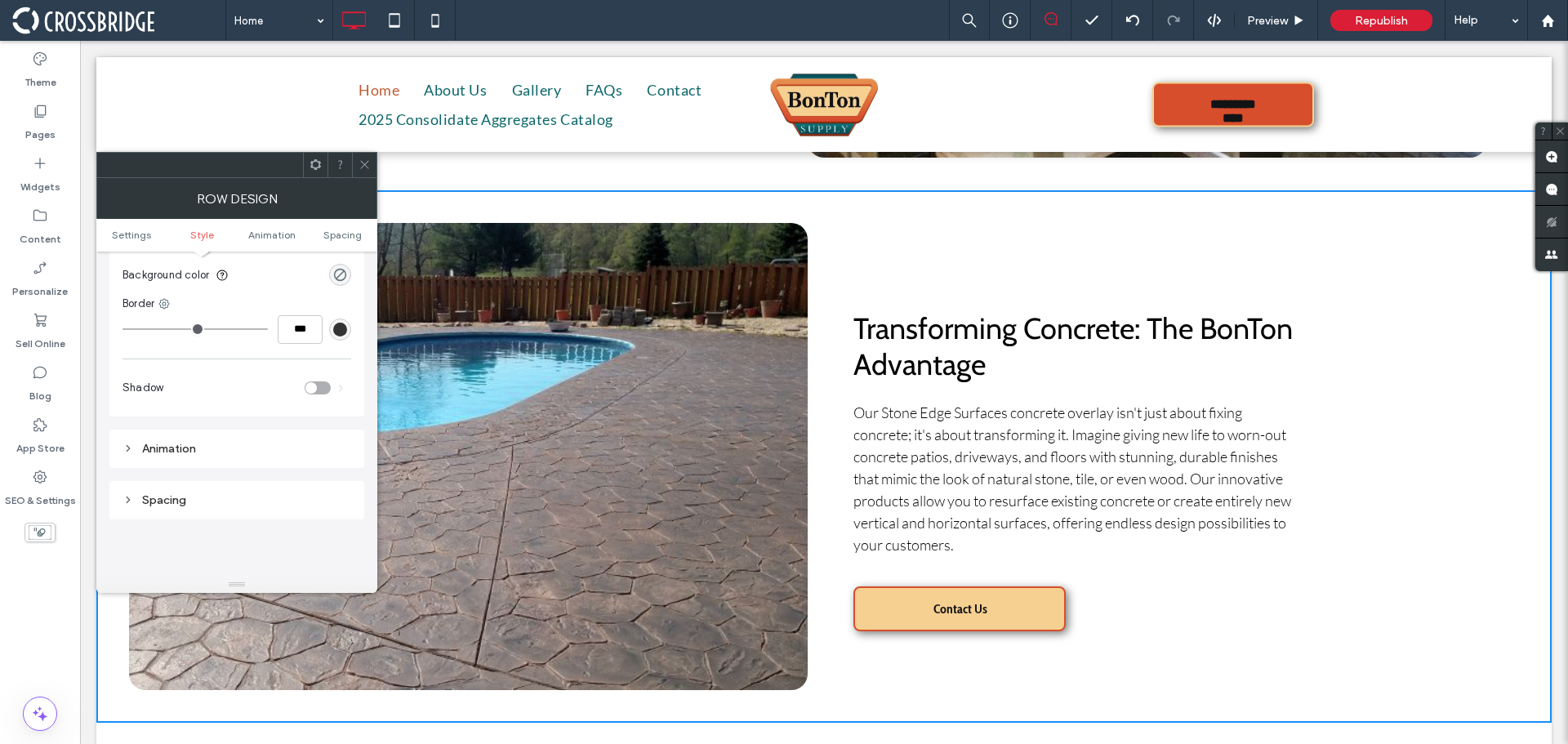 click on "Animation" at bounding box center (237, 448) 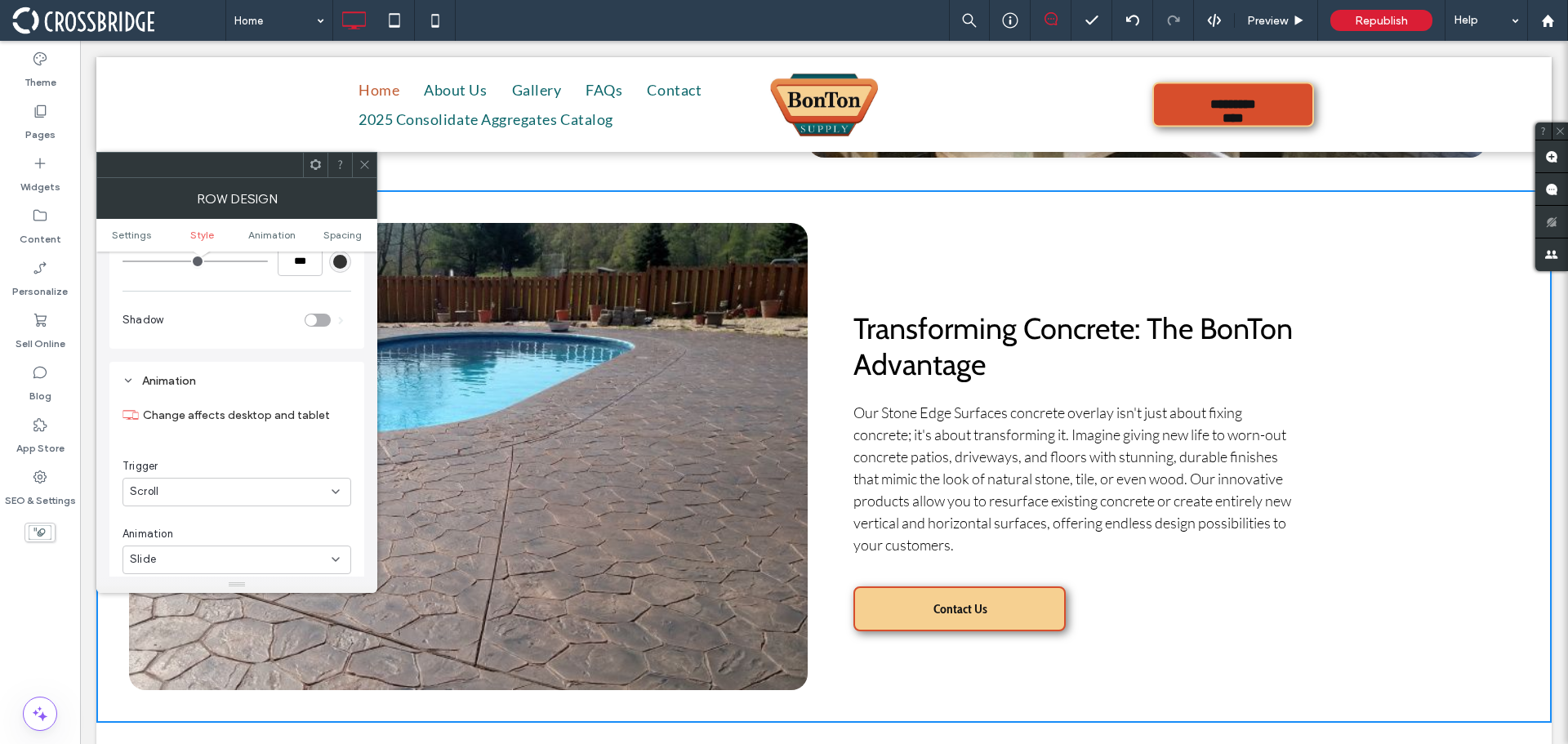 scroll, scrollTop: 408, scrollLeft: 0, axis: vertical 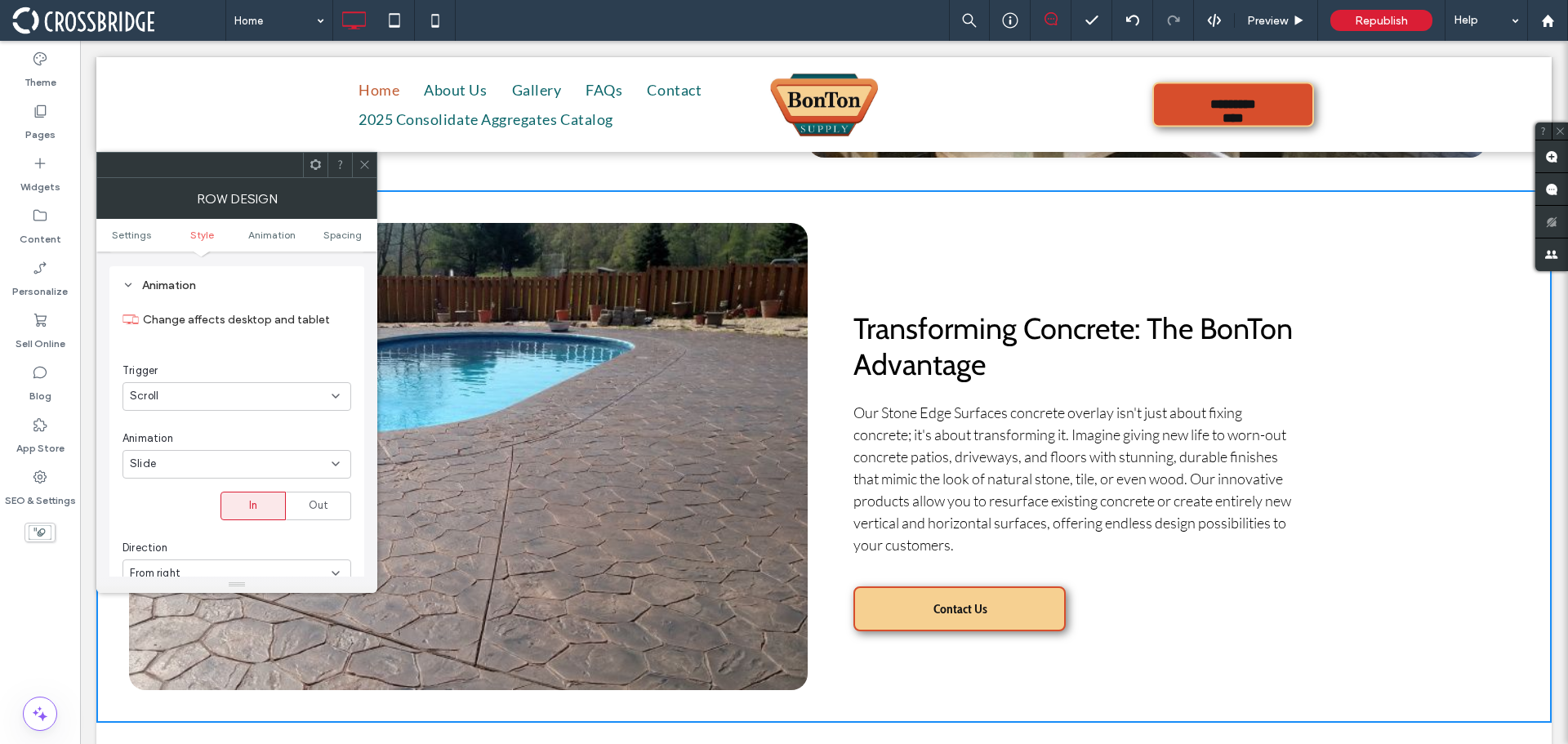 click on "Scroll" at bounding box center (230, 396) 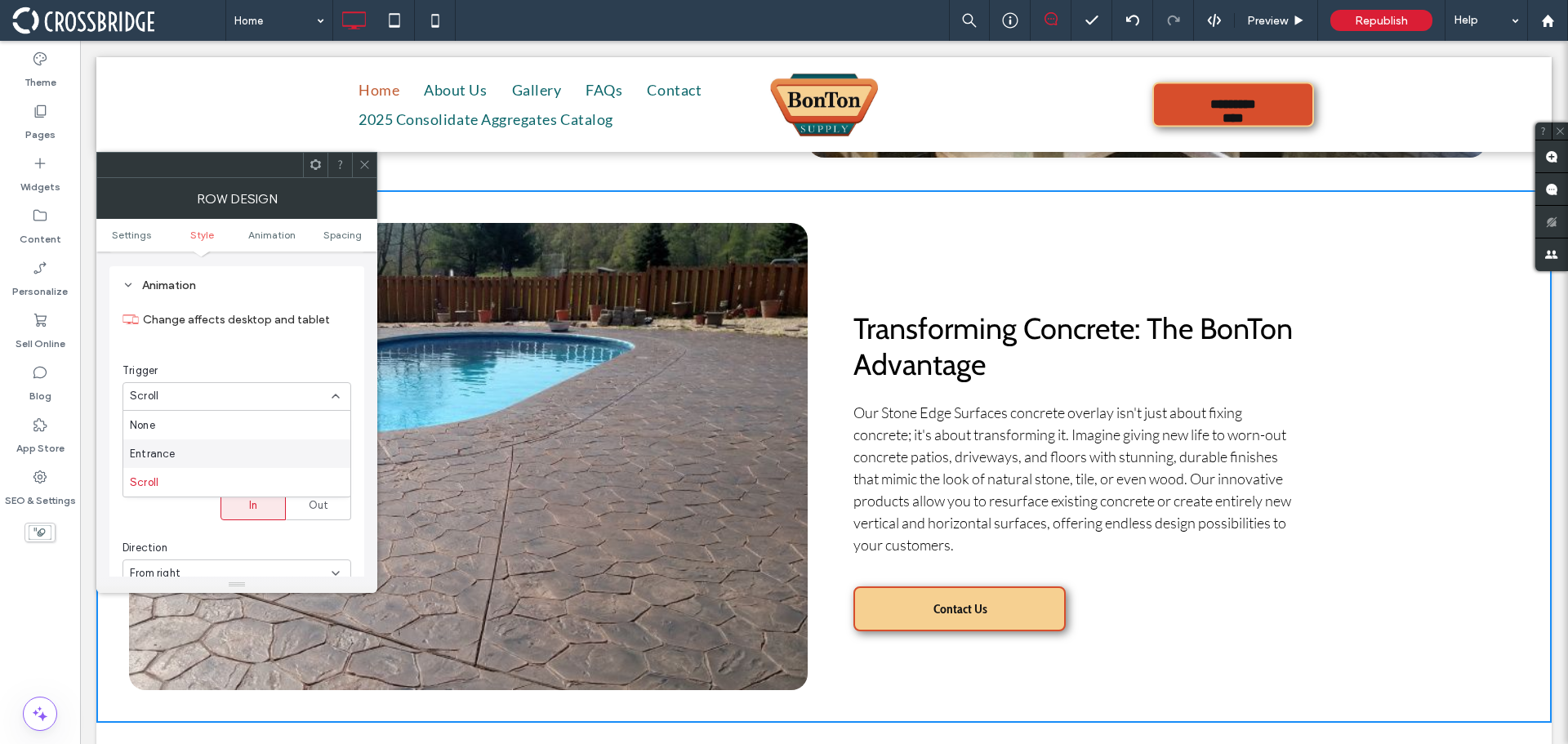 click on "Entrance" at bounding box center (237, 453) 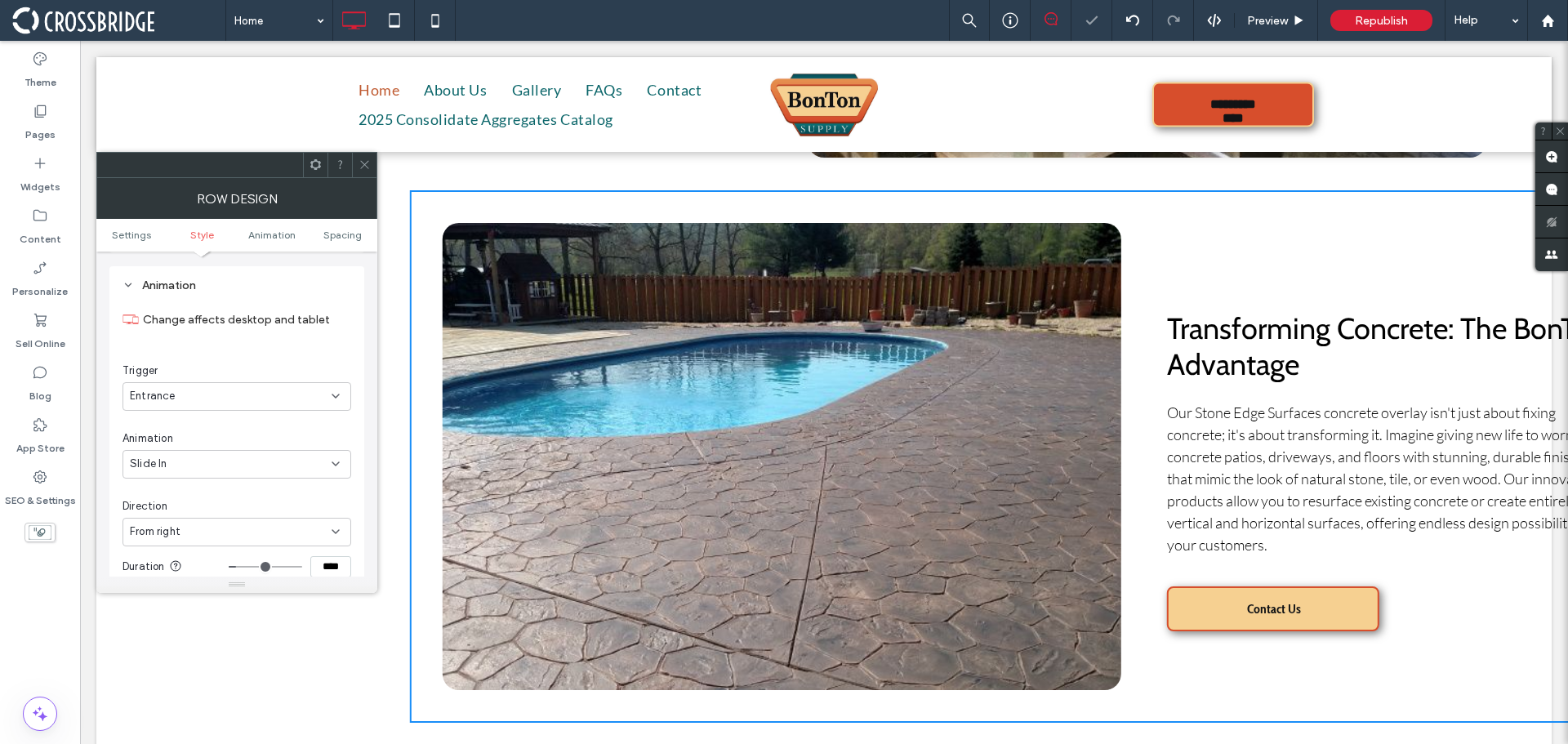 click on "Slide In" at bounding box center (230, 464) 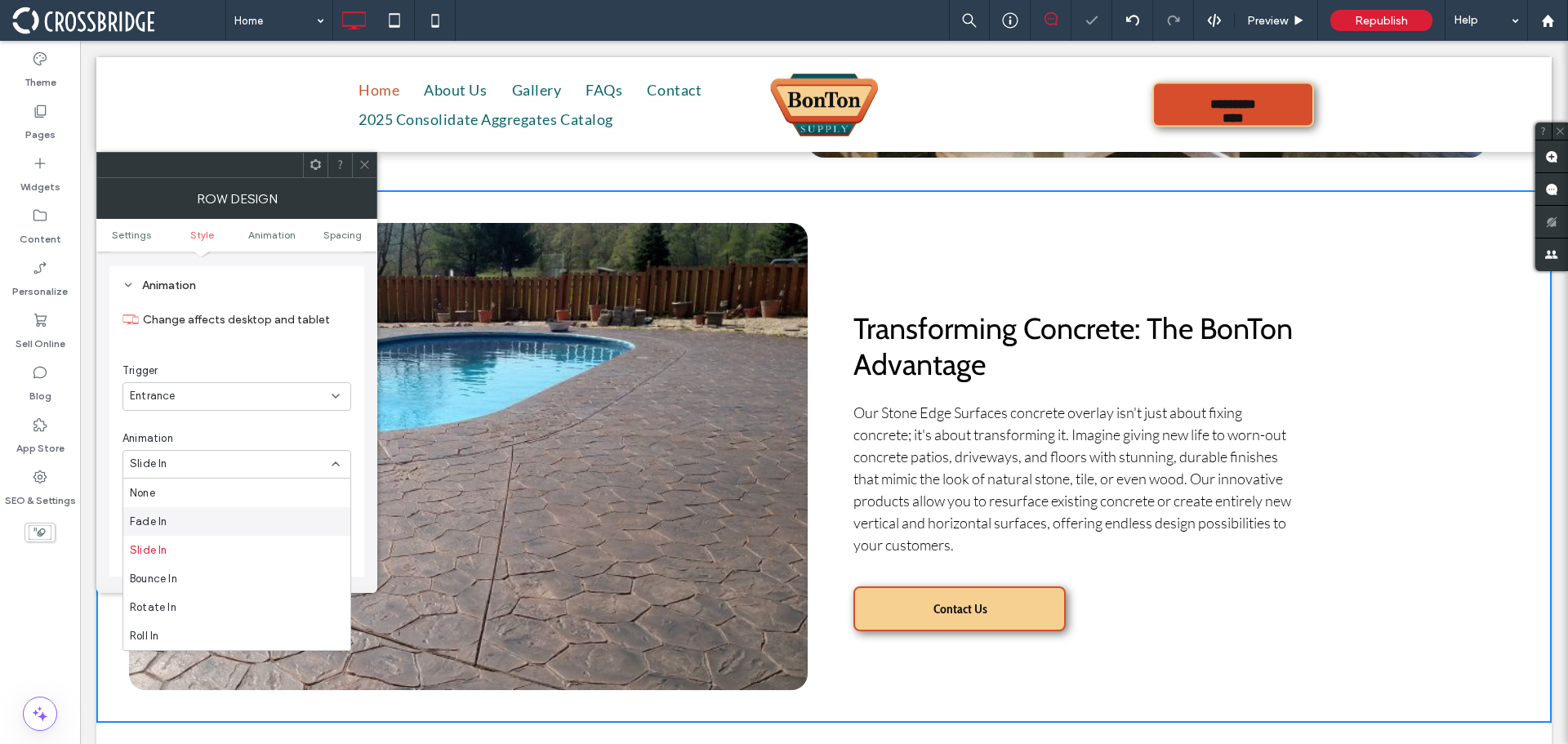 click on "Fade In" at bounding box center [237, 521] 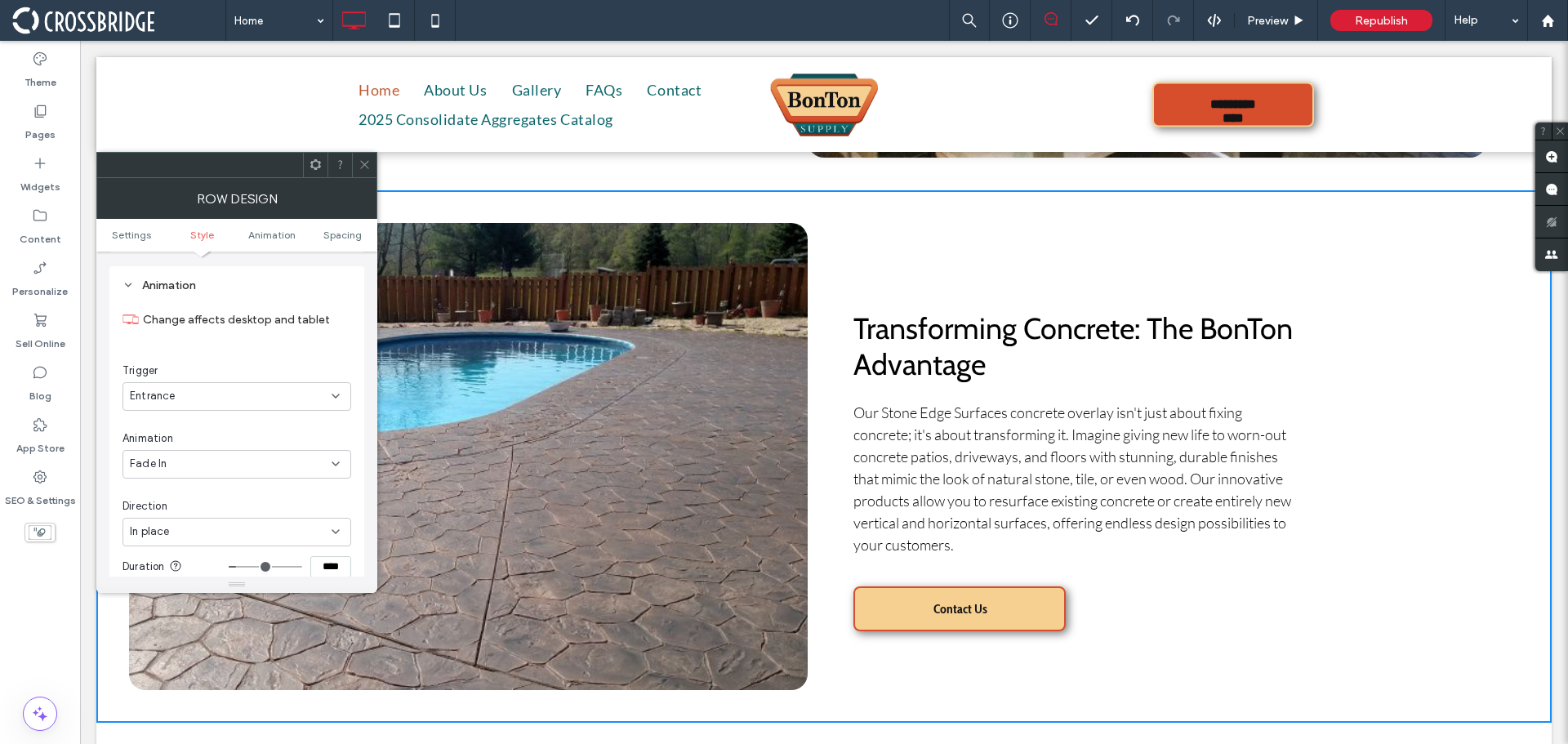 click 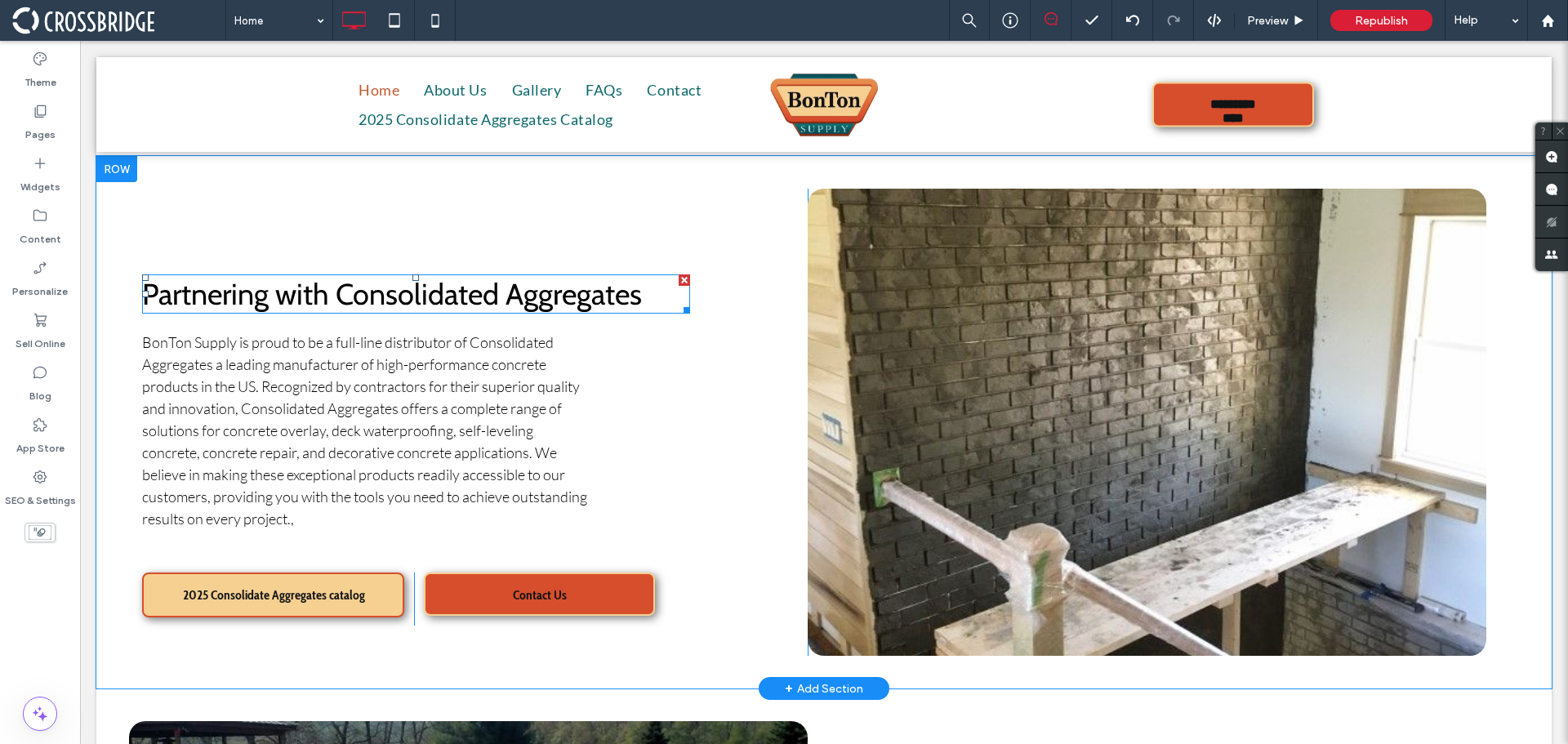 scroll, scrollTop: 980, scrollLeft: 0, axis: vertical 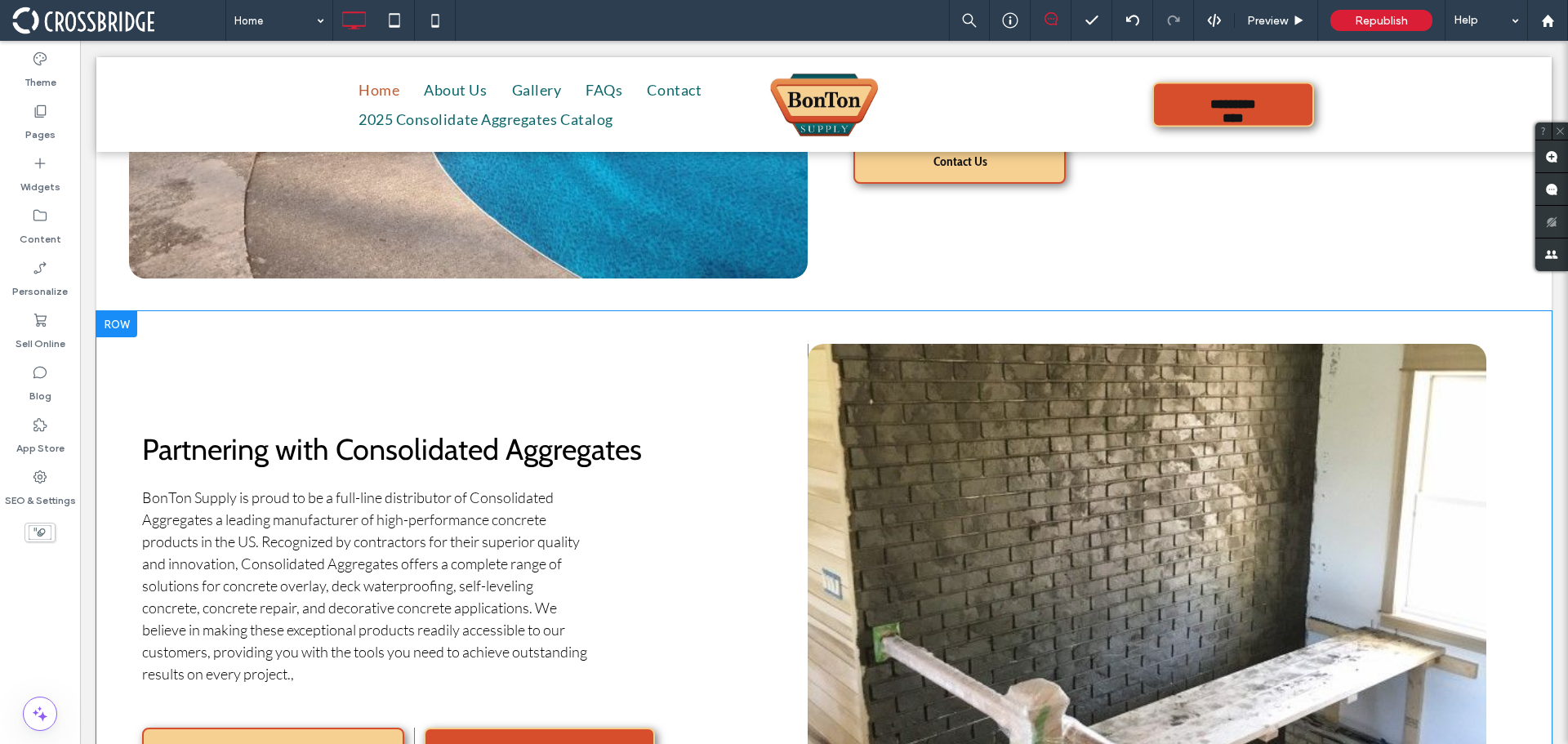 click at bounding box center (117, 324) 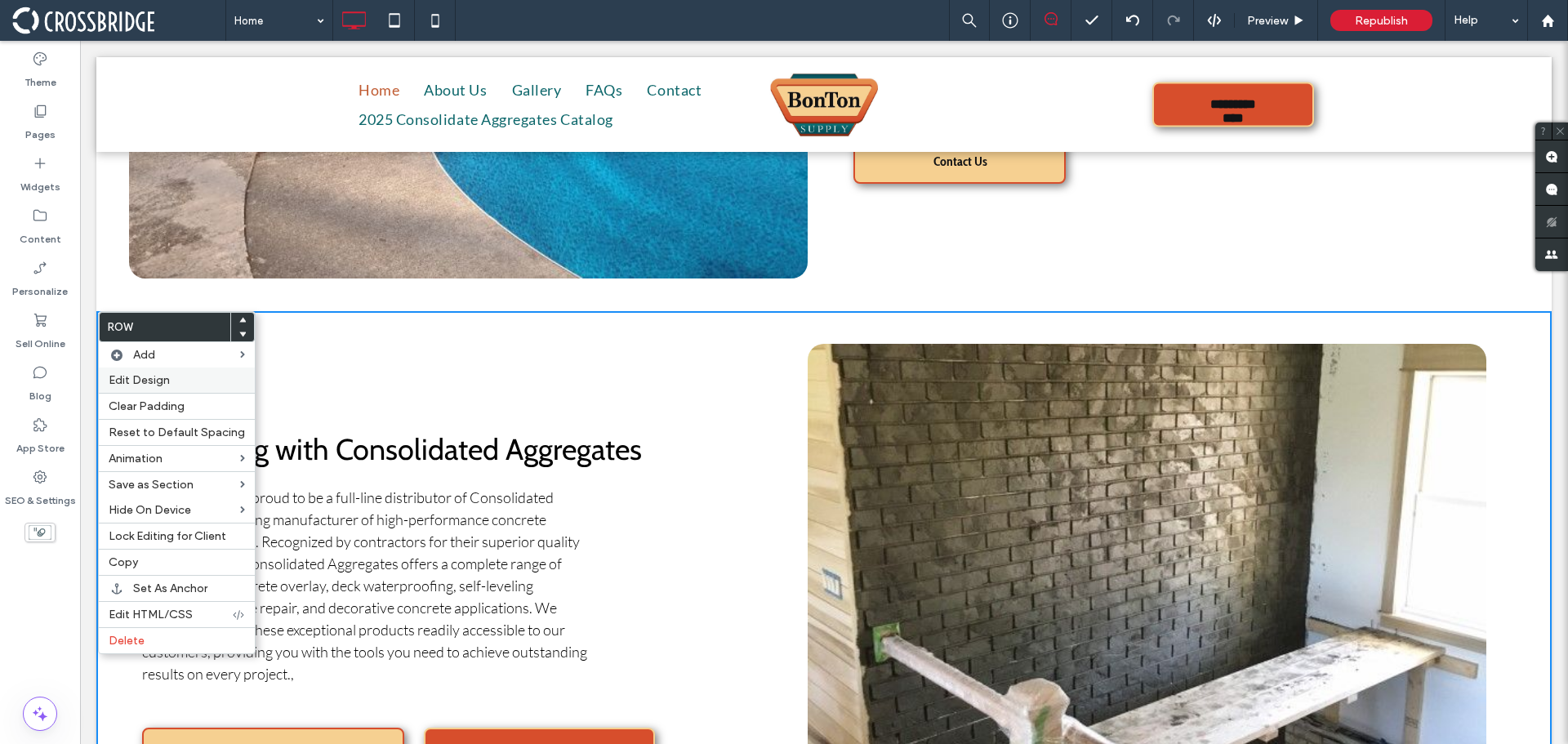 click on "Edit Design" at bounding box center [176, 380] 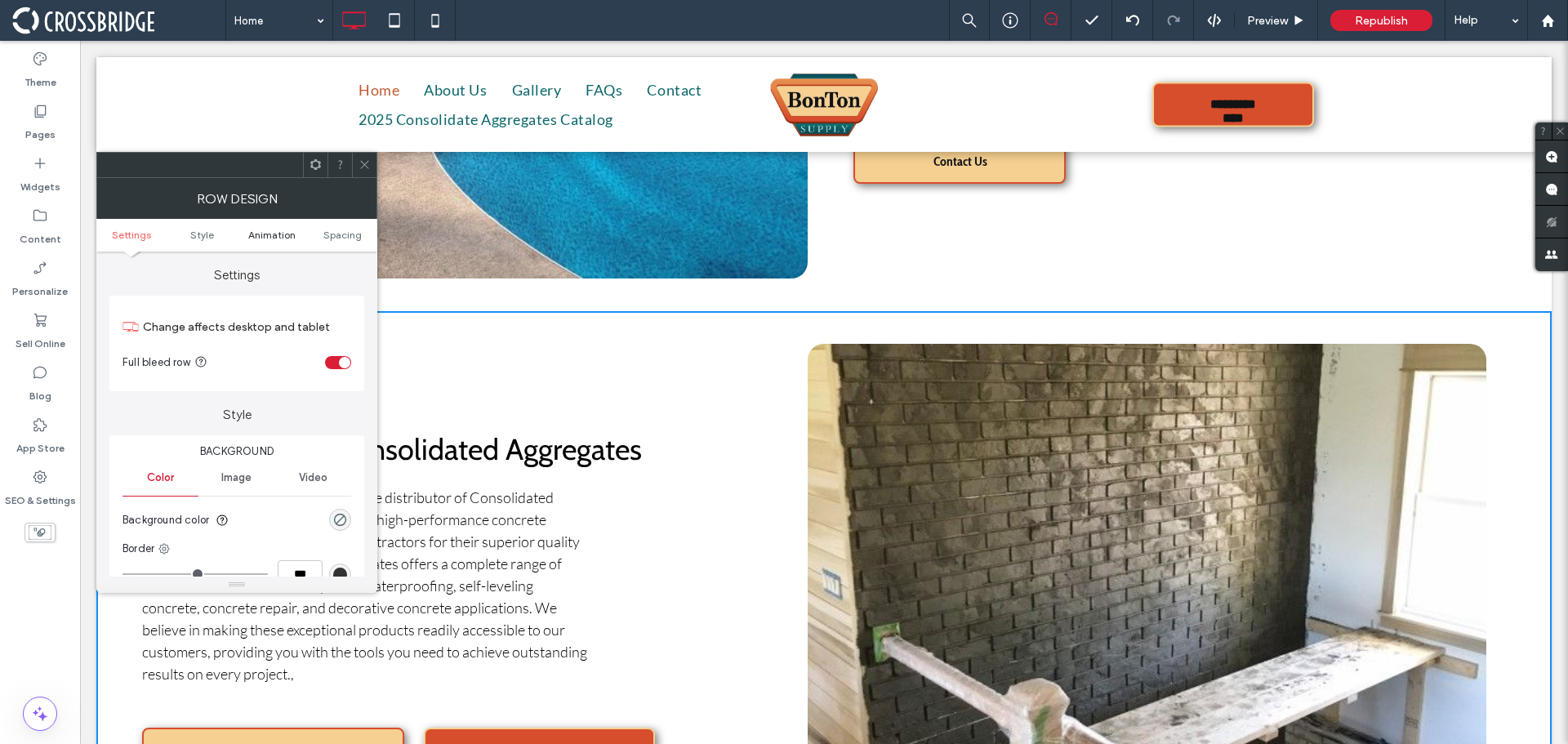 click on "Animation" at bounding box center (272, 234) 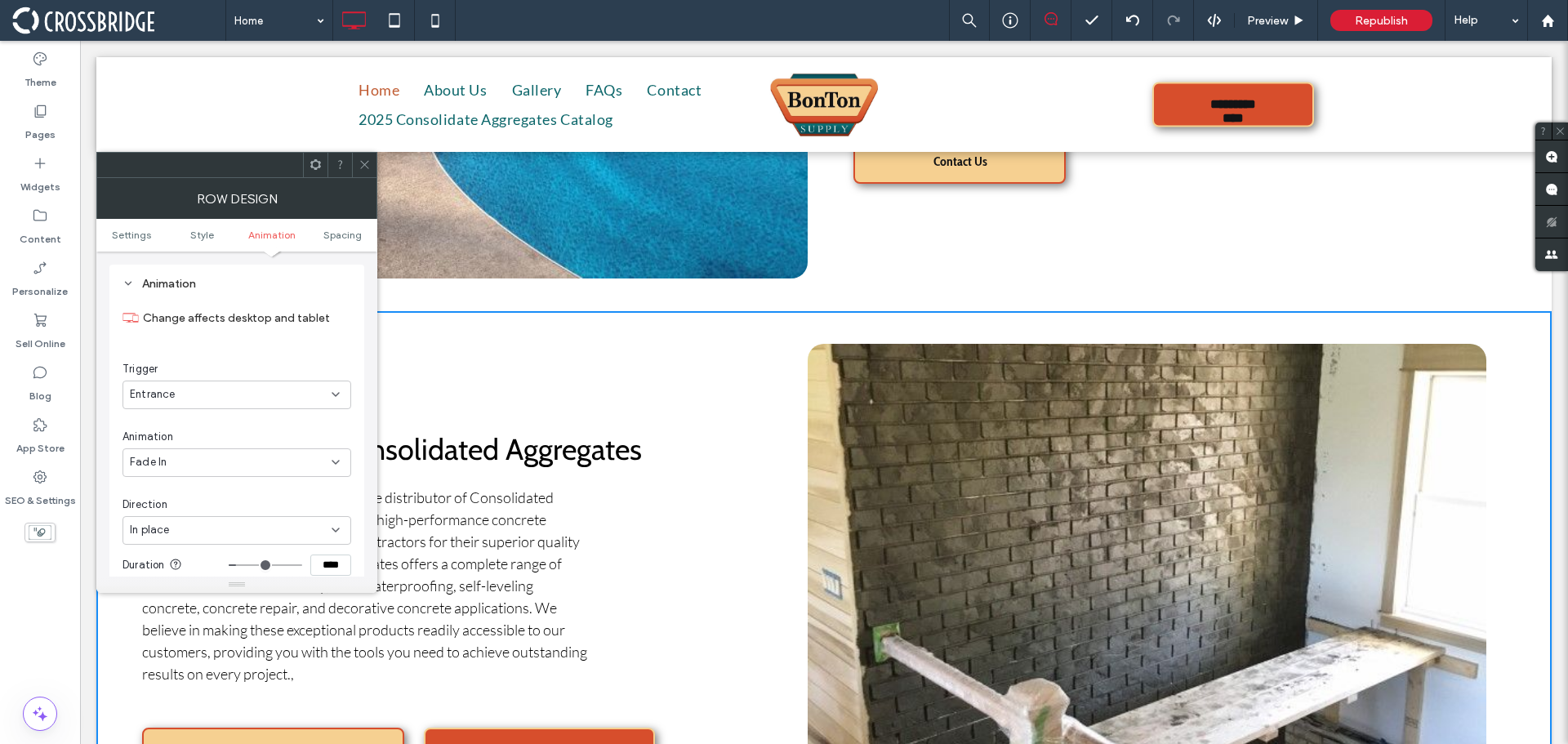 scroll, scrollTop: 492, scrollLeft: 0, axis: vertical 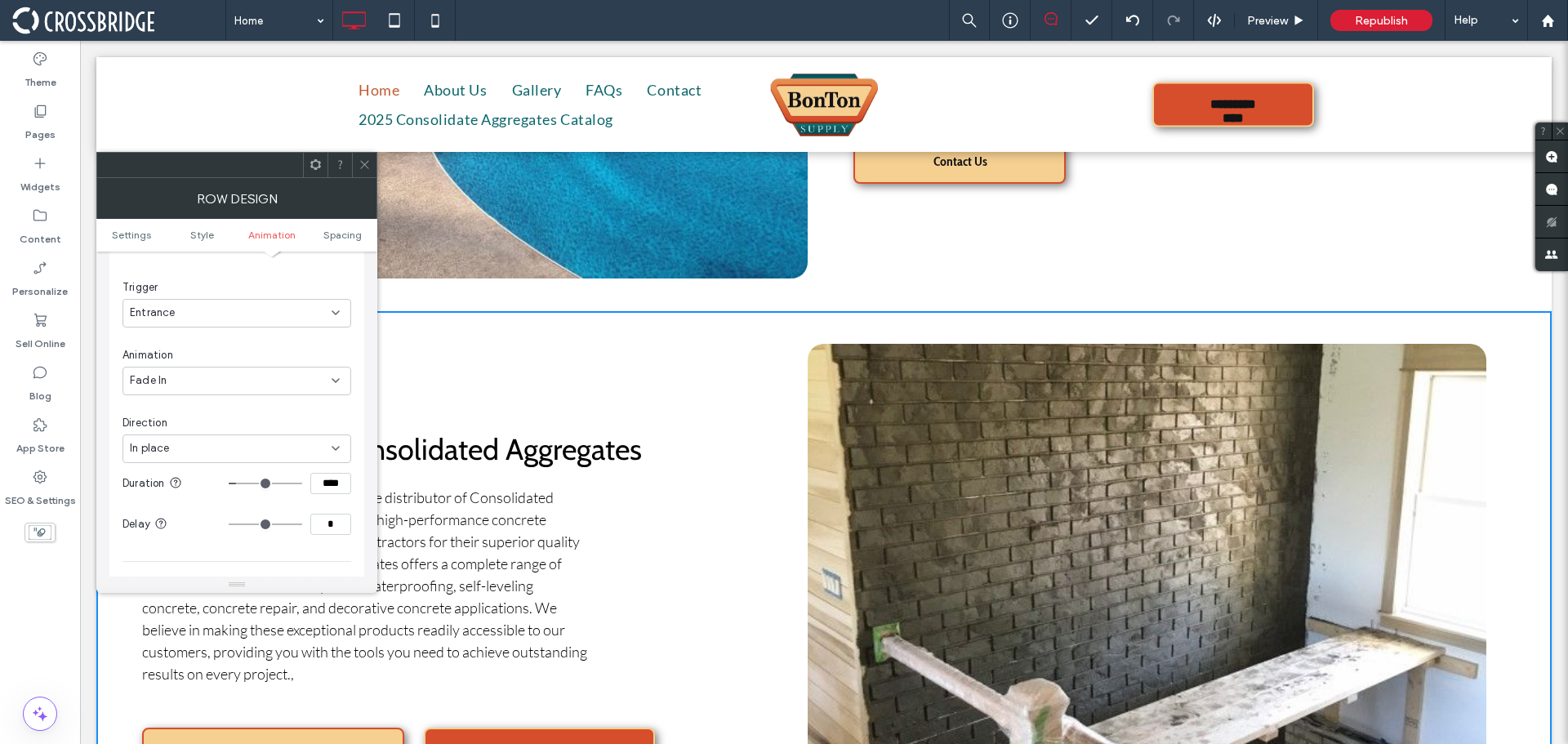 click 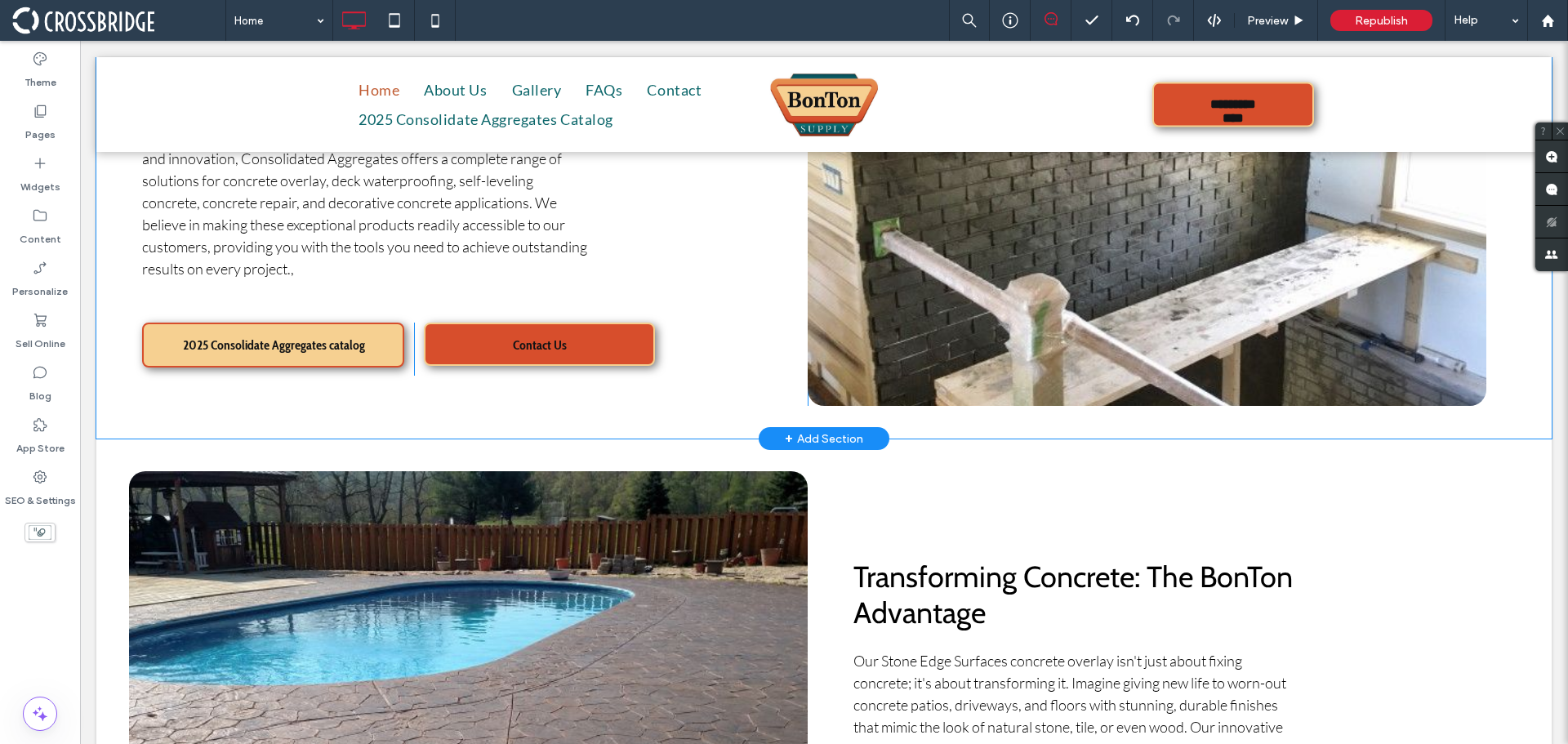 scroll, scrollTop: 1388, scrollLeft: 0, axis: vertical 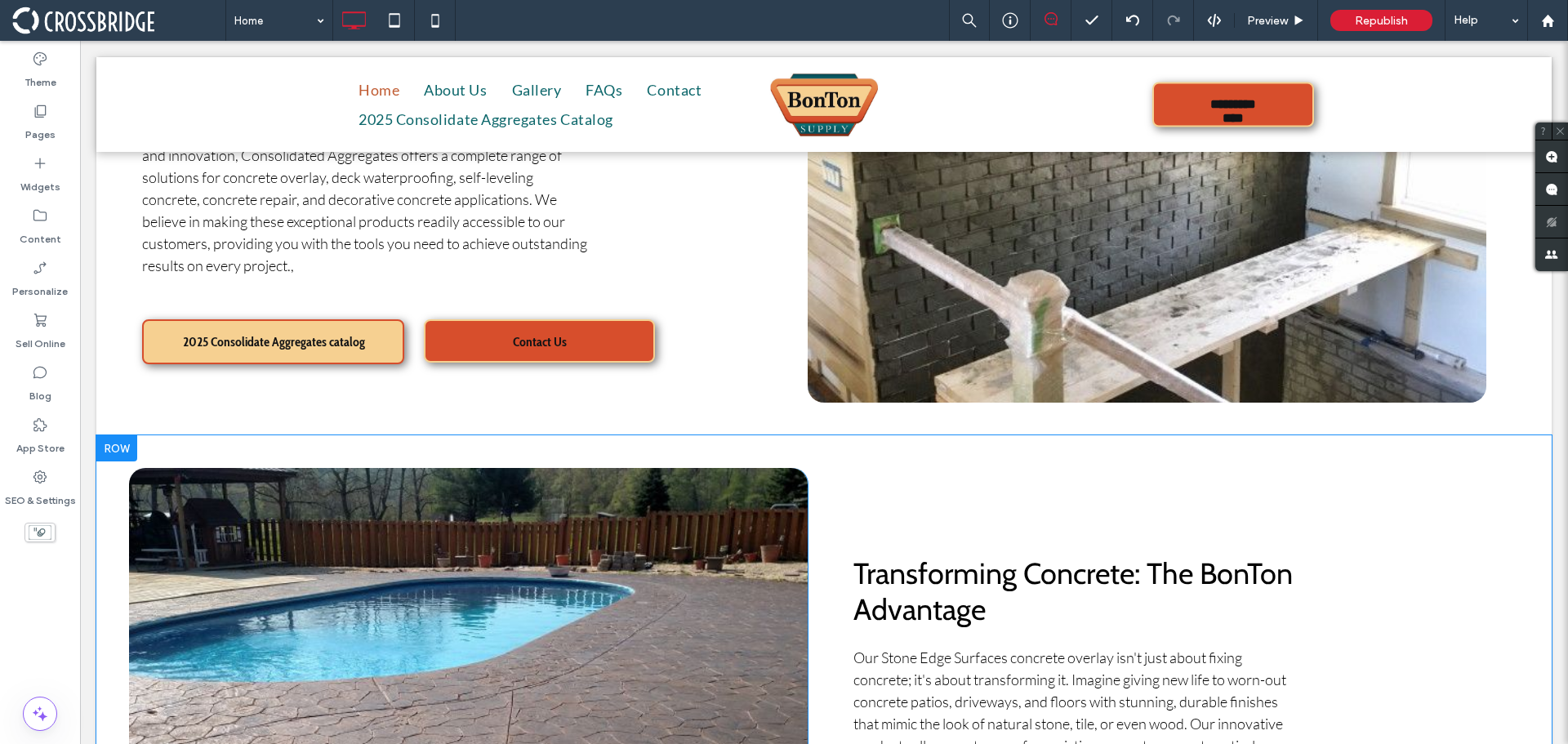 click at bounding box center [117, 448] 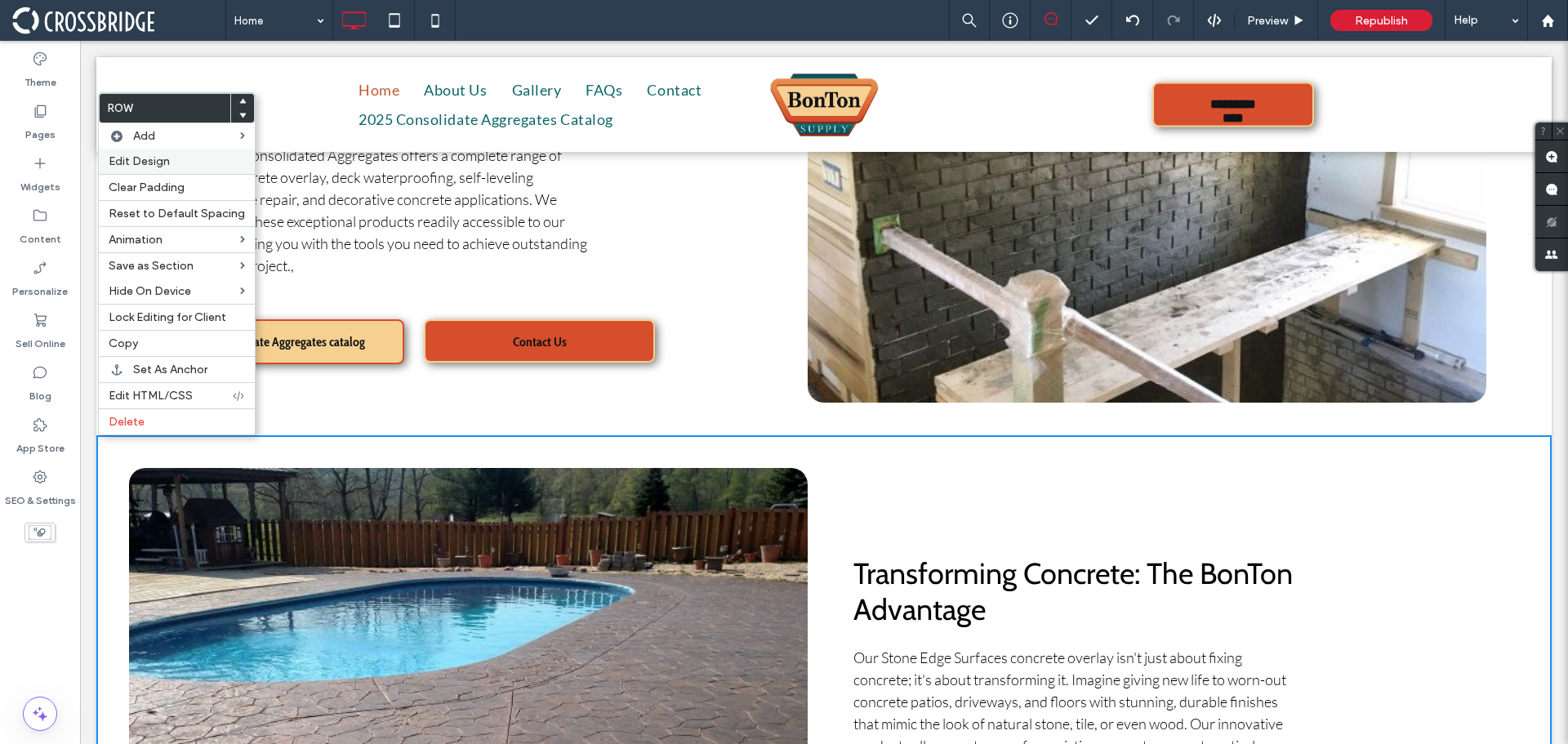 click on "Edit Design" at bounding box center (139, 161) 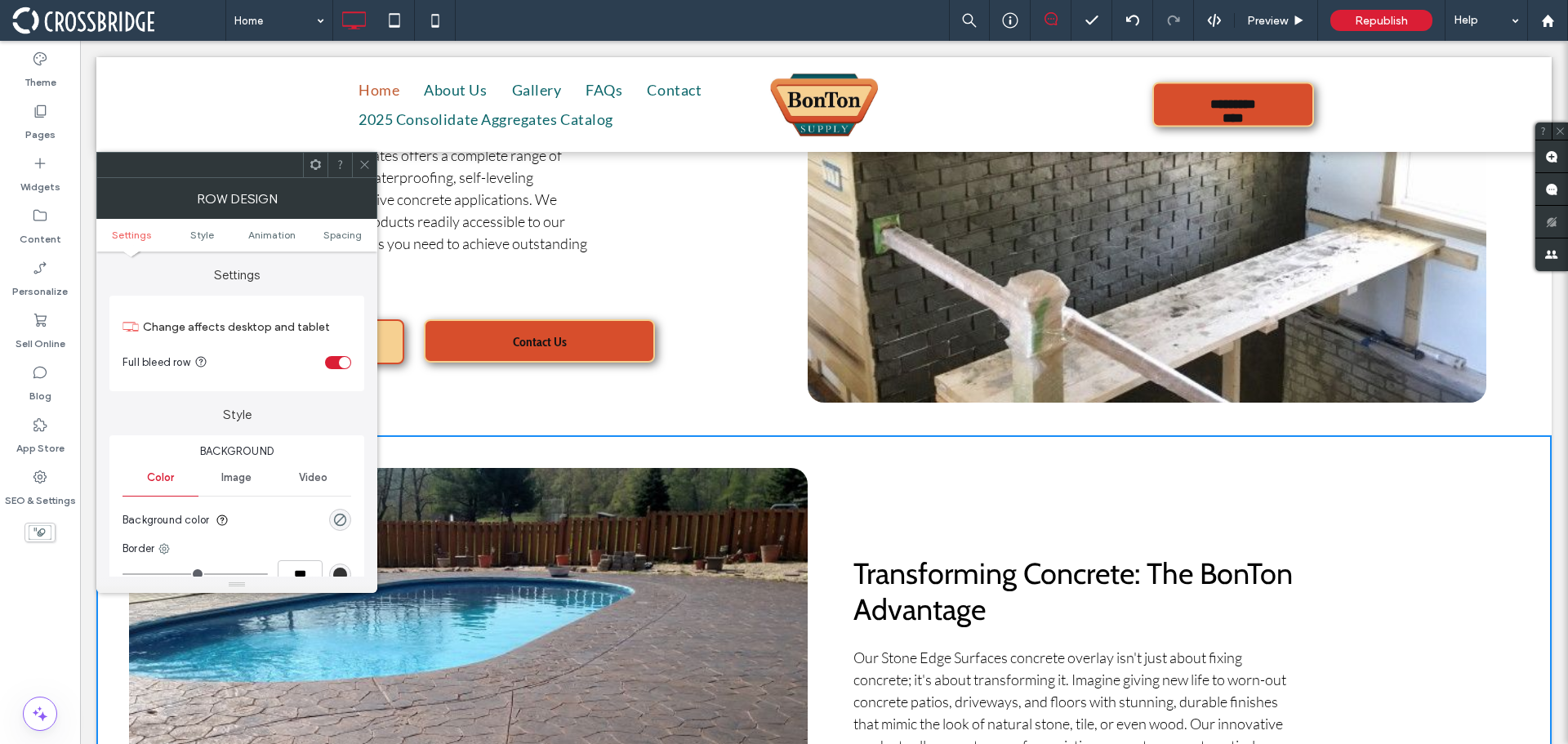 click on "Settings Style Animation Spacing" at bounding box center [237, 235] 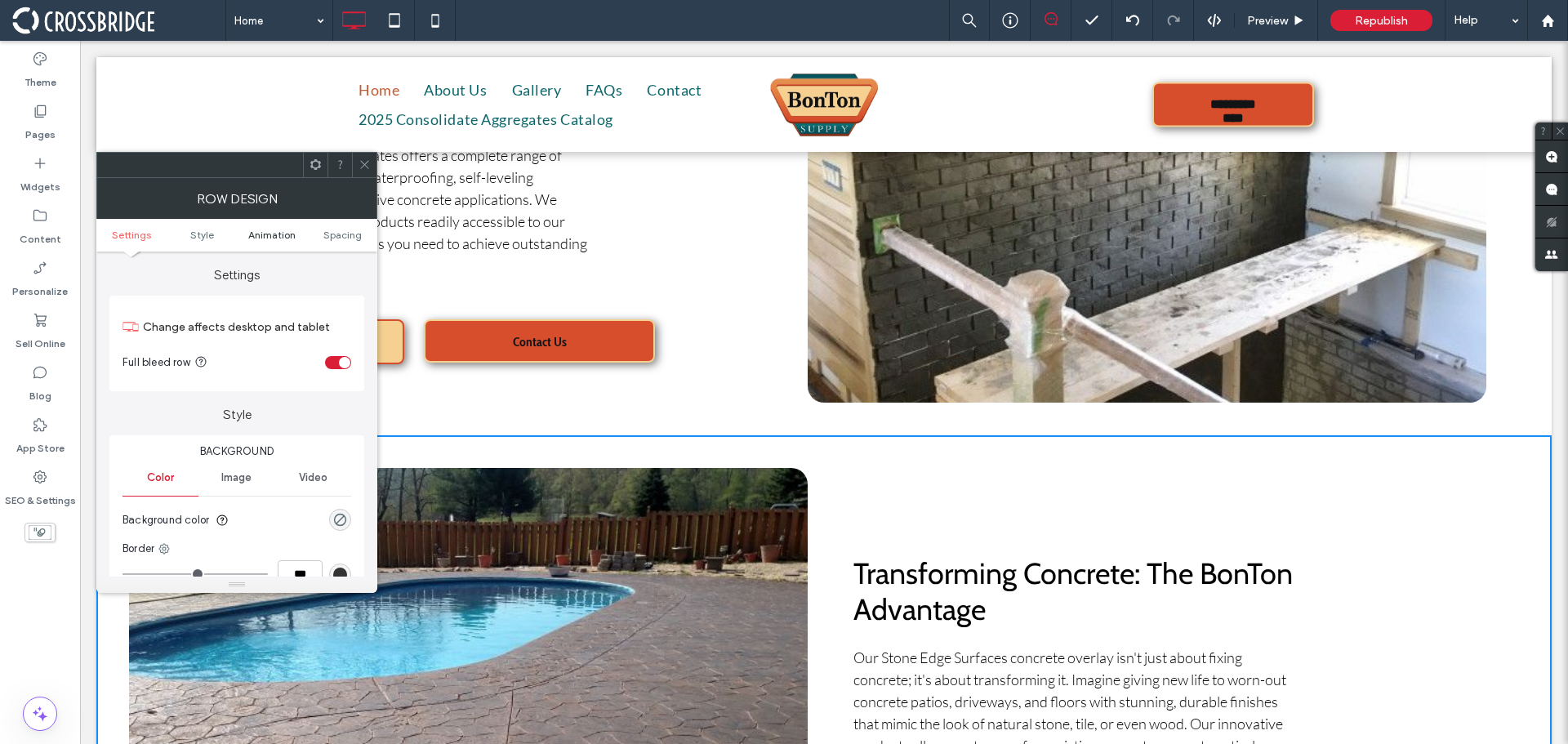 click on "Animation" at bounding box center [272, 234] 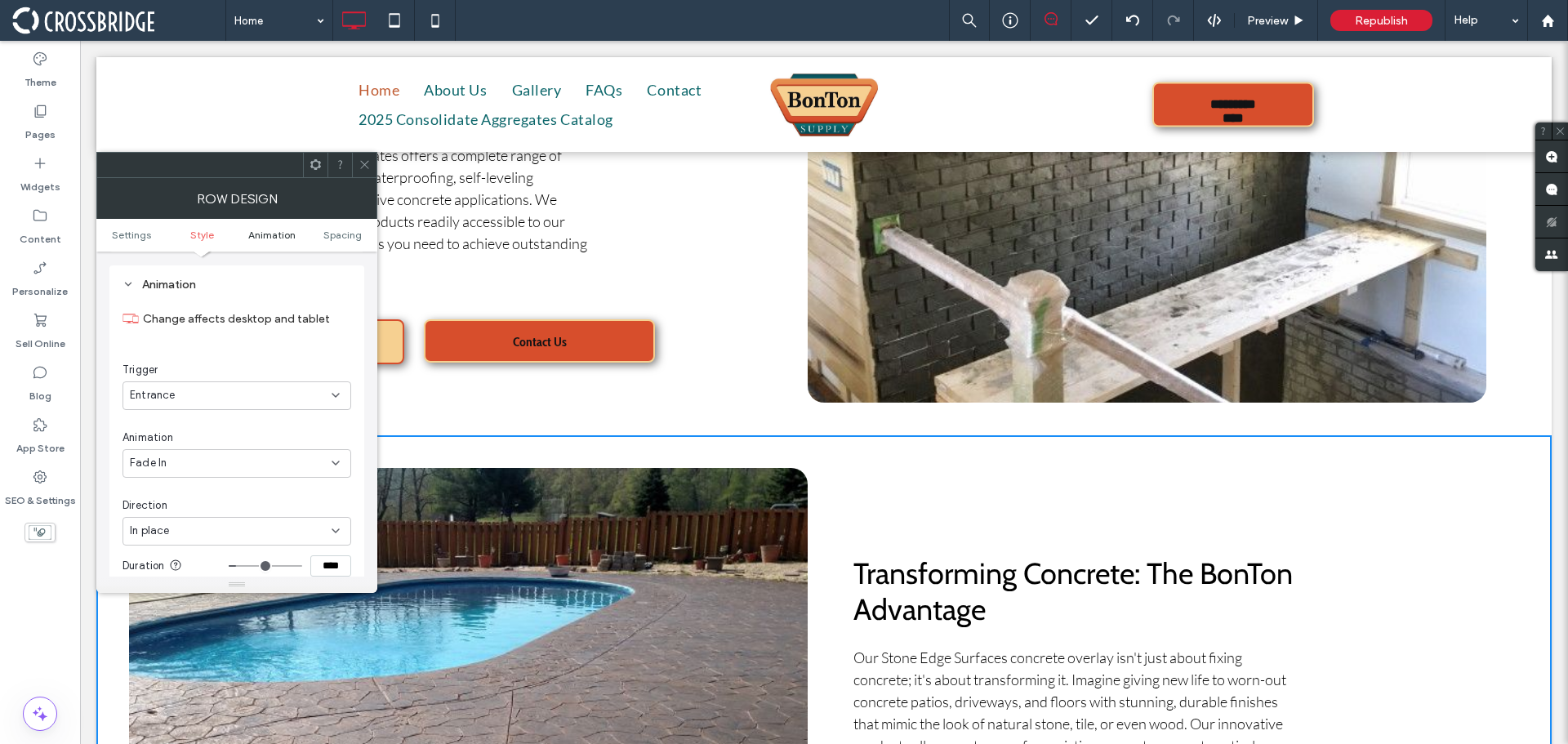scroll, scrollTop: 410, scrollLeft: 0, axis: vertical 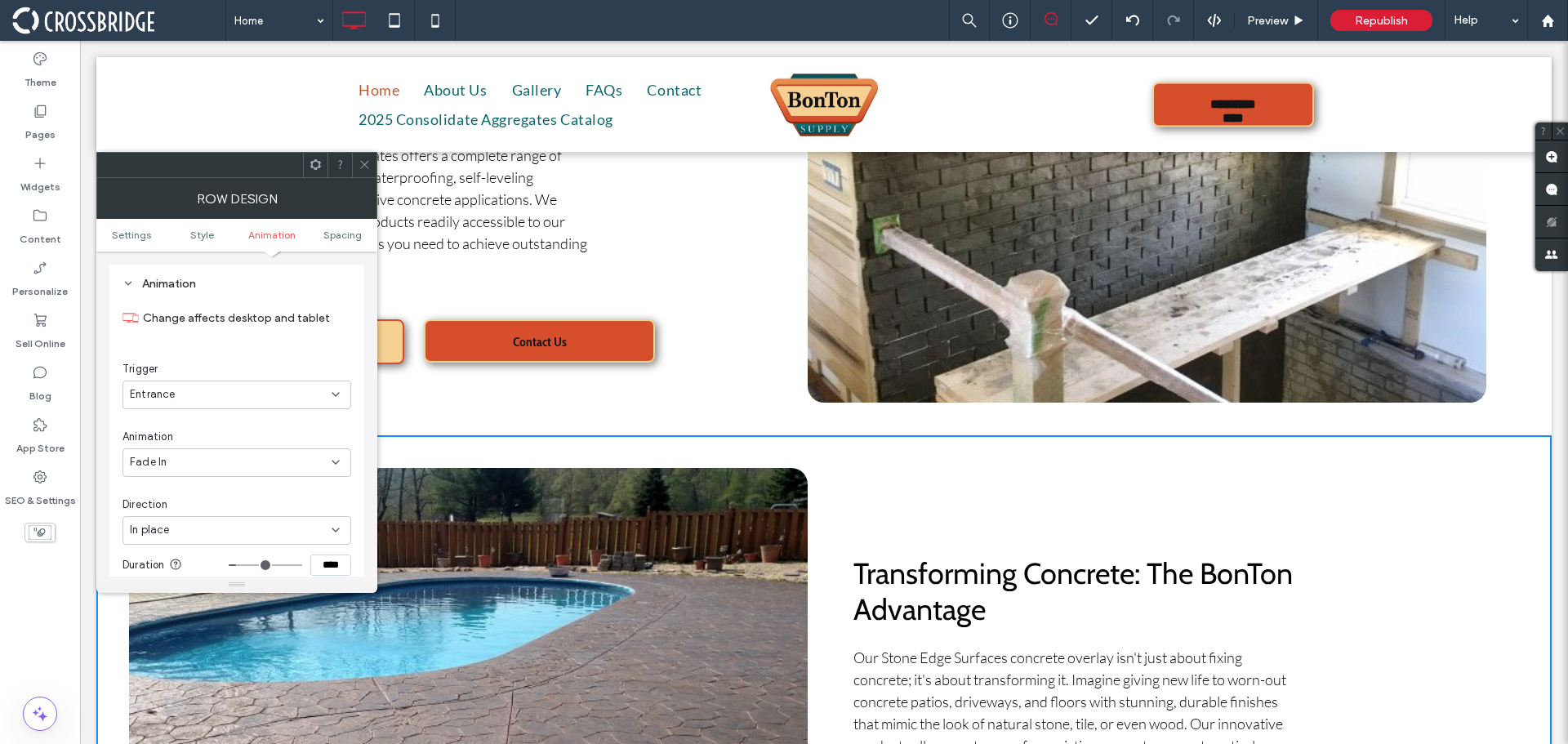 click at bounding box center (364, 165) 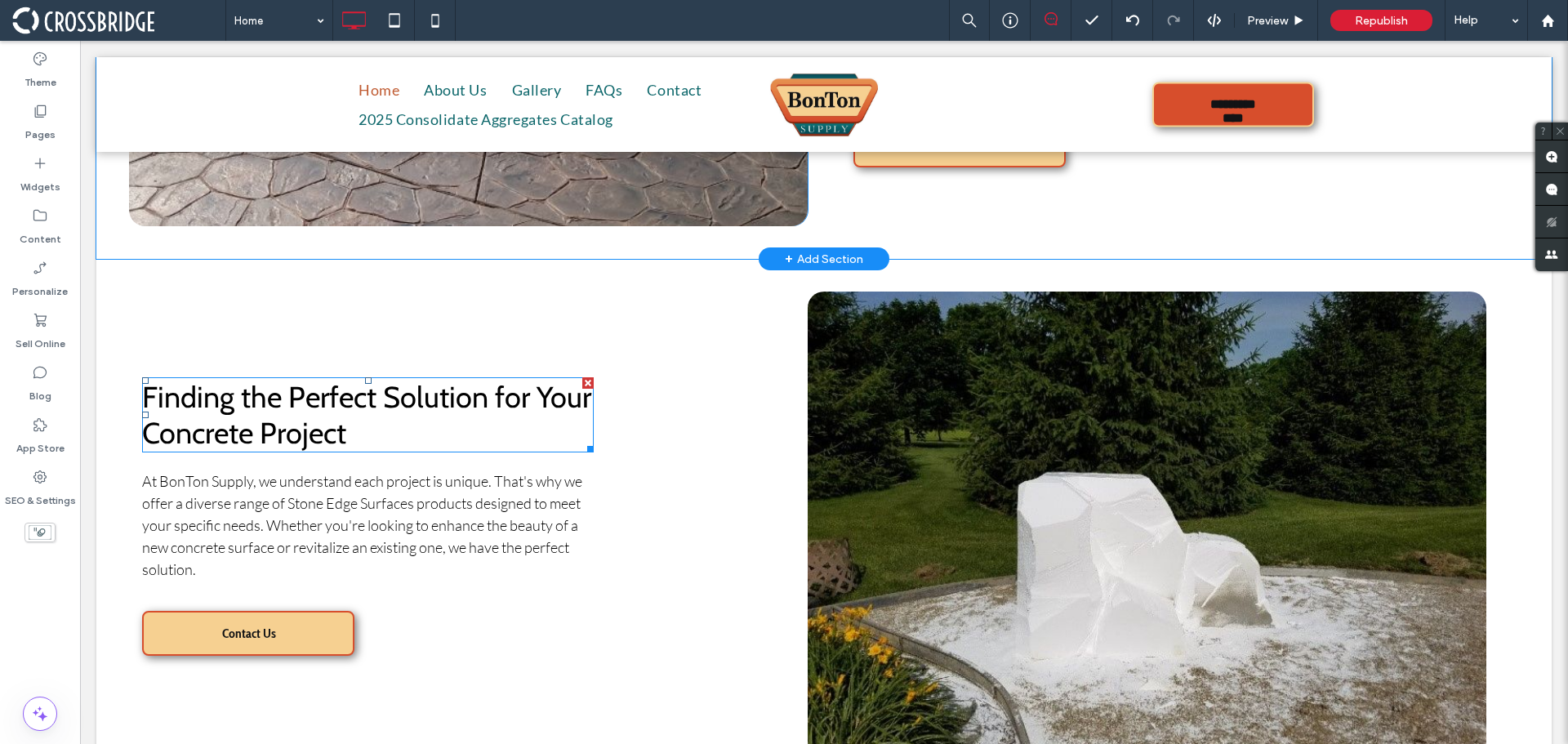 scroll, scrollTop: 2123, scrollLeft: 0, axis: vertical 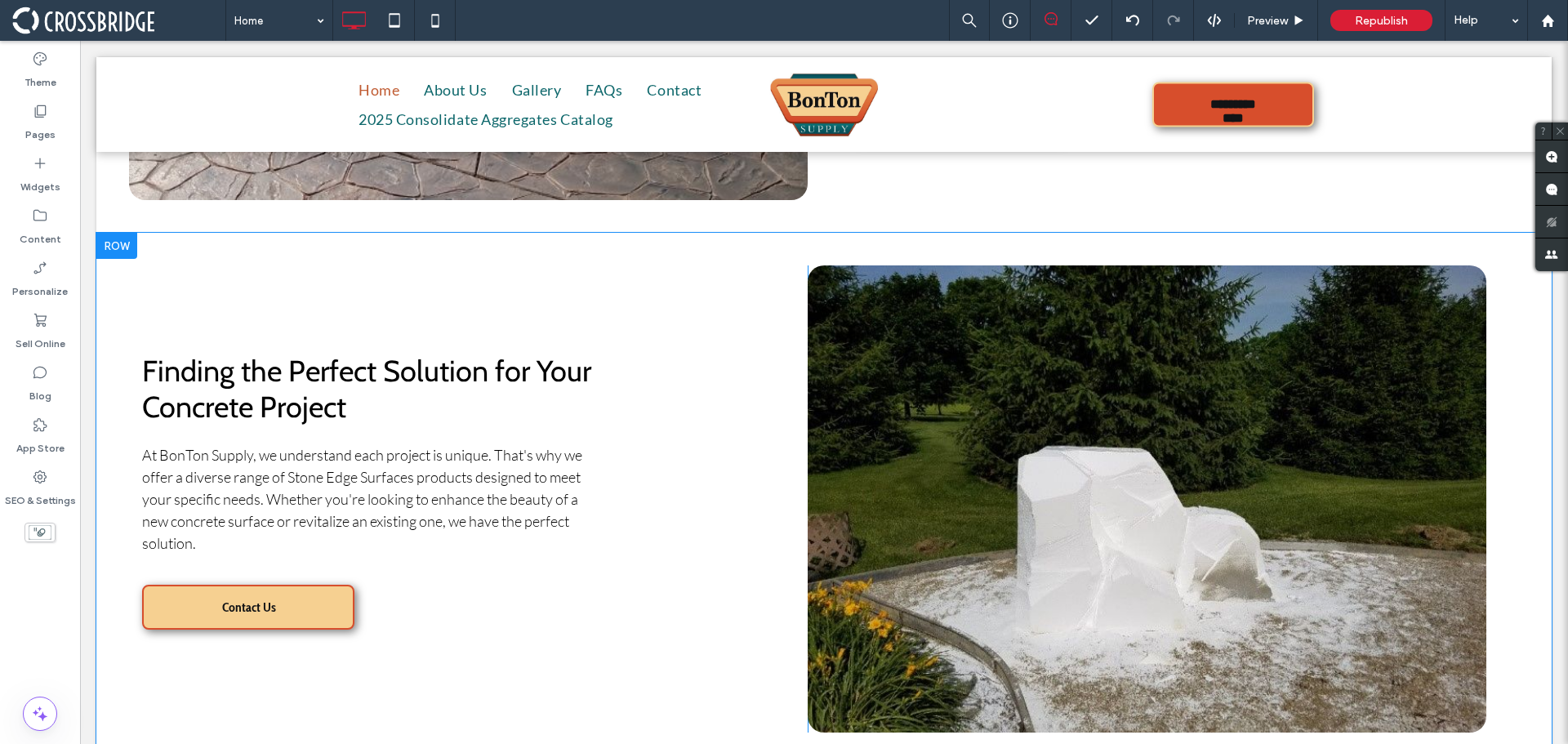 click at bounding box center (117, 246) 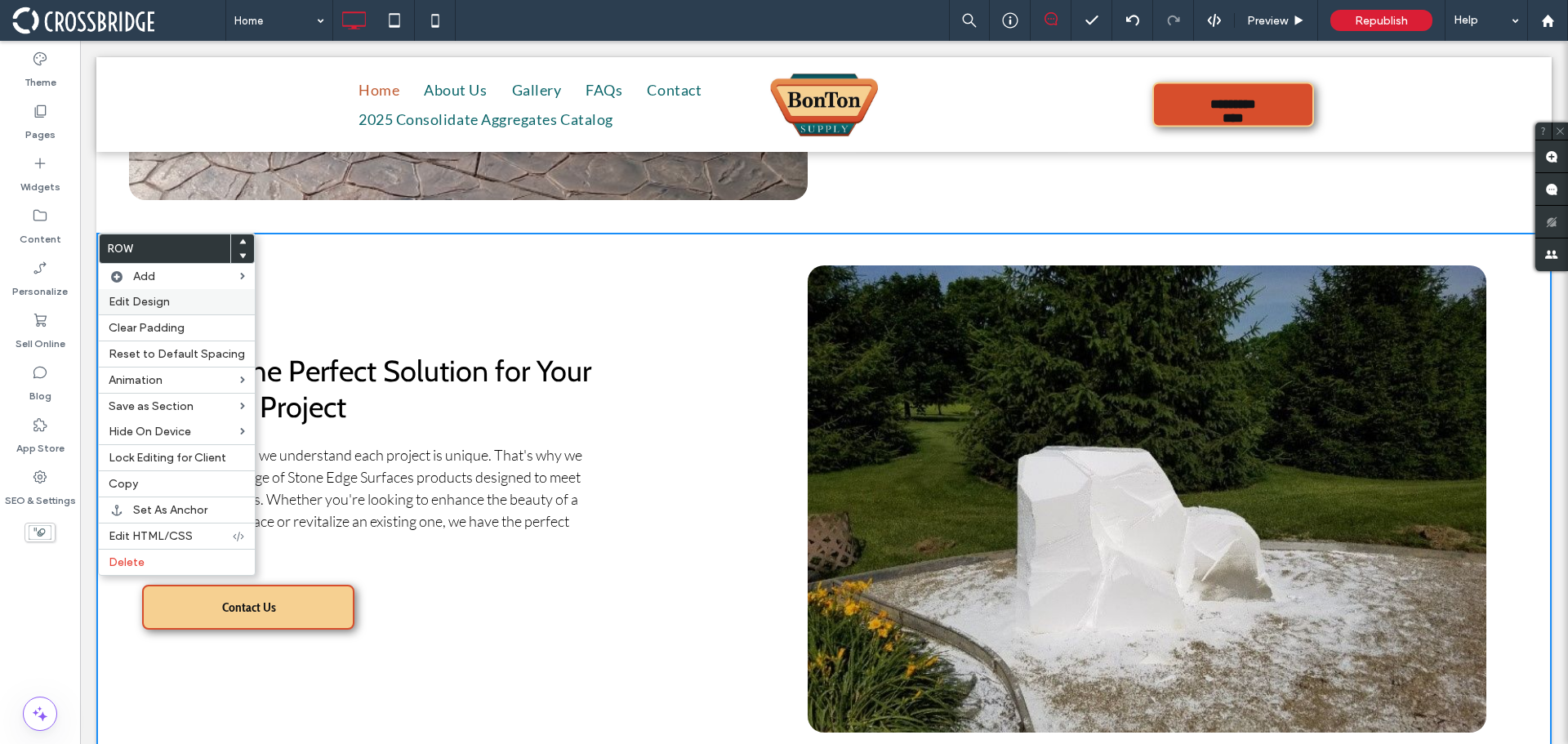 click on "Edit Design" at bounding box center (139, 301) 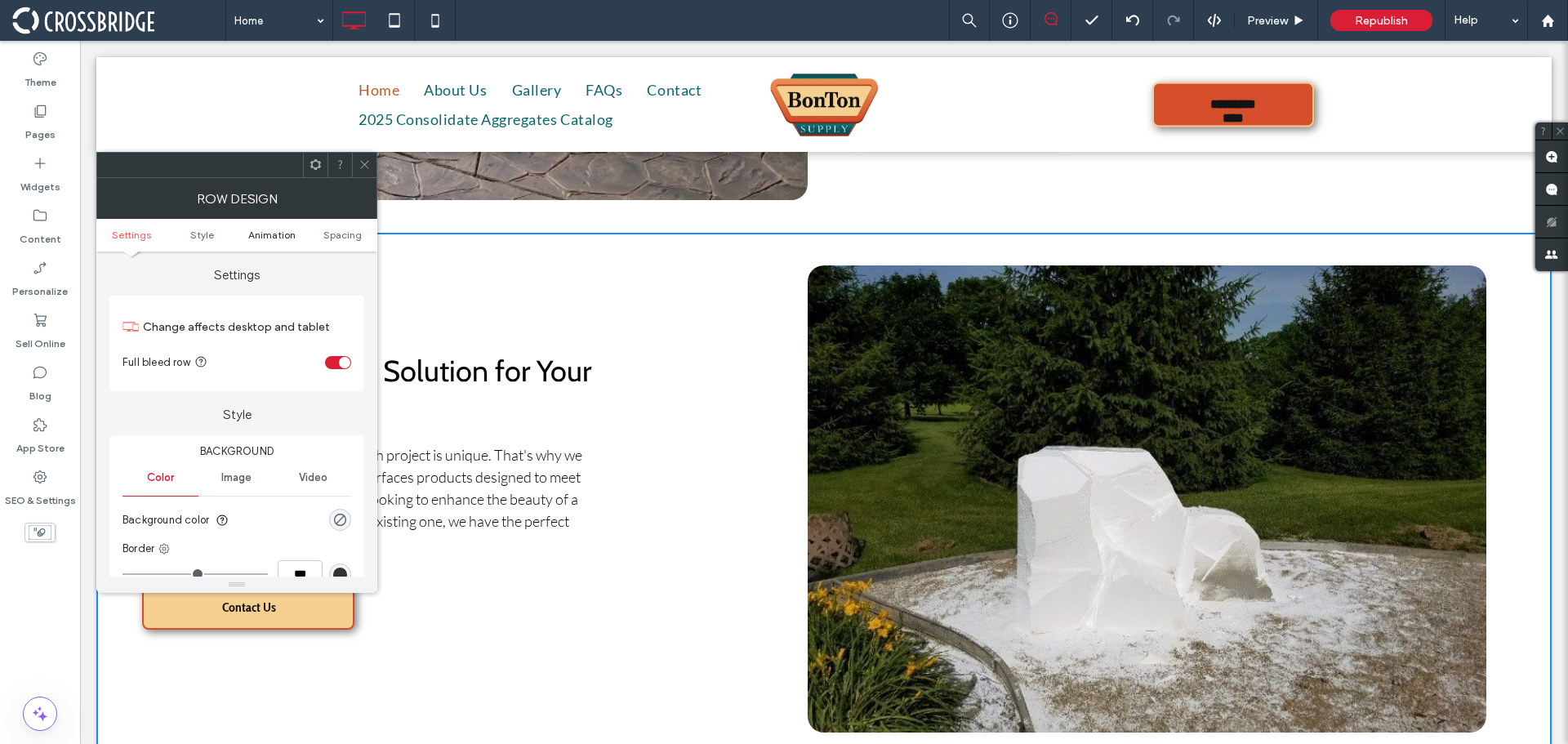 click on "Animation" at bounding box center [272, 234] 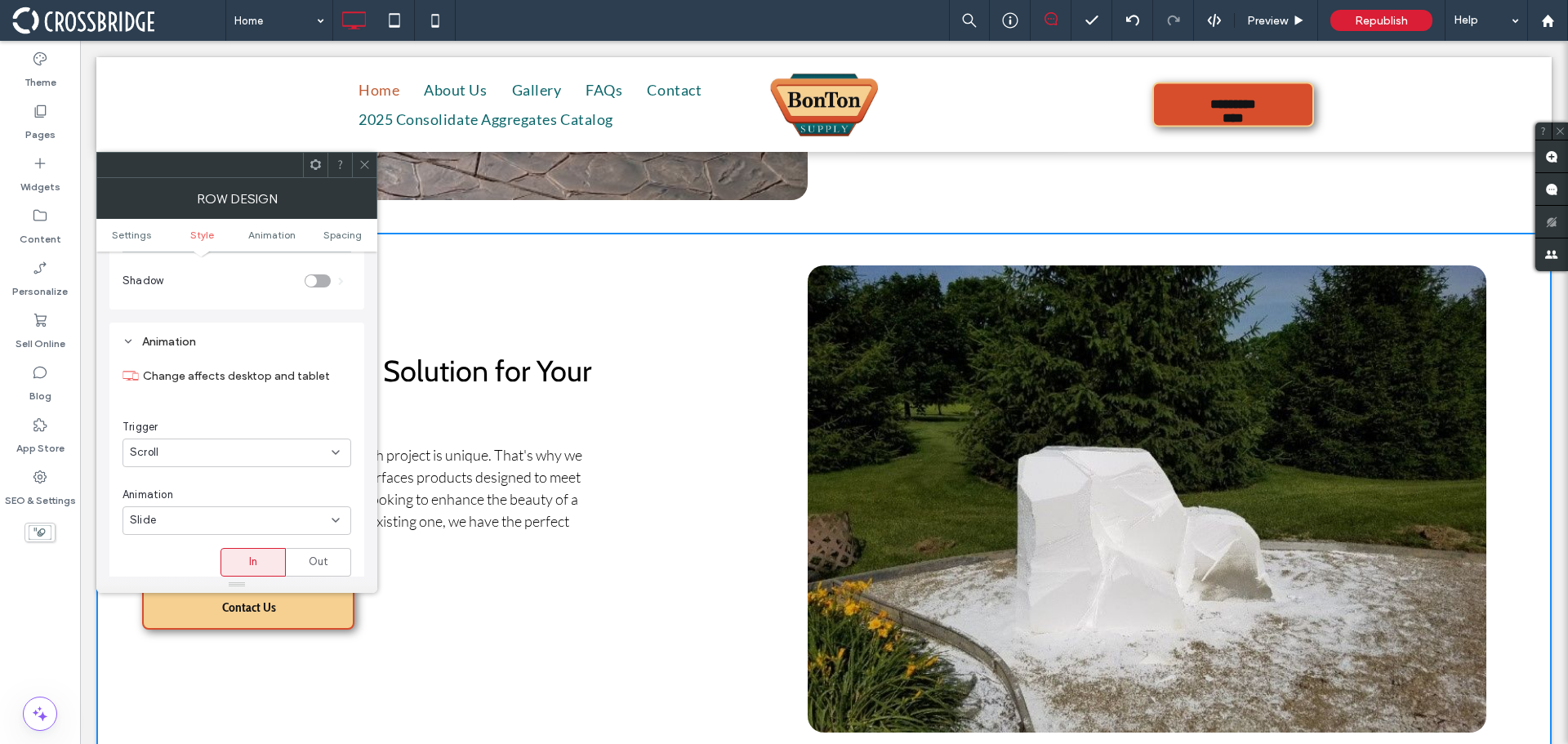 scroll, scrollTop: 410, scrollLeft: 0, axis: vertical 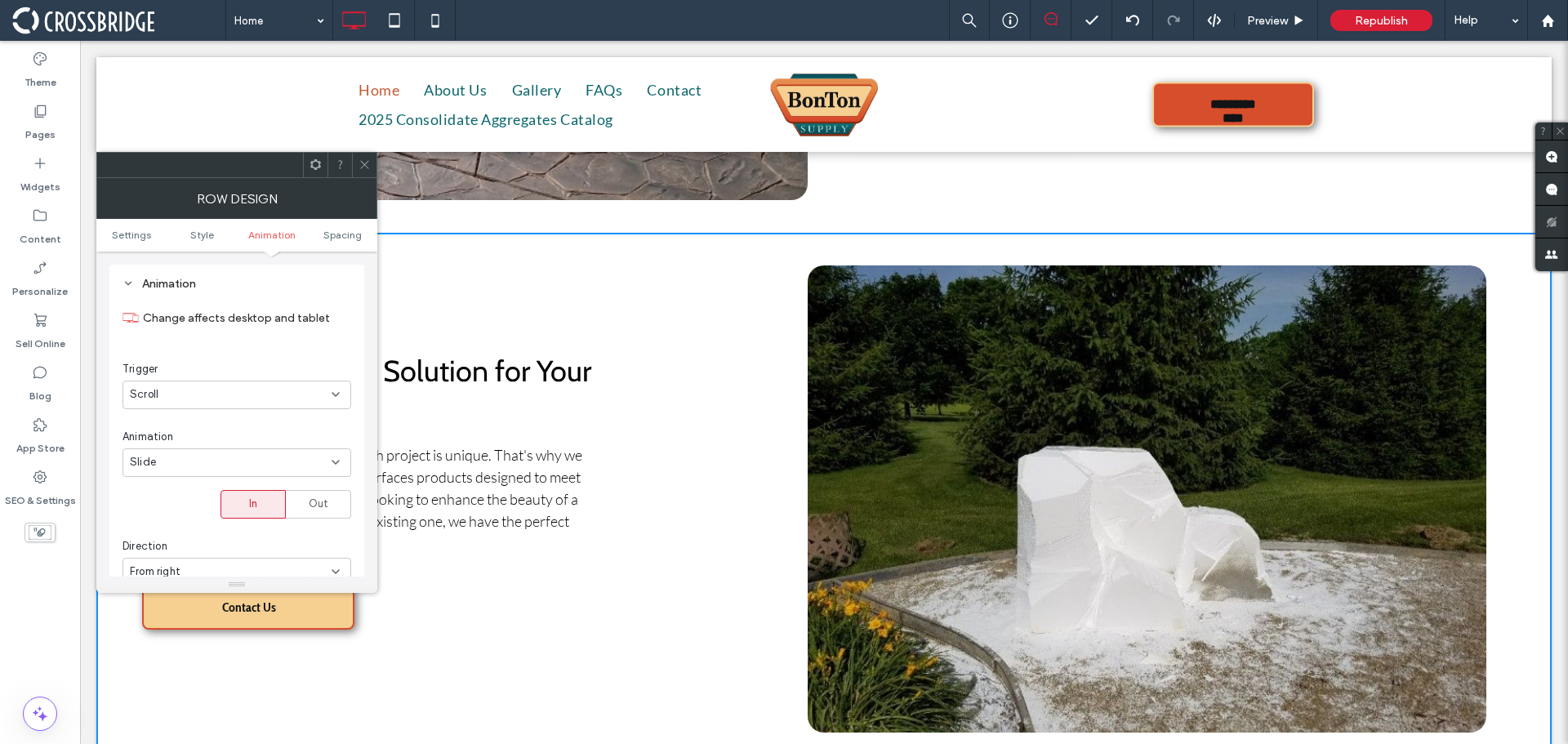 click on "Scroll" at bounding box center [230, 394] 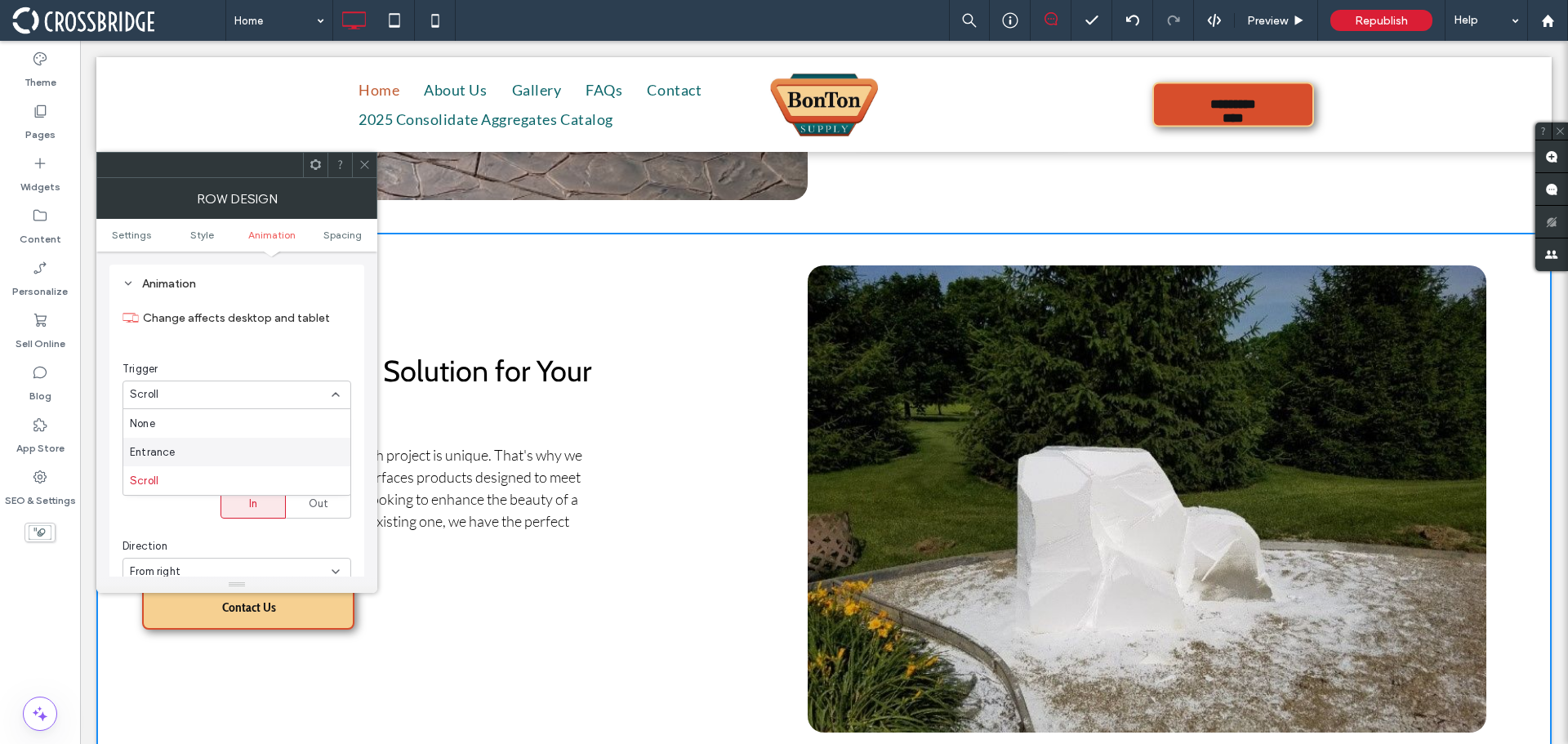 click on "Entrance" at bounding box center (237, 452) 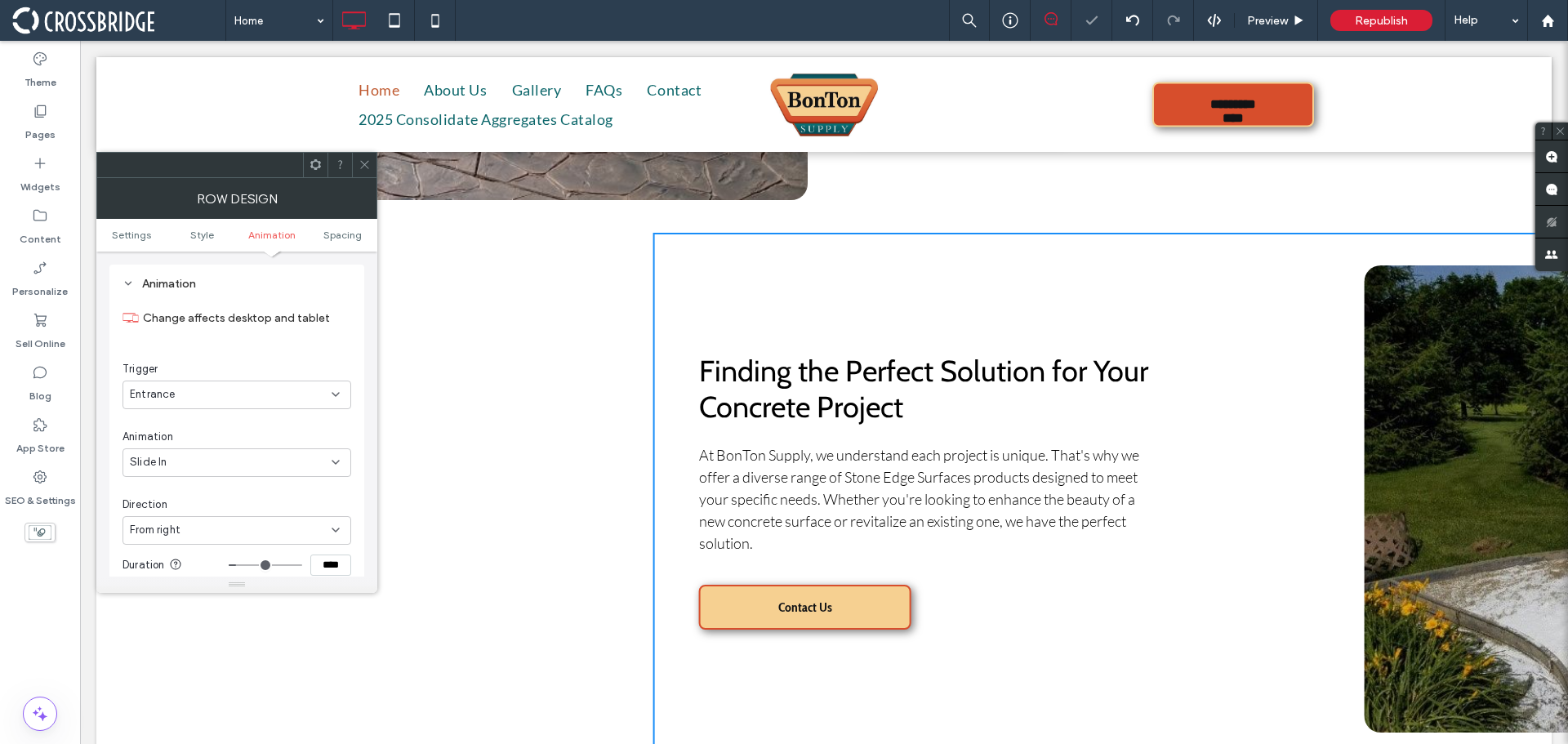 click on "Slide In" at bounding box center (230, 462) 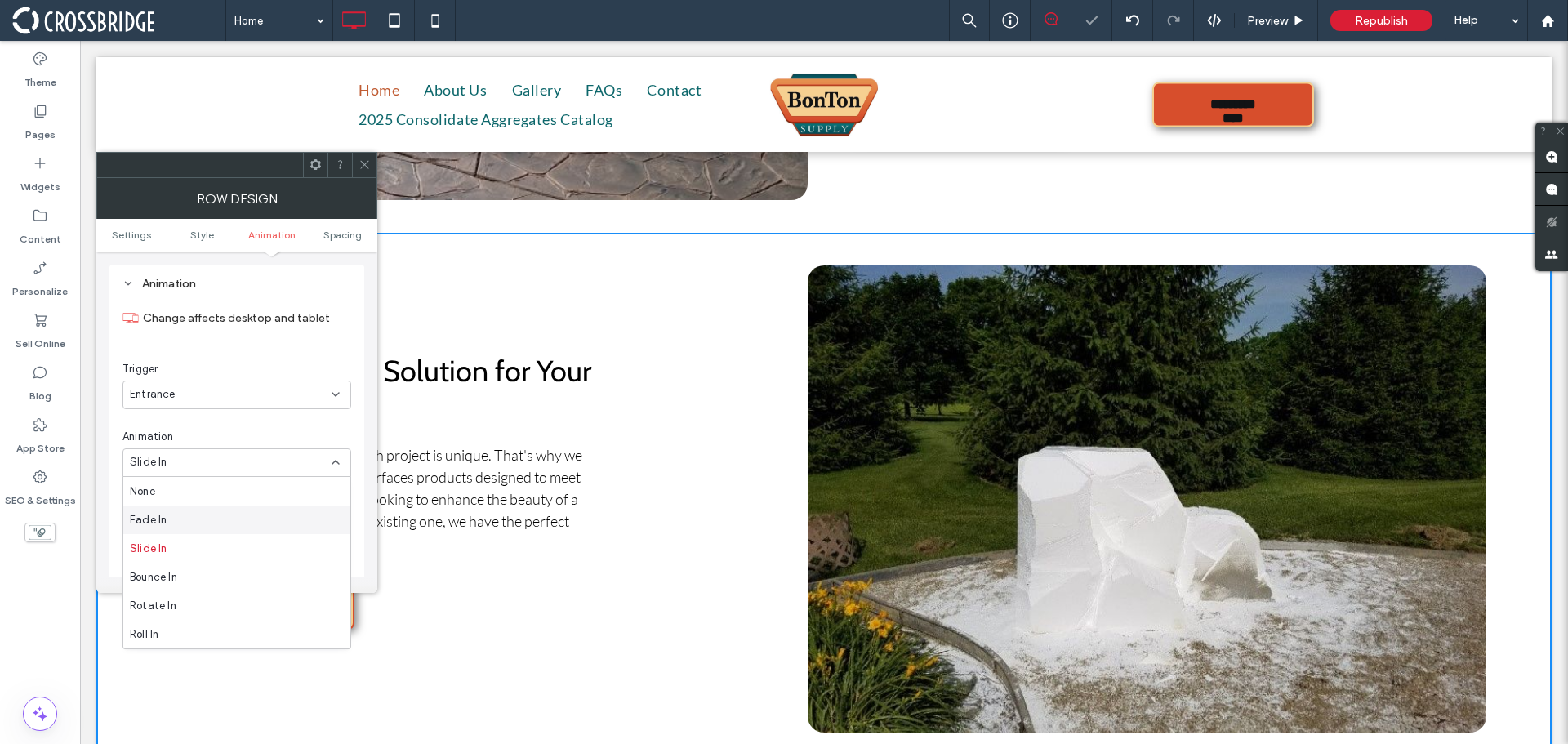 click on "Fade In" at bounding box center [237, 519] 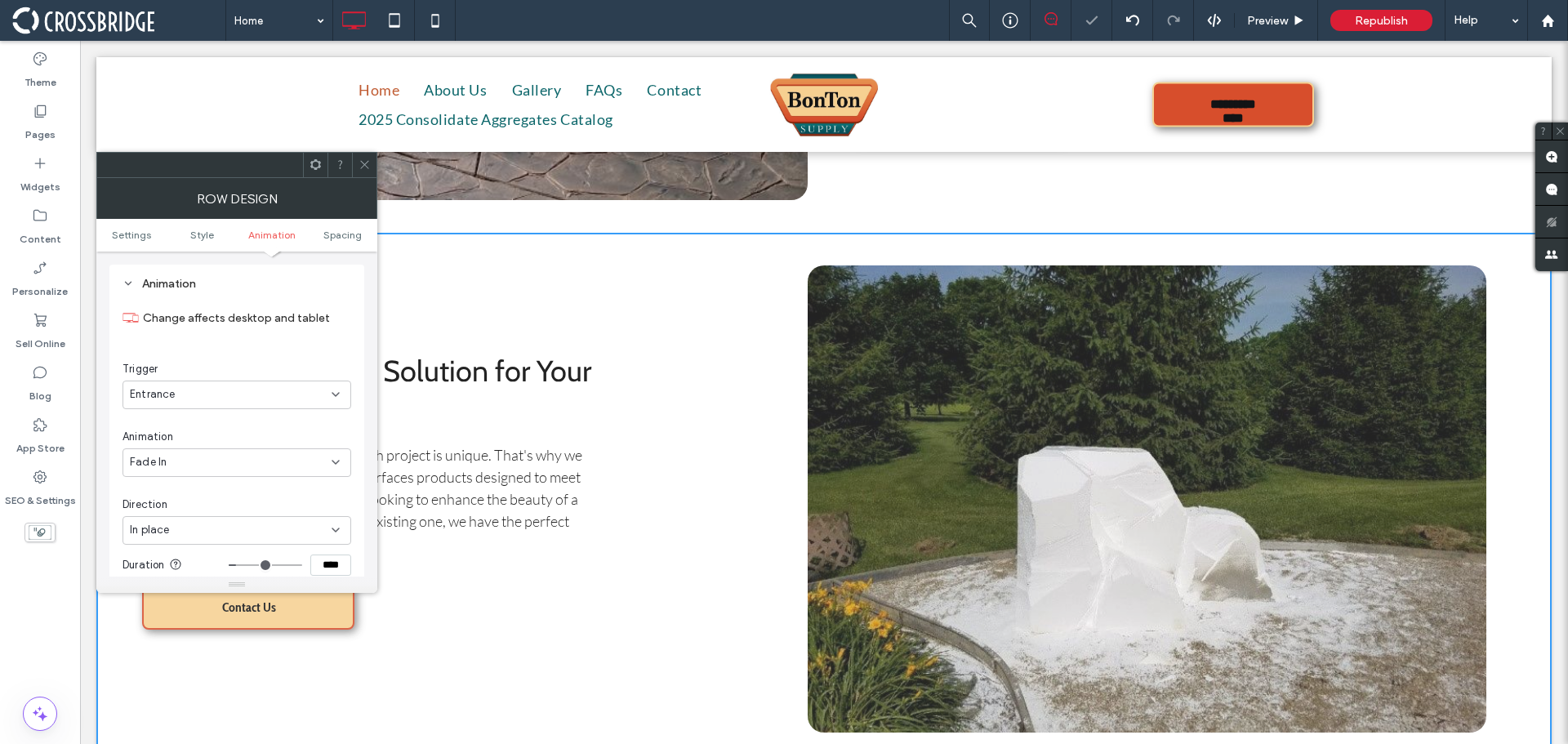 click 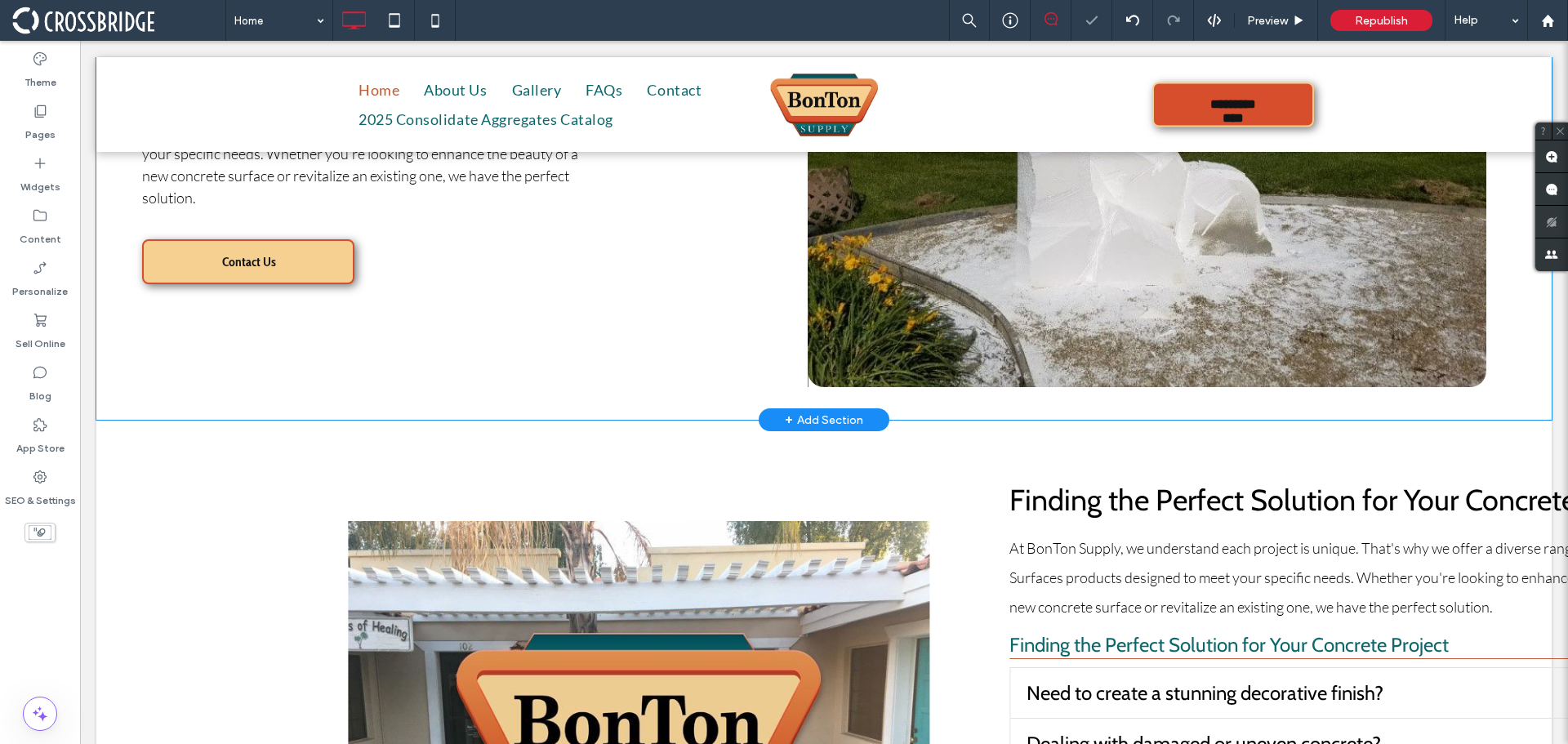 scroll, scrollTop: 2613, scrollLeft: 0, axis: vertical 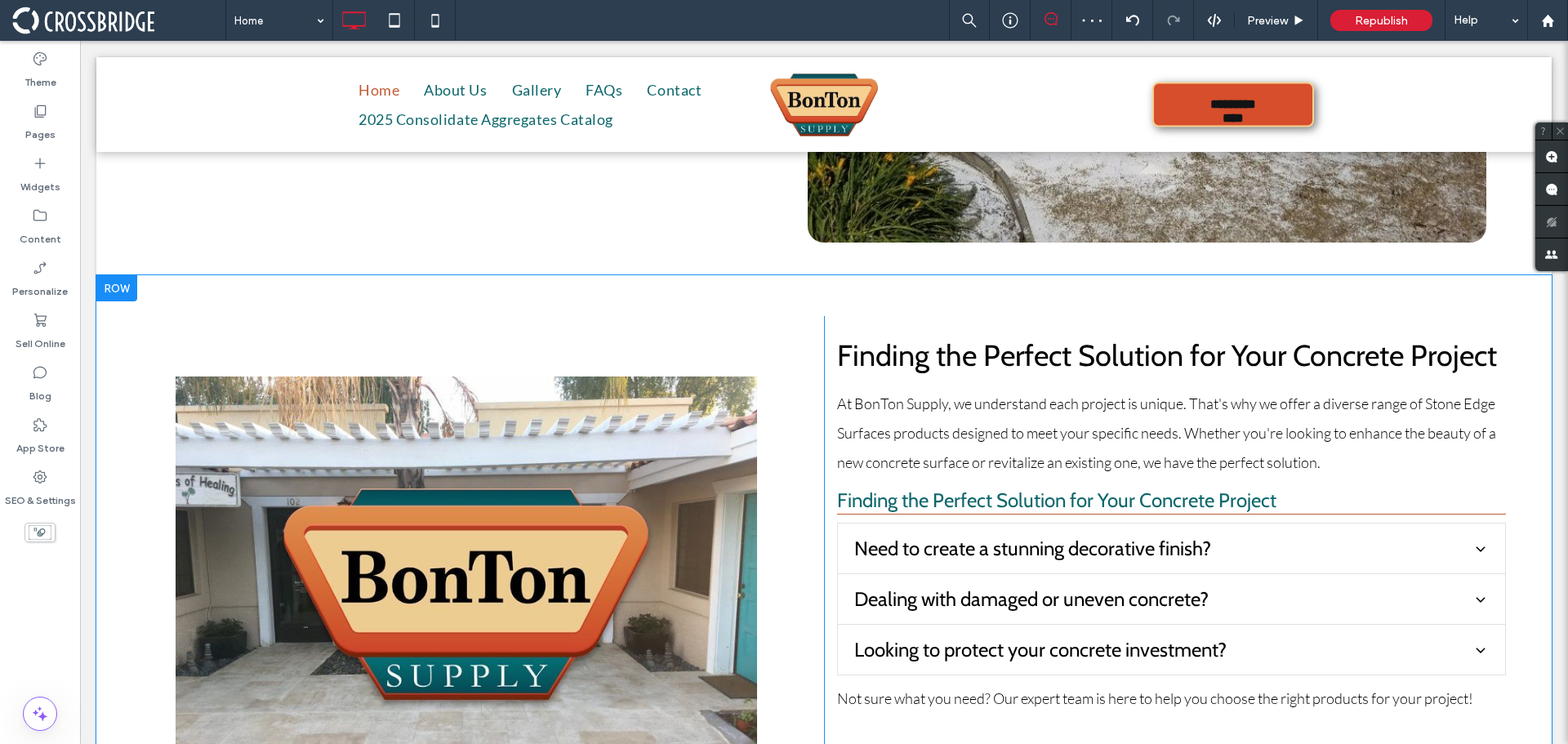 click at bounding box center [117, 288] 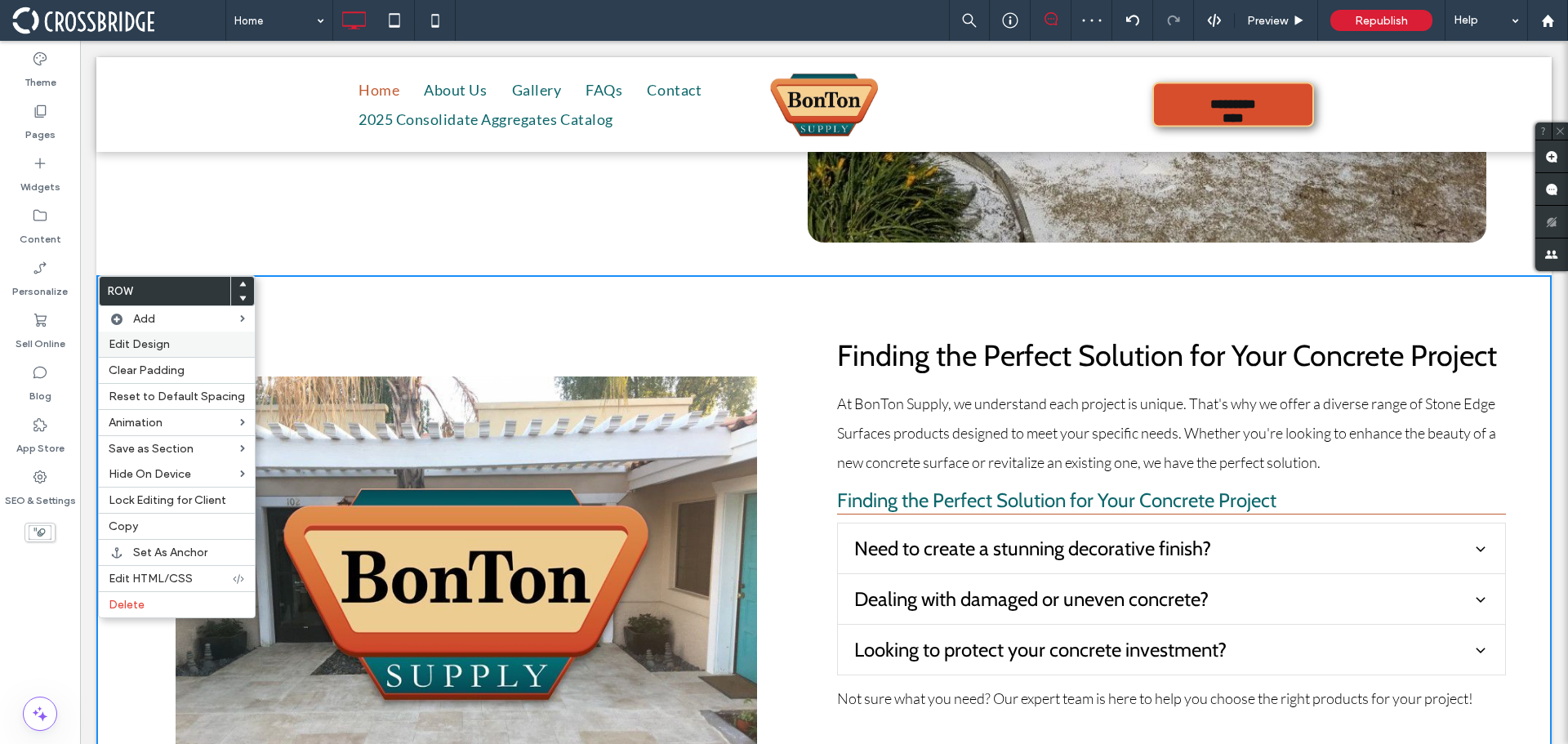 click on "Edit Design" at bounding box center [139, 344] 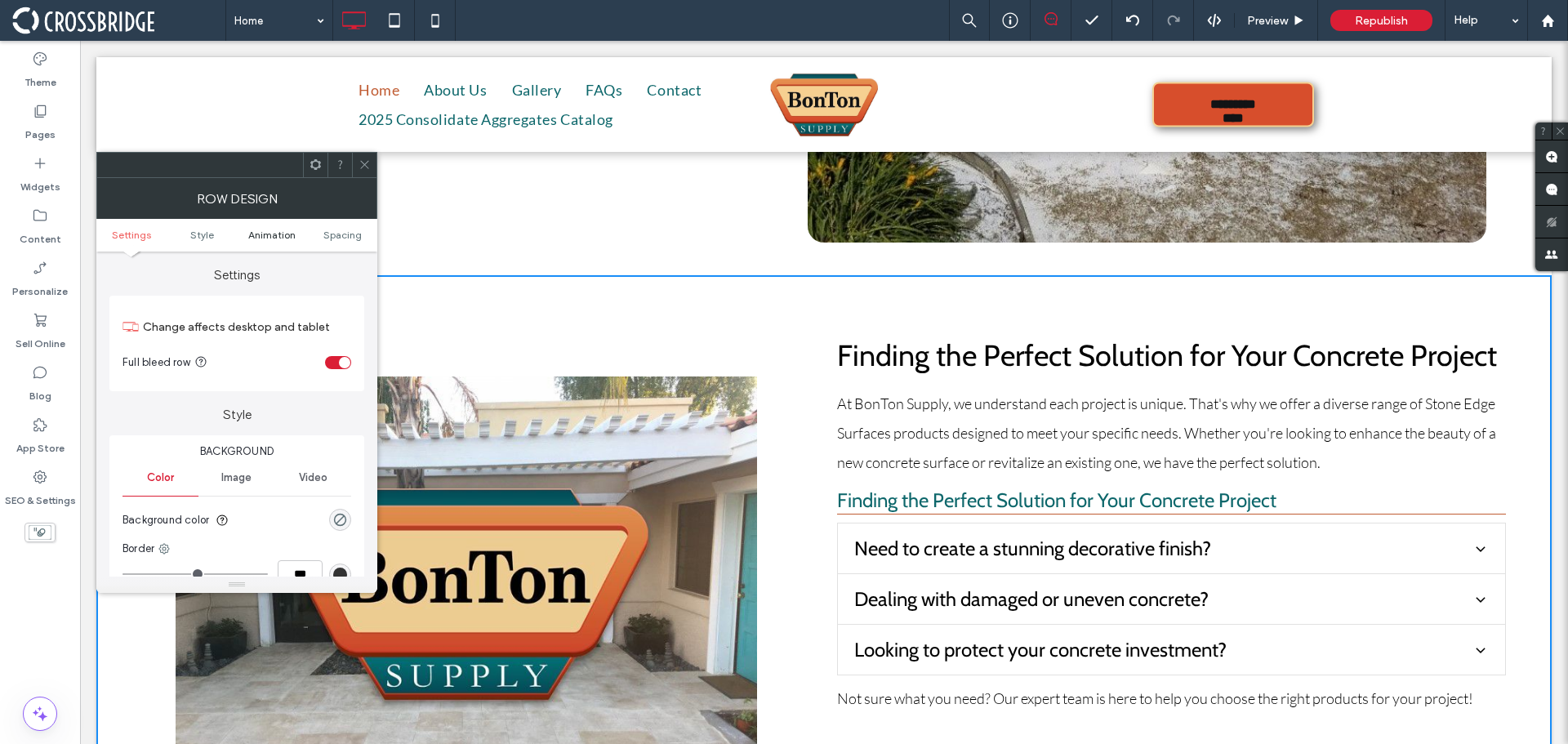 click on "Animation" at bounding box center [272, 234] 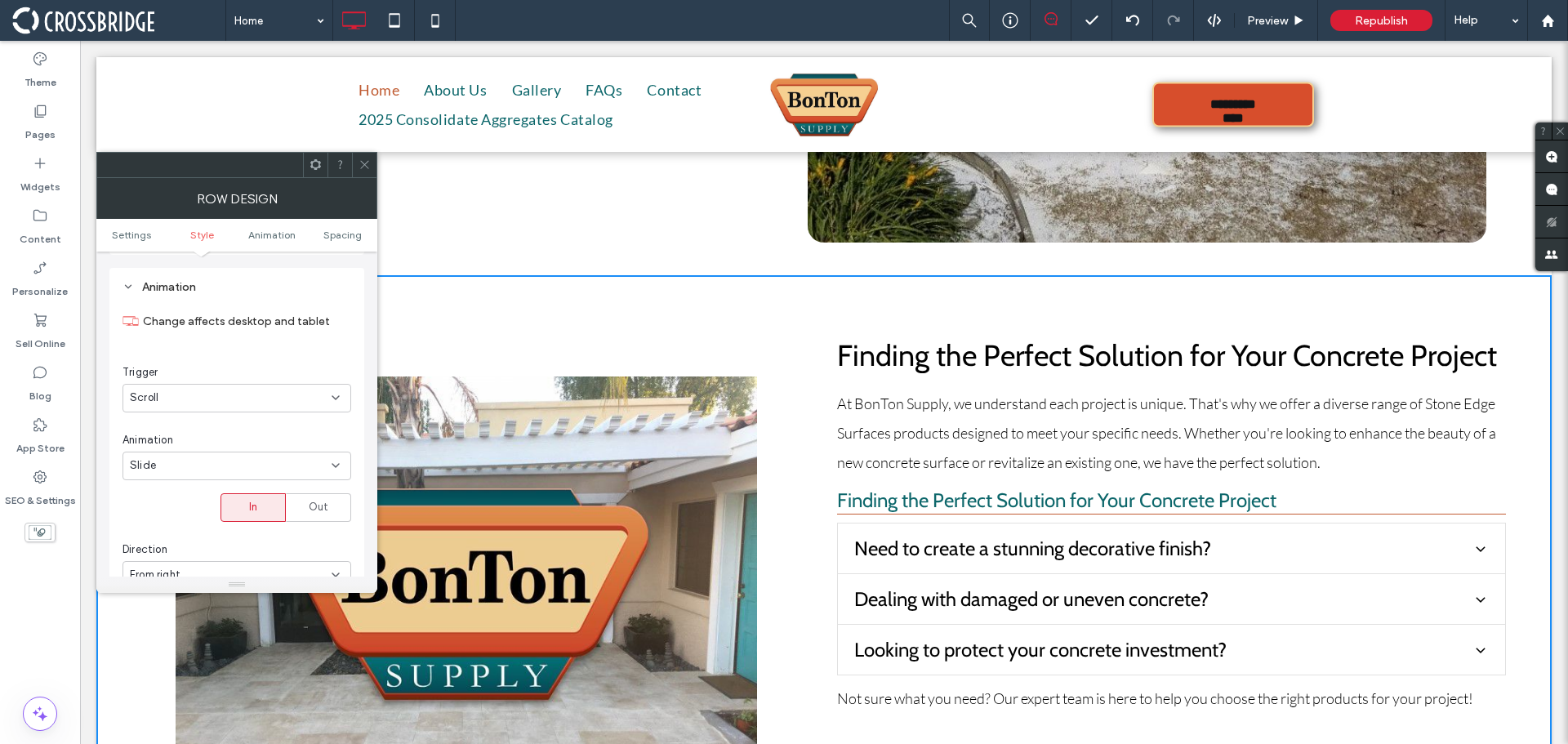 scroll, scrollTop: 410, scrollLeft: 0, axis: vertical 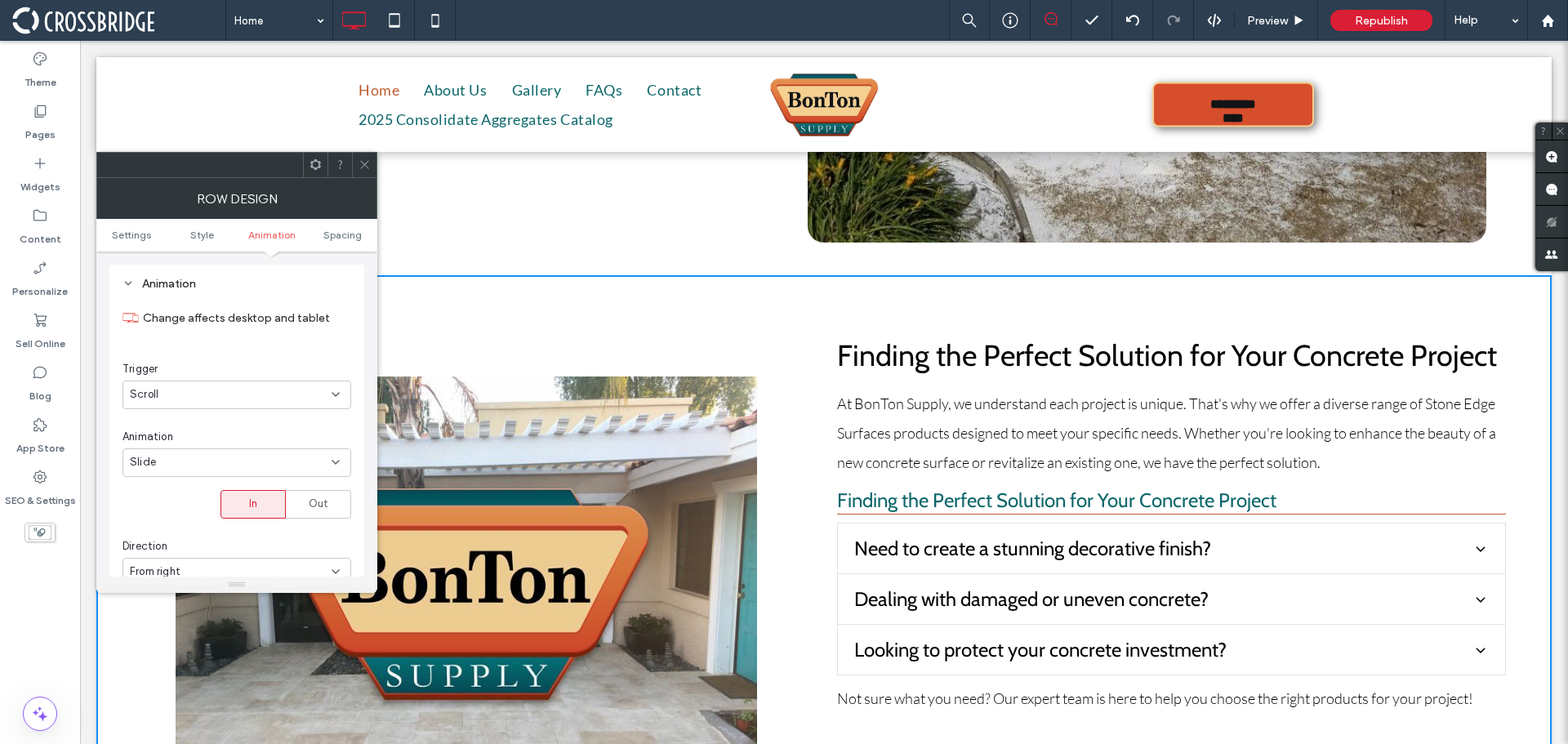 click on "Scroll" at bounding box center [230, 394] 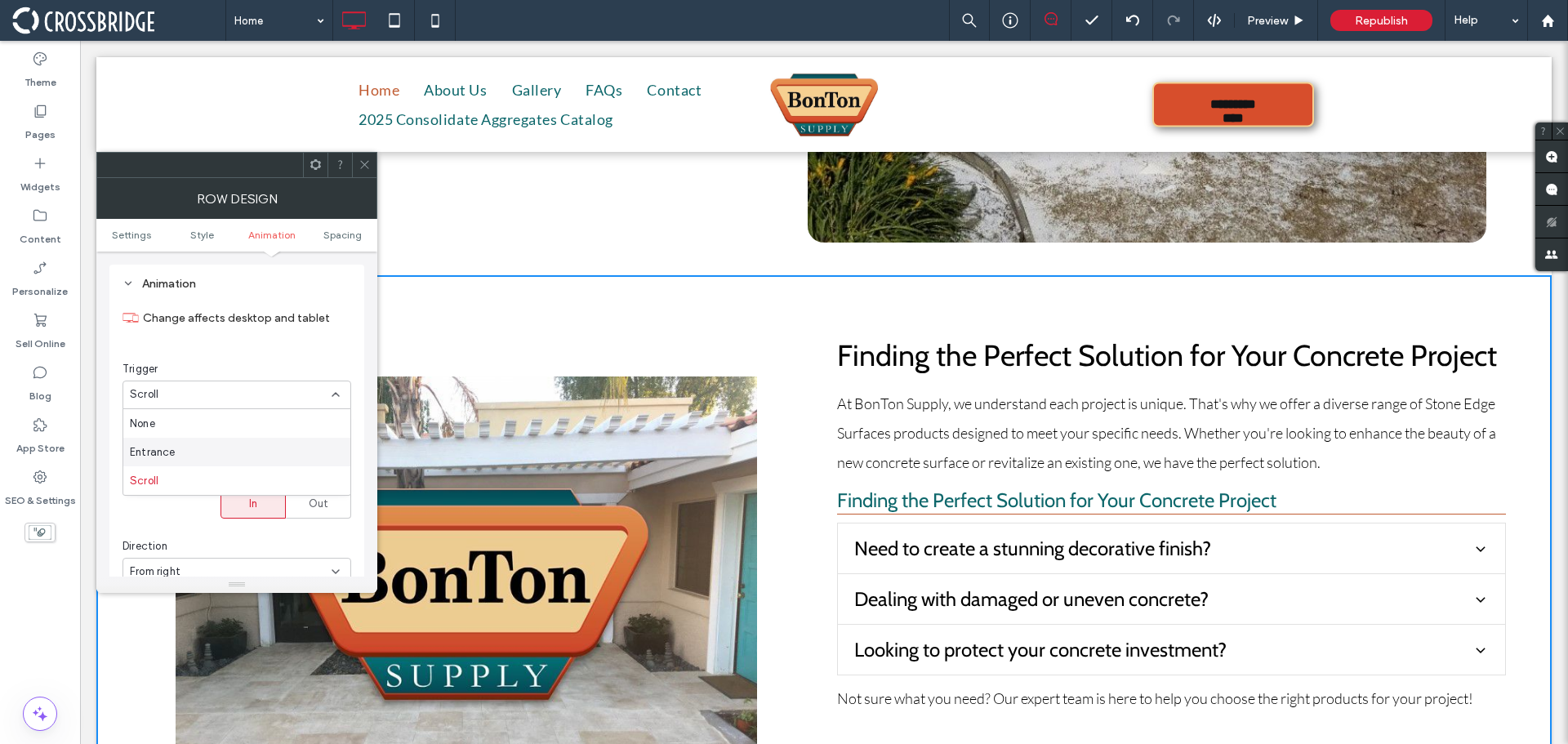 click on "Entrance" at bounding box center (237, 452) 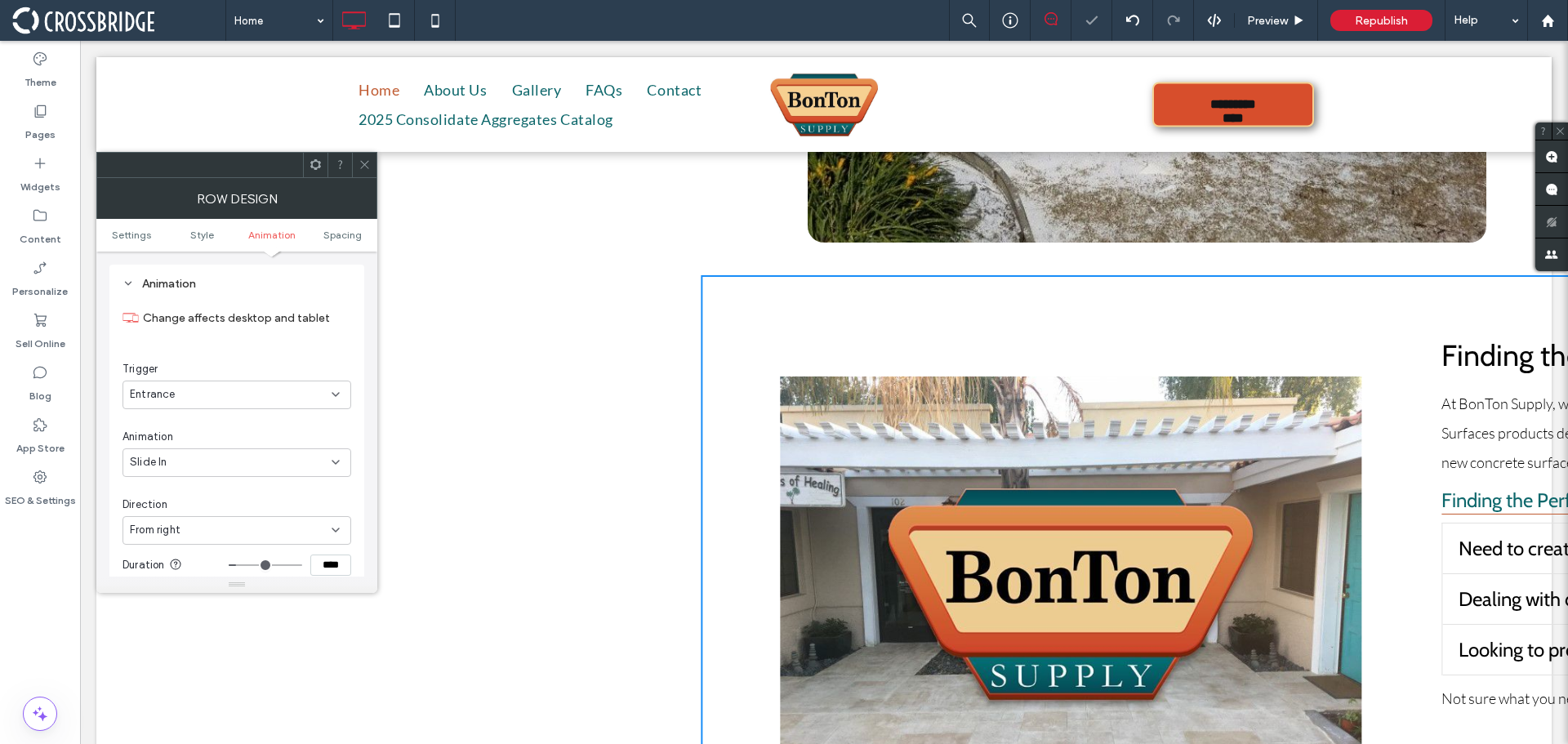 click on "Slide In" at bounding box center [230, 462] 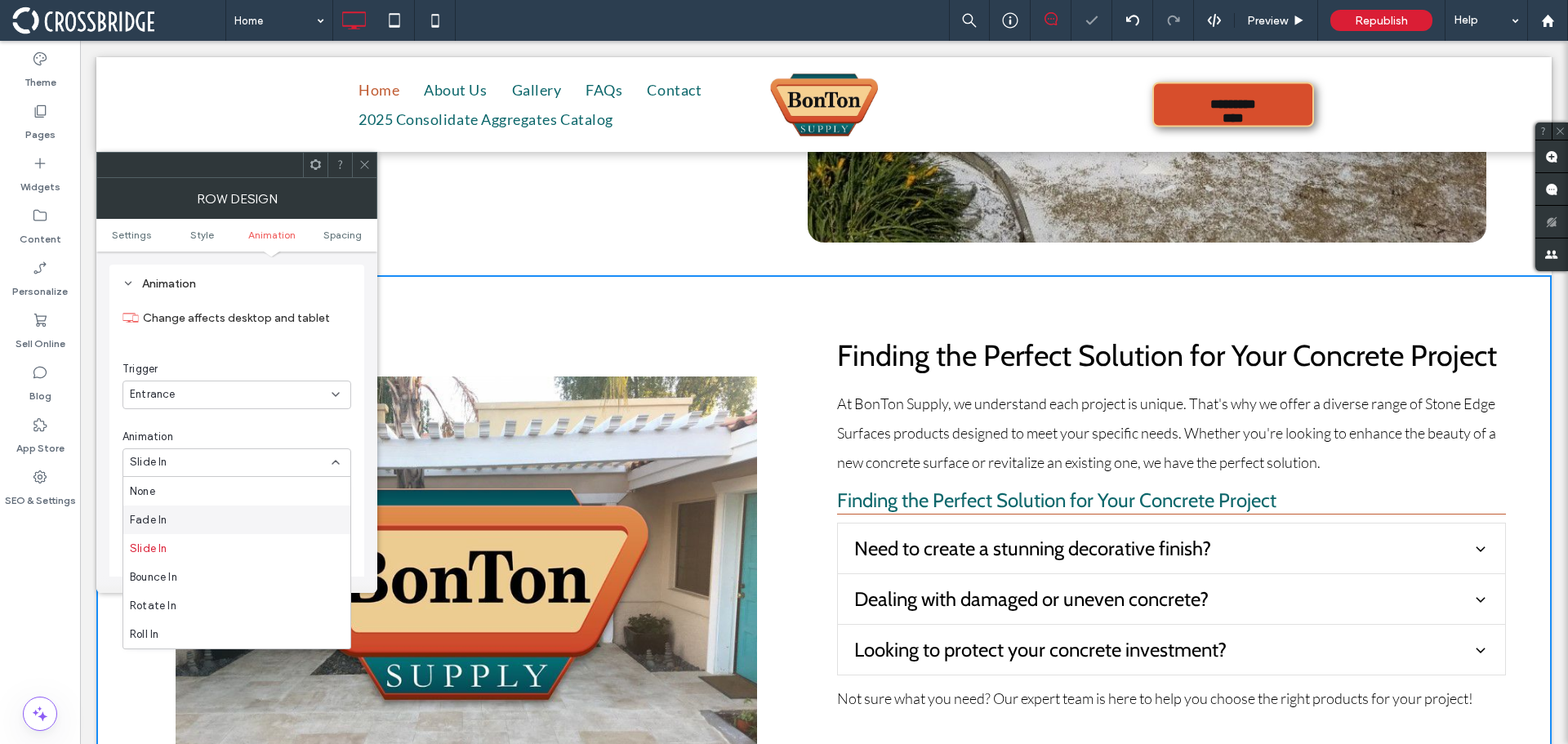 click on "Fade In" at bounding box center (237, 519) 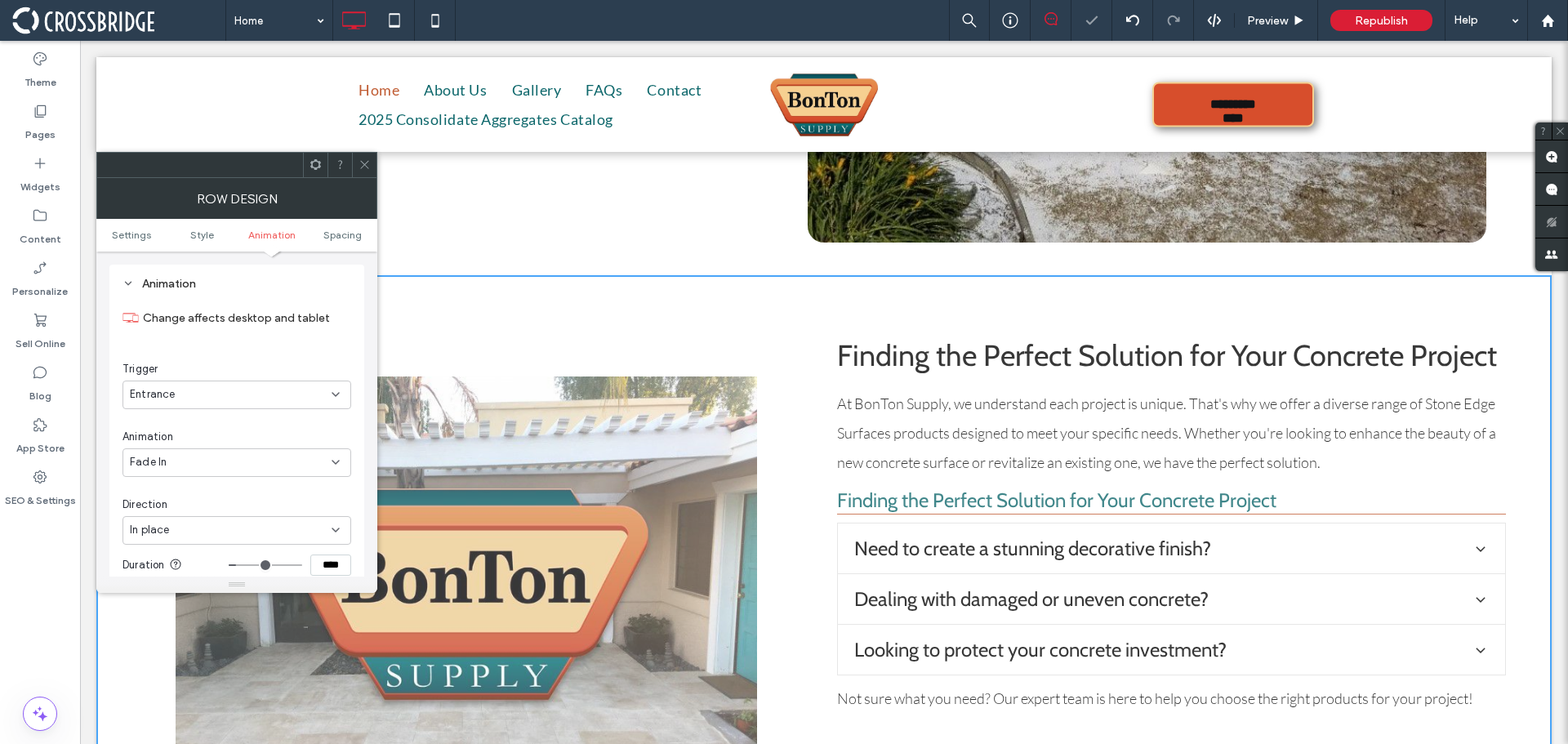 click at bounding box center (364, 165) 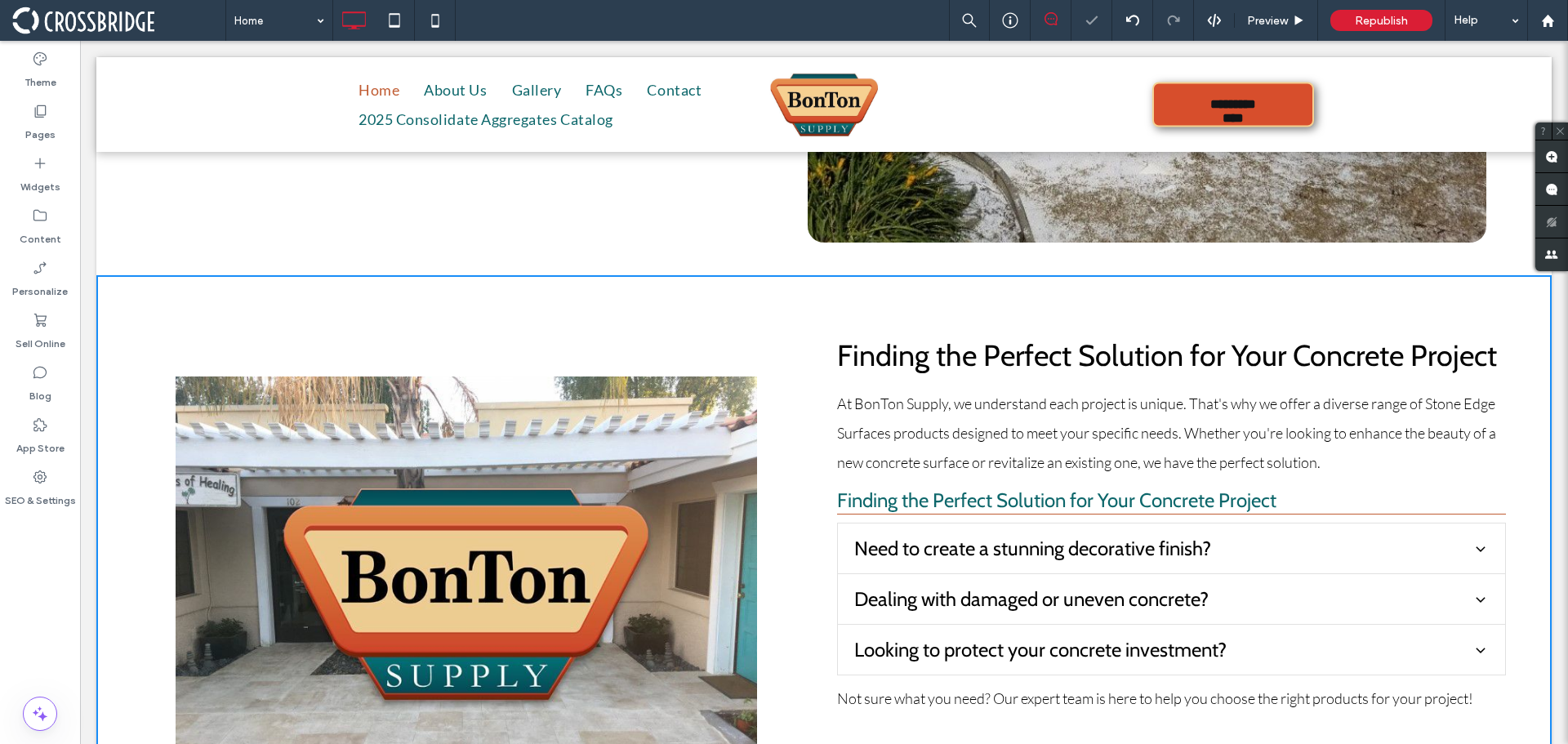scroll, scrollTop: 0, scrollLeft: 0, axis: both 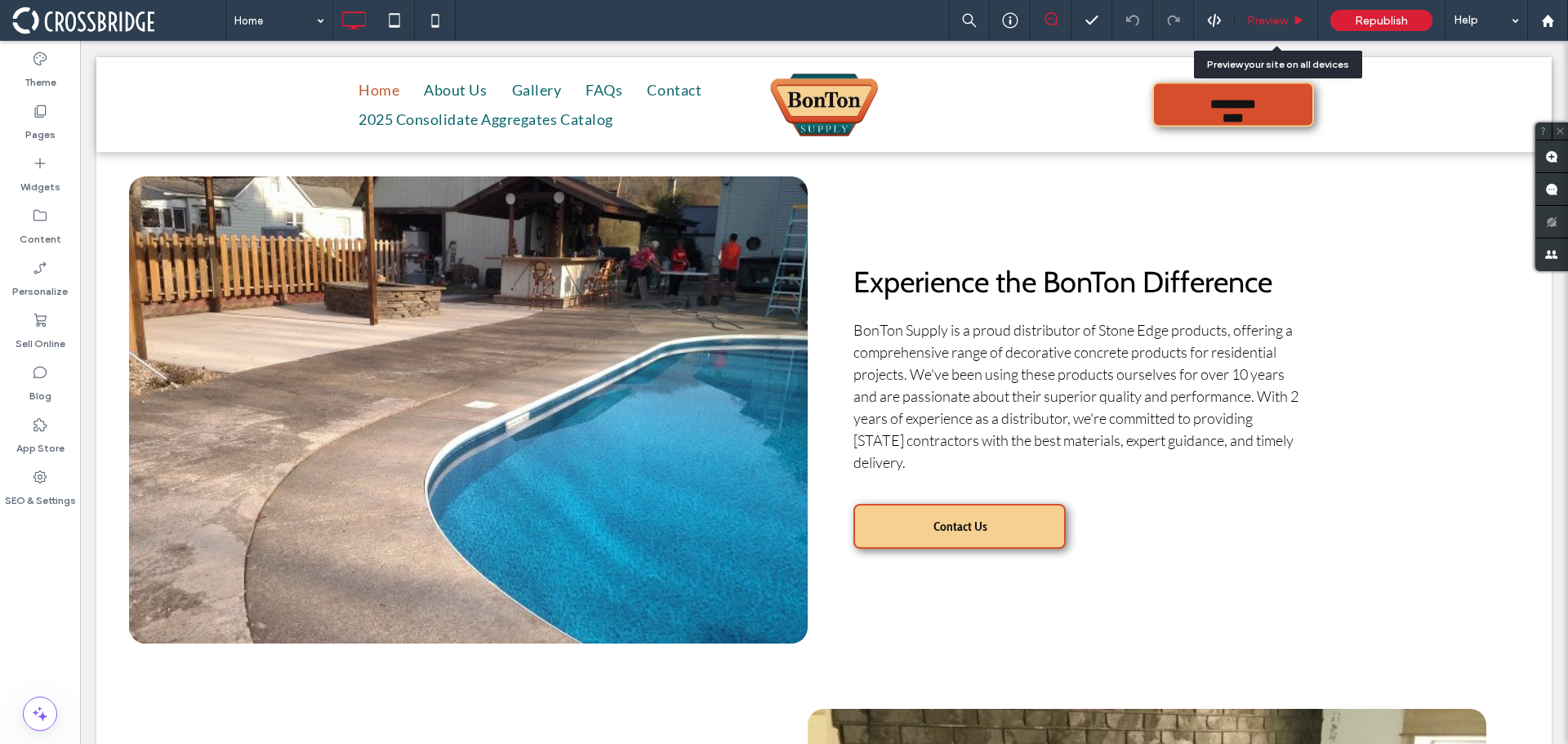 click on "Preview" at bounding box center [1276, 20] 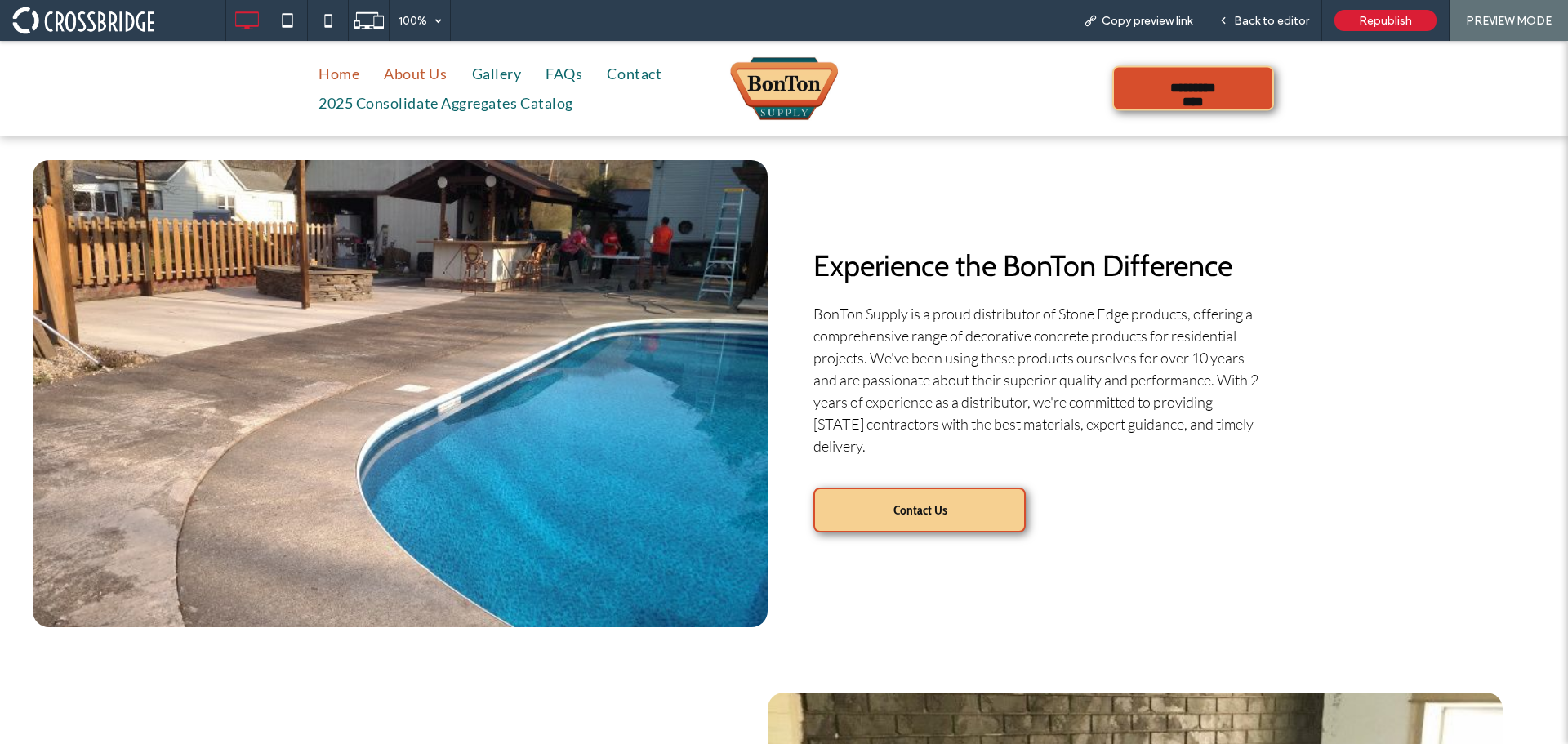 click on "About Us" at bounding box center [415, 74] 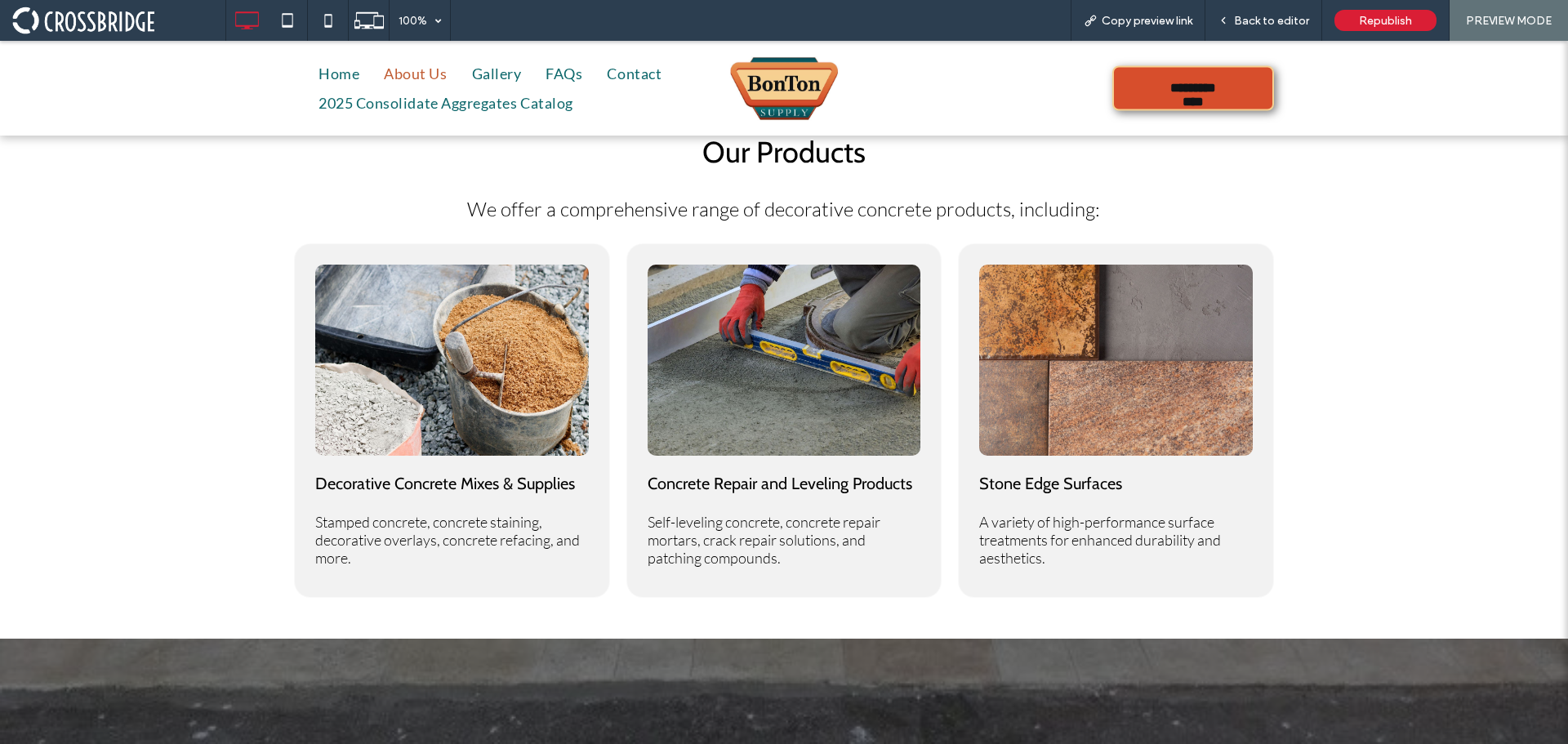 scroll, scrollTop: 1307, scrollLeft: 0, axis: vertical 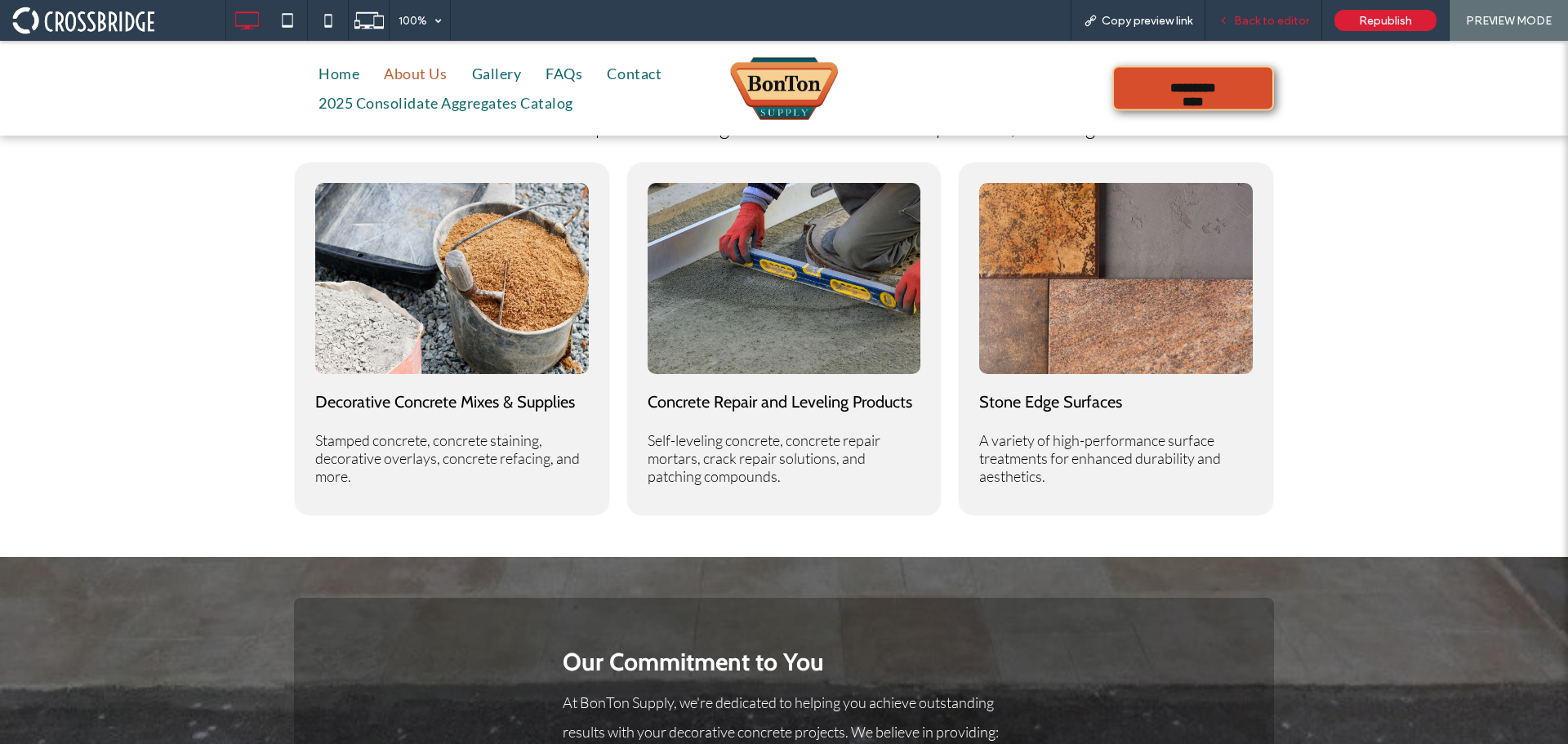 drag, startPoint x: 1289, startPoint y: 14, endPoint x: 1160, endPoint y: 61, distance: 137.2953 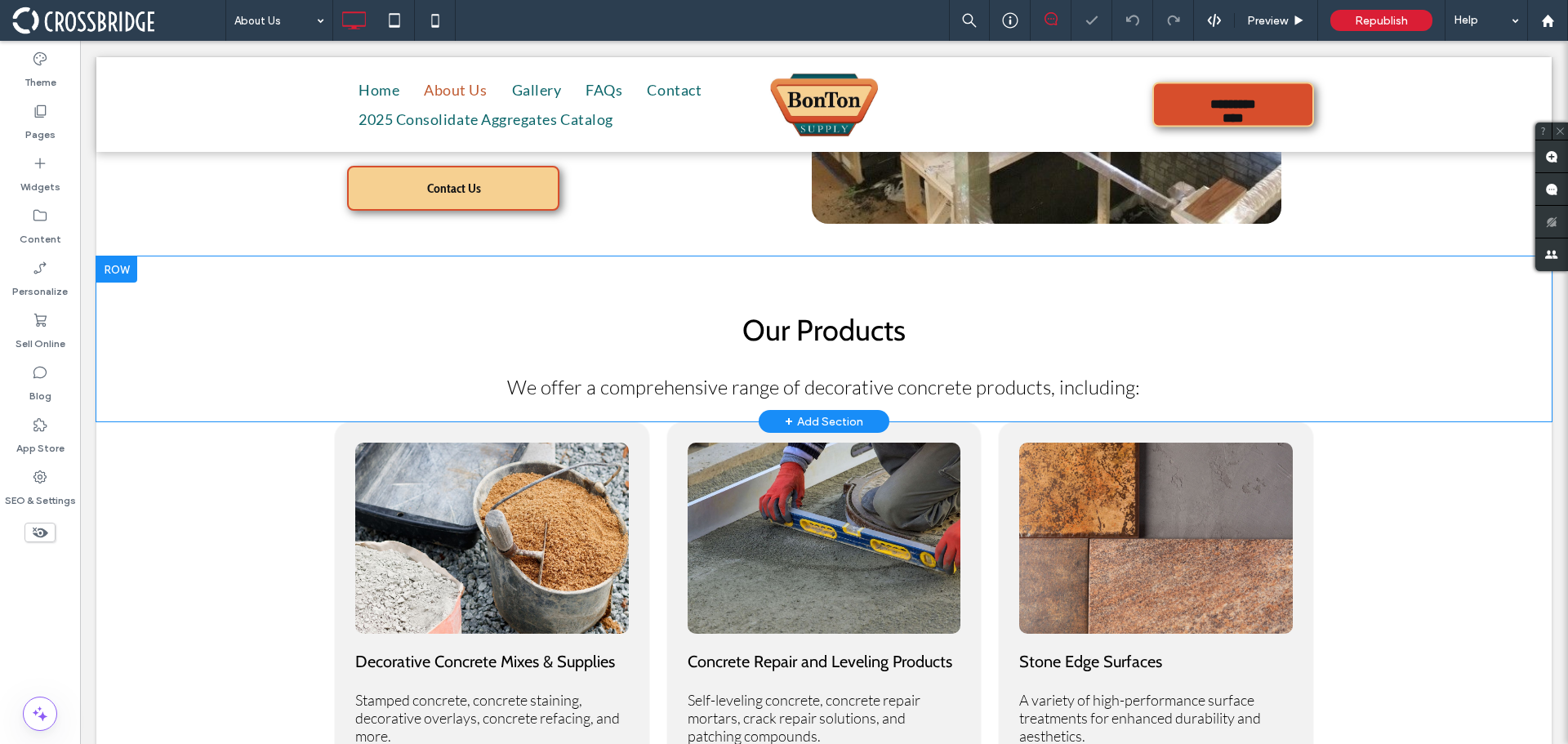 scroll, scrollTop: 1060, scrollLeft: 0, axis: vertical 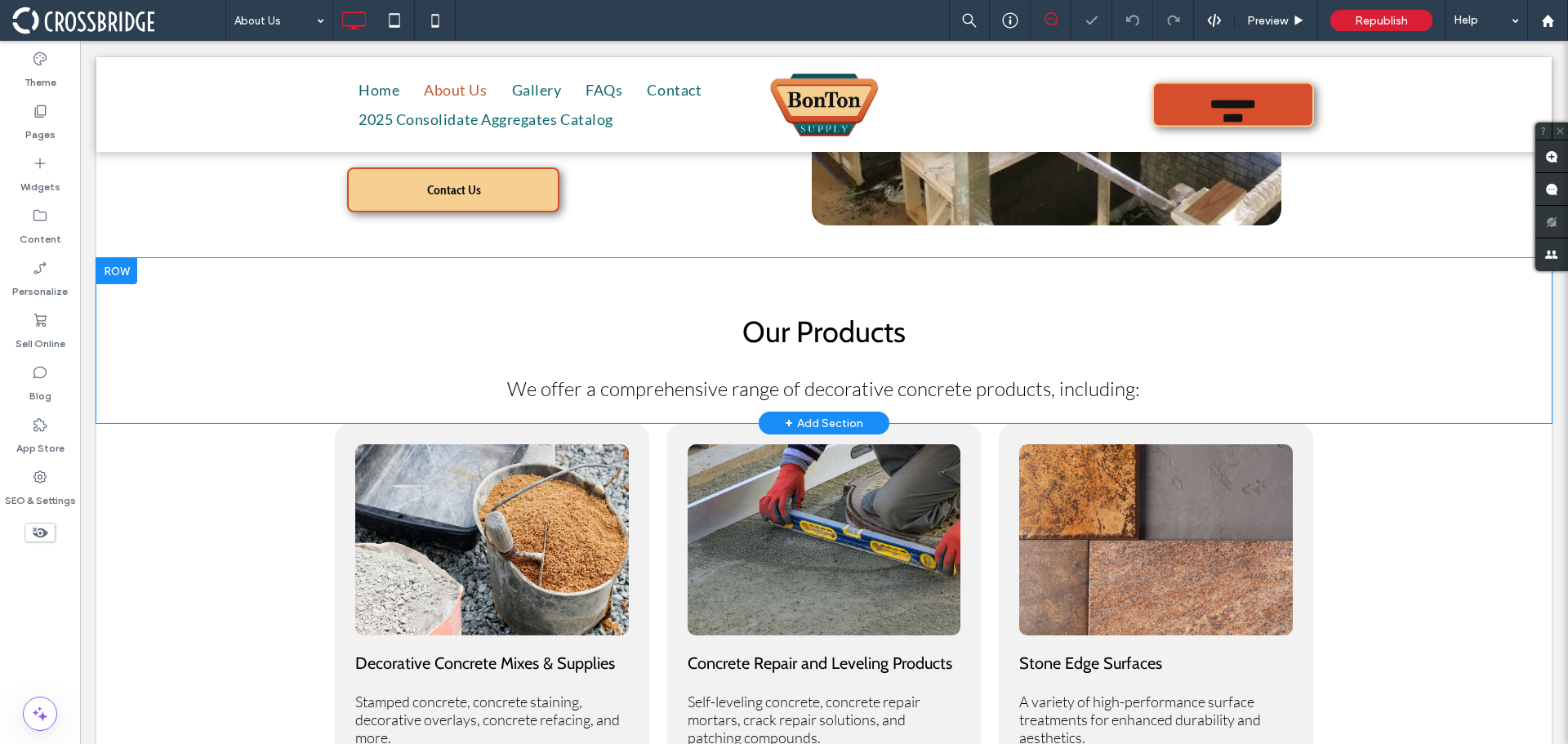 click at bounding box center [117, 271] 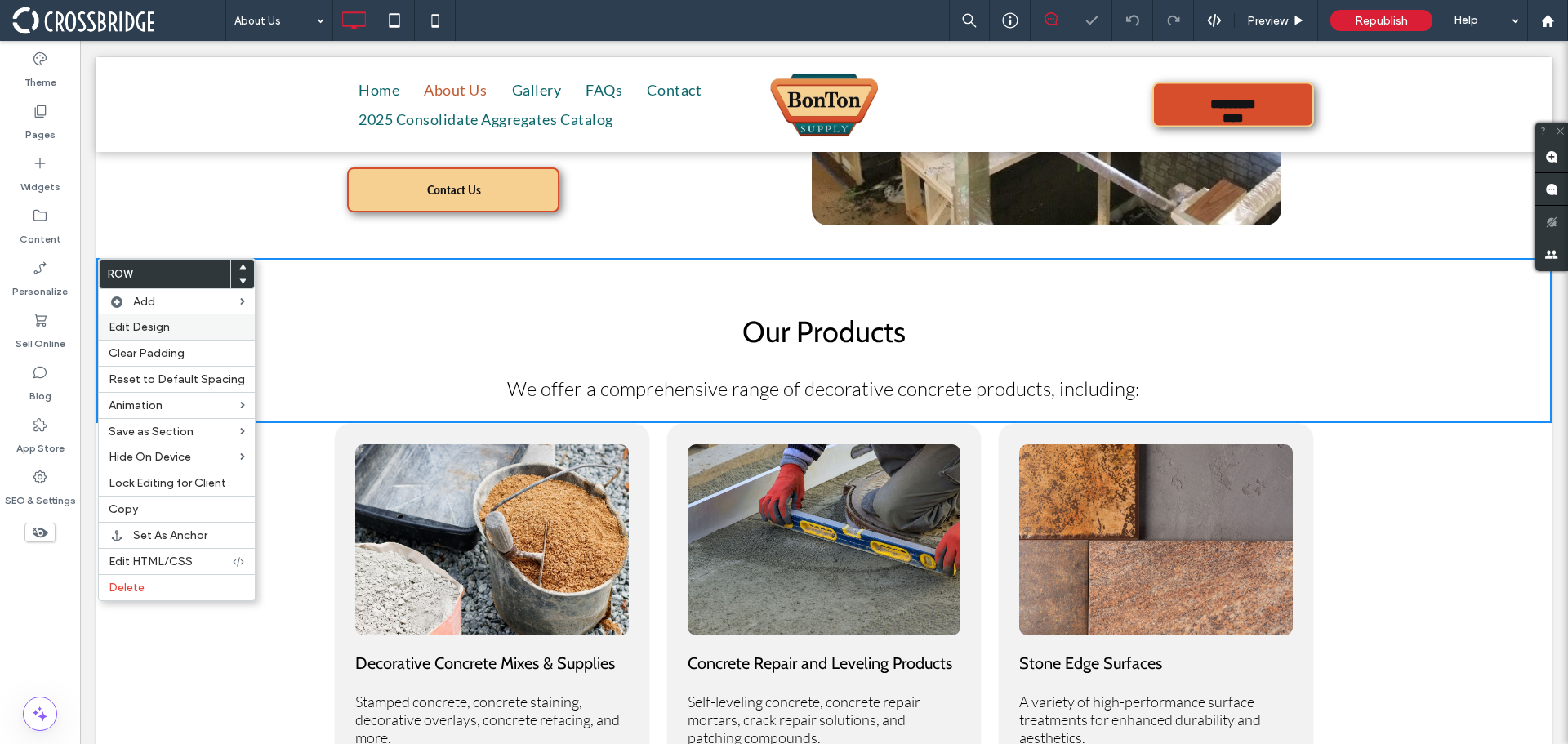 click on "Edit Design" at bounding box center [139, 327] 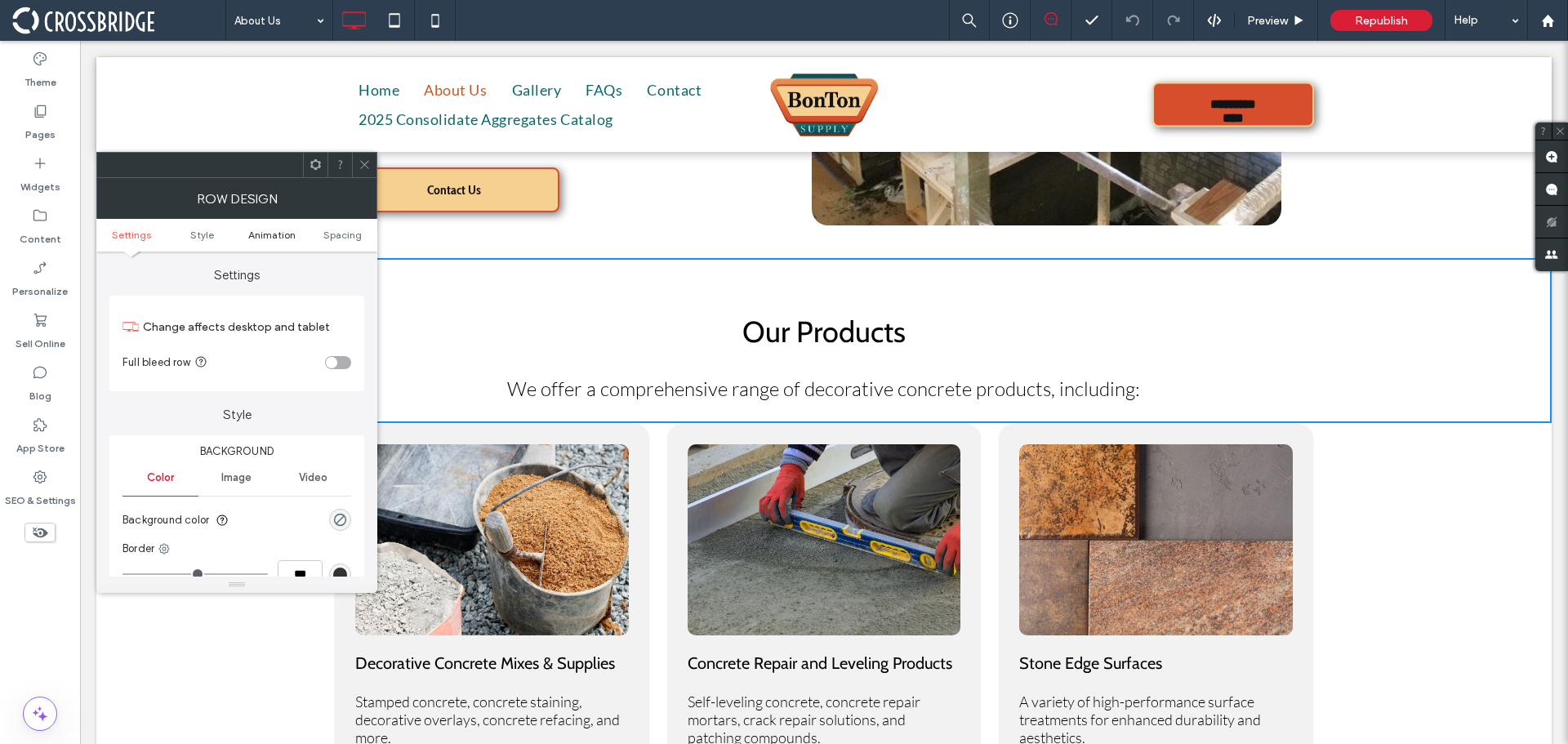 click on "Animation" at bounding box center (272, 234) 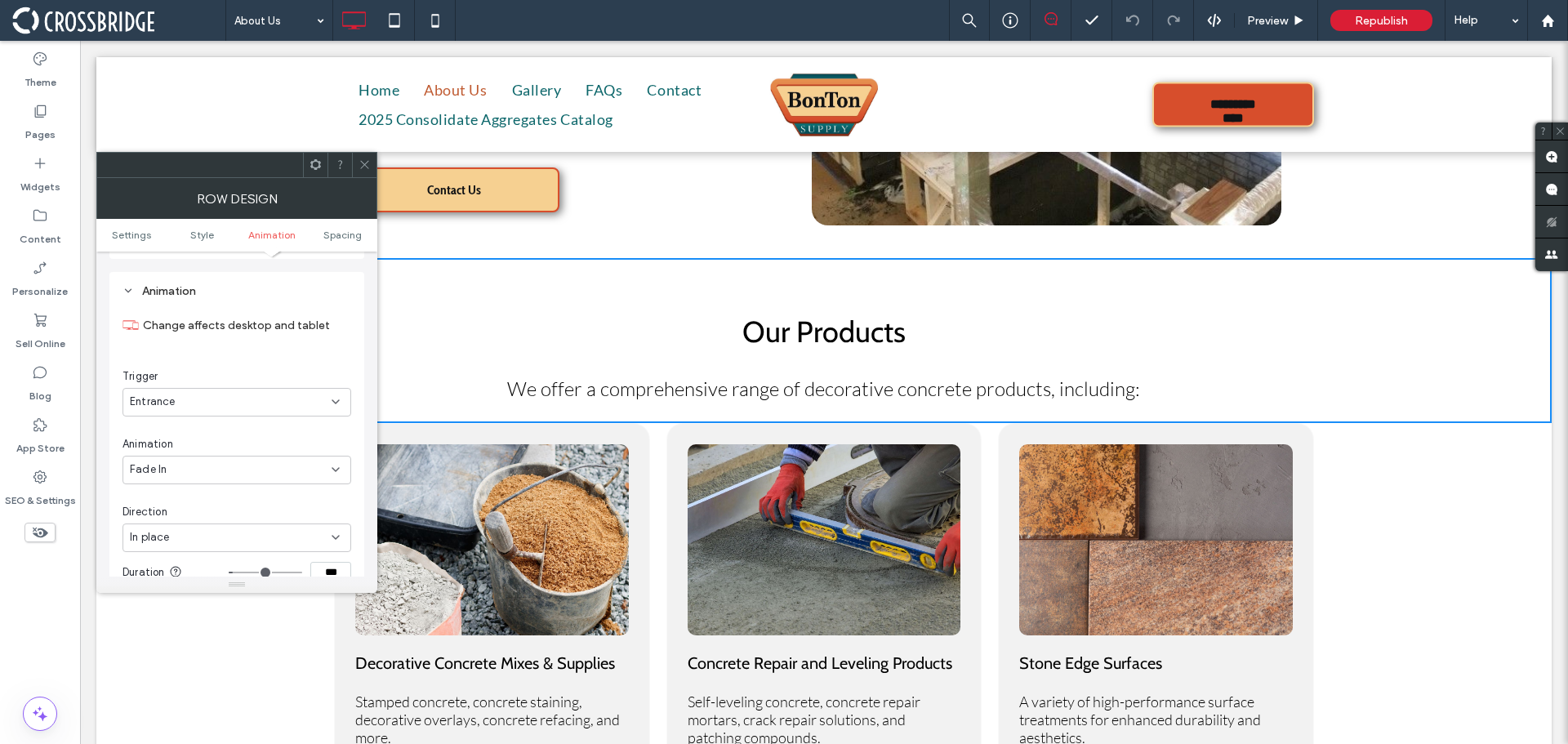 scroll, scrollTop: 410, scrollLeft: 0, axis: vertical 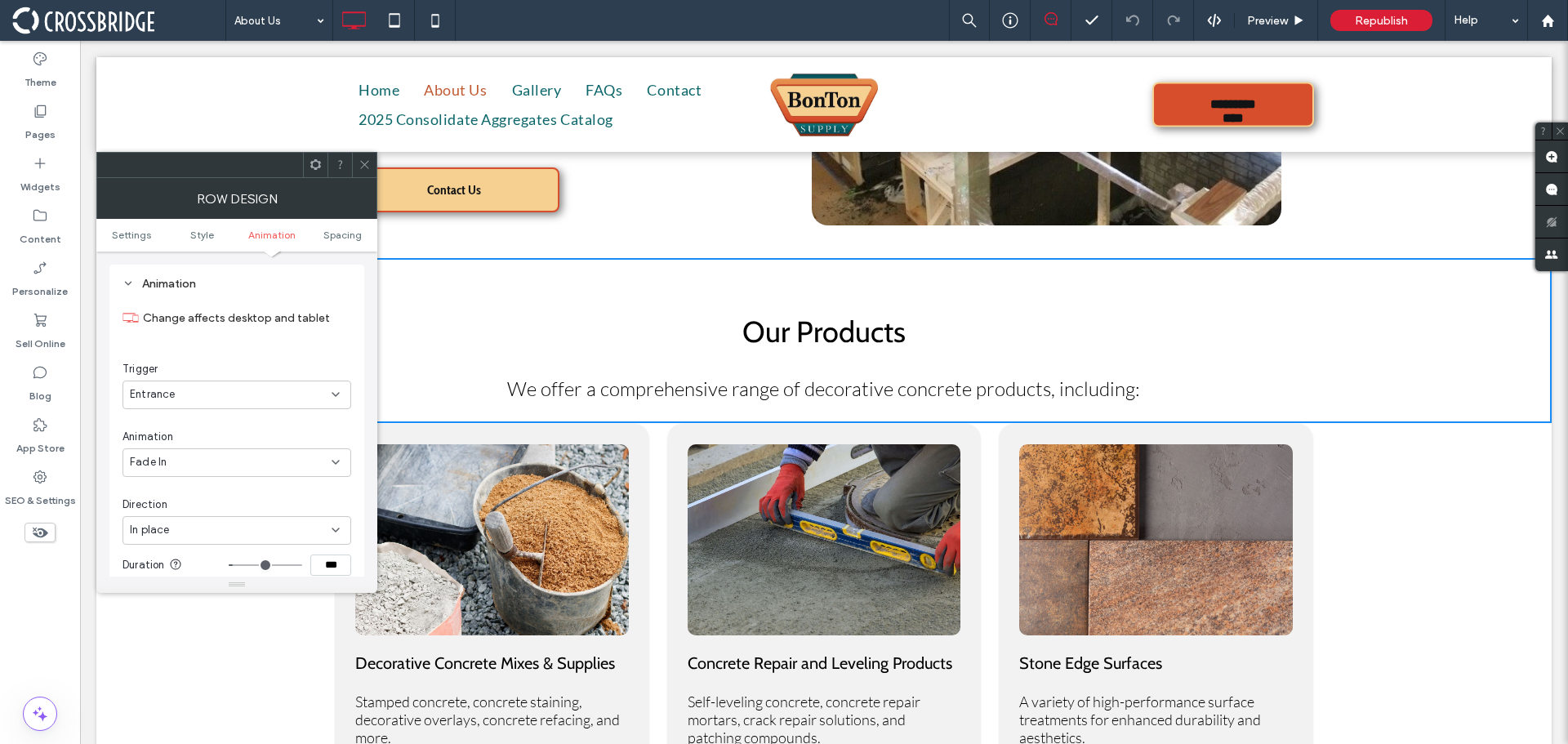 click at bounding box center (364, 165) 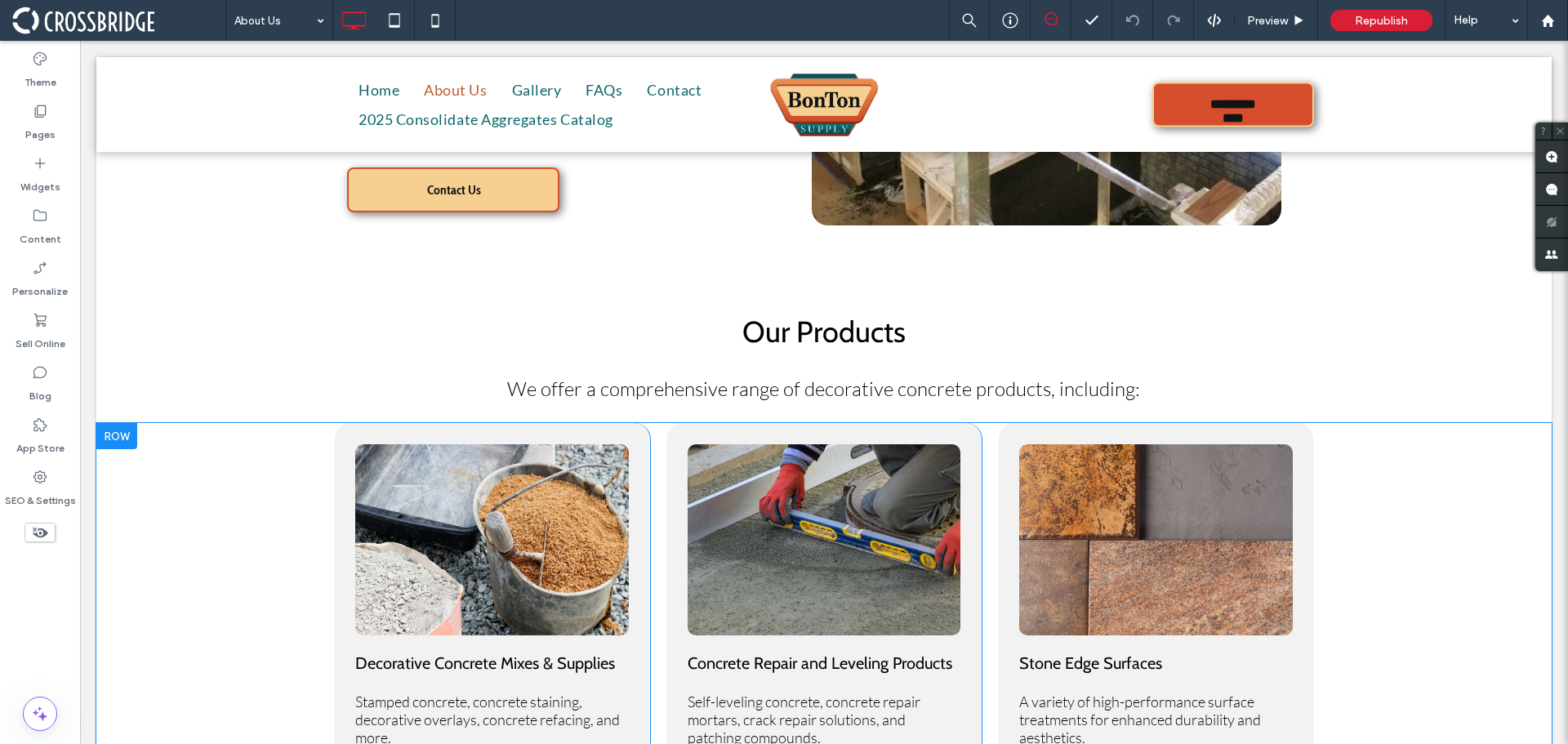 click at bounding box center [117, 436] 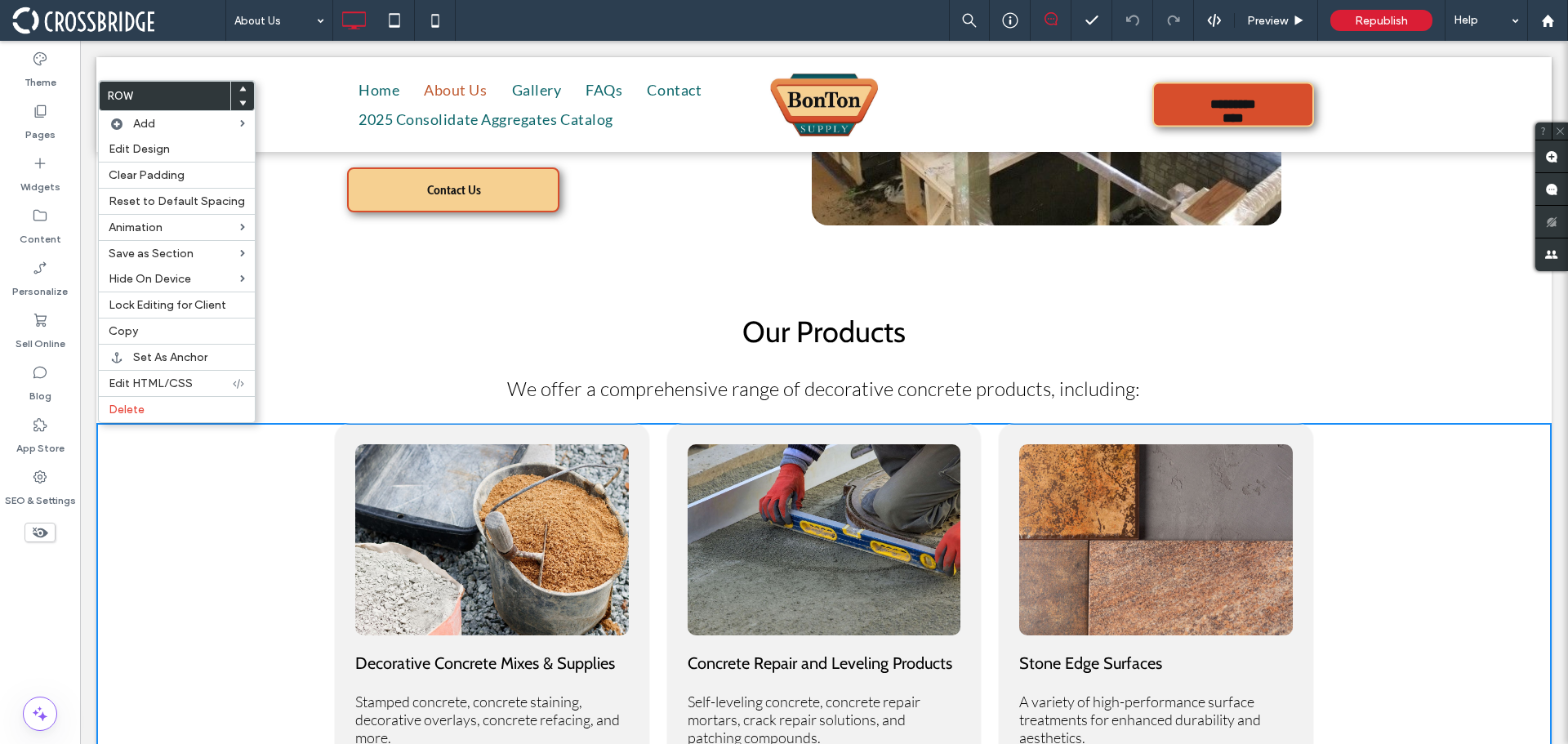 click on "Click To Paste
Decorative Concrete Mixes & Supplies
Stamped concrete, concrete staining, decorative overlays, concrete refacing, and more.
Click To Paste
Click To Paste
Concrete Repair and Leveling Products
Self-leveling concrete, concrete repair mortars, crack repair solutions, and patching compounds.
Click To Paste
Click To Paste
Stone Edge Surfaces
A variety of high-performance surface treatments for enhanced durability and aesthetics.
Click To Paste
Row + Add Section" at bounding box center [824, 621] 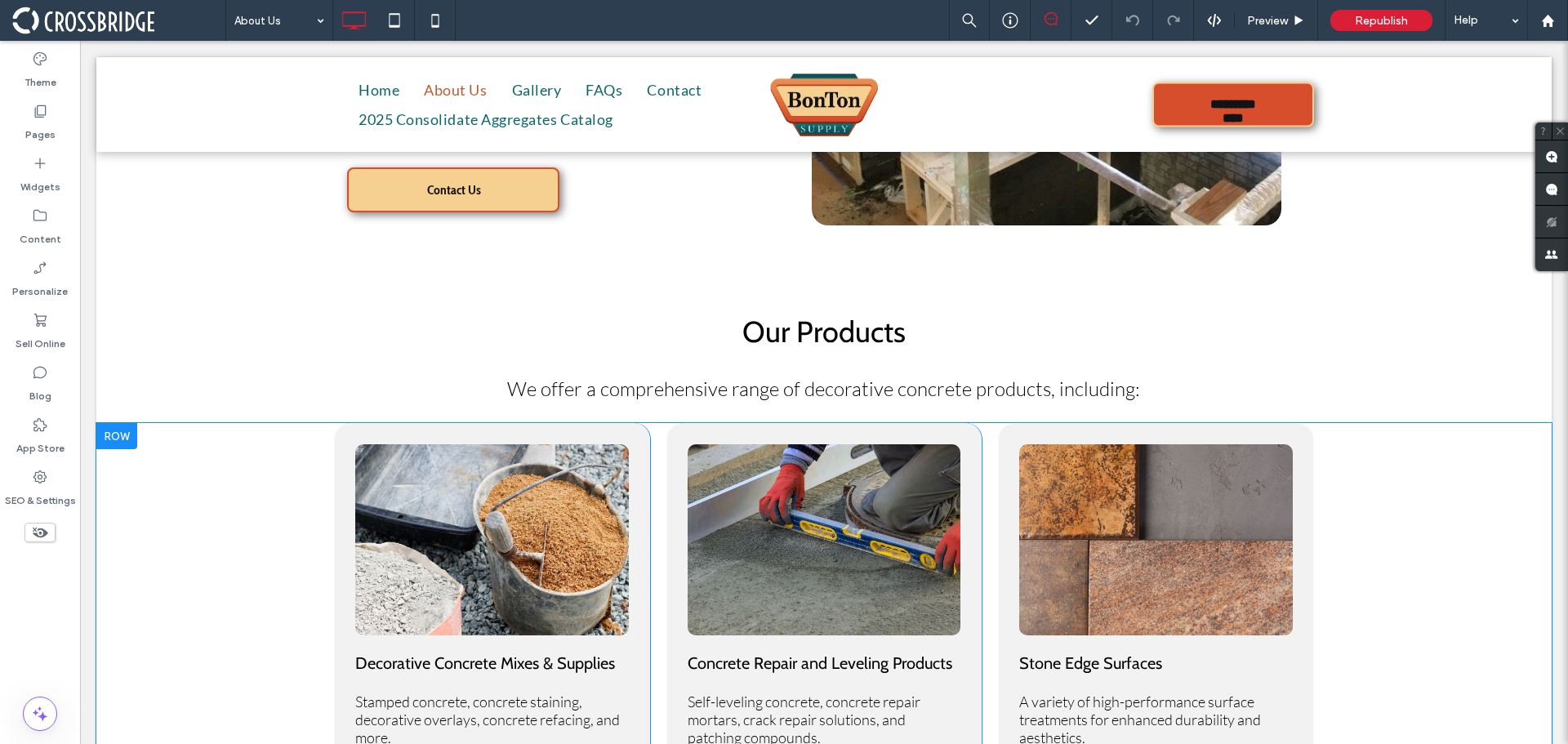 click on "Click To Paste
Decorative Concrete Mixes & Supplies
Stamped concrete, concrete staining, decorative overlays, concrete refacing, and more.
Click To Paste" at bounding box center [492, 600] 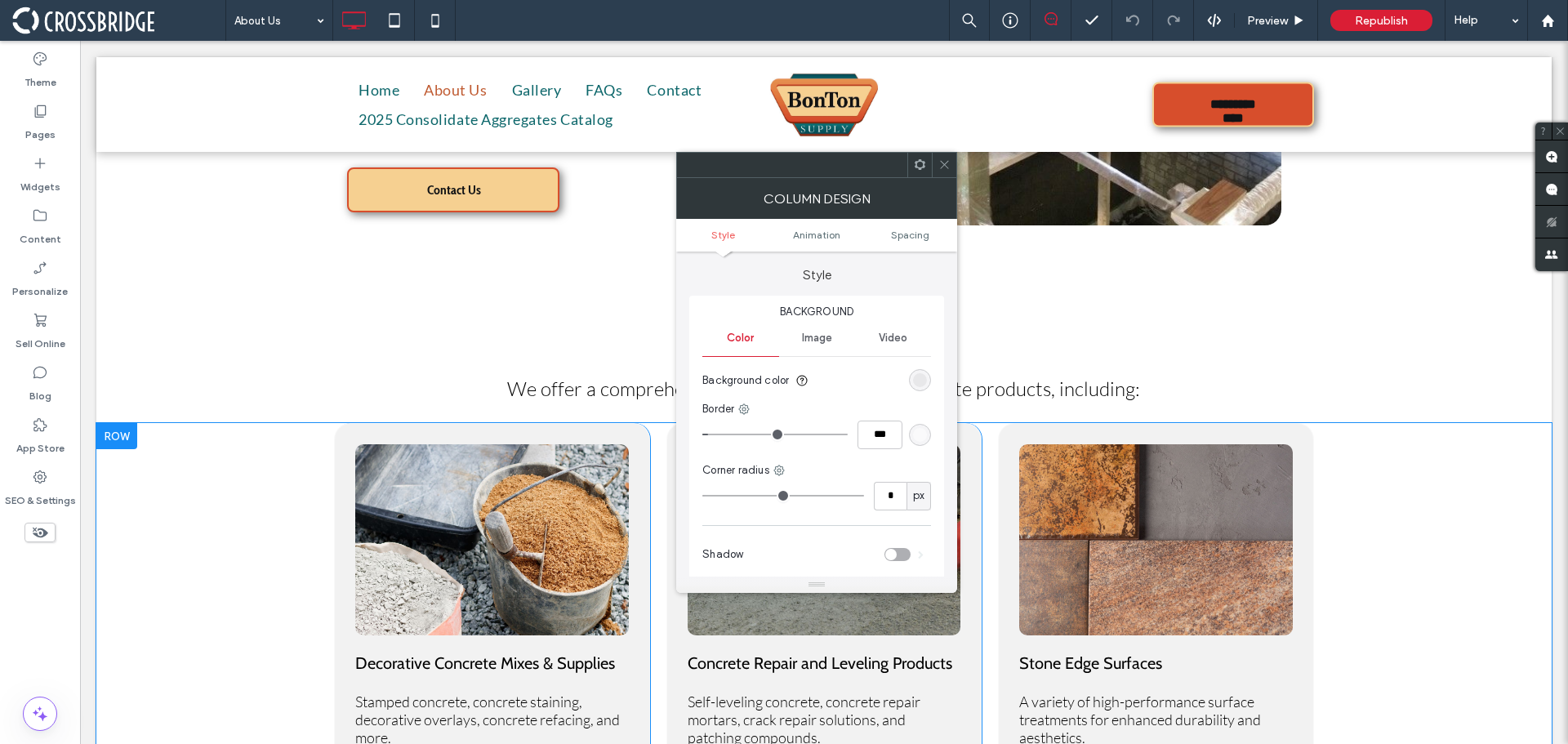 type on "**" 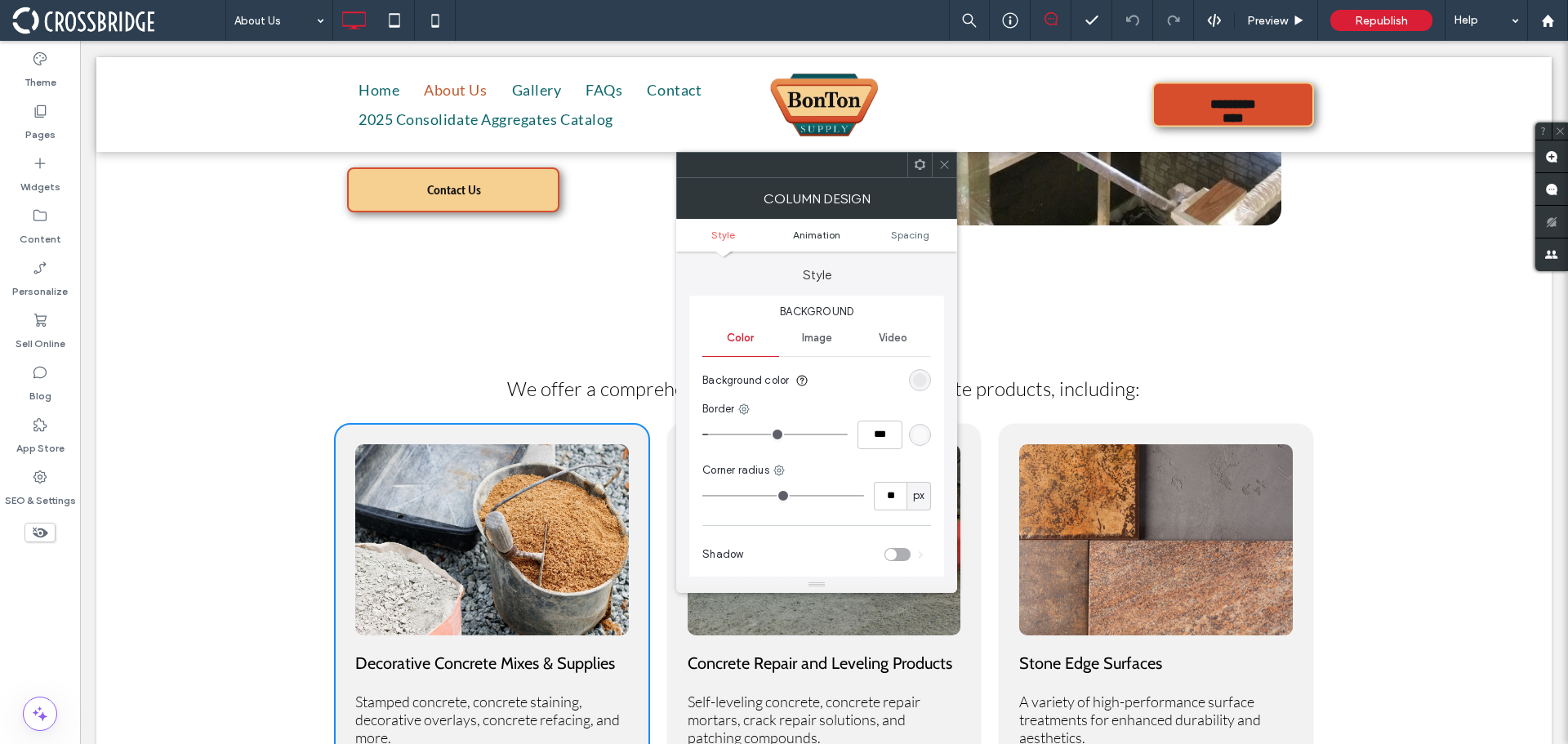 click on "Animation" at bounding box center [817, 234] 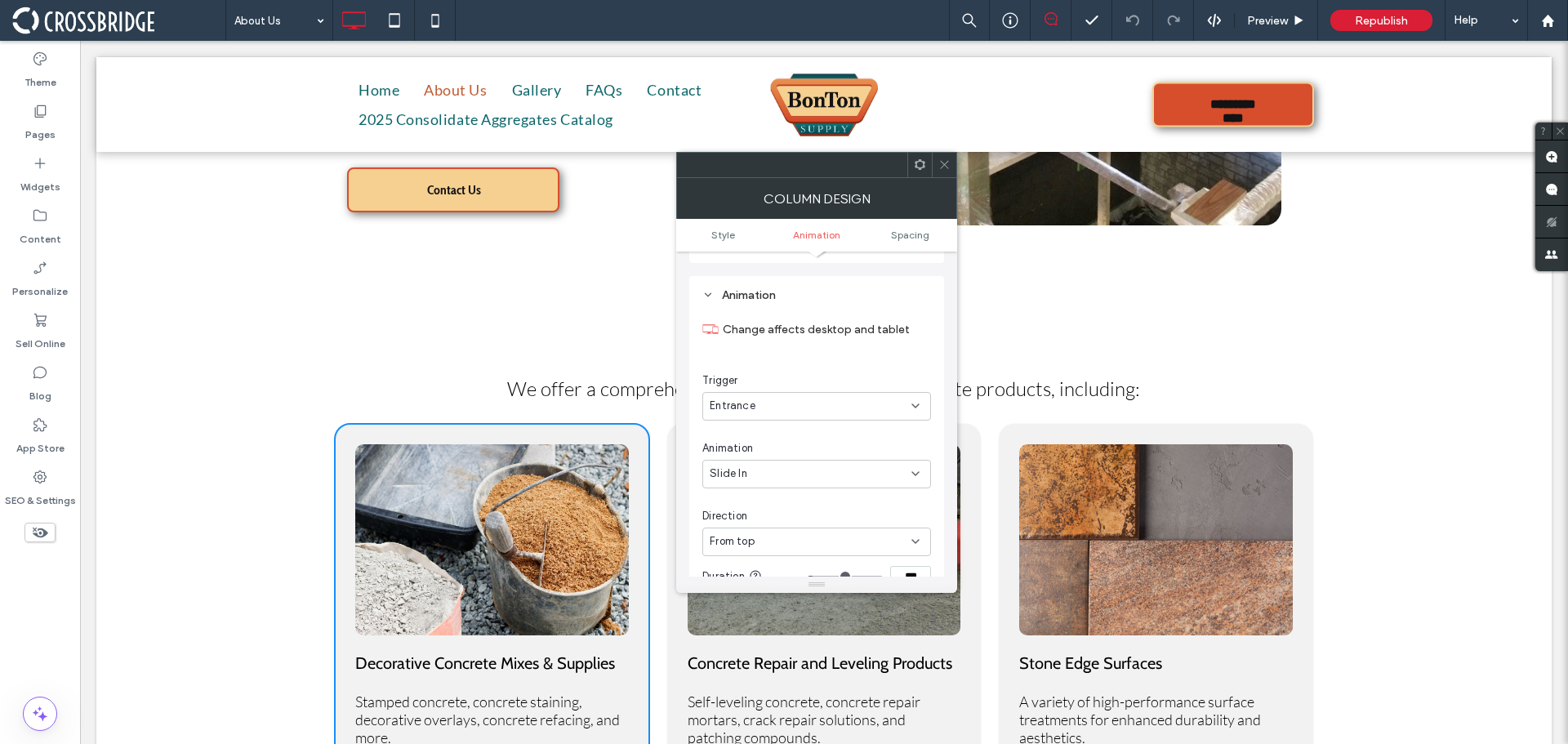 scroll, scrollTop: 332, scrollLeft: 0, axis: vertical 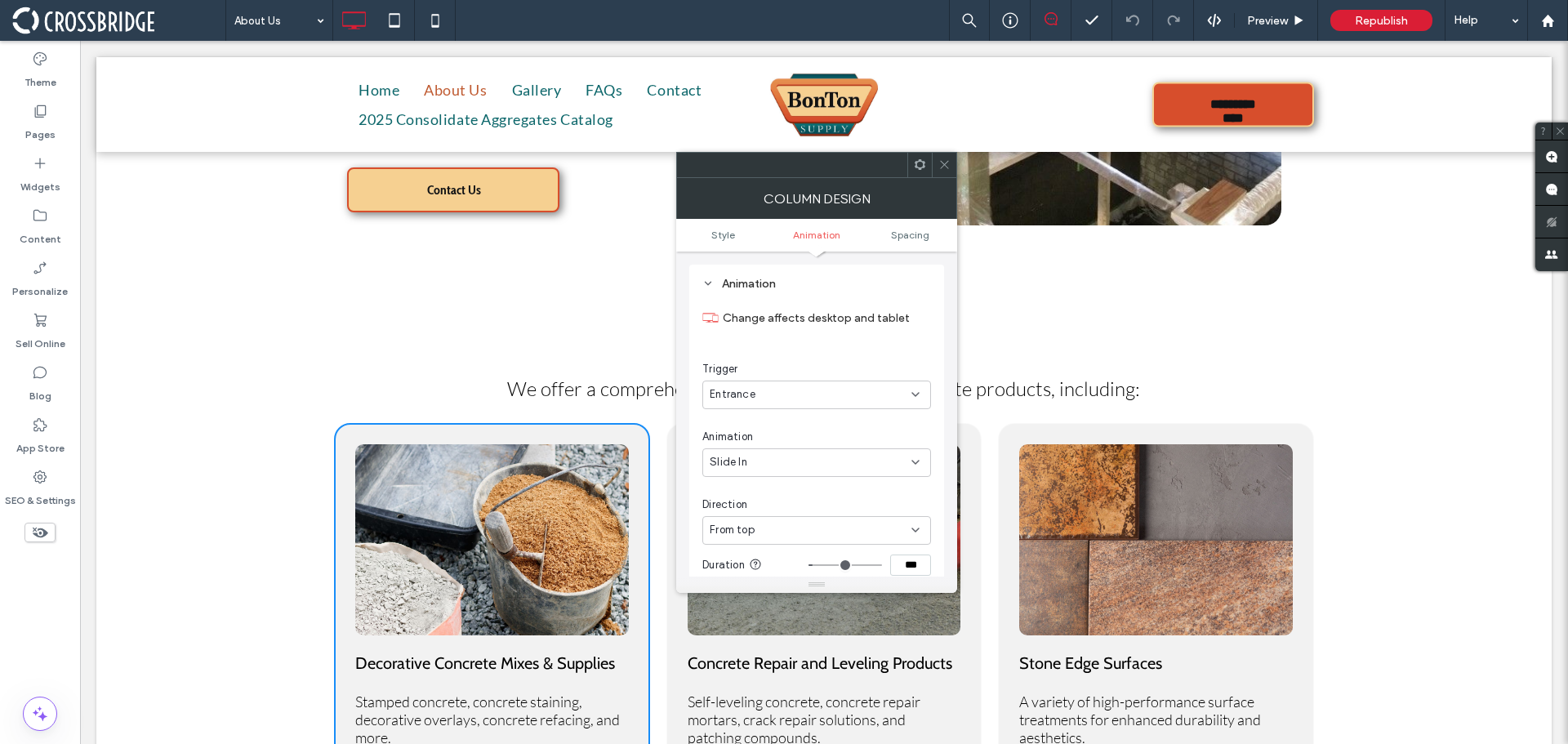 click on "Slide In" at bounding box center [810, 462] 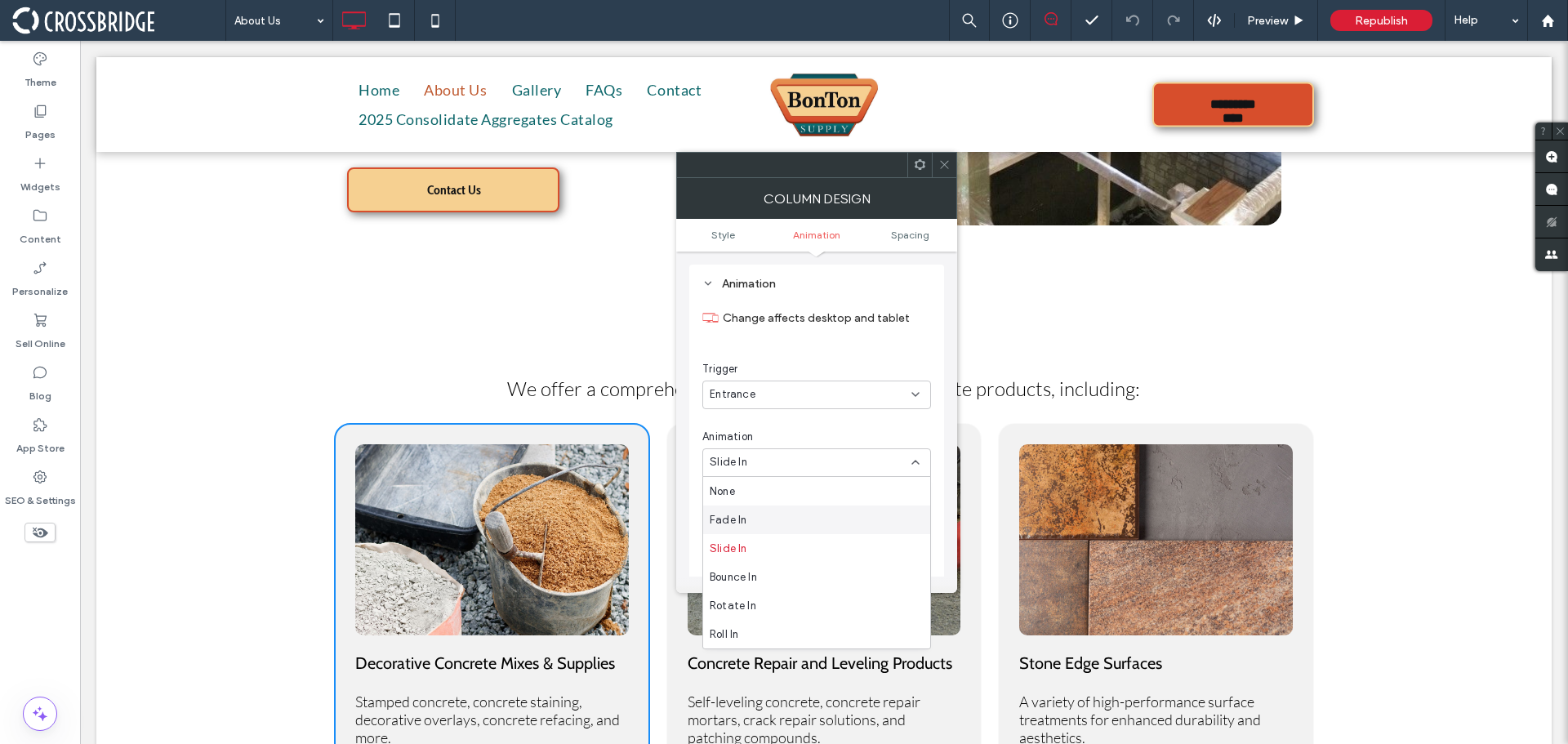 click on "Fade In" at bounding box center (817, 519) 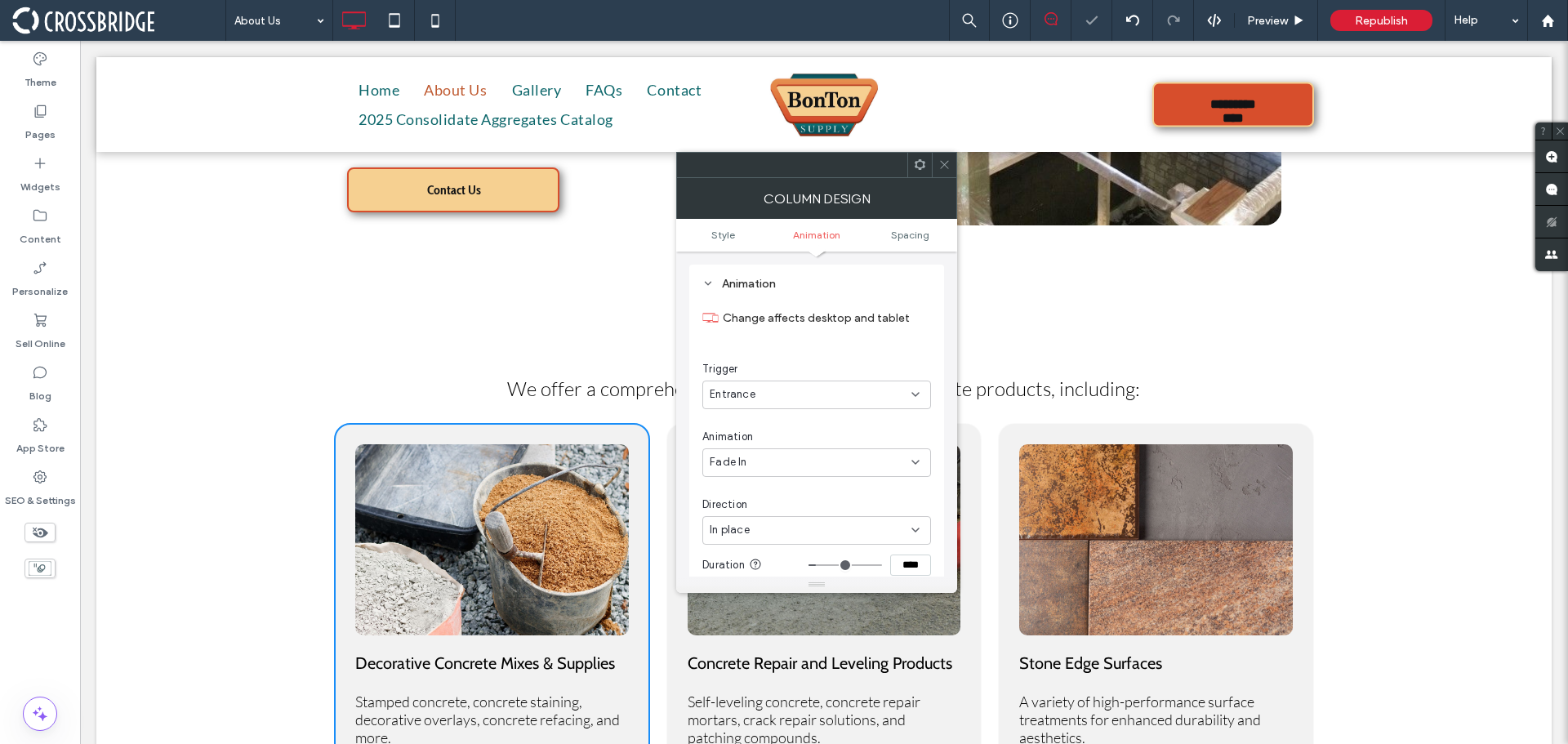 click 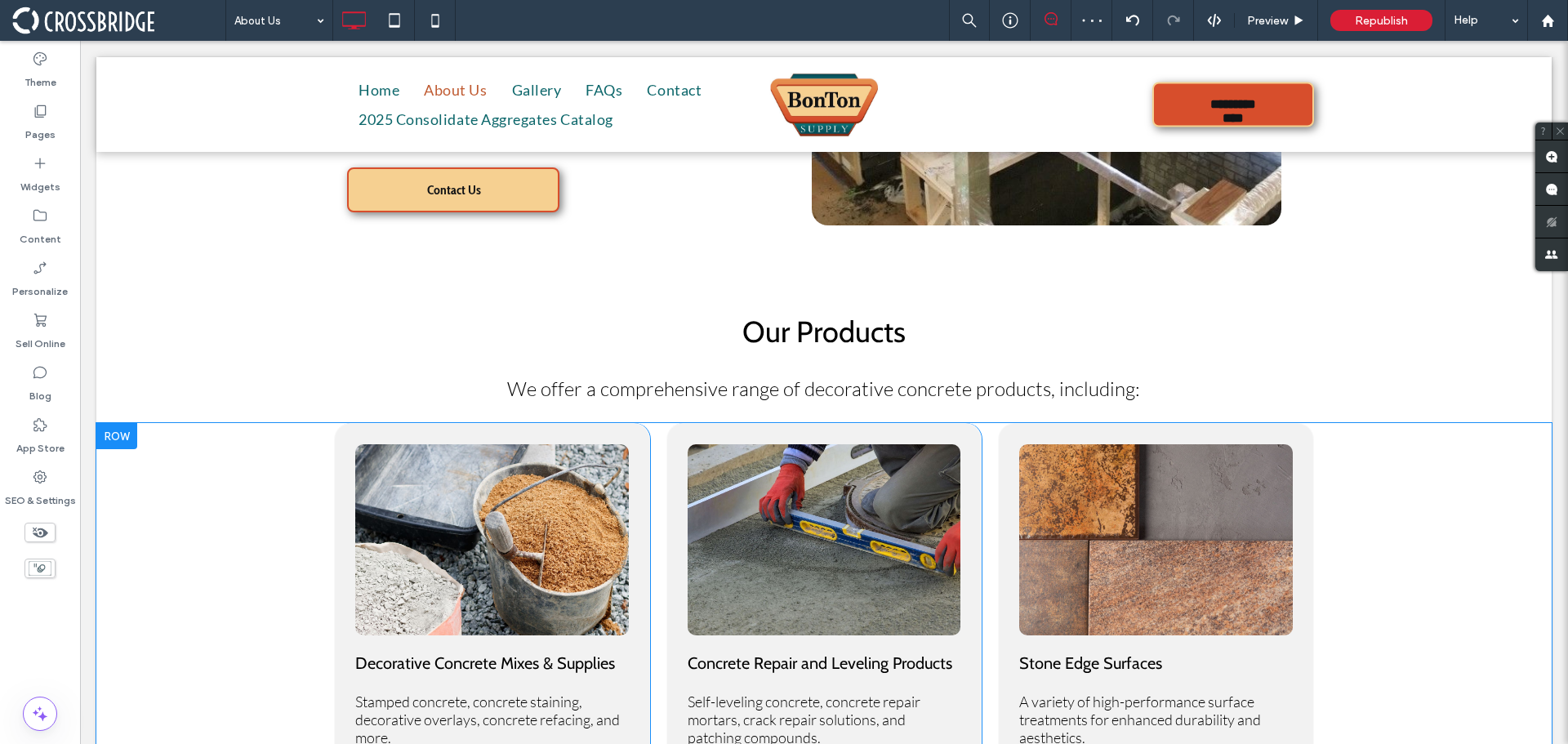 click on "Click To Paste
Concrete Repair and Leveling Products
Self-leveling concrete, concrete repair mortars, crack repair solutions, and patching compounds.
Click To Paste" at bounding box center [824, 600] 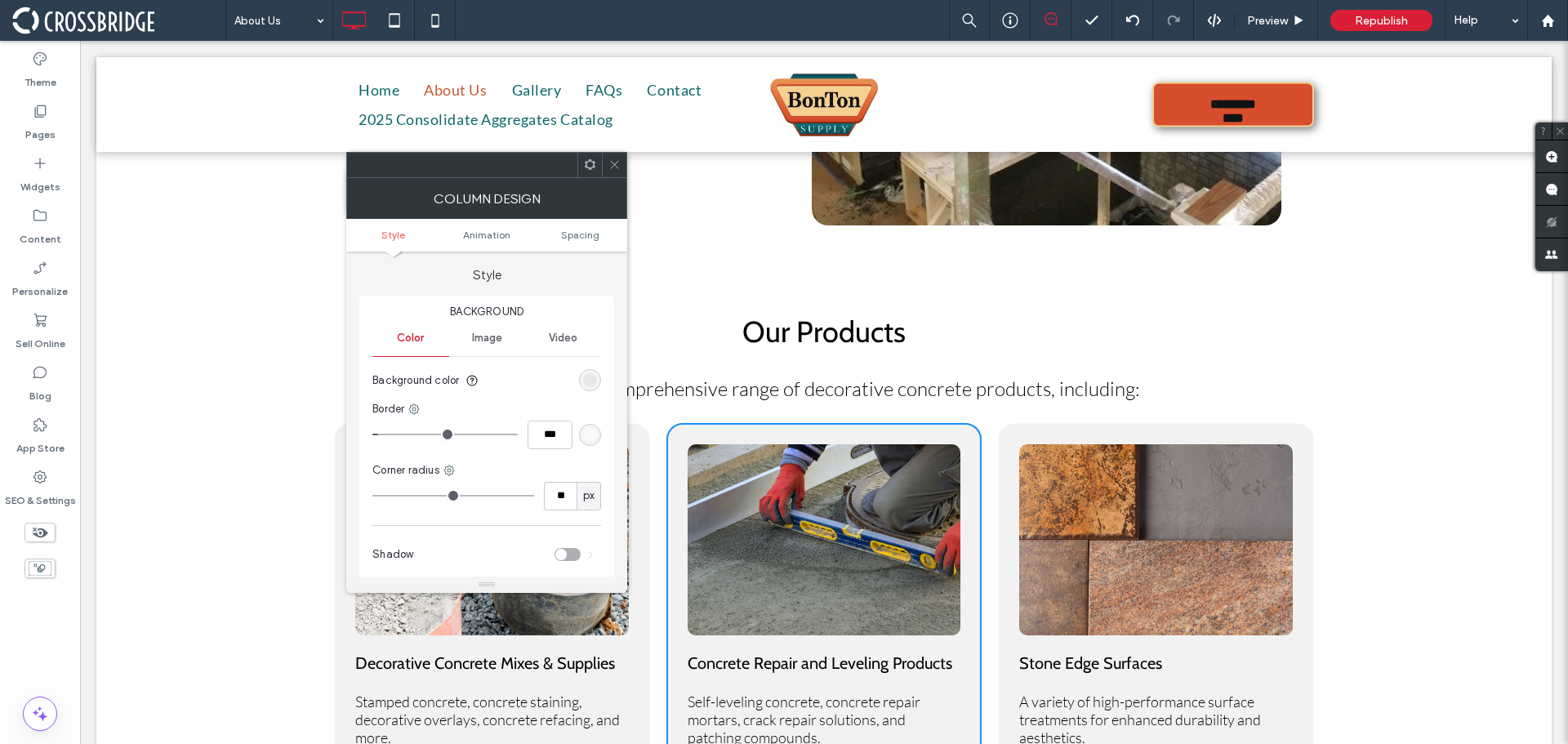 click on "Style Animation Spacing" at bounding box center [487, 235] 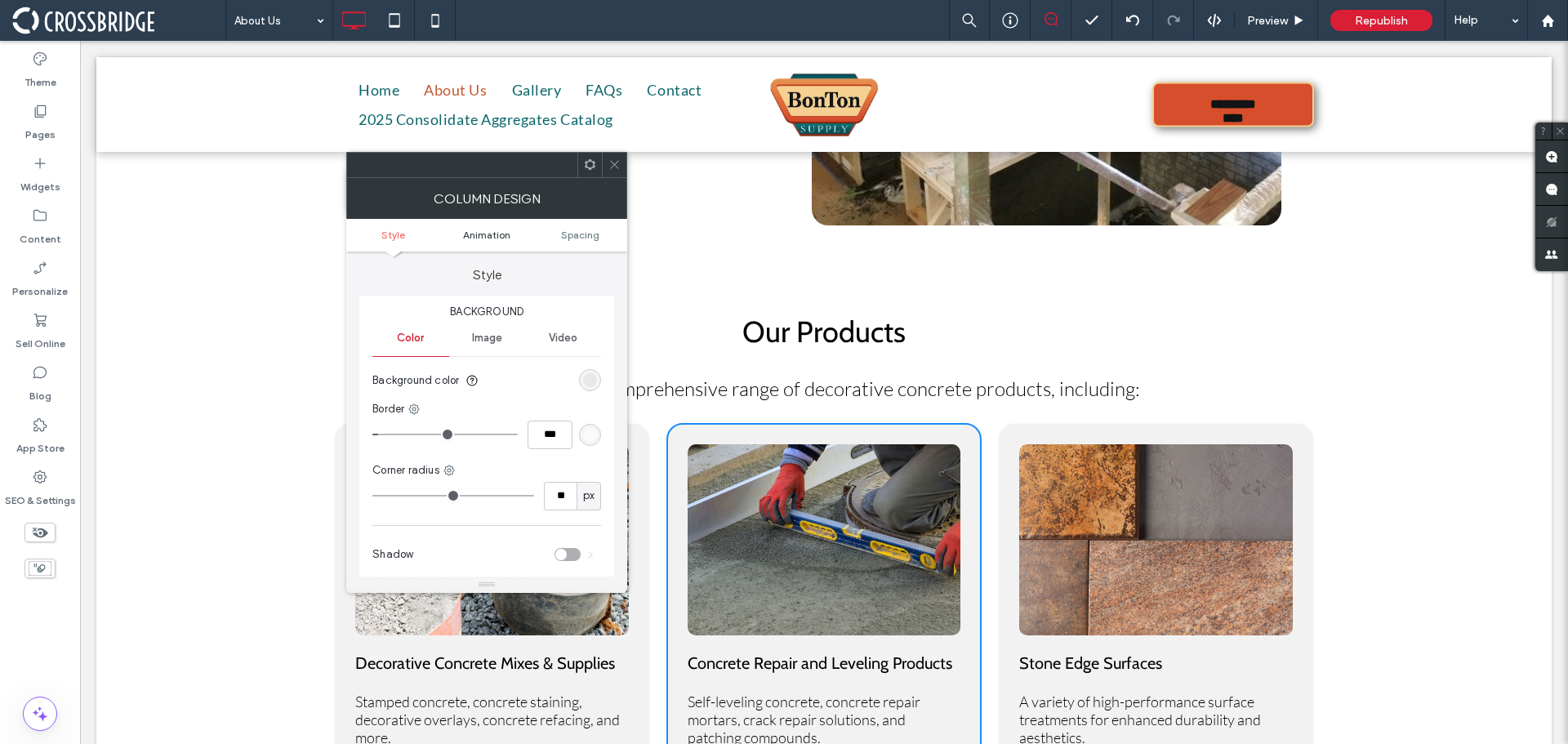 click on "Animation" at bounding box center (487, 234) 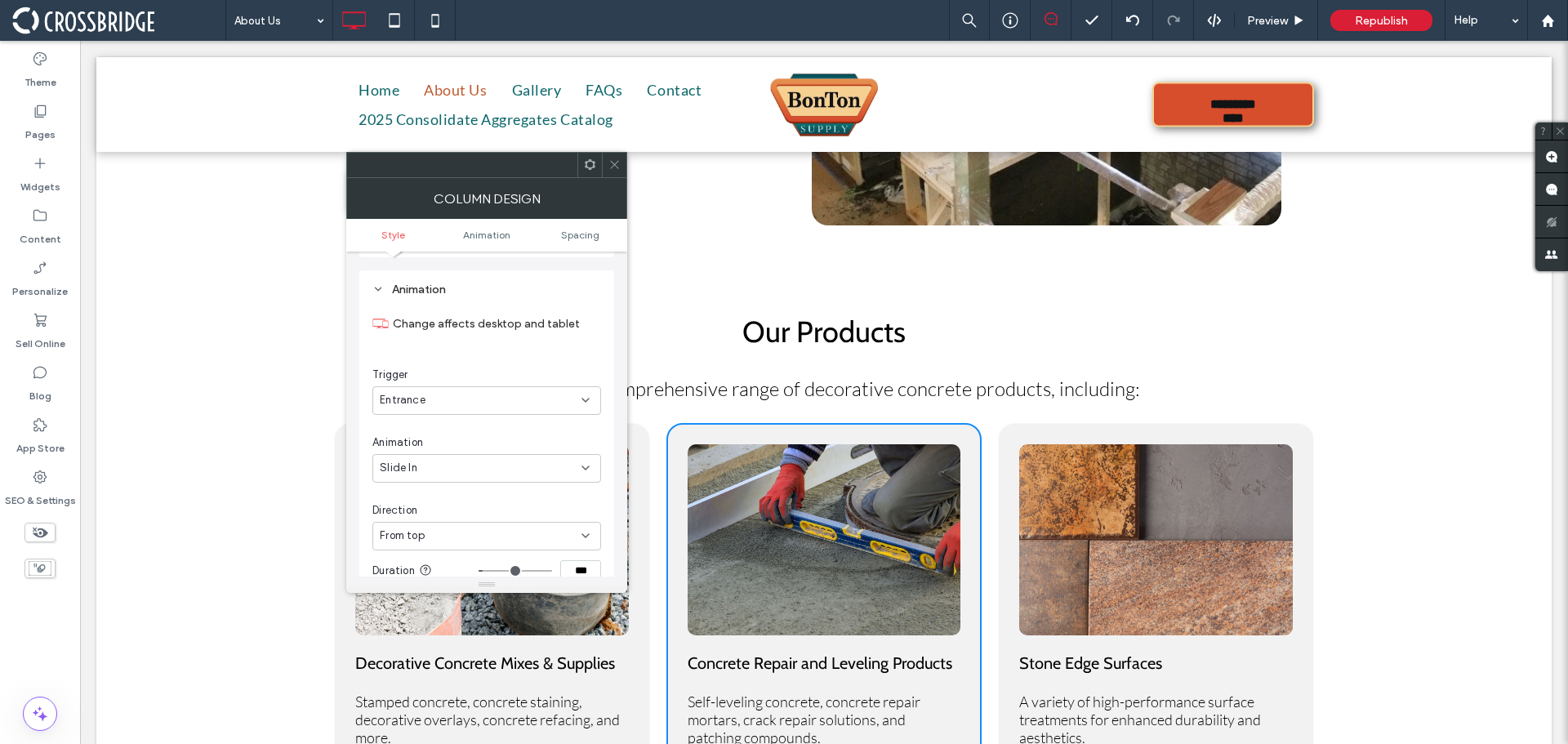 scroll, scrollTop: 332, scrollLeft: 0, axis: vertical 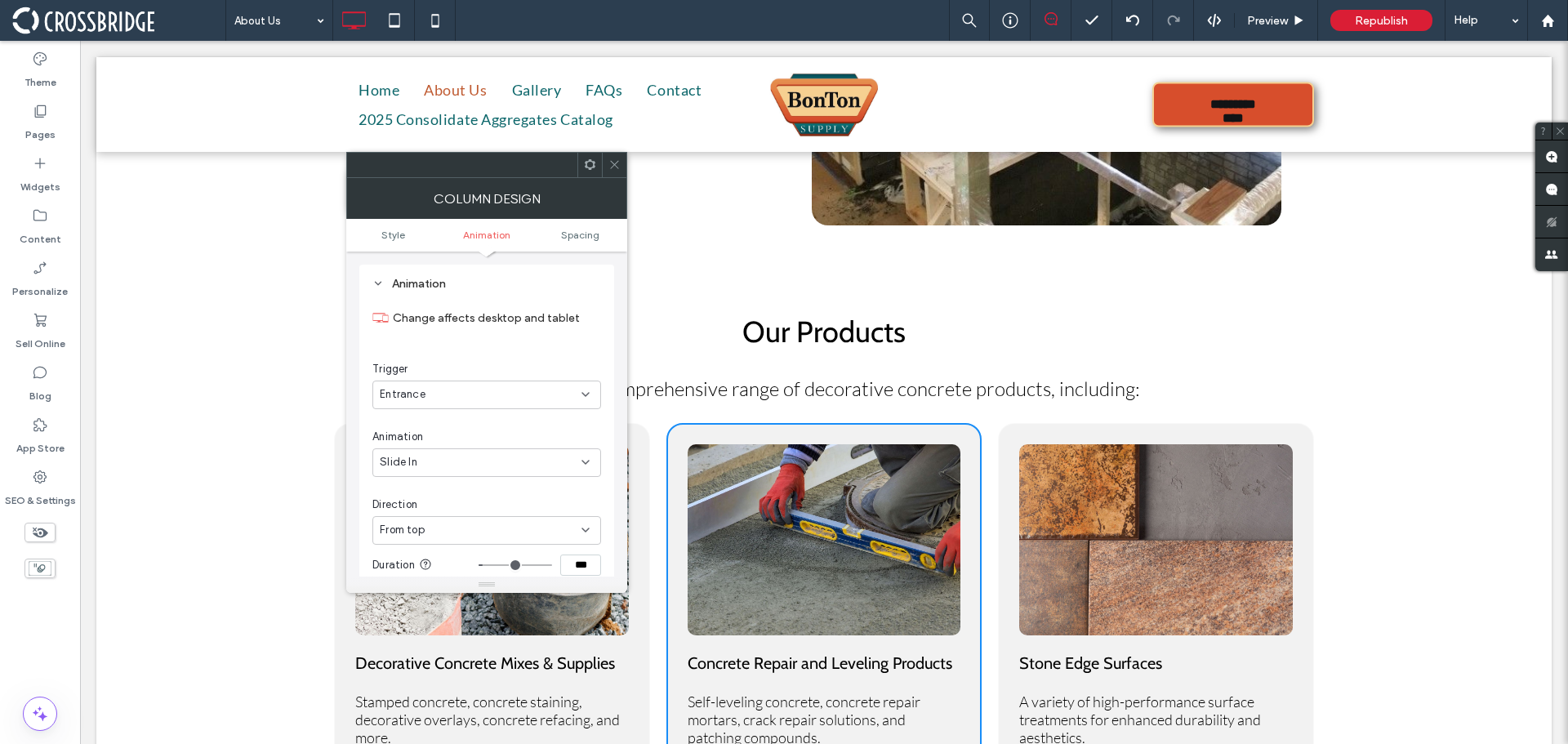 click on "Slide In" at bounding box center [480, 462] 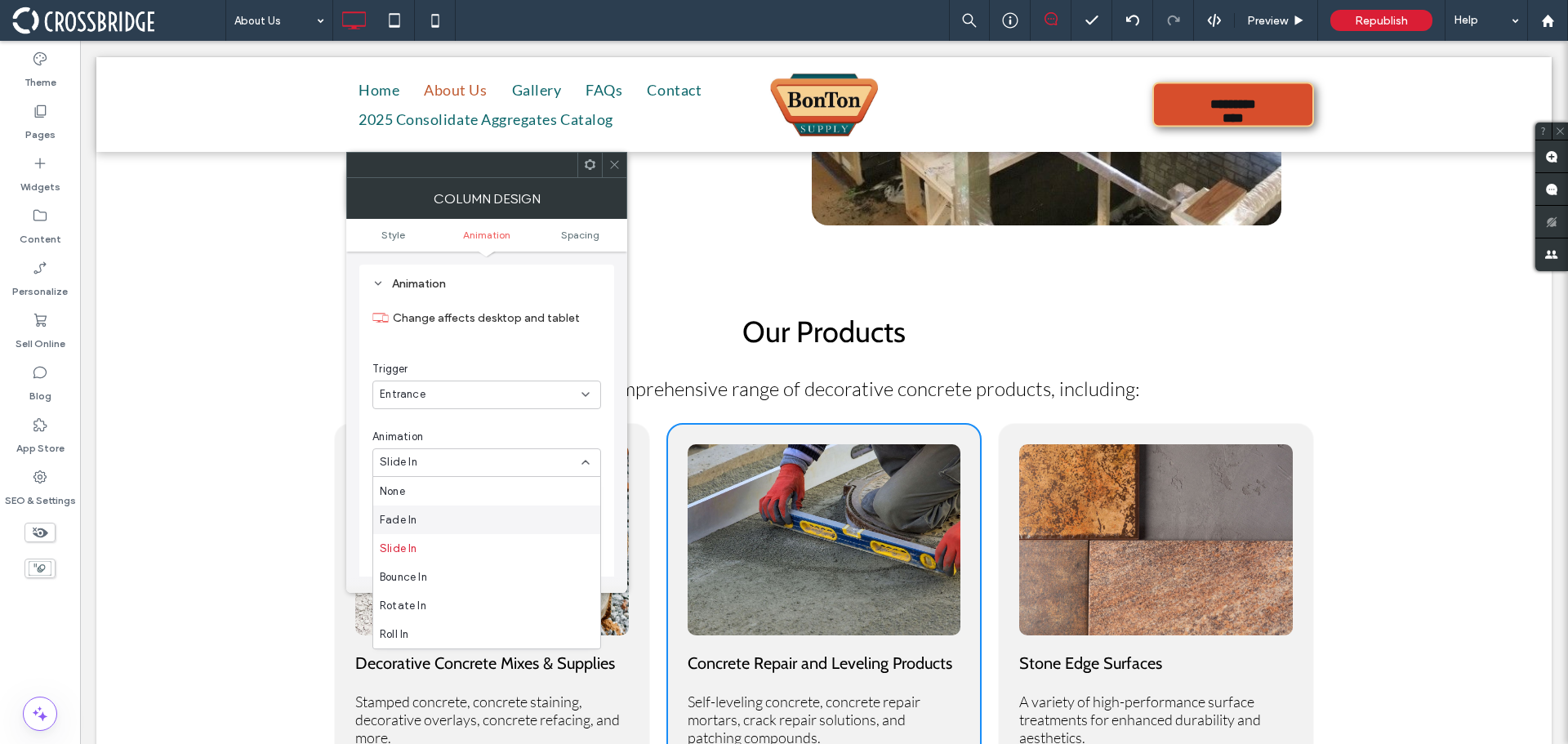 click on "Fade In" at bounding box center (487, 519) 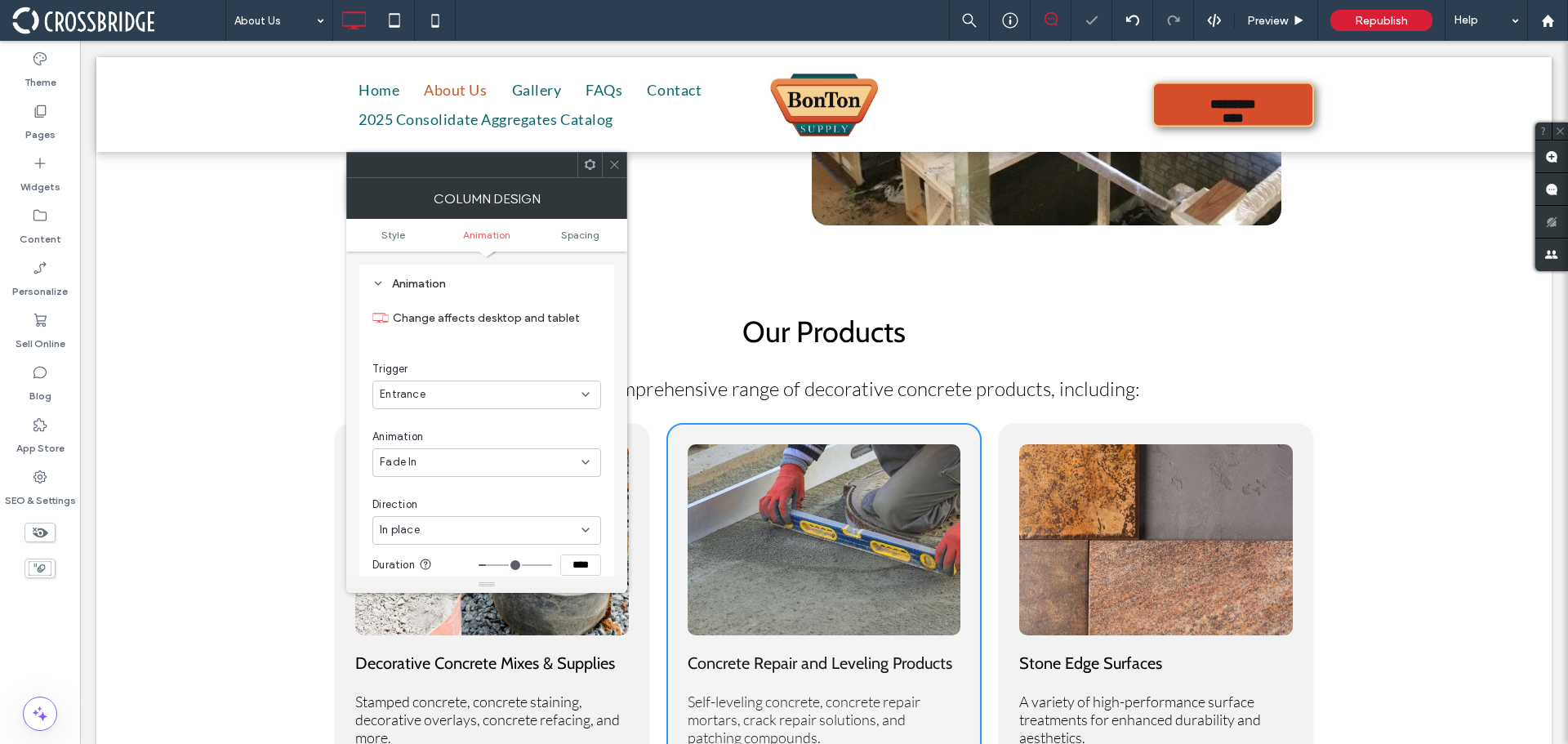 click on "Entrance" at bounding box center [480, 394] 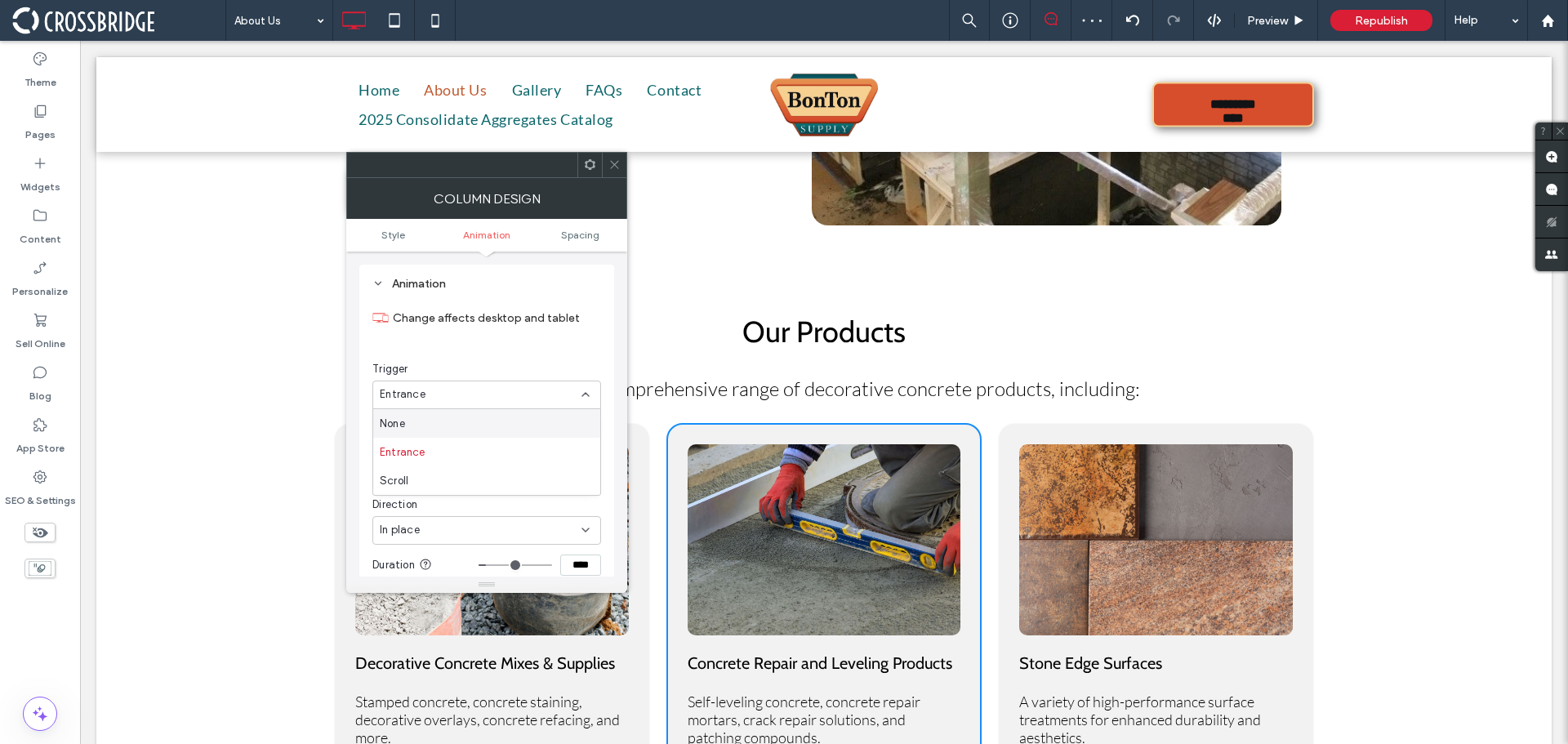 click 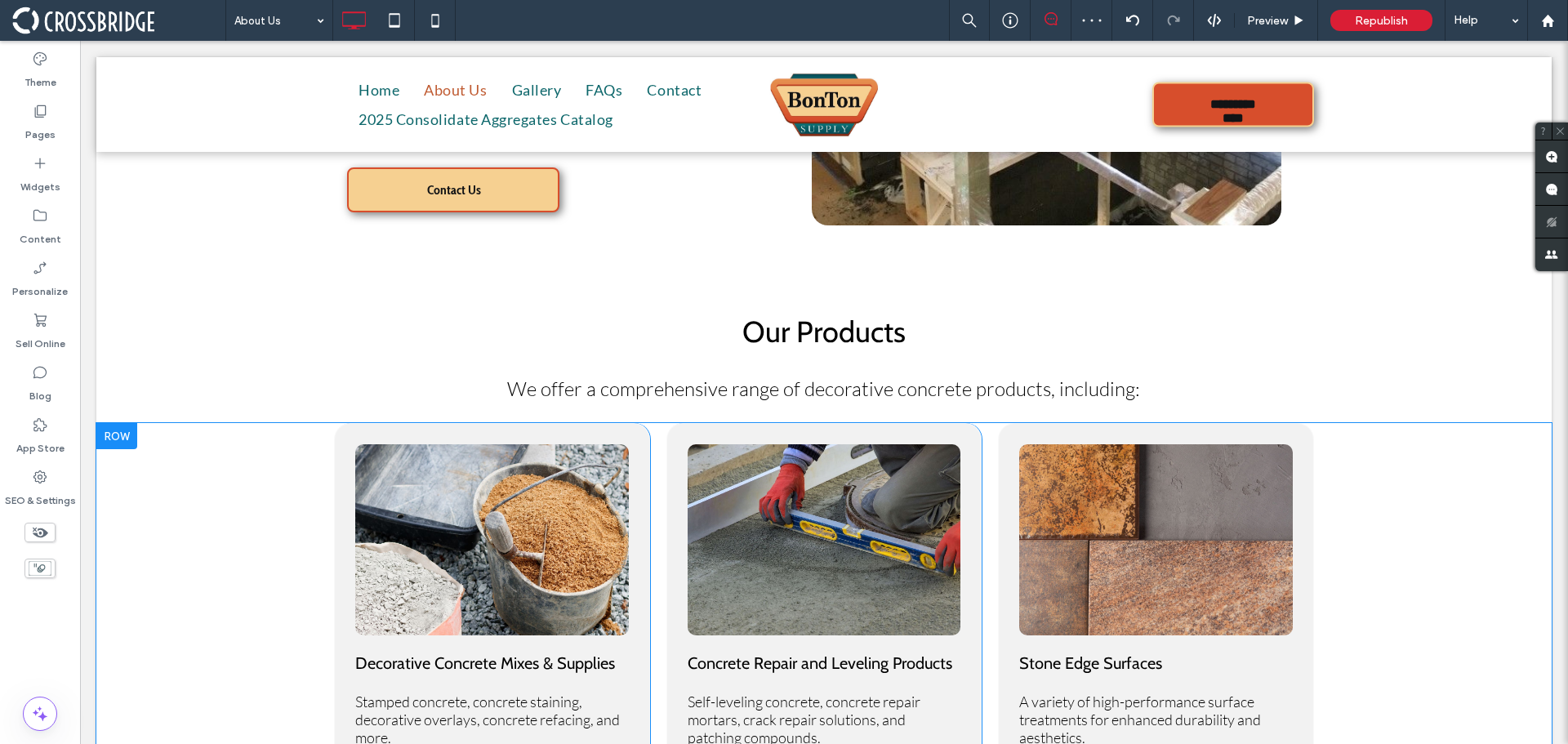 click on "Click To Paste
Stone Edge Surfaces
A variety of high-performance surface treatments for enhanced durability and aesthetics.
Click To Paste" at bounding box center [1156, 600] 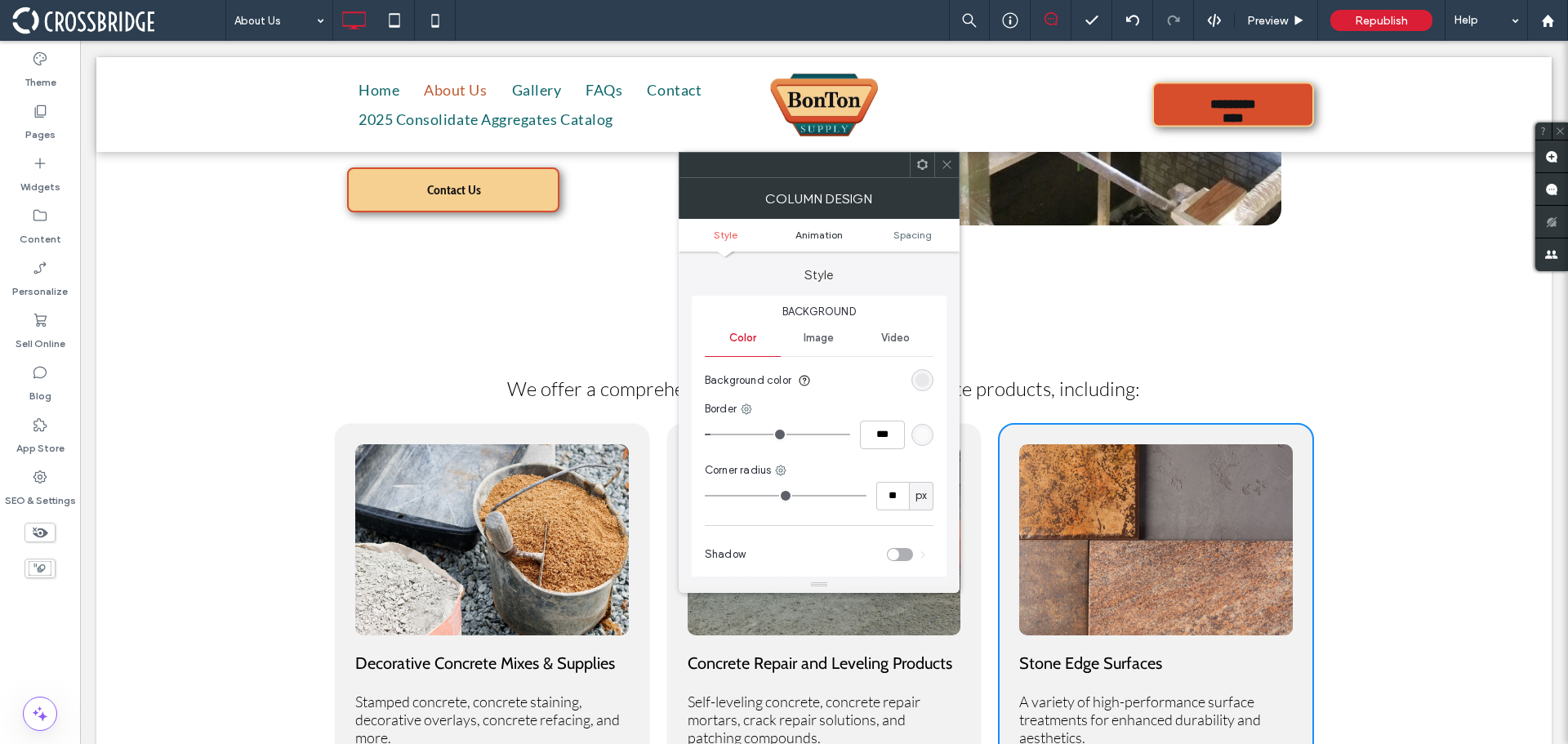 click on "Animation" at bounding box center [819, 234] 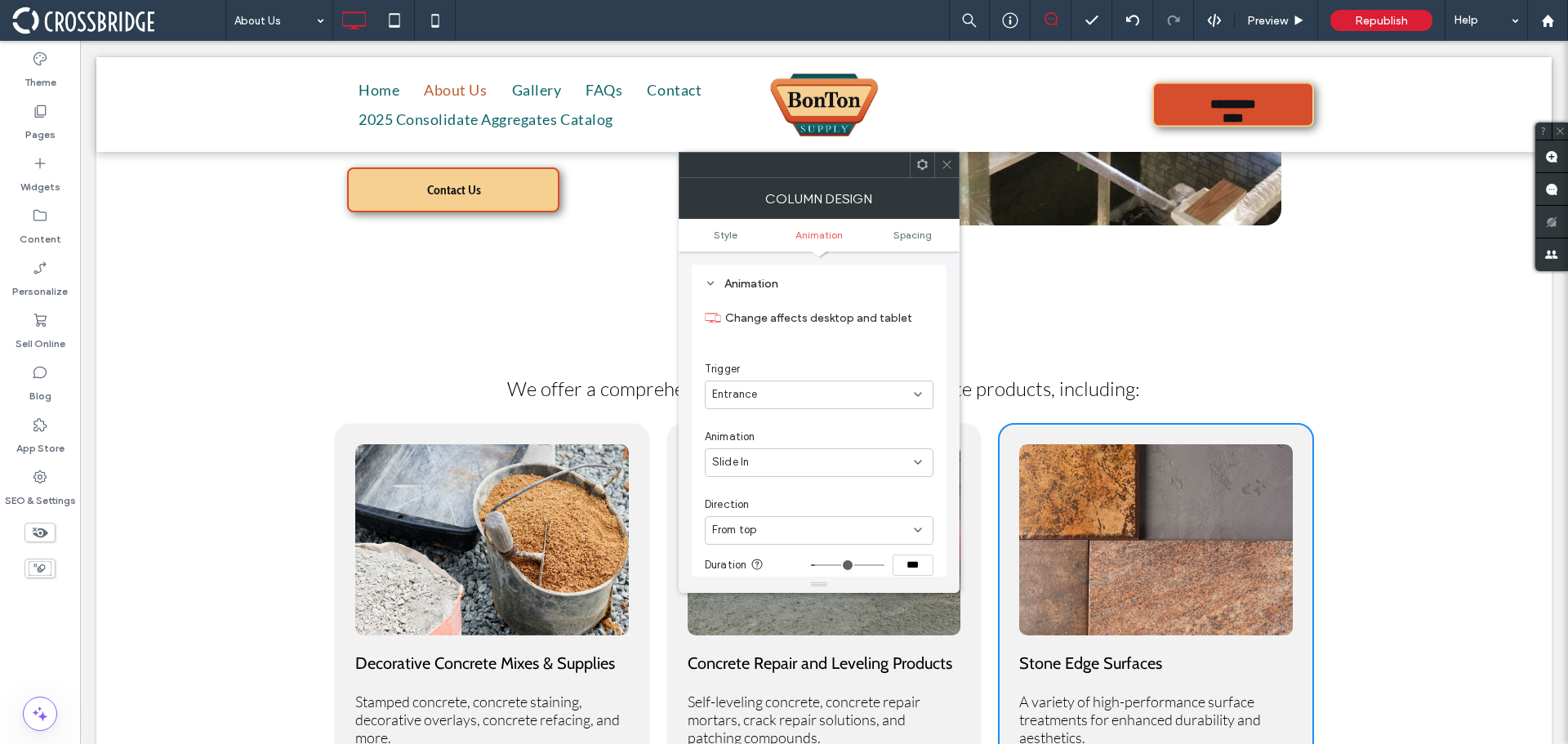 scroll, scrollTop: 332, scrollLeft: 0, axis: vertical 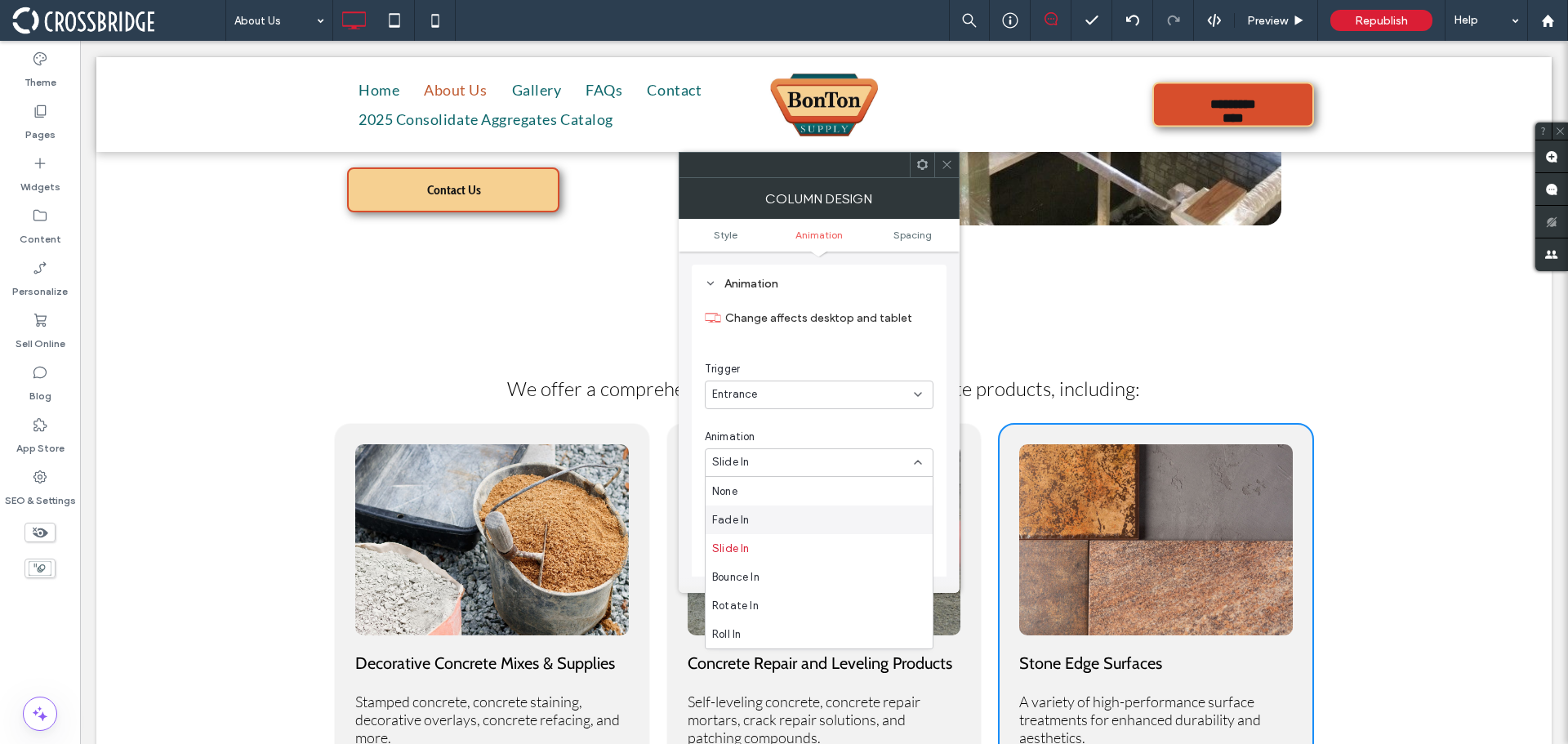 click on "Fade In" at bounding box center [819, 519] 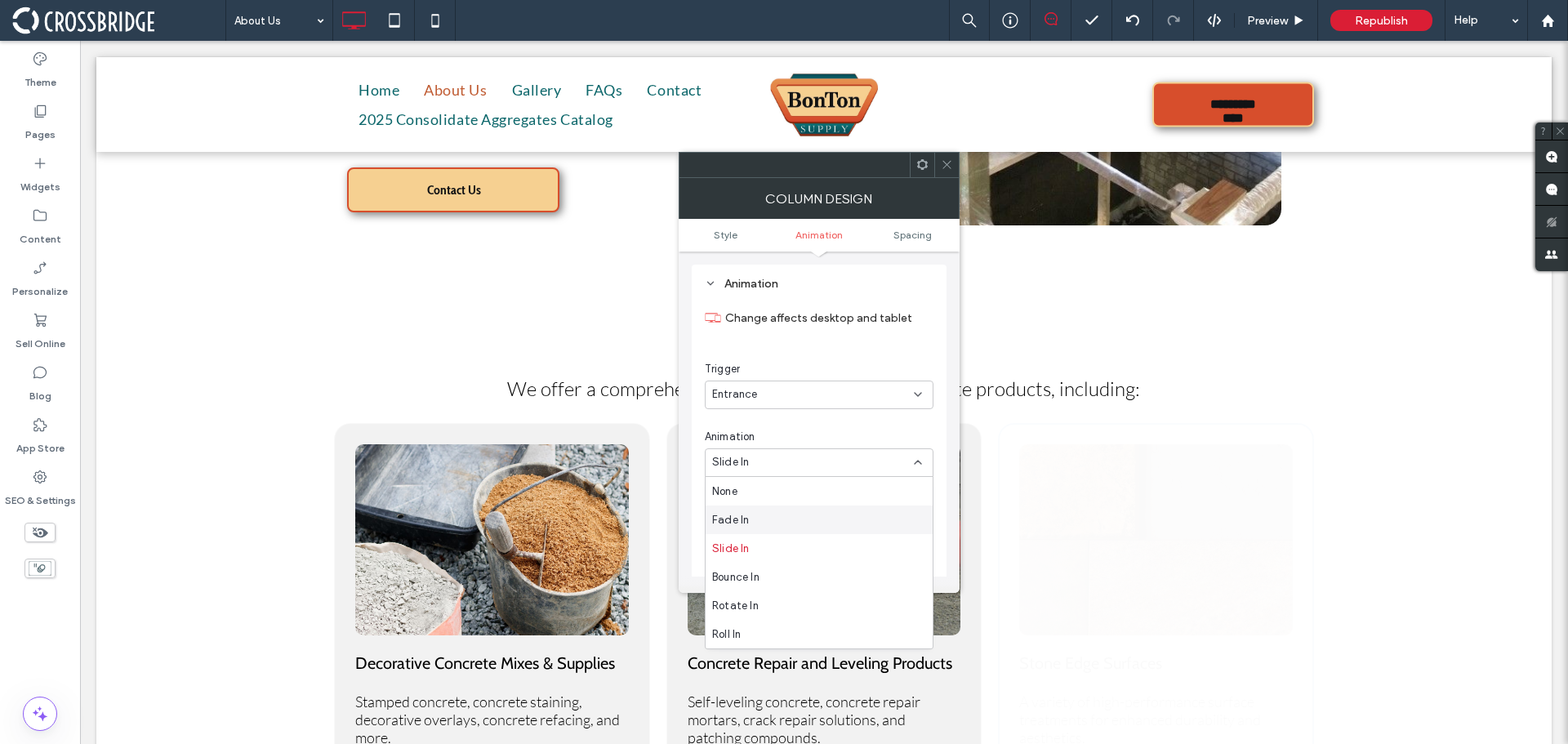 type on "****" 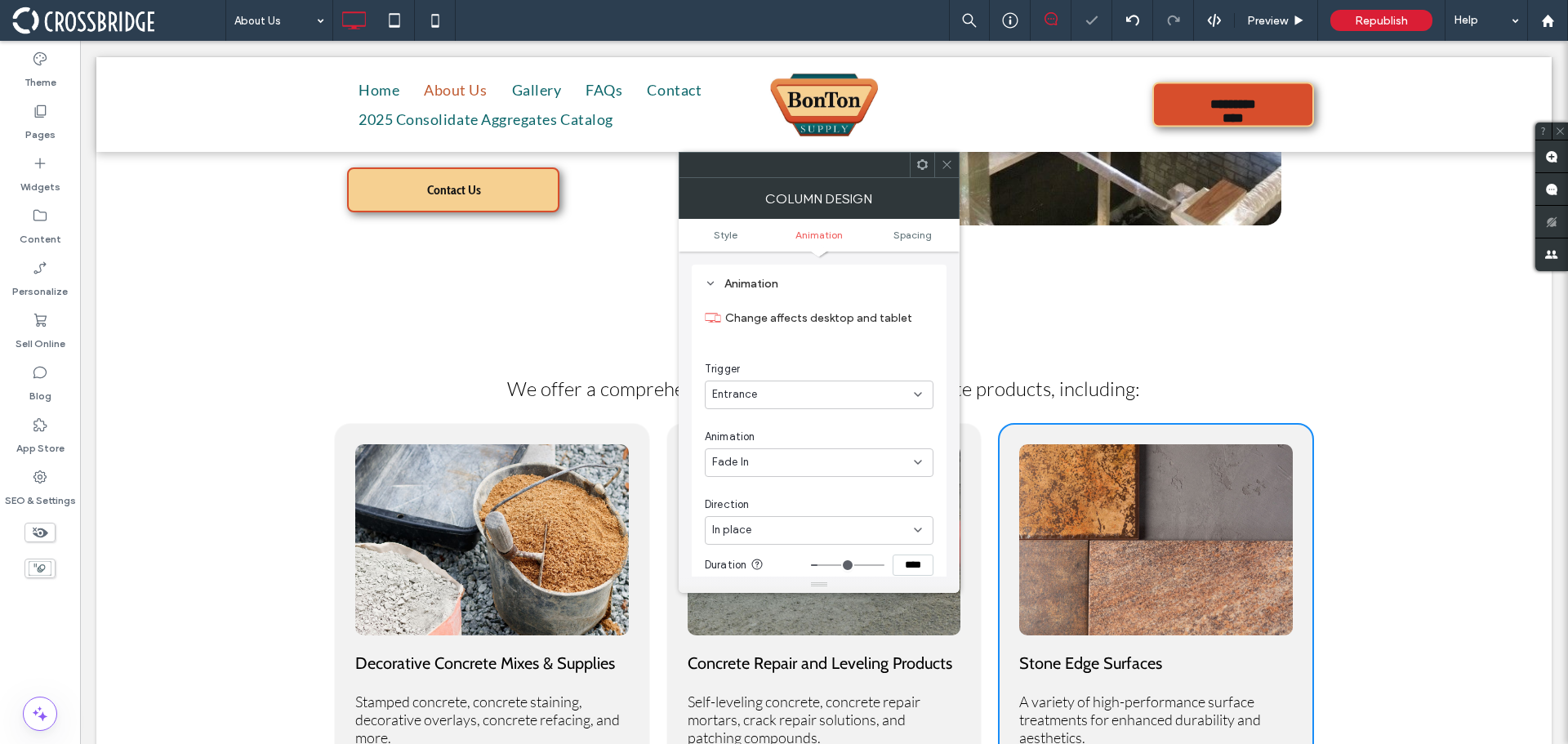 click 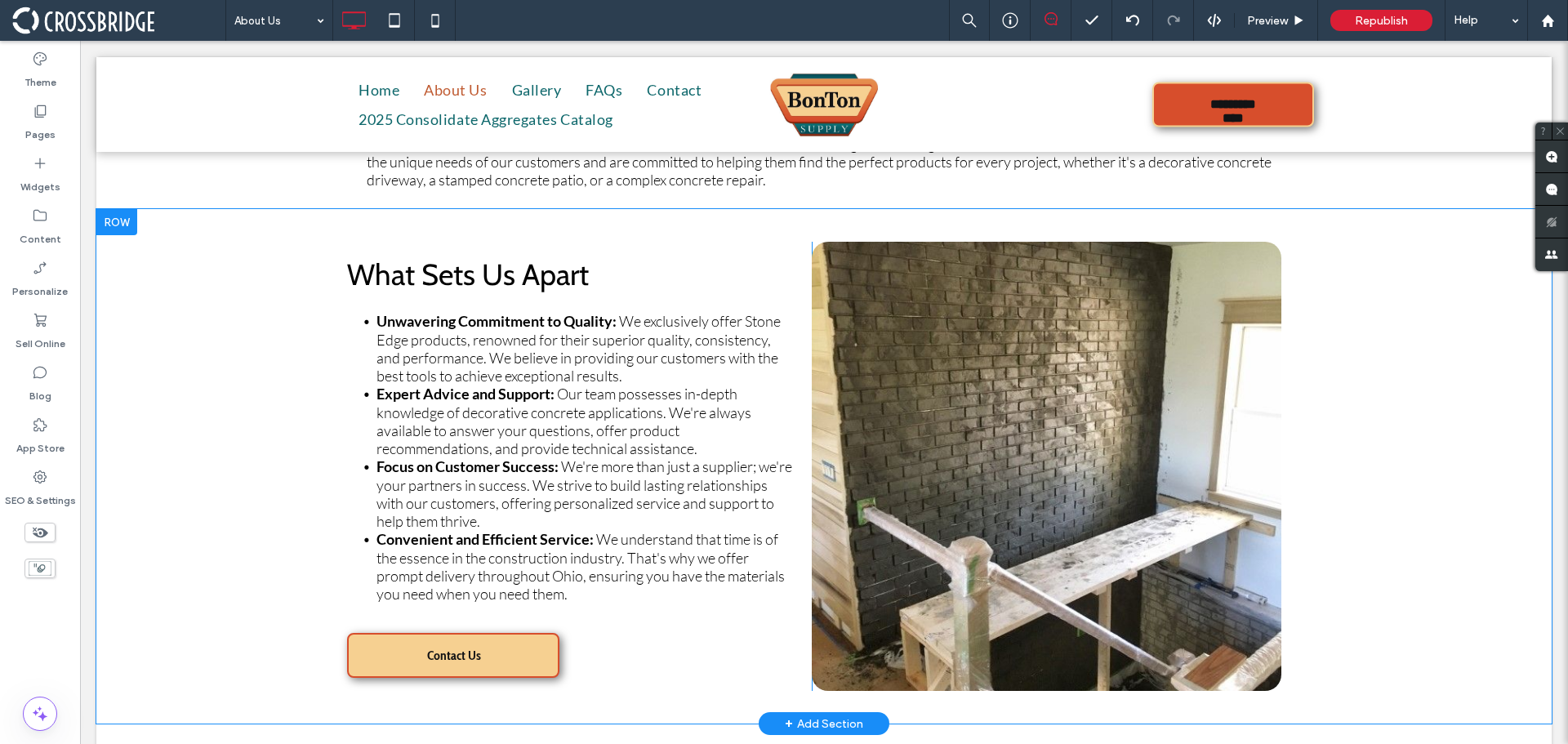 scroll, scrollTop: 555, scrollLeft: 0, axis: vertical 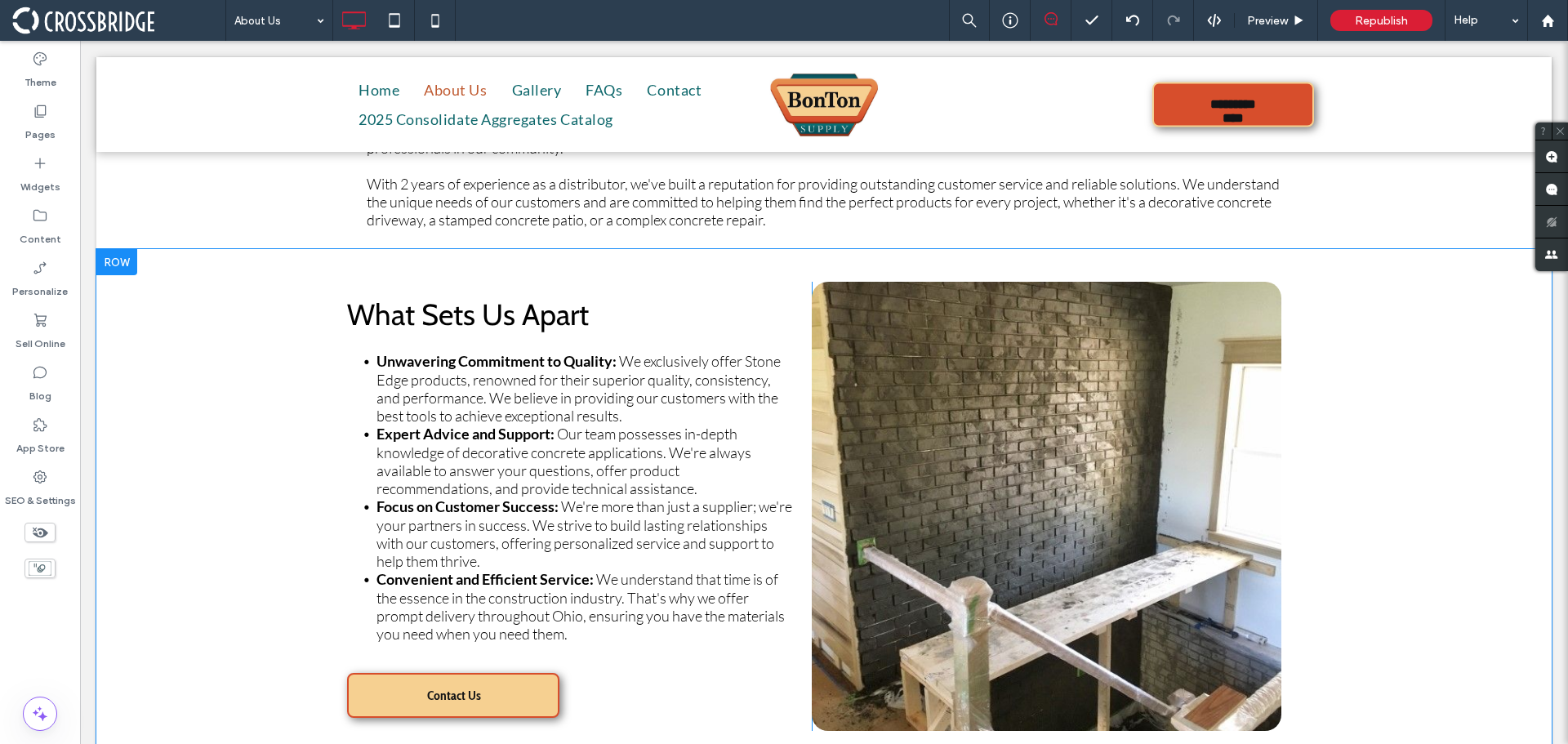 click on "What Sets Us Apart
Unwavering Commitment to Quality:   We exclusively offer Stone Edge products, renowned for their superior quality, consistency, and performance. We believe in providing our customers with the best tools to achieve exceptional results. Expert Advice and Support:   Our team possesses in-depth knowledge of decorative concrete applications. We're always available to answer your questions, offer product recommendations, and provide technical assistance. Focus on Customer Success:   We're more than just a supplier; we're your partners in success. We strive to build lasting relationships with our customers, offering personalized service and support to help them thrive. Convenient and Efficient Service:   We understand that time is of the essence in the construction industry. That's why we offer prompt delivery throughout Ohio, ensuring you have the materials you need when you need them.
Contact Us
Click To Paste
Click To Paste
Row" at bounding box center (824, 506) 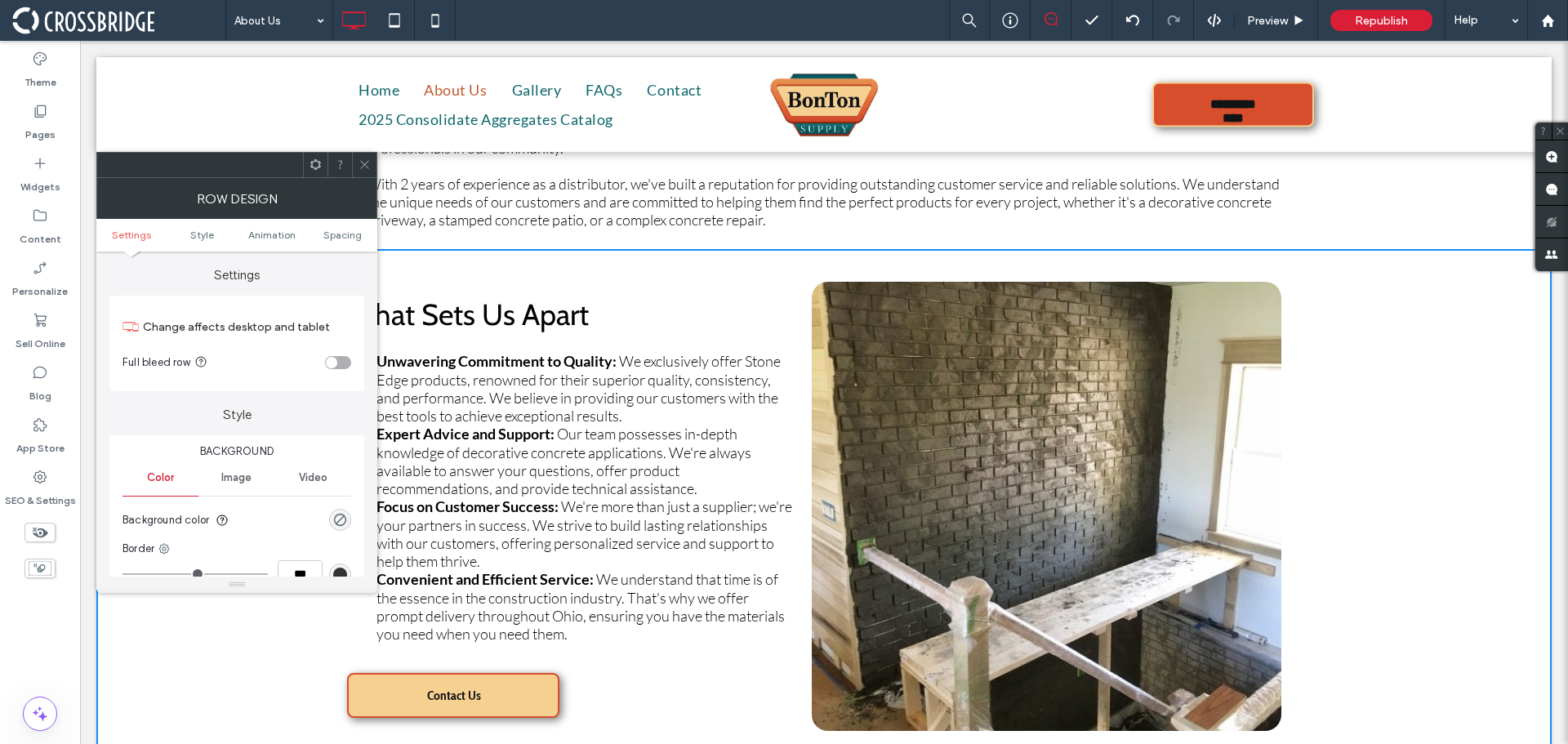 click at bounding box center [364, 165] 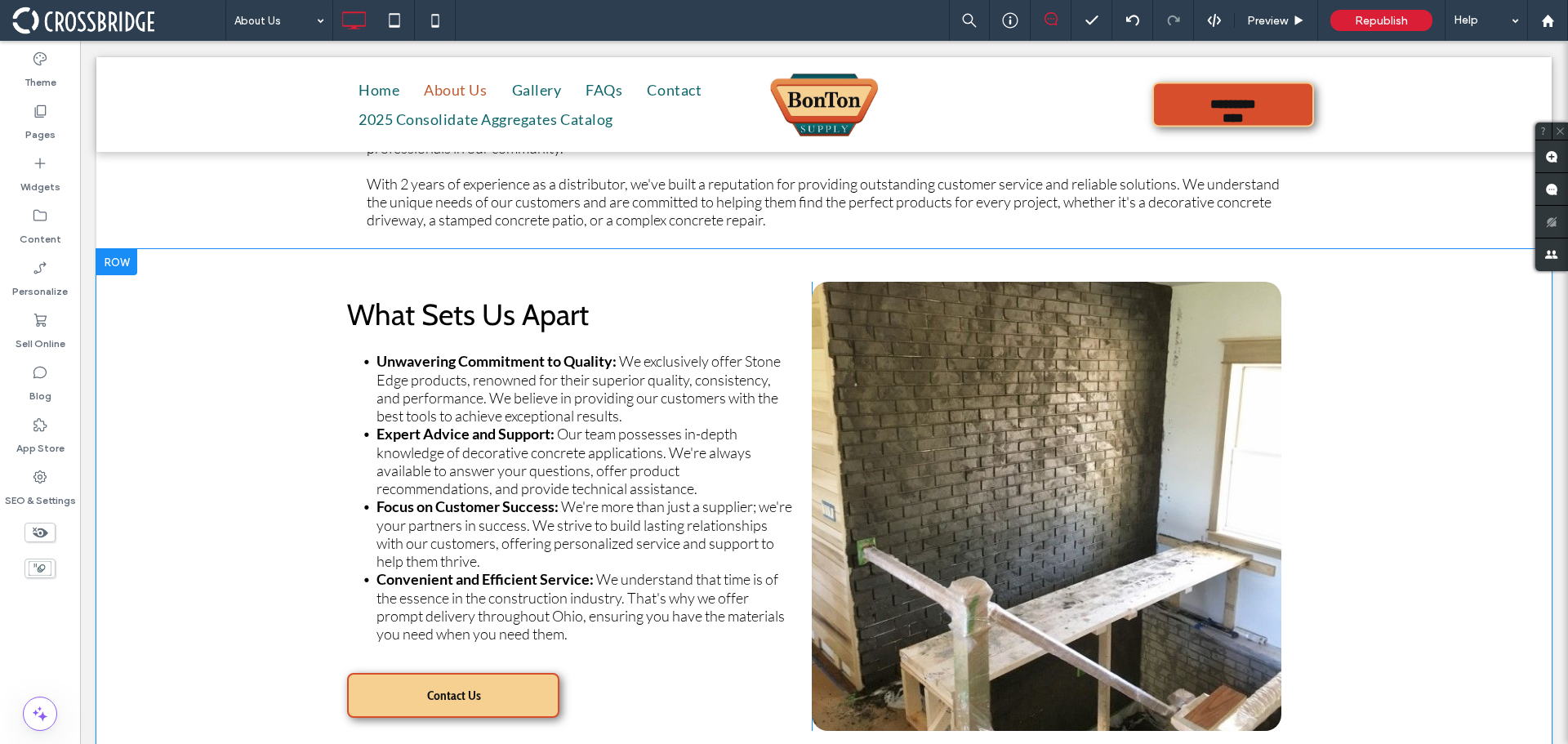click on "What Sets Us Apart
Unwavering Commitment to Quality:   We exclusively offer Stone Edge products, renowned for their superior quality, consistency, and performance. We believe in providing our customers with the best tools to achieve exceptional results. Expert Advice and Support:   Our team possesses in-depth knowledge of decorative concrete applications. We're always available to answer your questions, offer product recommendations, and provide technical assistance. Focus on Customer Success:   We're more than just a supplier; we're your partners in success. We strive to build lasting relationships with our customers, offering personalized service and support to help them thrive. Convenient and Efficient Service:   We understand that time is of the essence in the construction industry. That's why we offer prompt delivery throughout Ohio, ensuring you have the materials you need when you need them.
Contact Us
Click To Paste" at bounding box center [572, 506] 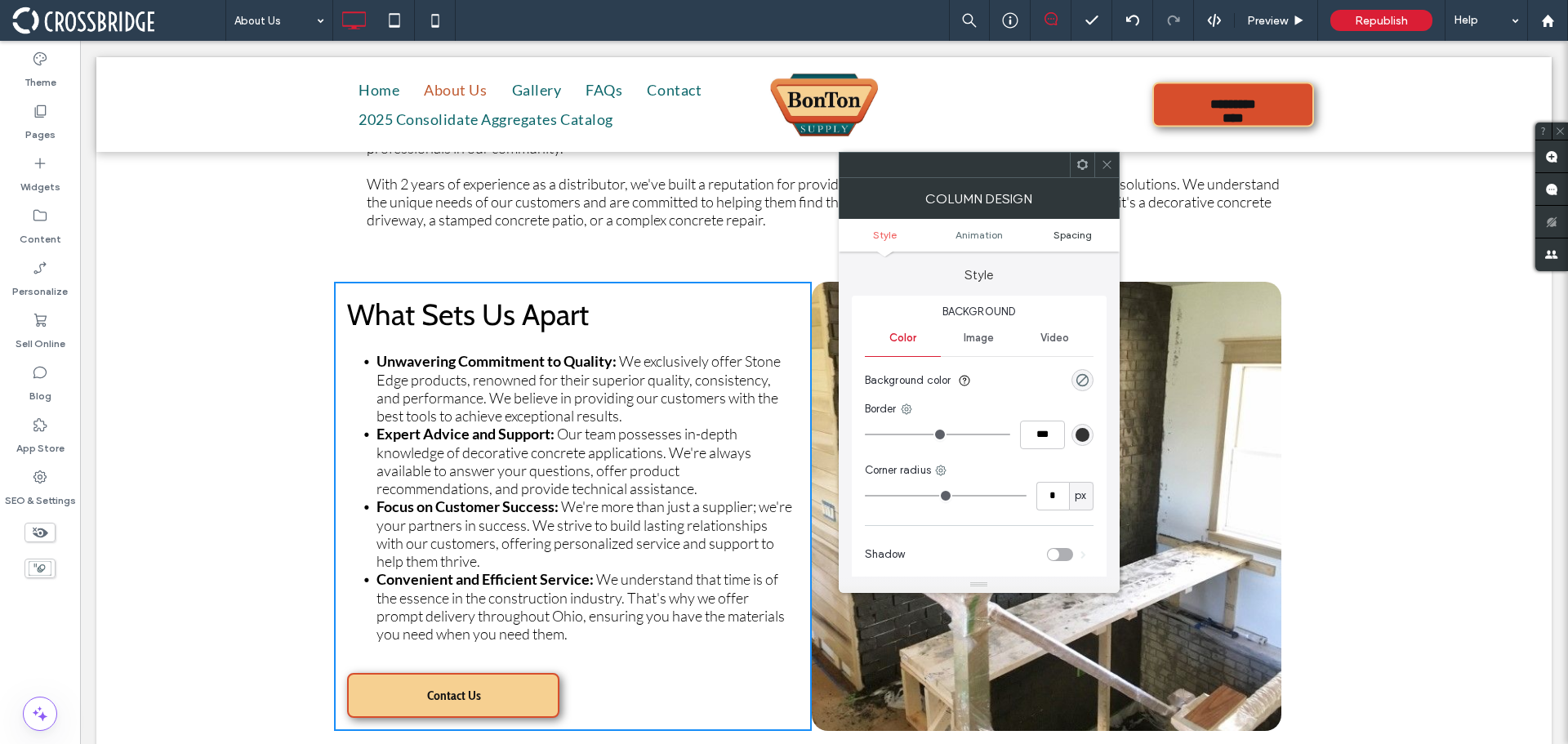 click on "Spacing" at bounding box center (1072, 234) 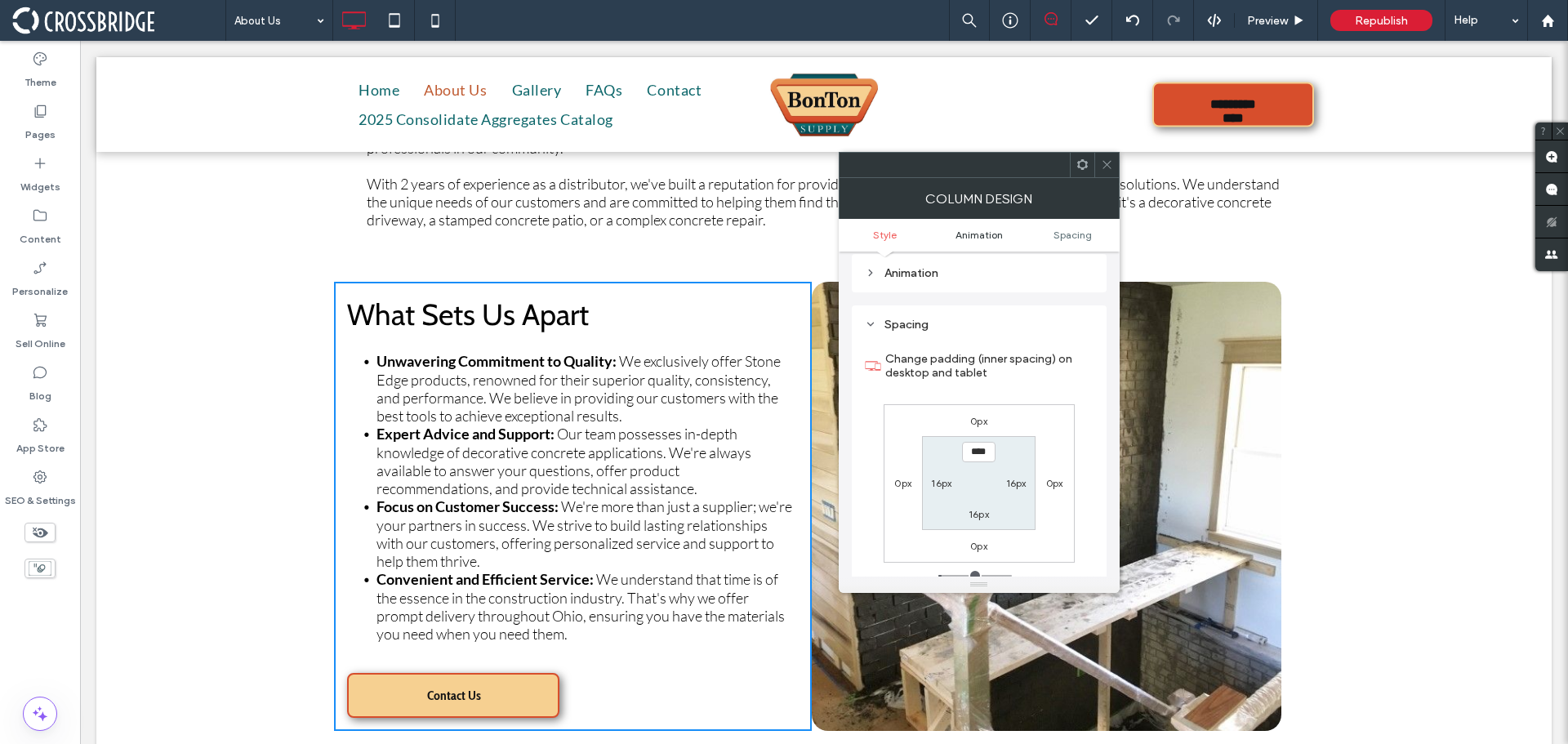 click on "Animation" at bounding box center (979, 234) 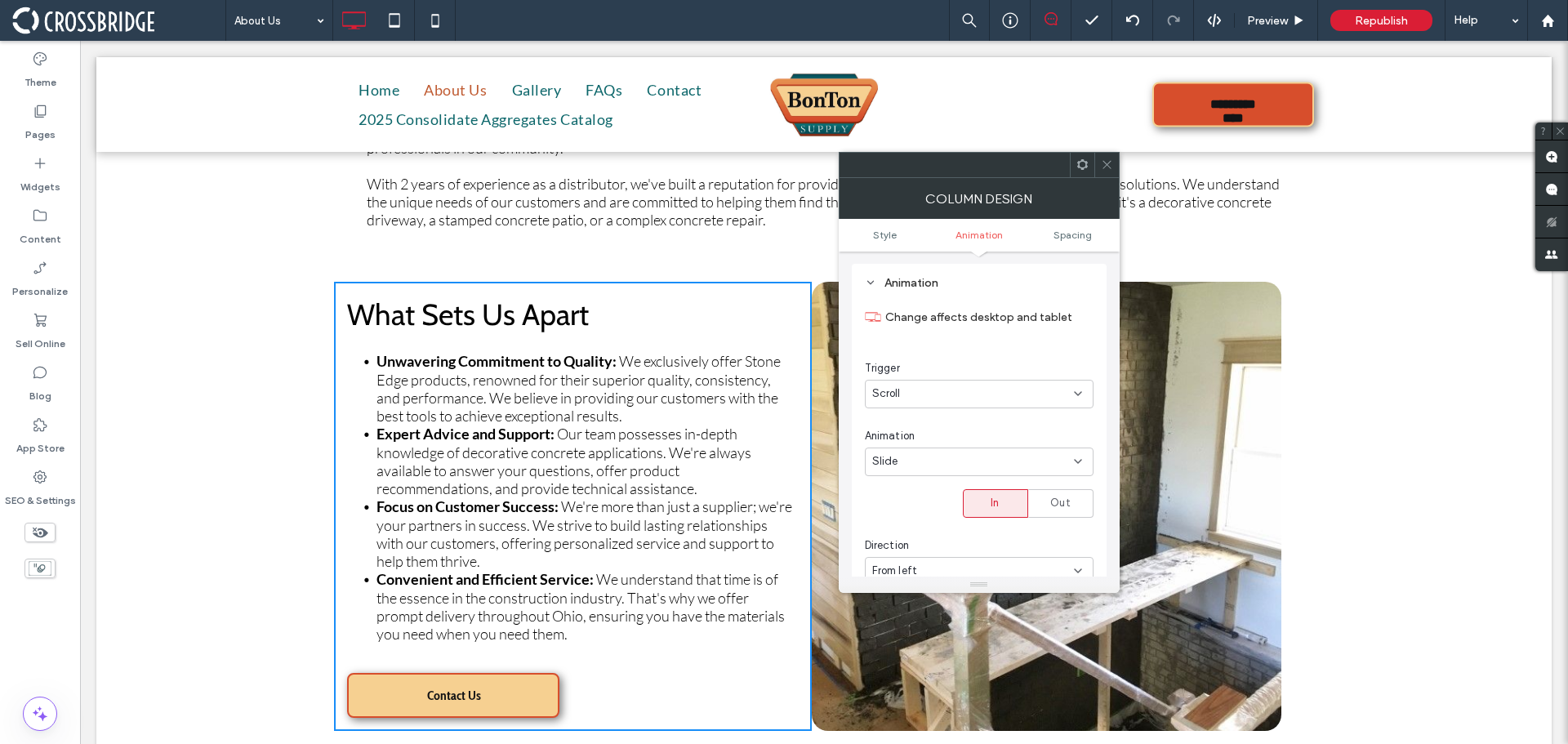 scroll, scrollTop: 332, scrollLeft: 0, axis: vertical 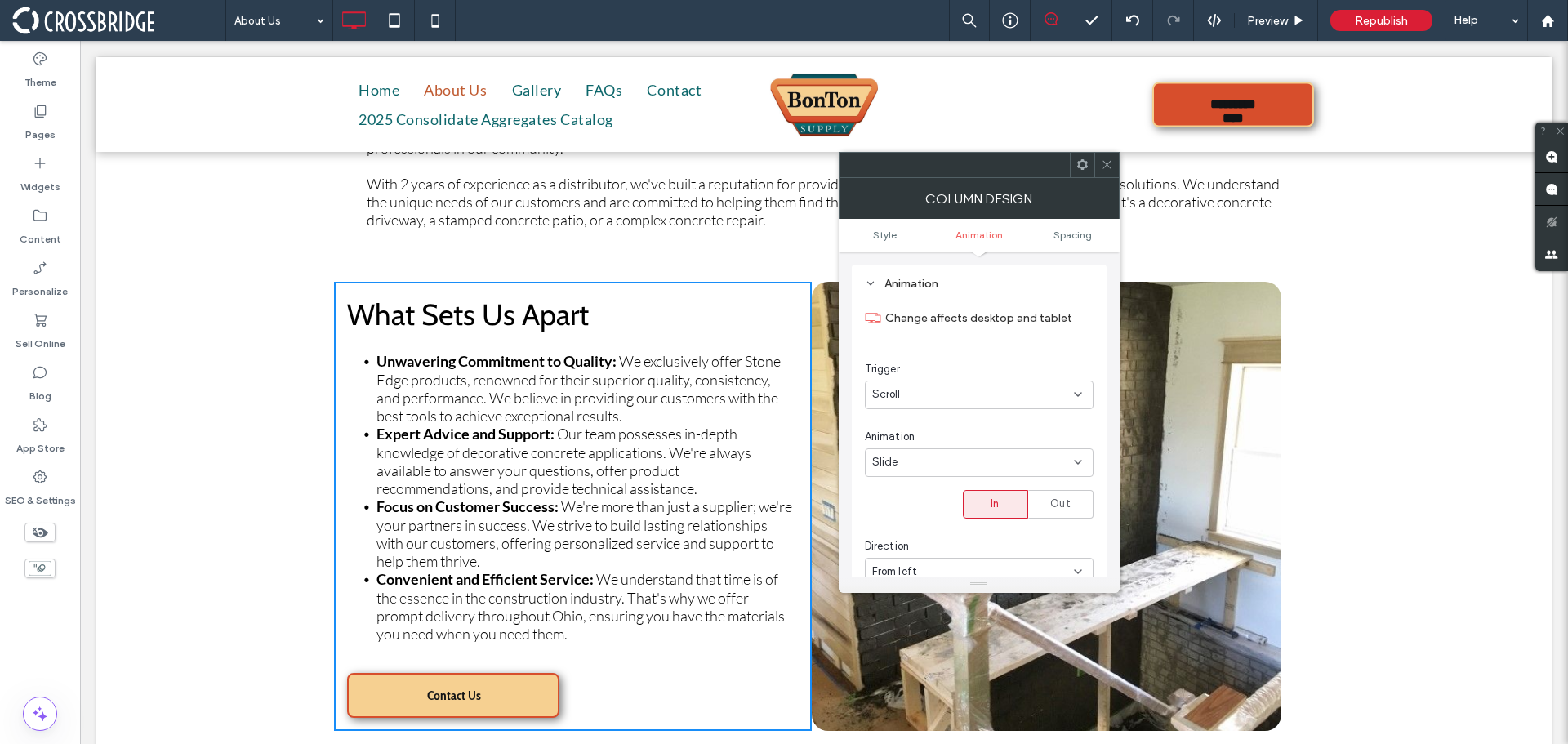 click on "Slide" at bounding box center (973, 462) 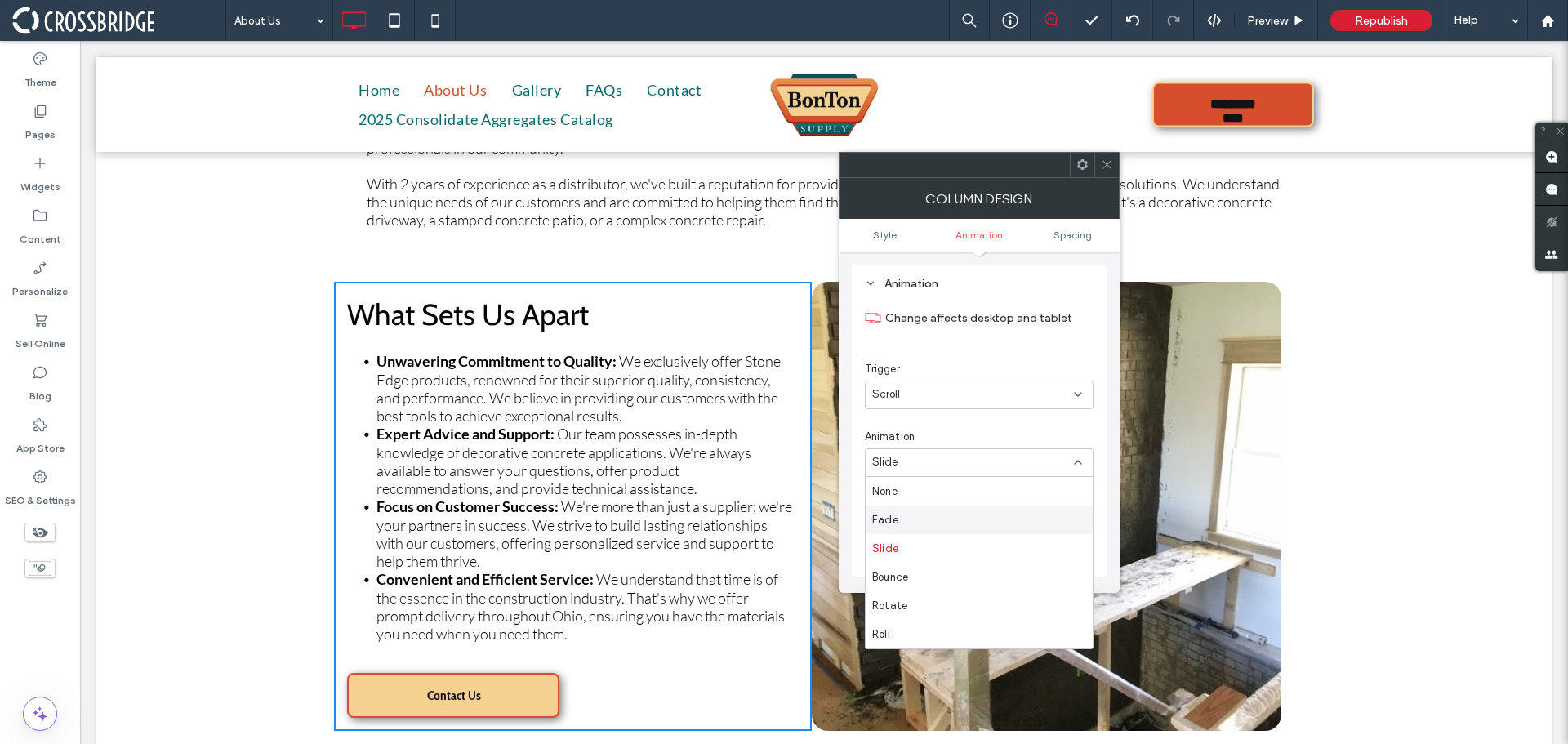 click on "Fade" at bounding box center [979, 519] 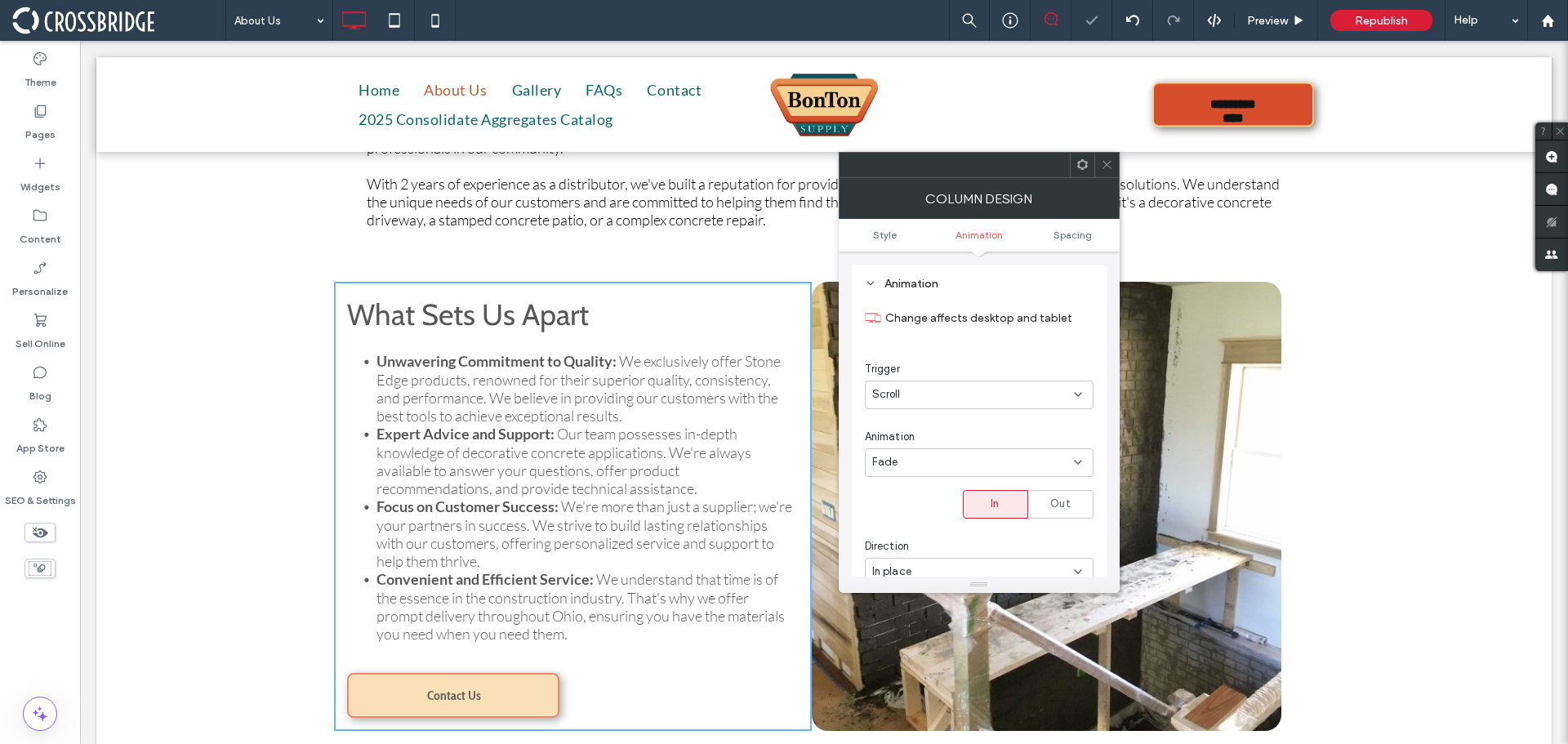 click on "Scroll" at bounding box center [973, 394] 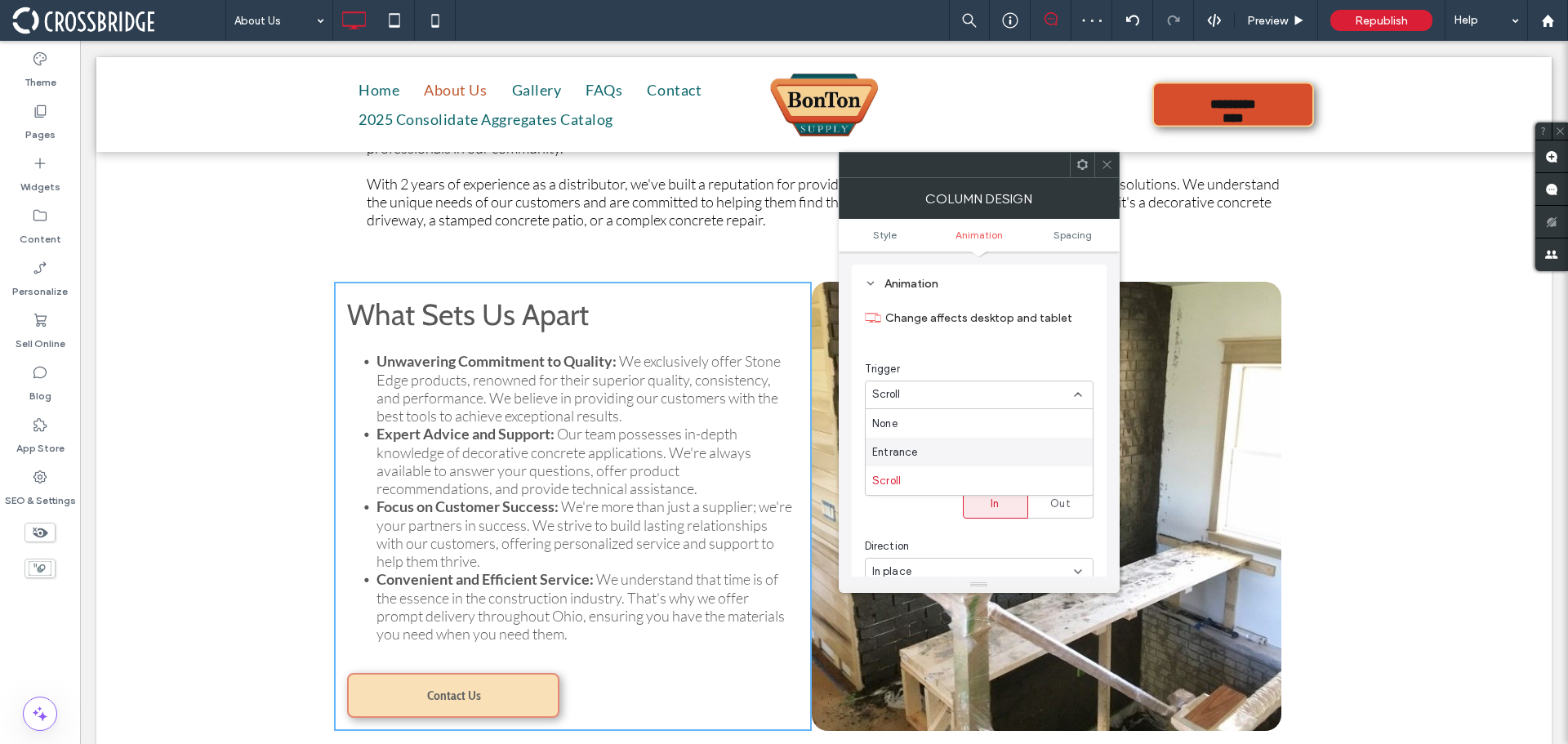 click on "Entrance" at bounding box center [979, 452] 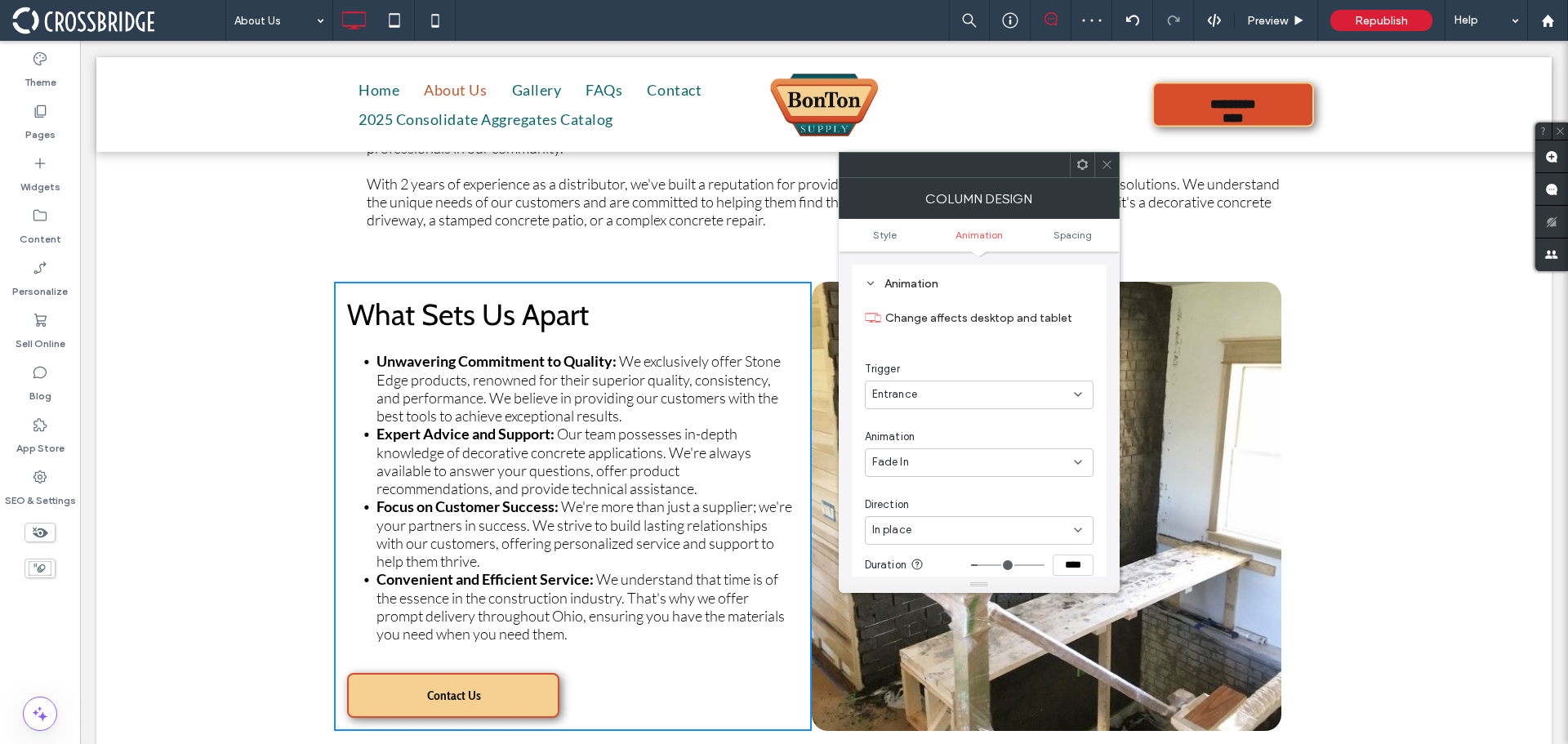 click 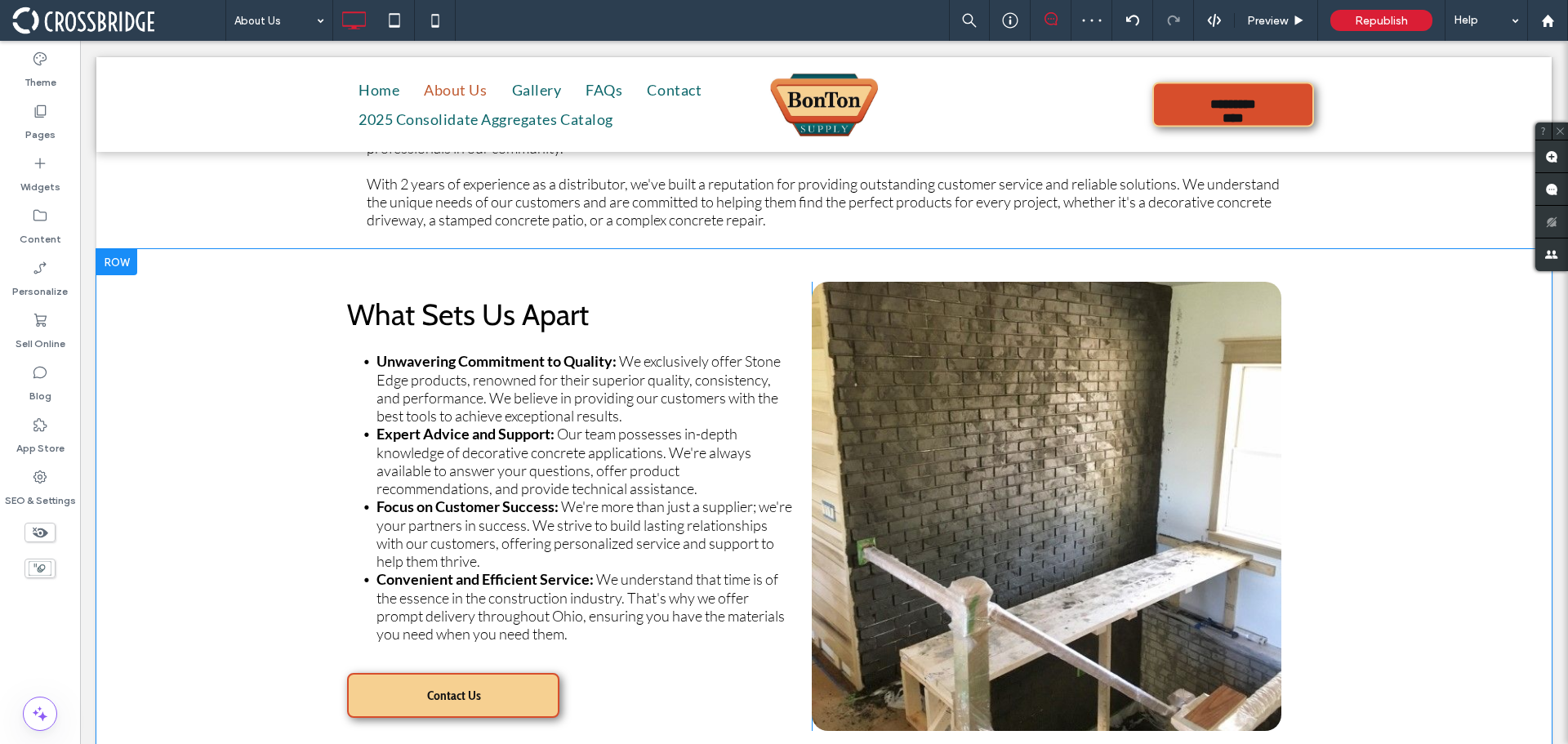 click on "Click To Paste" at bounding box center [1046, 506] 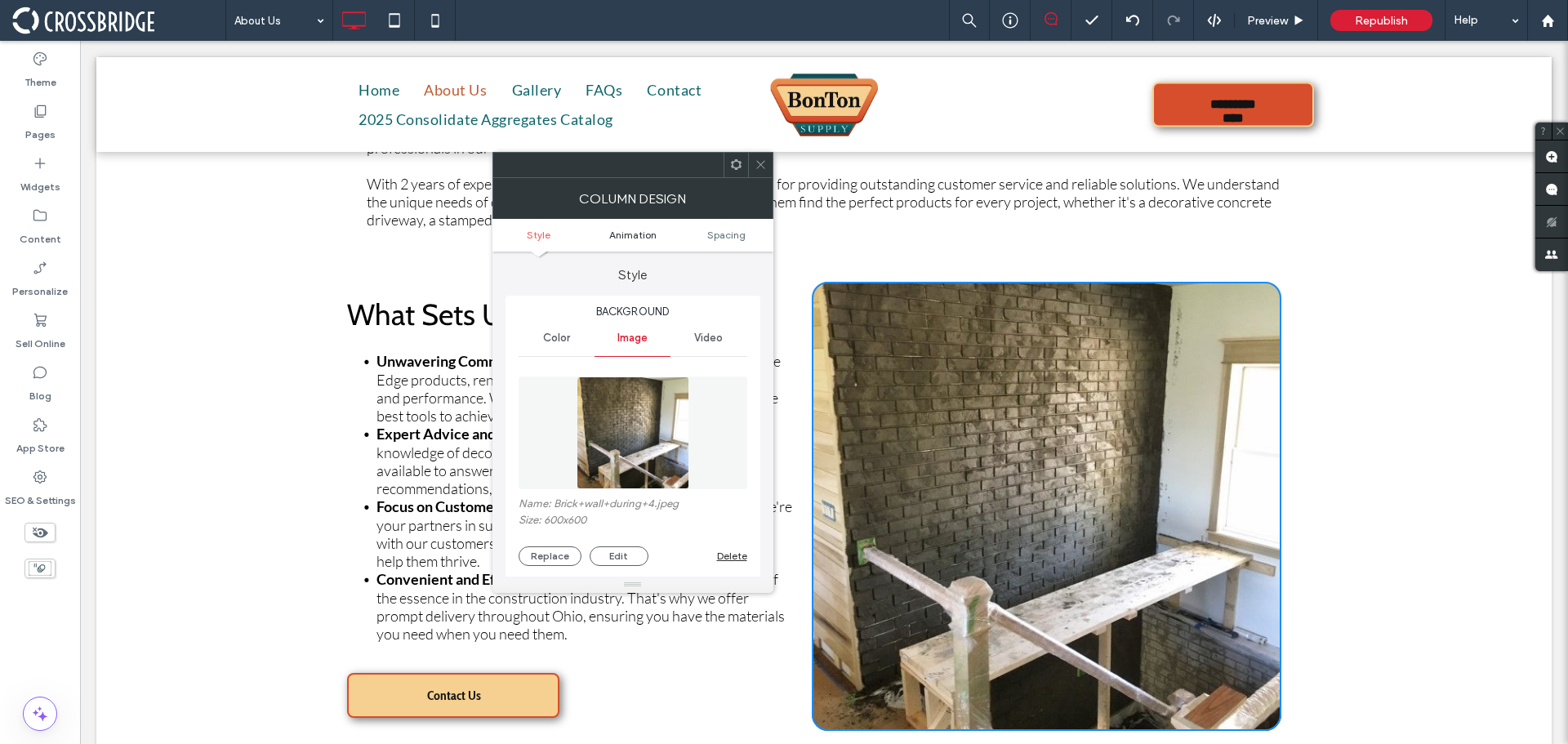 click on "Animation" at bounding box center (633, 234) 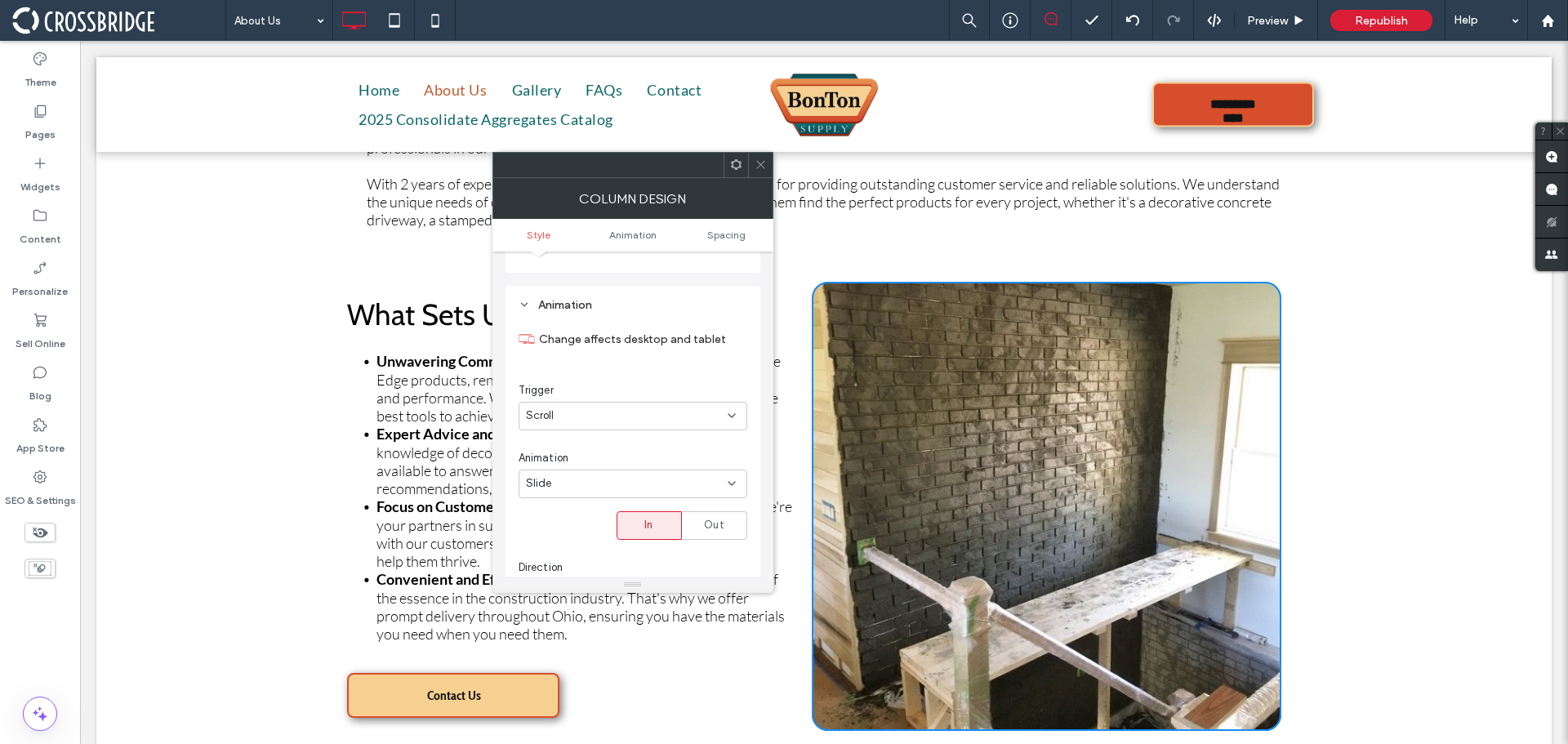 scroll, scrollTop: 810, scrollLeft: 0, axis: vertical 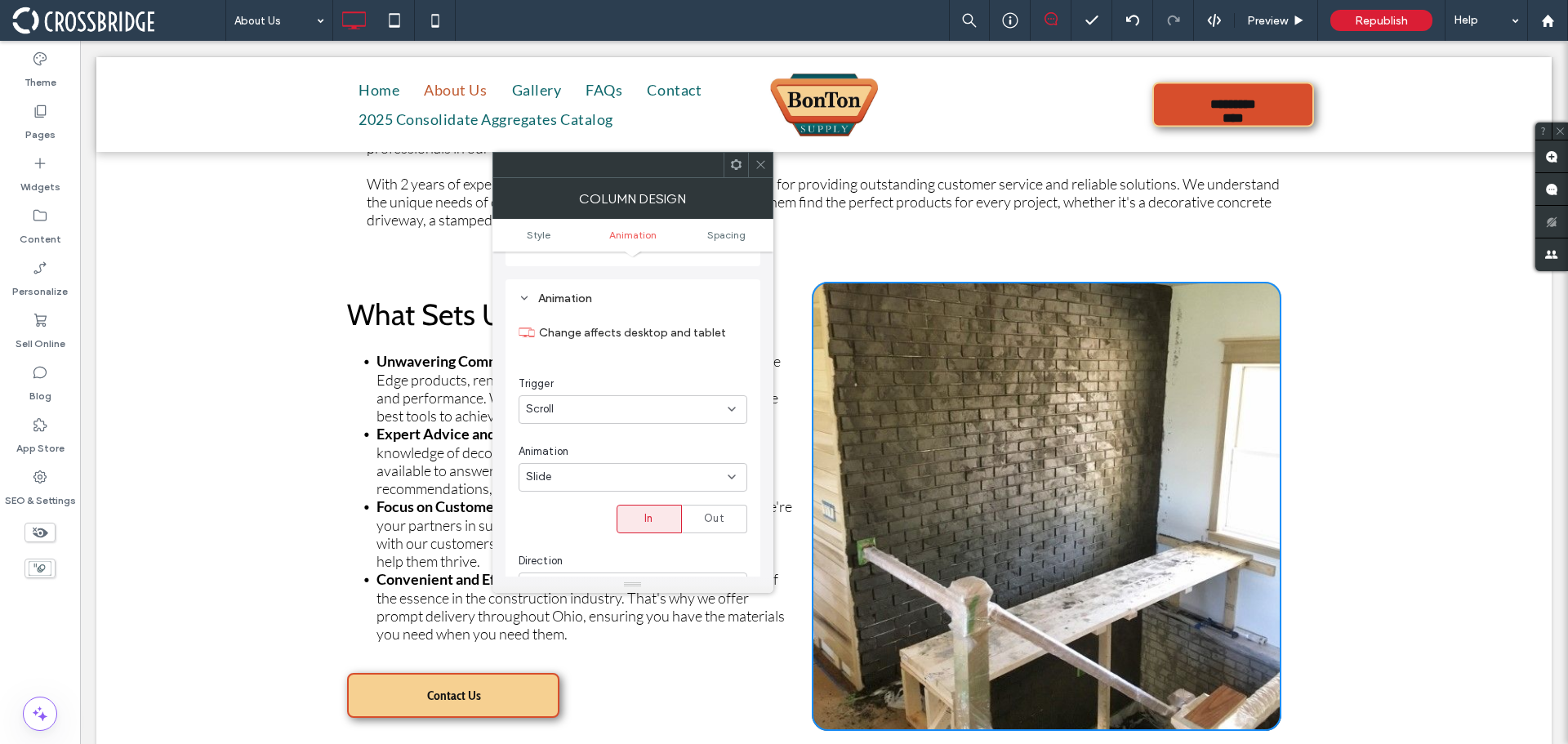 click on "Scroll" at bounding box center [626, 409] 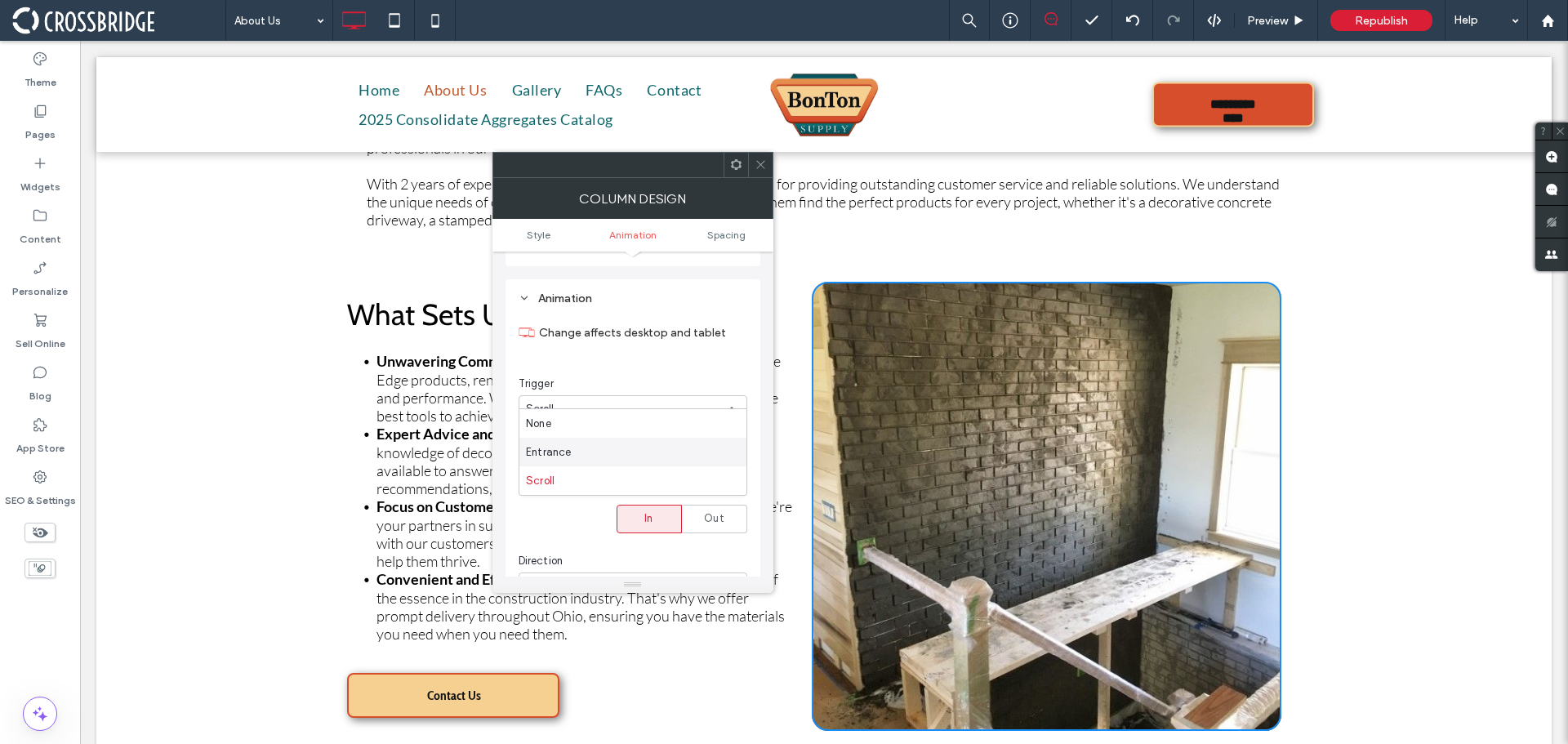 click on "Entrance" at bounding box center (633, 452) 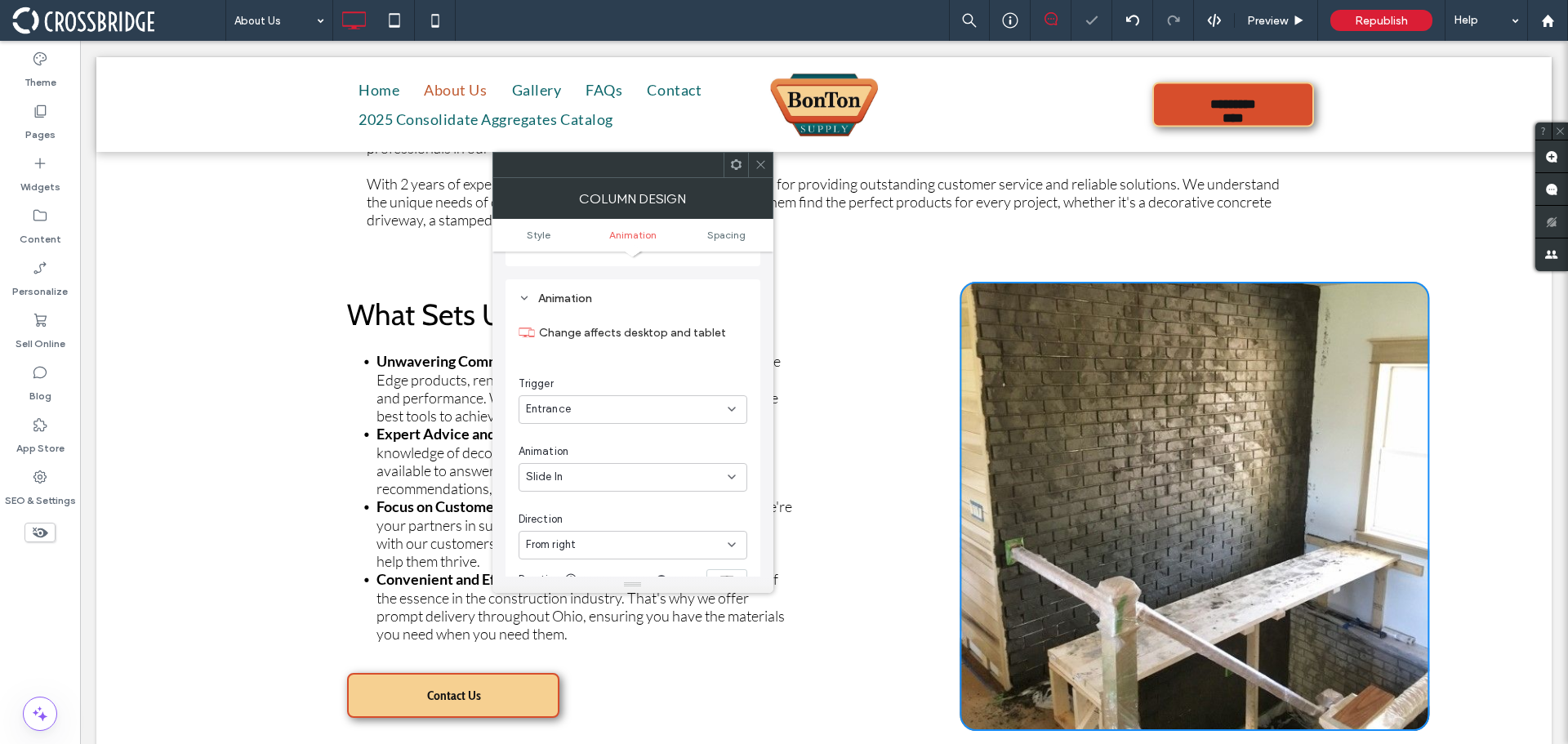click on "Slide In" at bounding box center (626, 477) 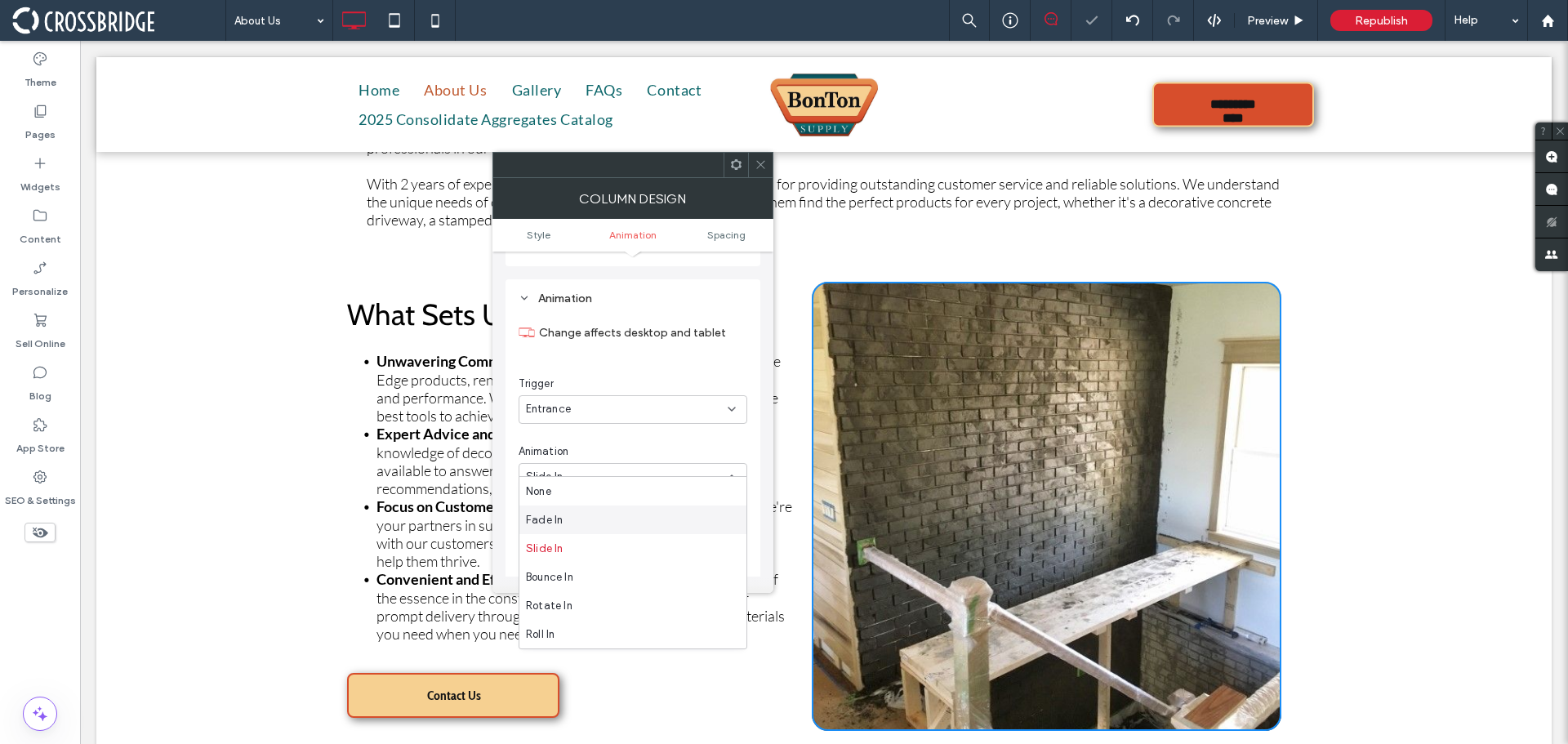 click on "Fade In" at bounding box center (633, 519) 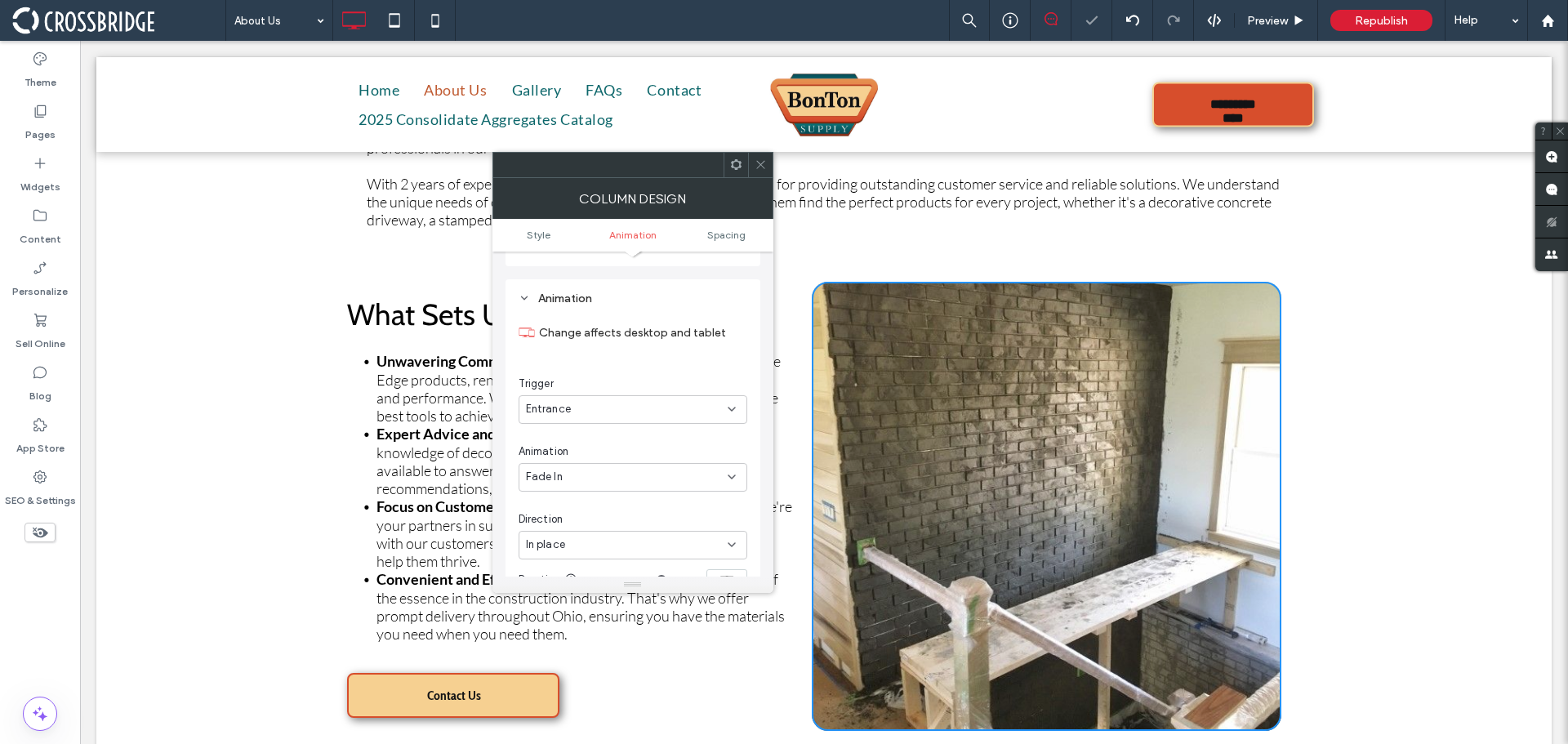 click 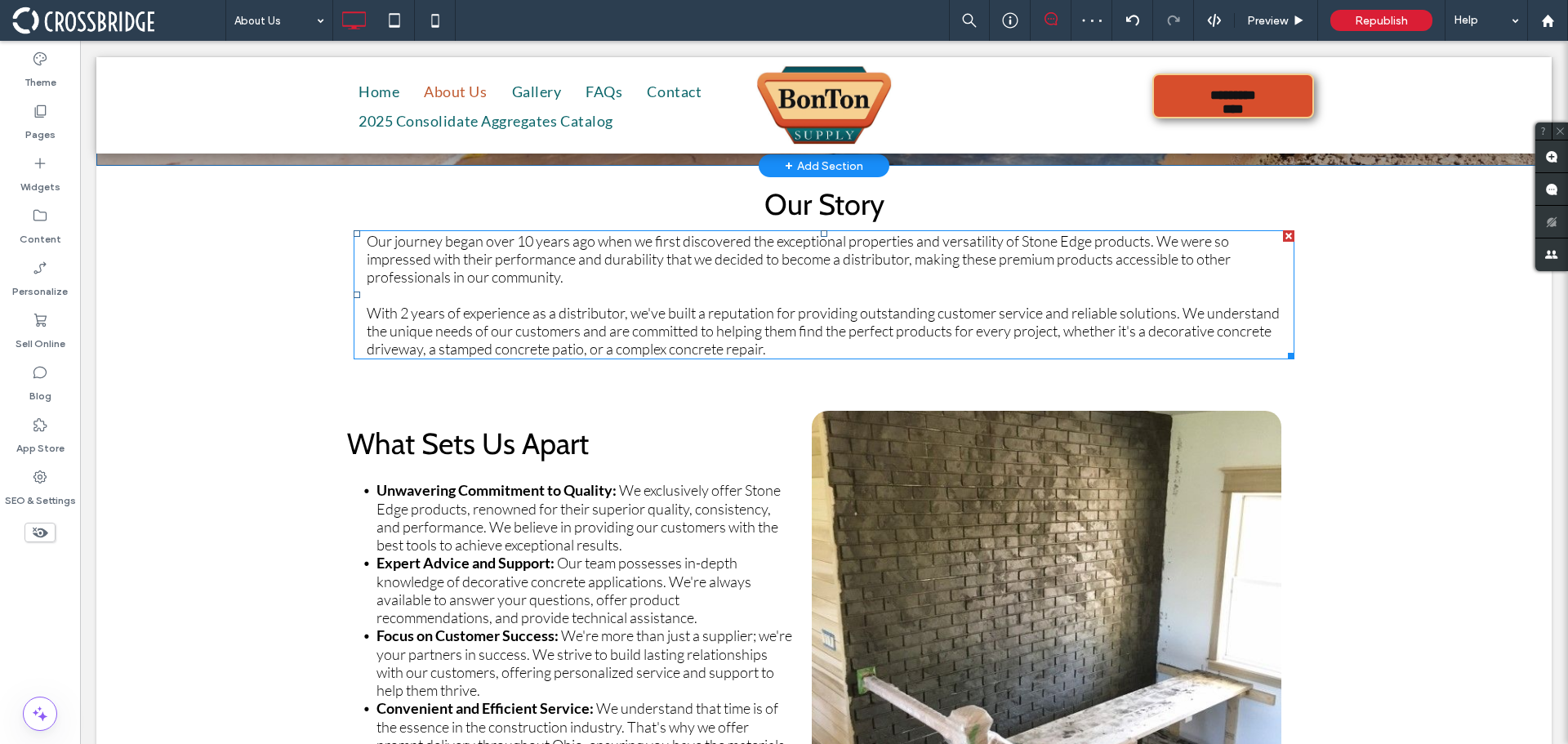 scroll, scrollTop: 0, scrollLeft: 0, axis: both 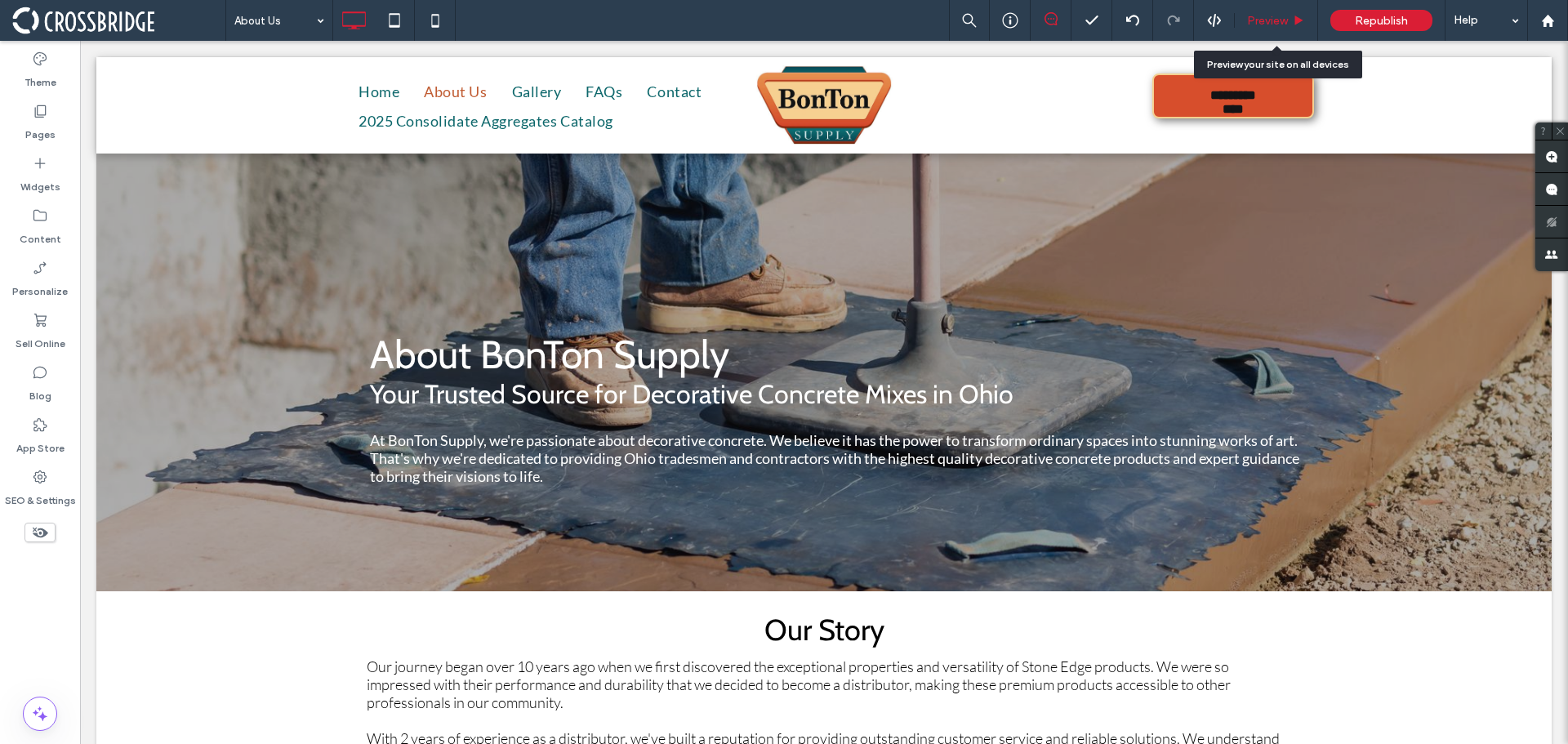 click on "Preview" at bounding box center [1267, 20] 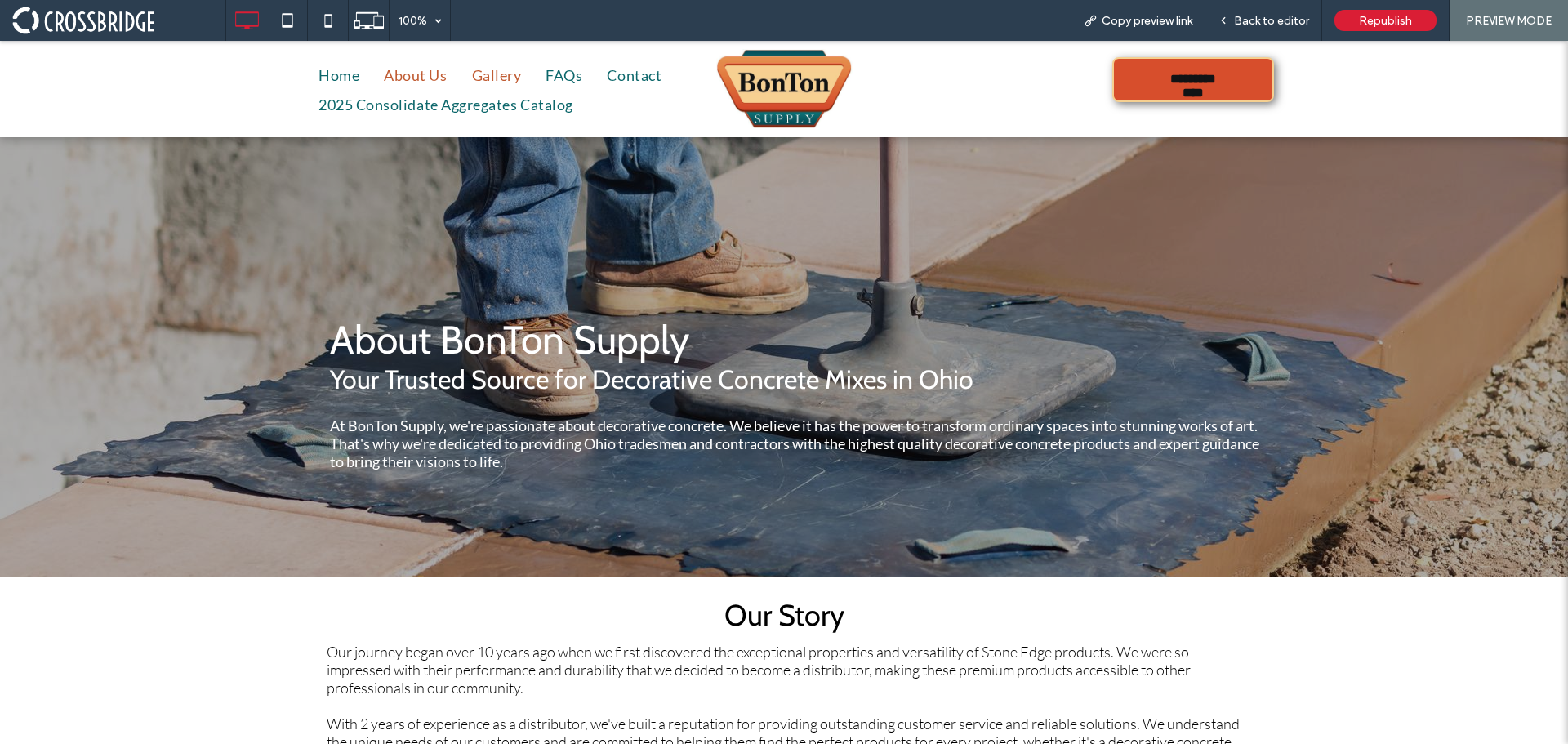 click on "Gallery" at bounding box center (497, 75) 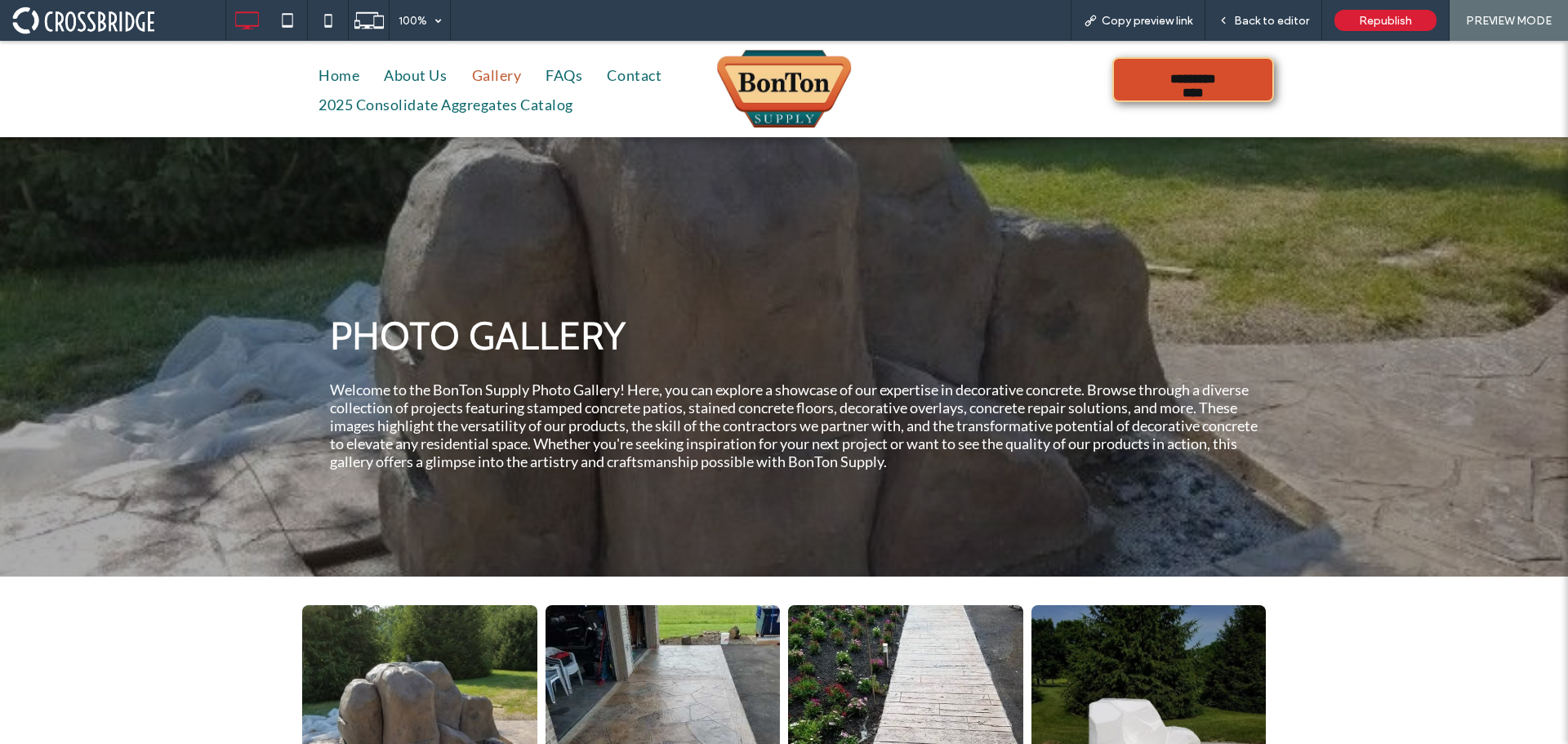 scroll, scrollTop: 0, scrollLeft: 0, axis: both 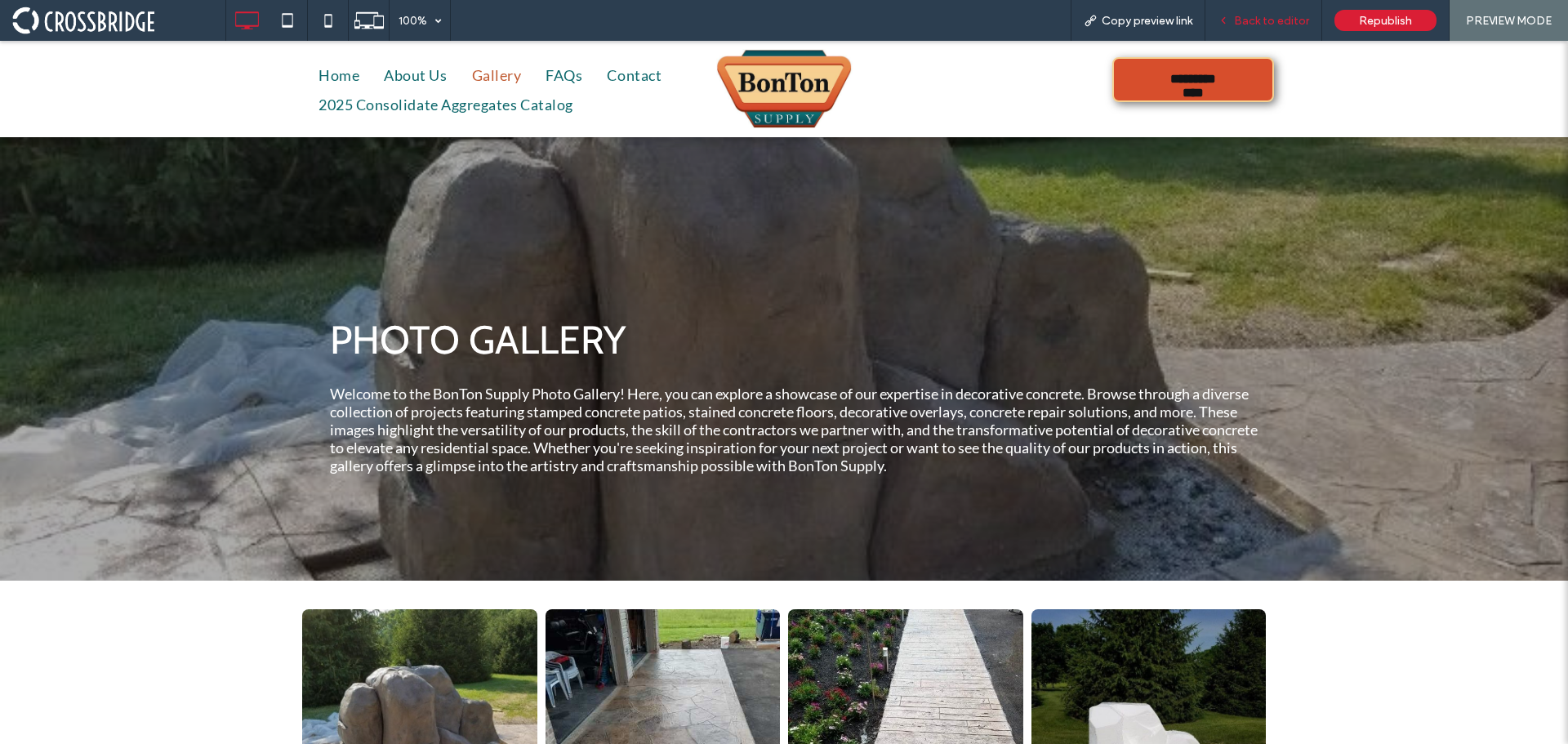 click on "Back to editor" at bounding box center [1272, 20] 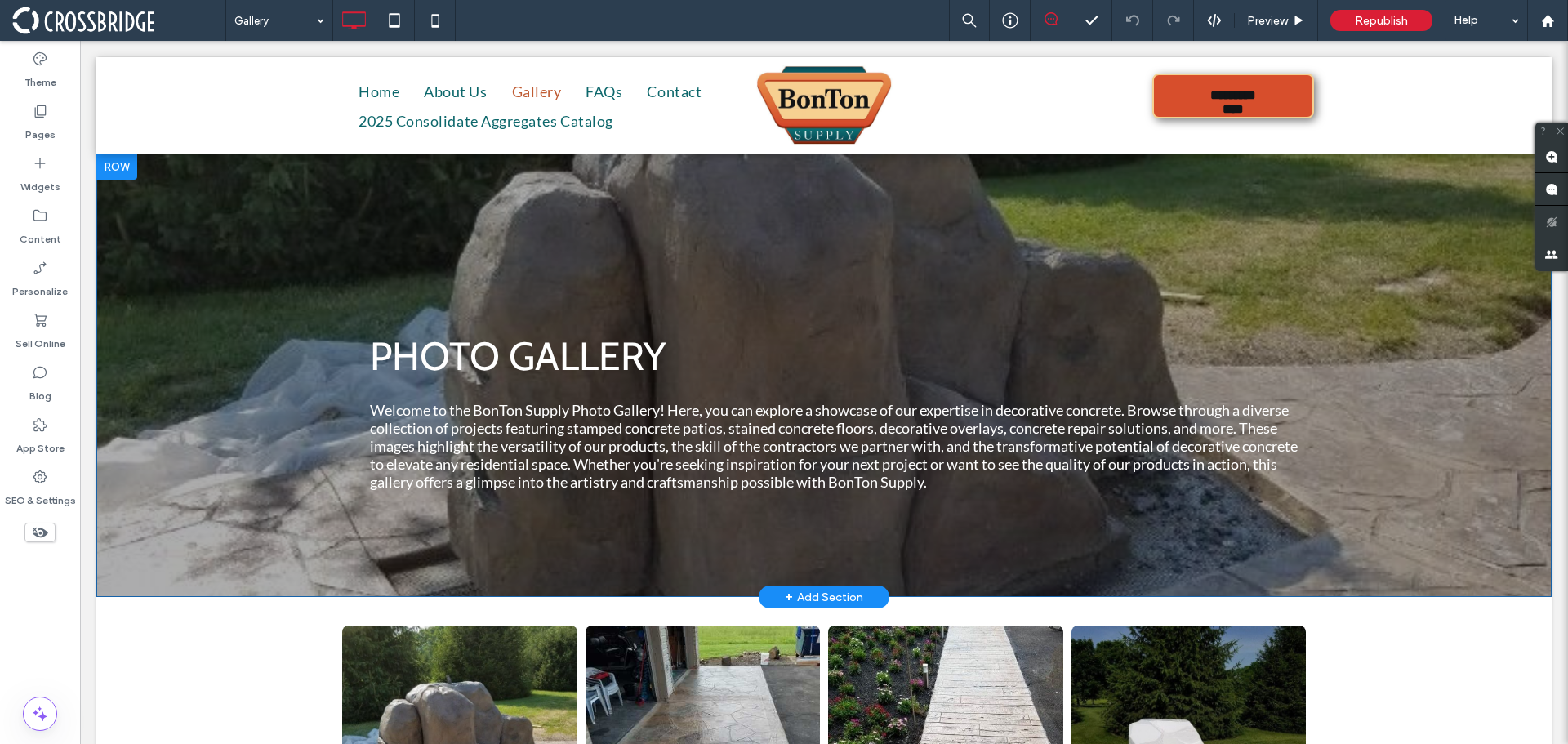 click at bounding box center (117, 167) 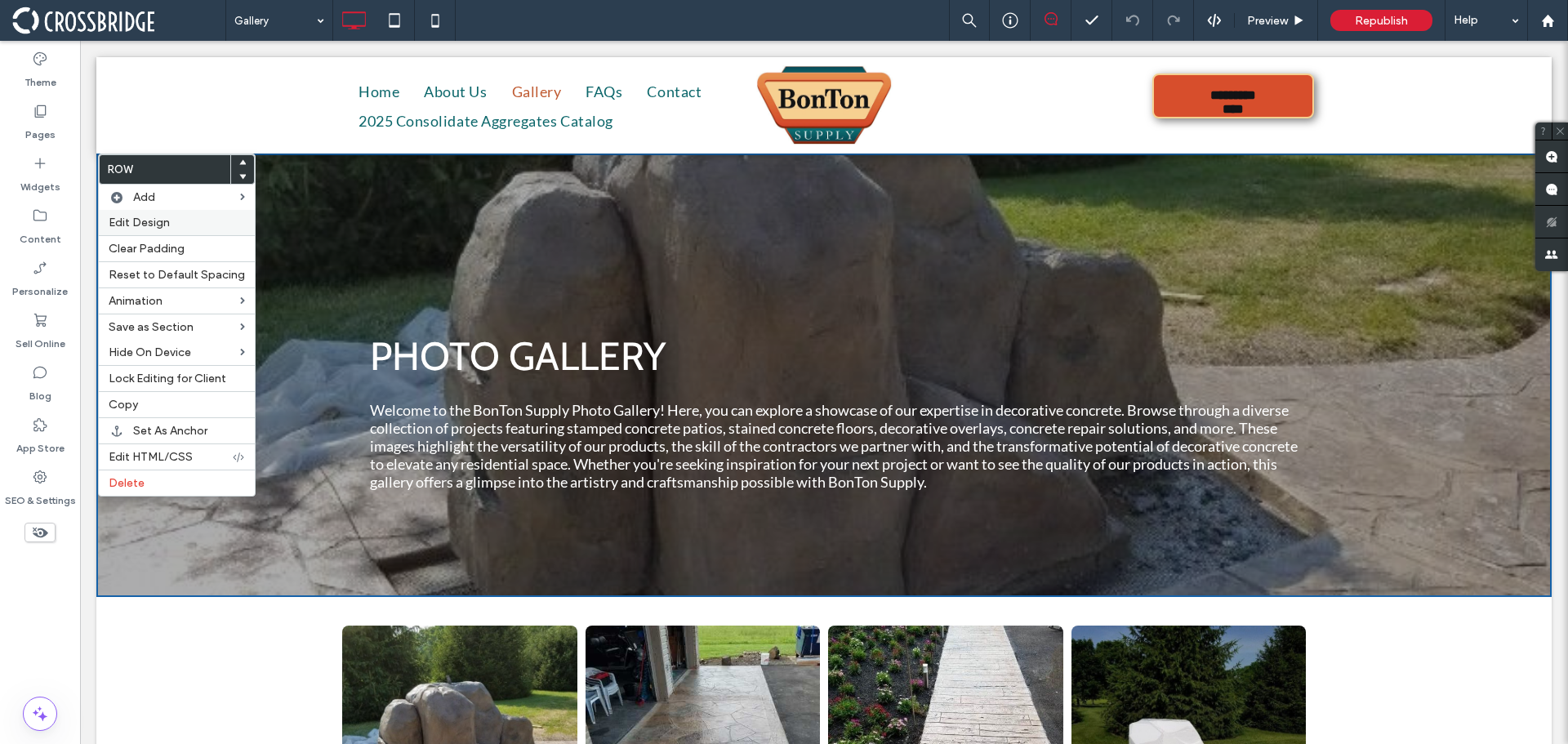 click on "Edit Design" at bounding box center [139, 222] 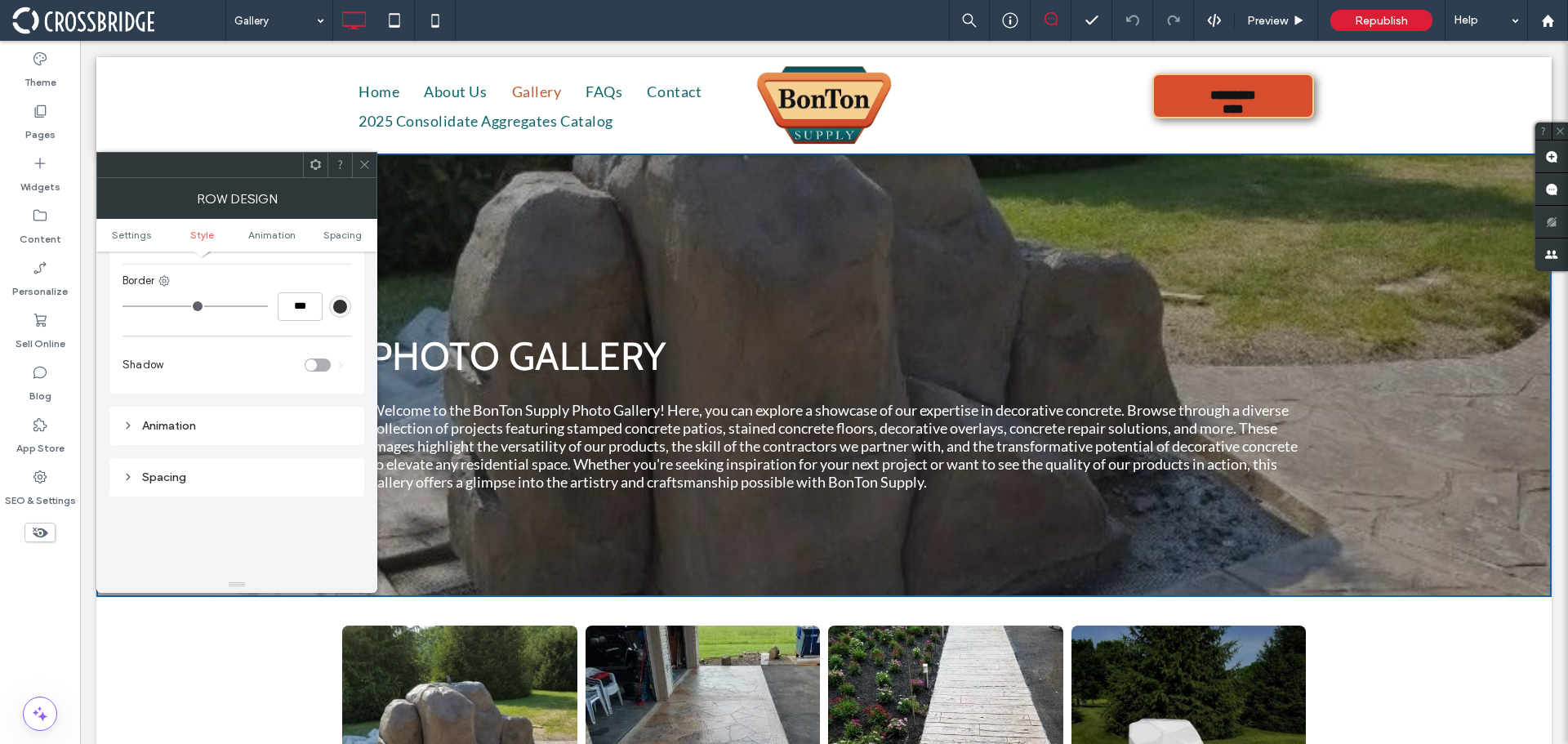 scroll, scrollTop: 898, scrollLeft: 0, axis: vertical 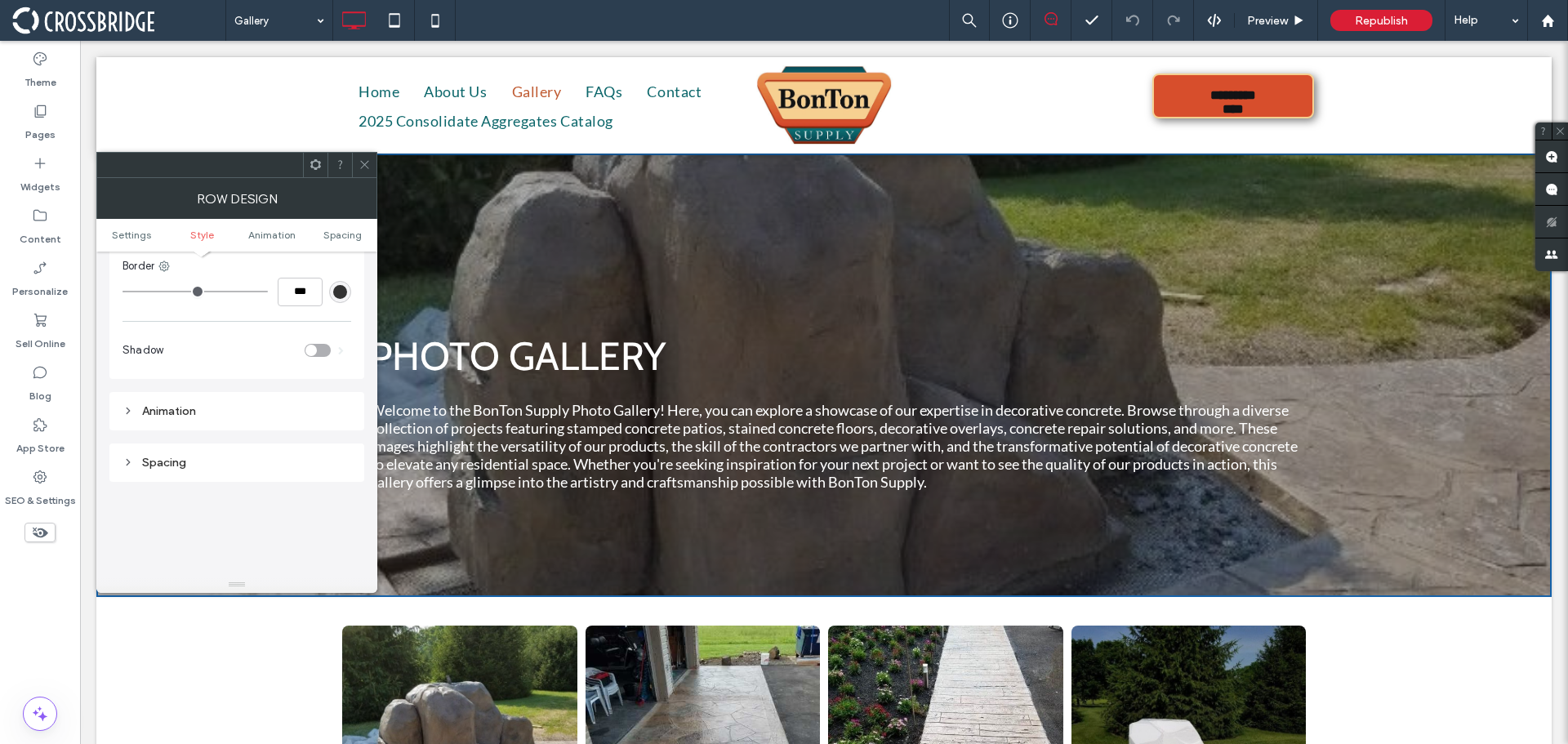 click on "Animation" at bounding box center [237, 411] 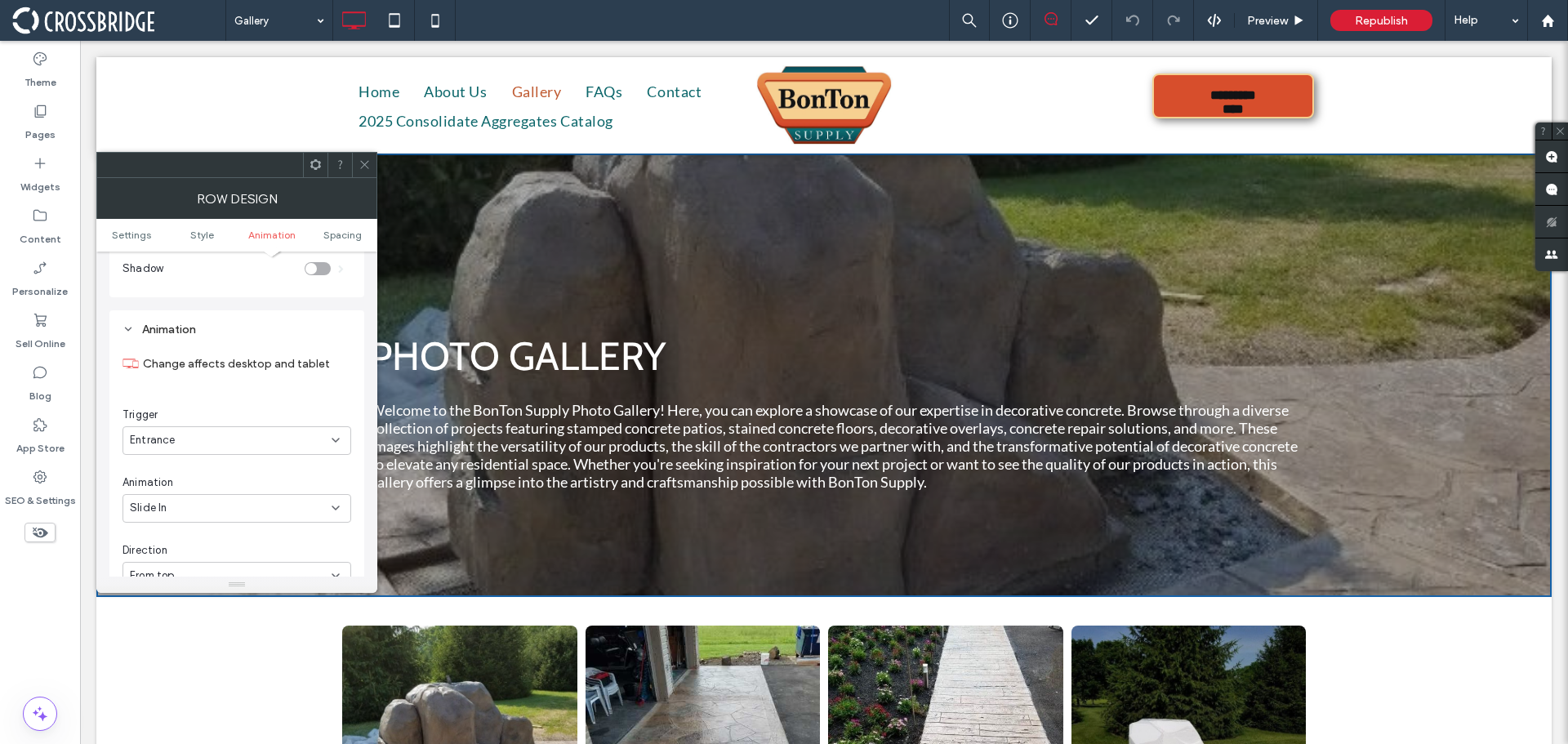 scroll, scrollTop: 1062, scrollLeft: 0, axis: vertical 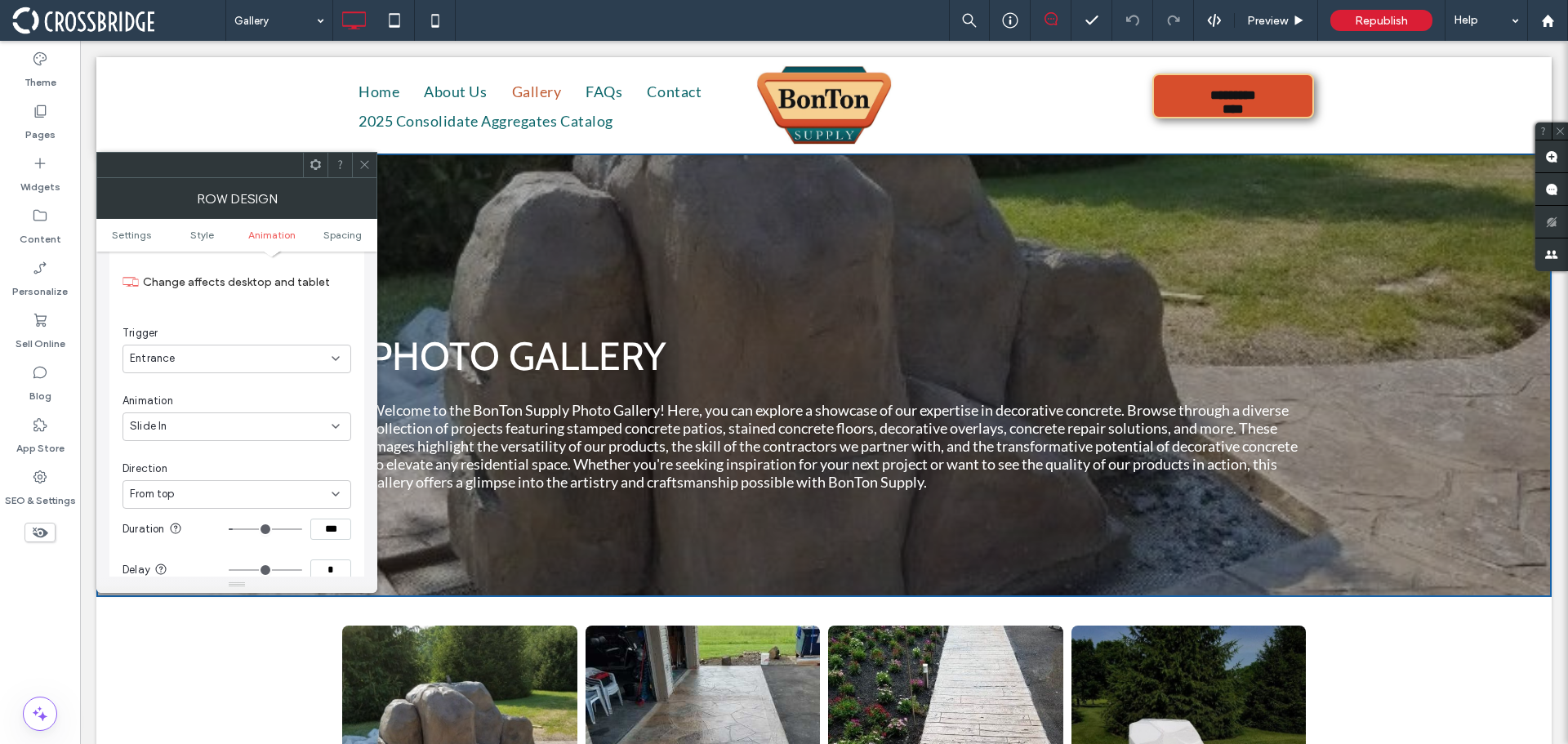 click on "Slide In" at bounding box center [230, 426] 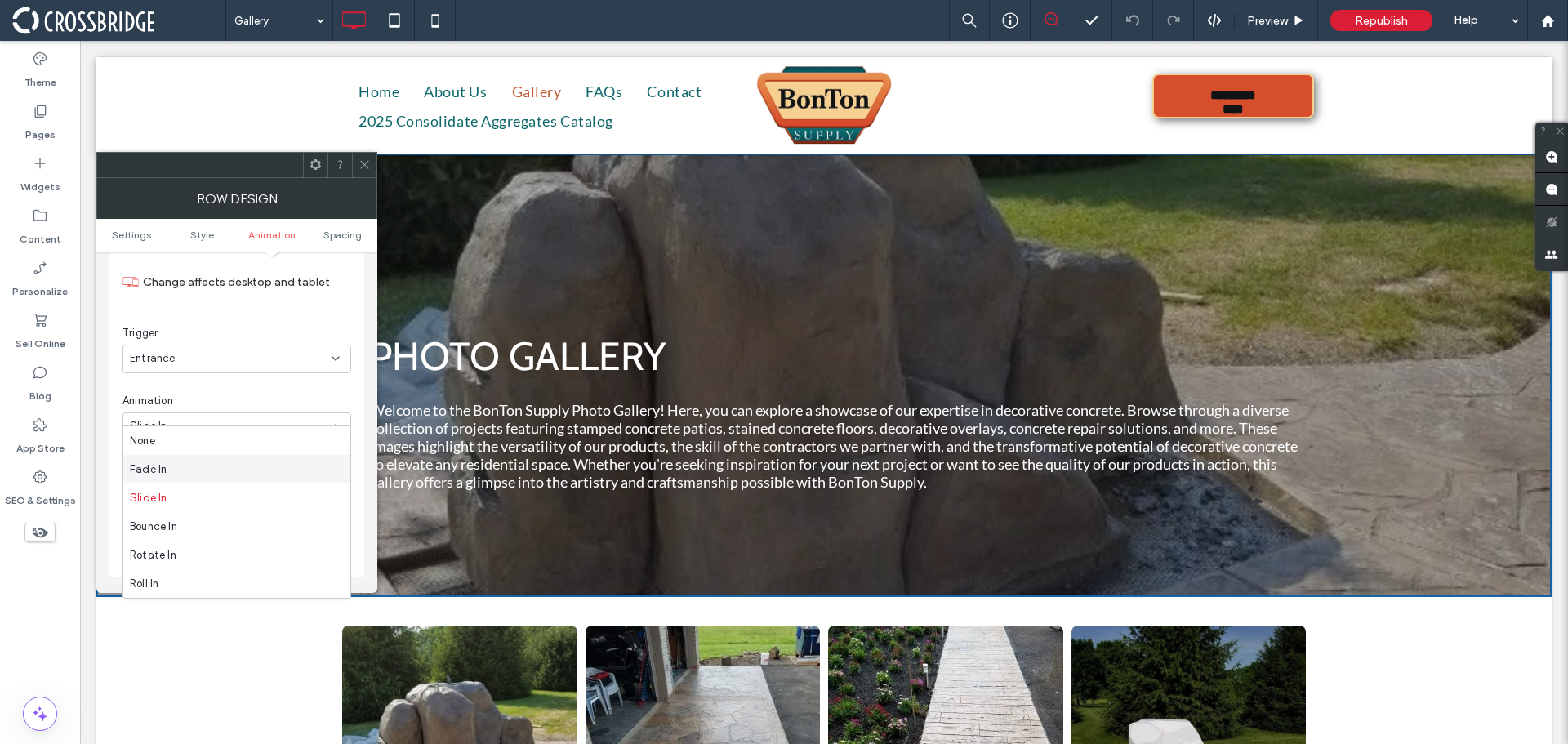 click on "Fade In" at bounding box center (237, 469) 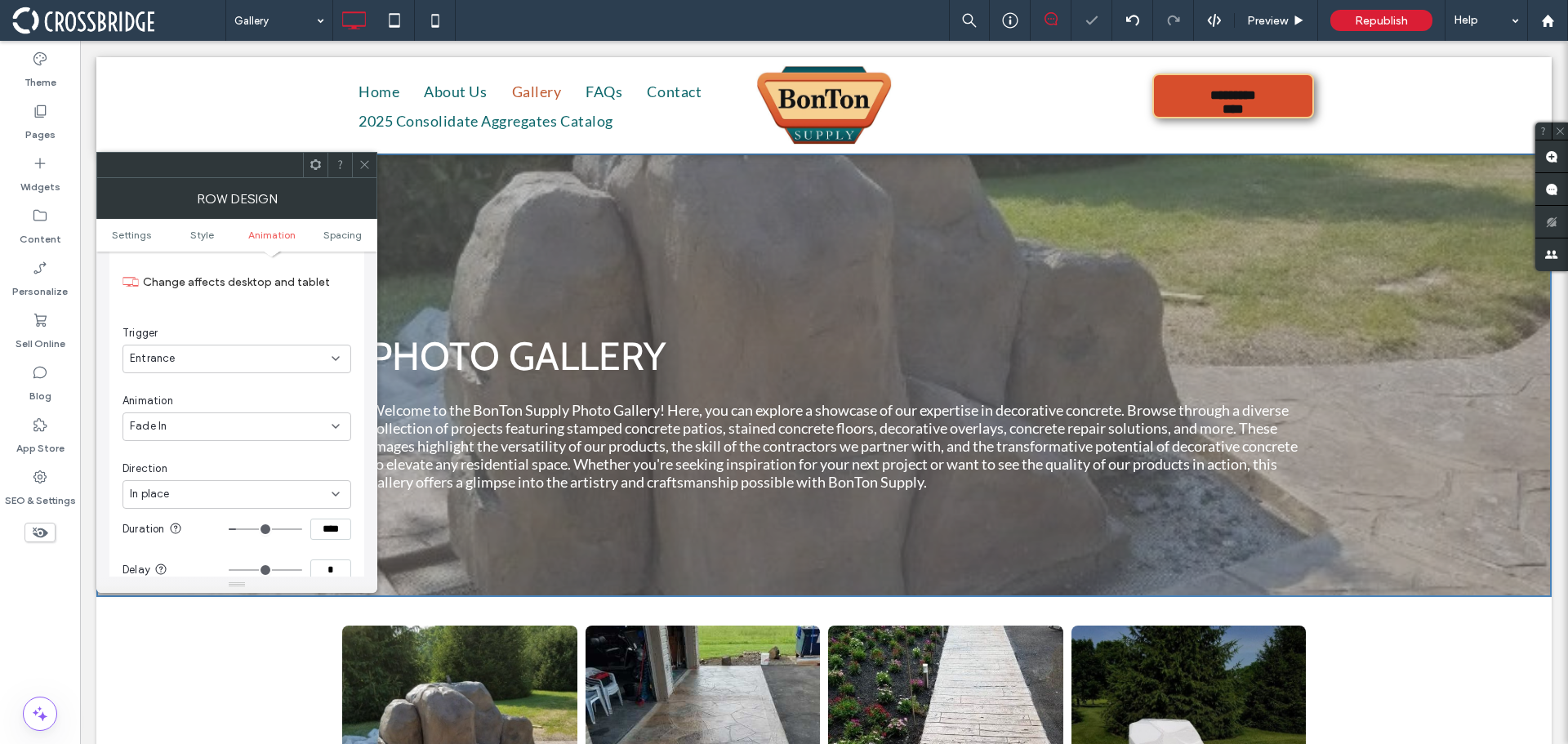 click 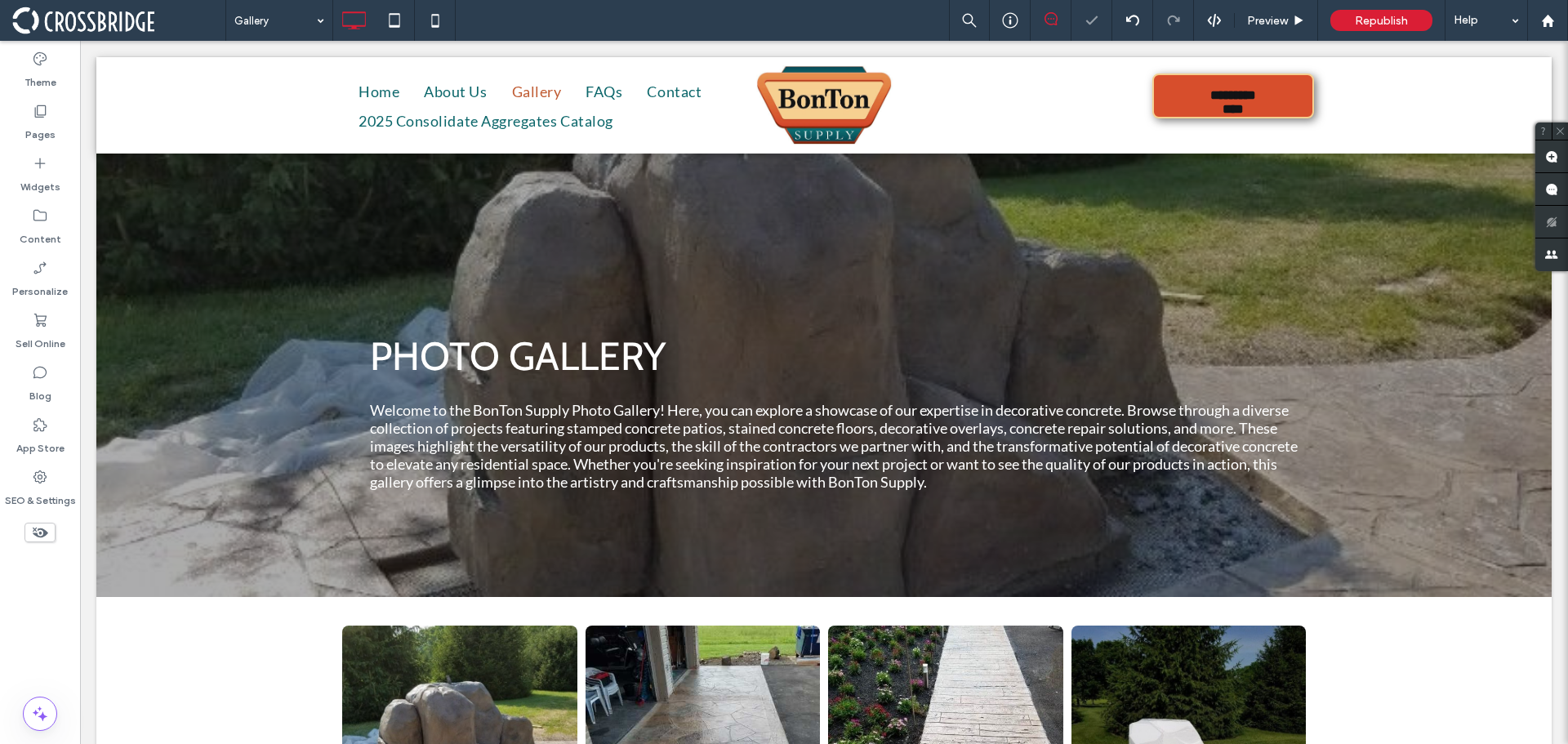 click on "Republish" at bounding box center [1382, 20] 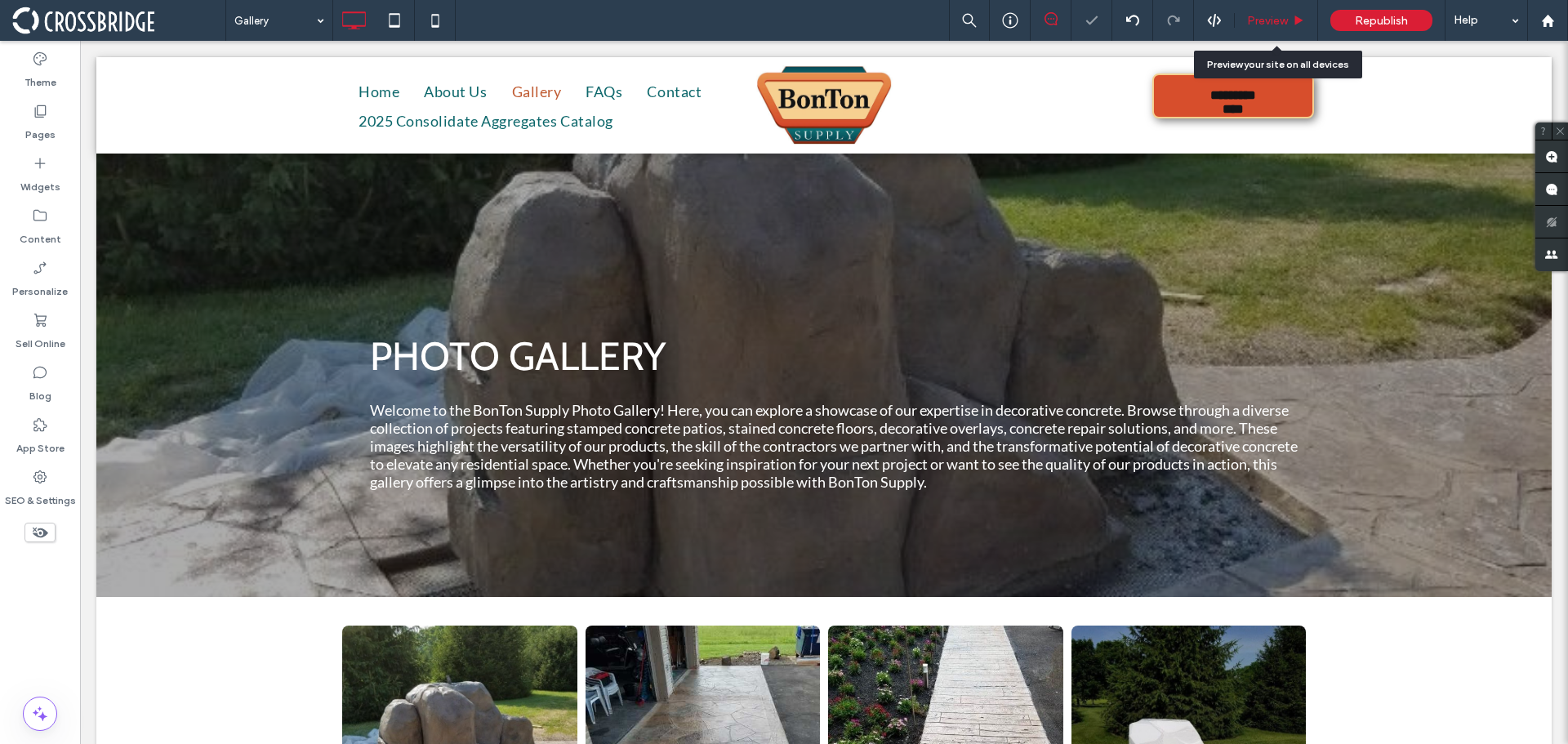 click 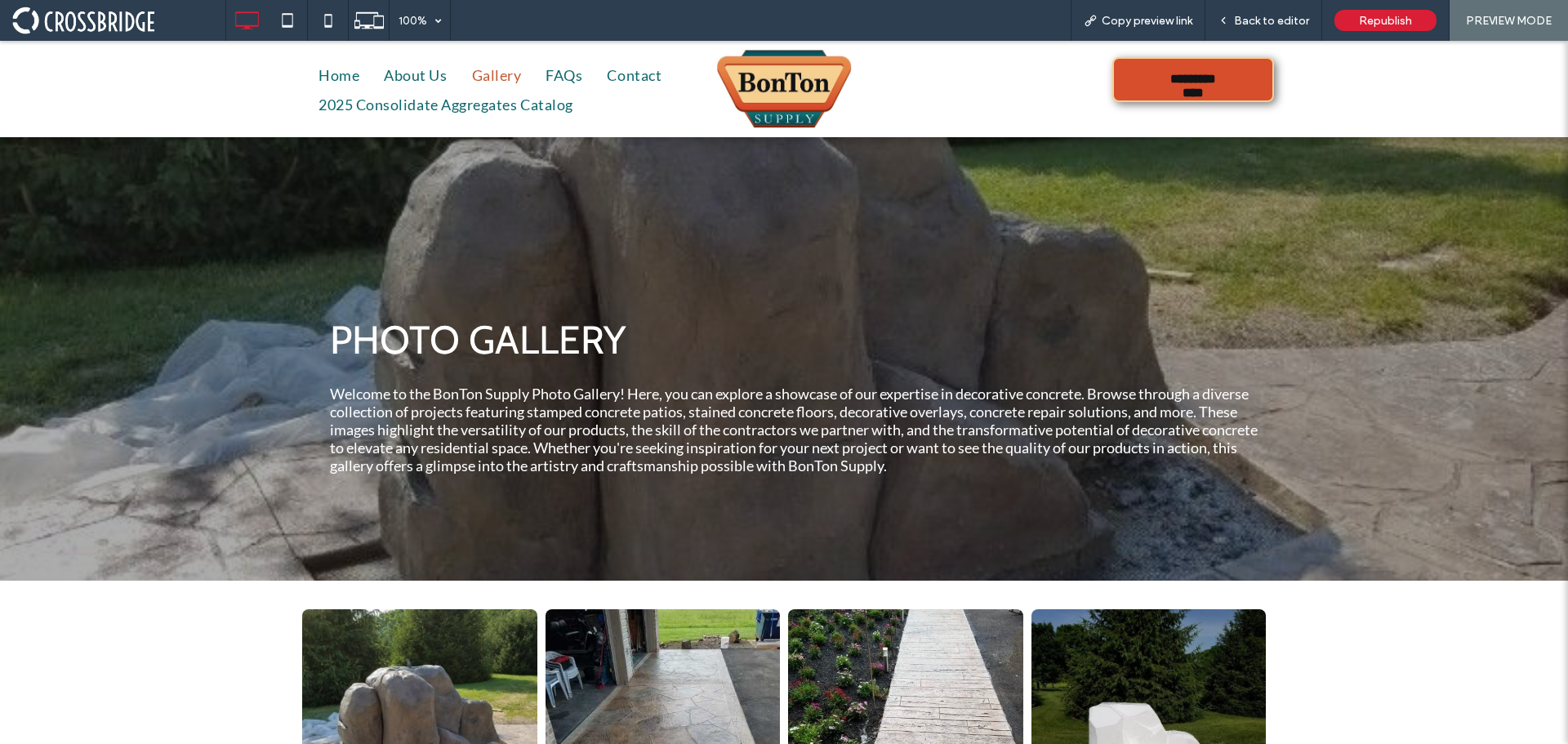 click on "Gallery" at bounding box center (497, 75) 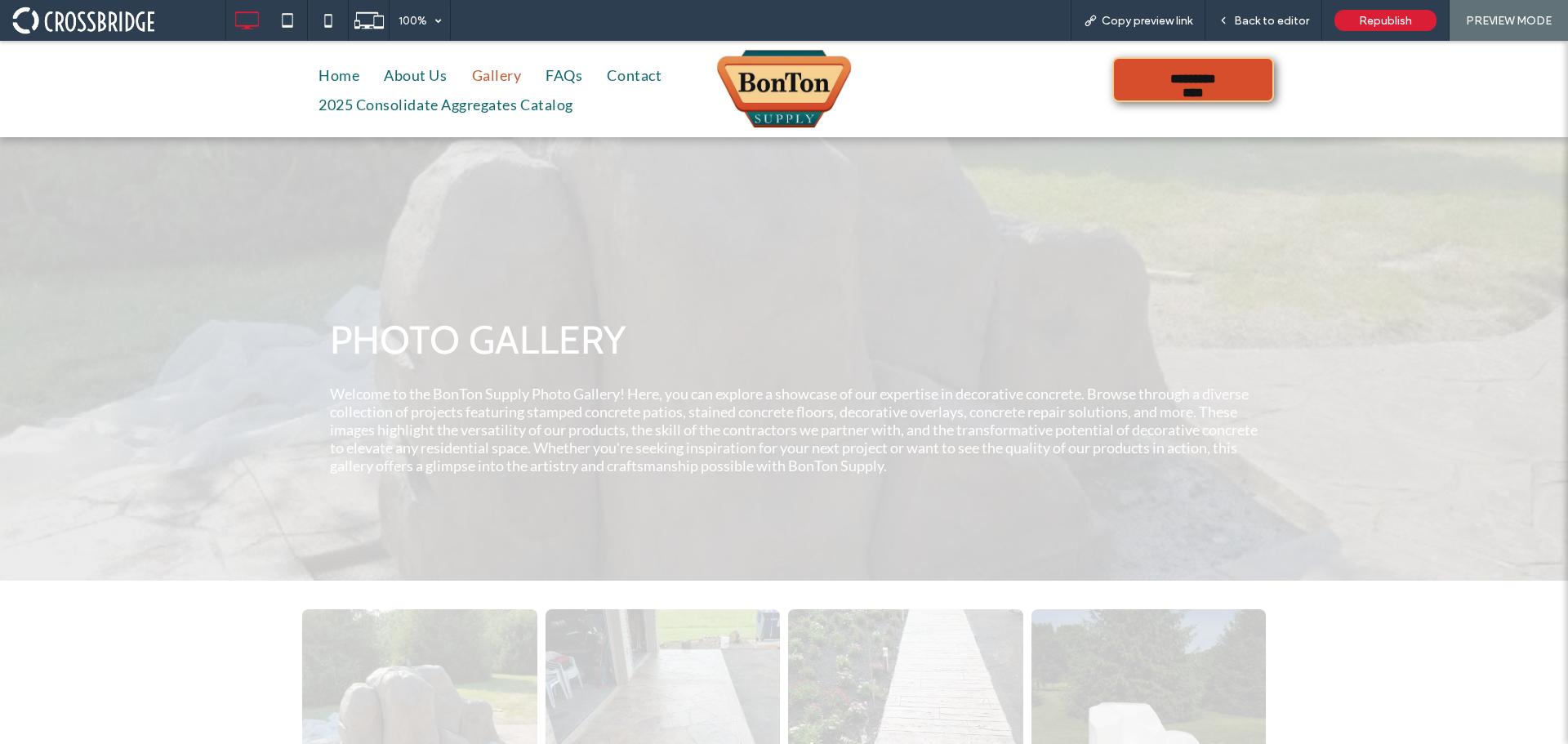 scroll, scrollTop: 0, scrollLeft: 0, axis: both 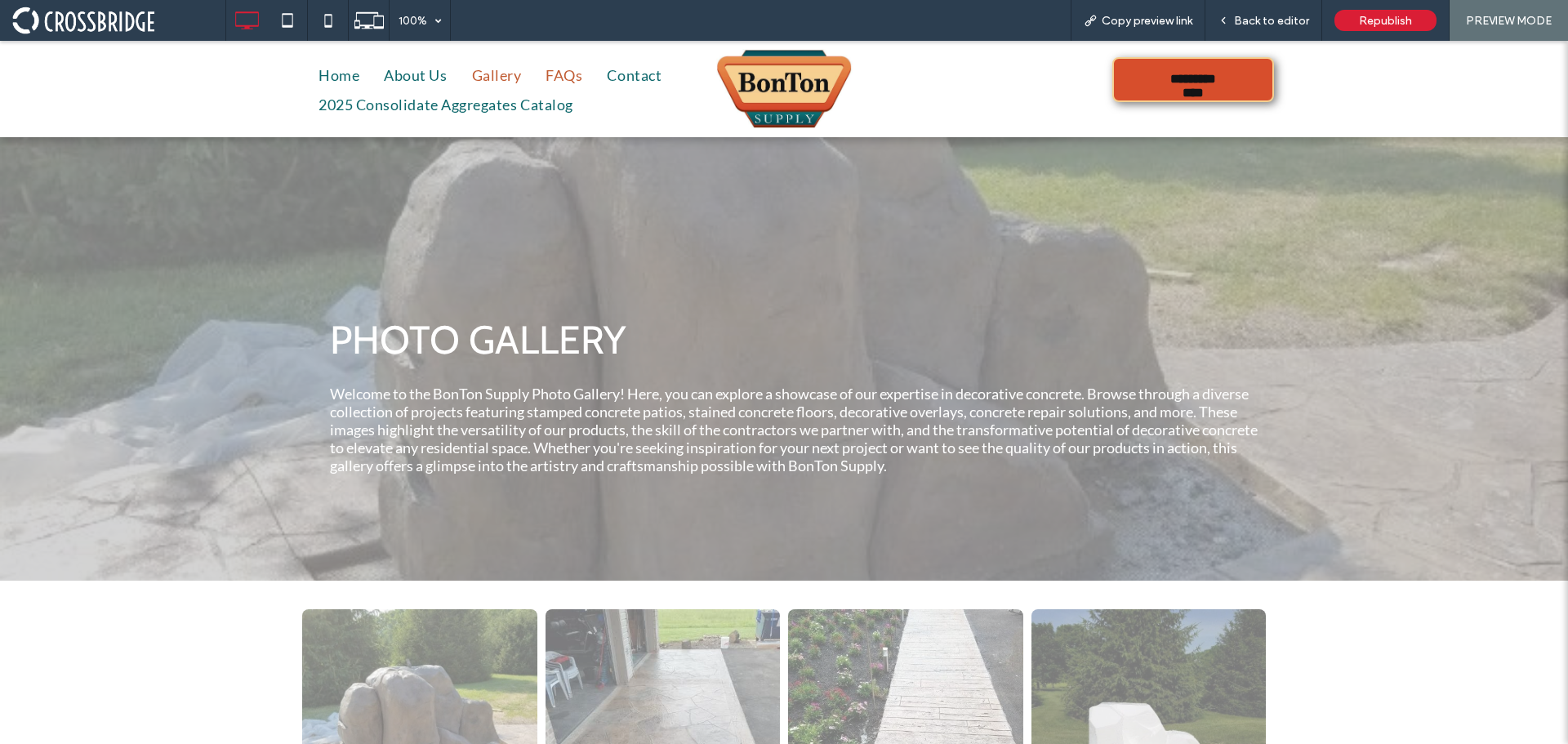 click on "FAQs" at bounding box center [564, 75] 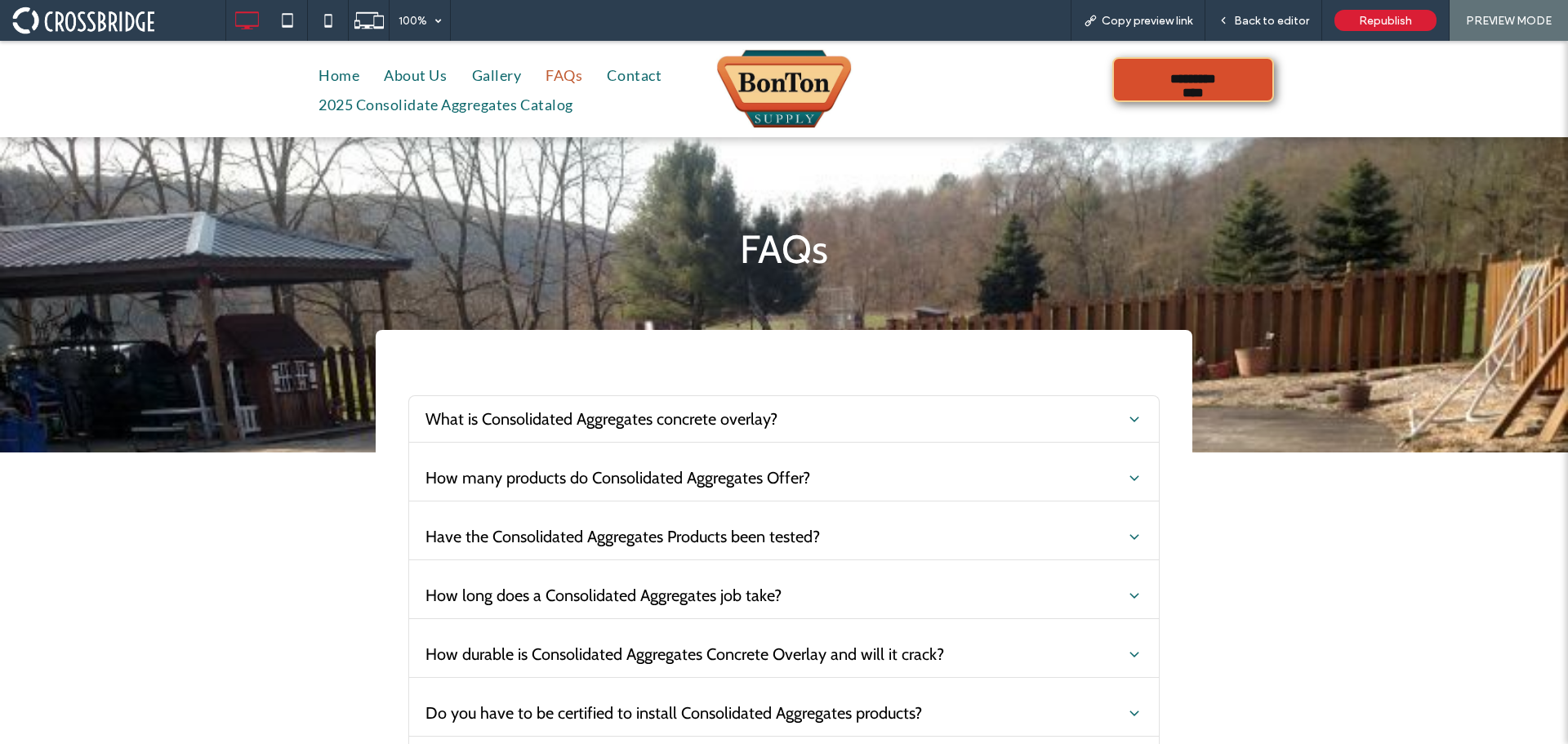 scroll, scrollTop: 0, scrollLeft: 0, axis: both 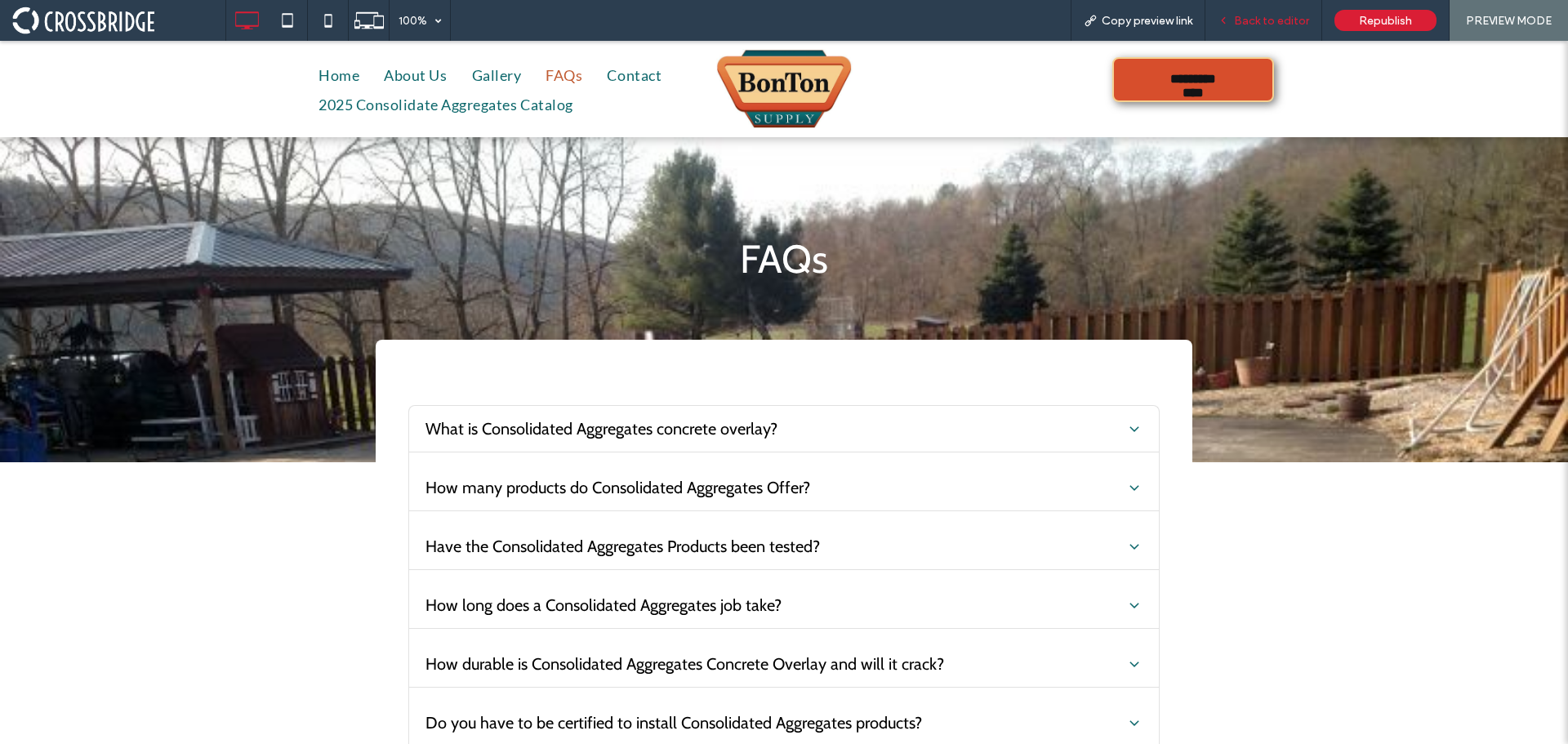 click on "Back to editor" at bounding box center (1272, 20) 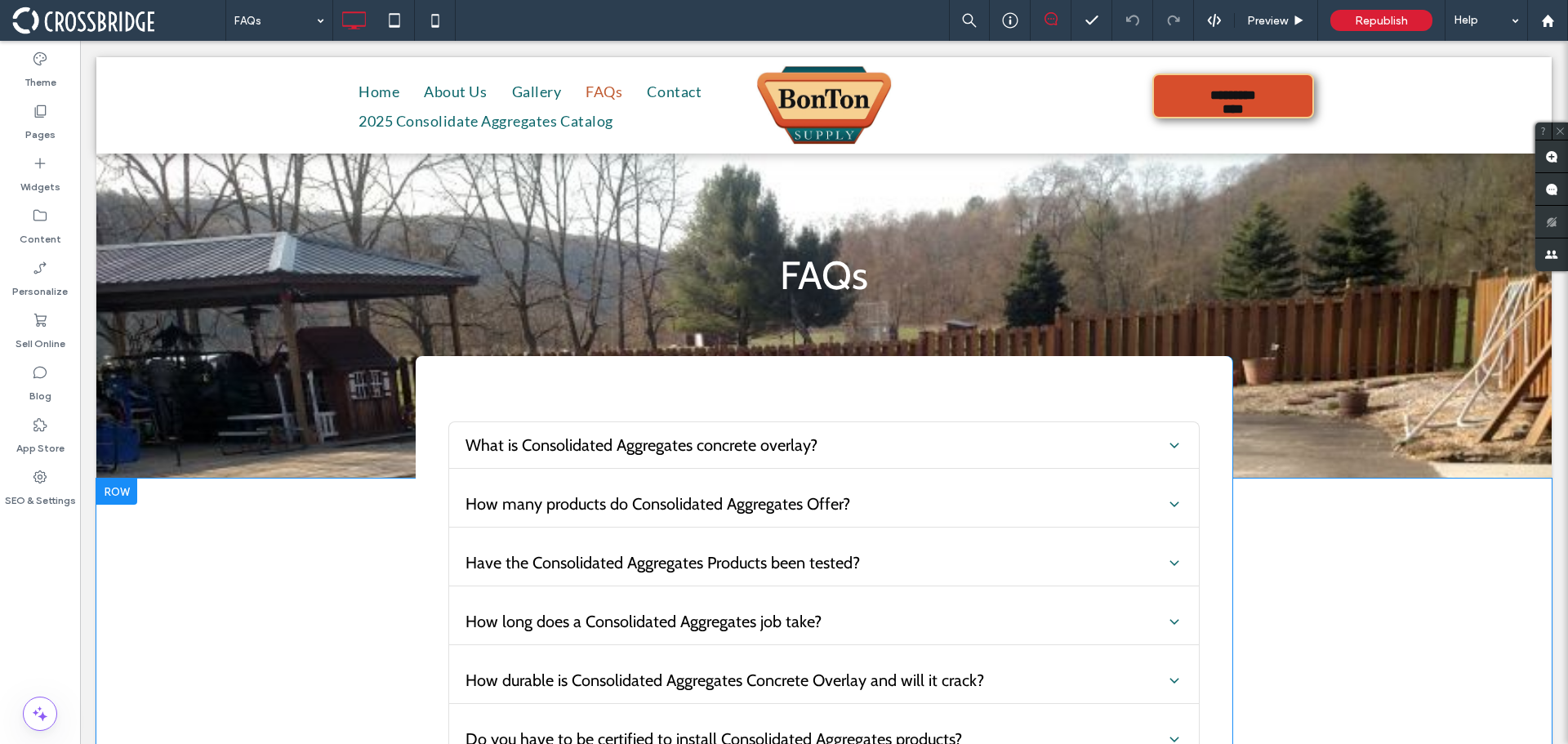 click on "What is Consolidated Aggregates concrete overlay? Concrete Overlay…also known as Decorative Concrete and Customizable Concrete Veneer, is a polymer modified concrete mix designed to give all the benefits of concrete with added benefits of open time, flexural strength, workability, user-friendliness and the ability to stick to nearly any substrate both vertically and horizontally so the concrete overlay can be stamped, carved, troweled, and even to create a broomed finish. A Concrete Overlay gives excellent protective strength and durability, while adding a decorative or enhanced look to nearly any new or existing substrate, while mimicking the realistic look of stone, tile, brick, slate, wood, stucco, spray deck, broom finish, and many other looks. How many products do Consolidated Aggregates Offer? Have the Consolidated Aggregates Products been tested? How long does a Consolidated Aggregates job take? How durable is Consolidated Aggregates Concrete Overlay and will it crack? How long does the color last?" at bounding box center [824, 1068] 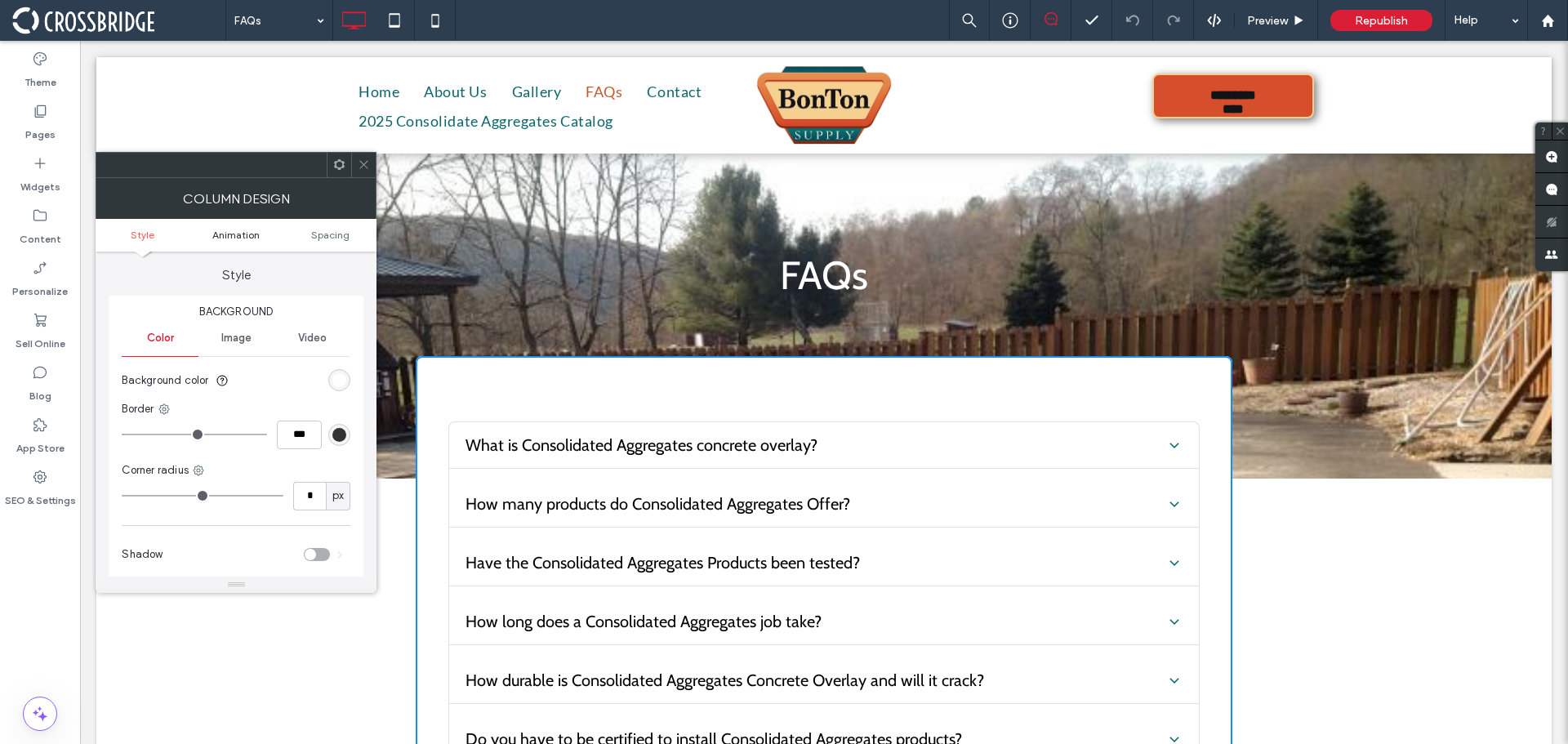 click on "Animation" at bounding box center [236, 234] 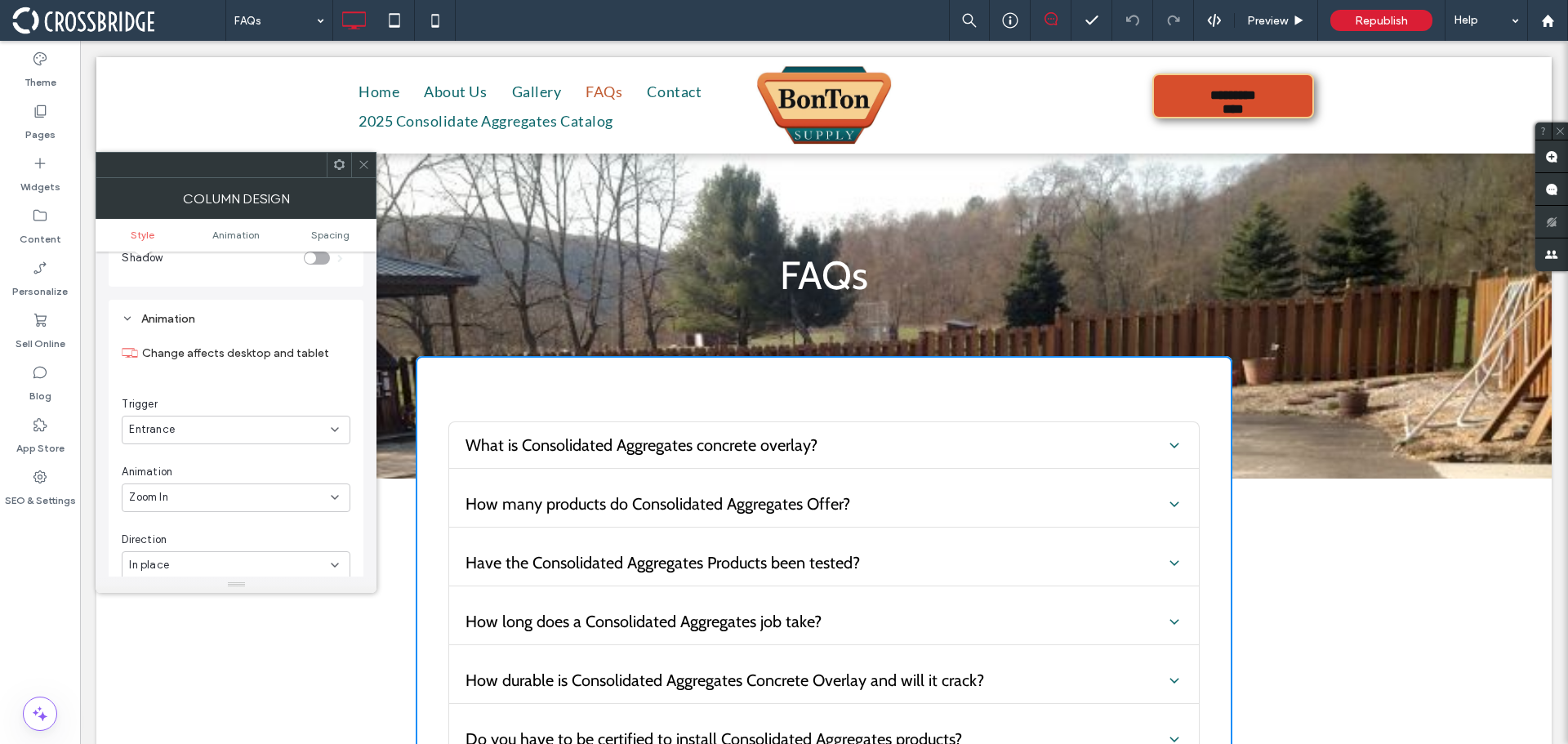 scroll, scrollTop: 332, scrollLeft: 0, axis: vertical 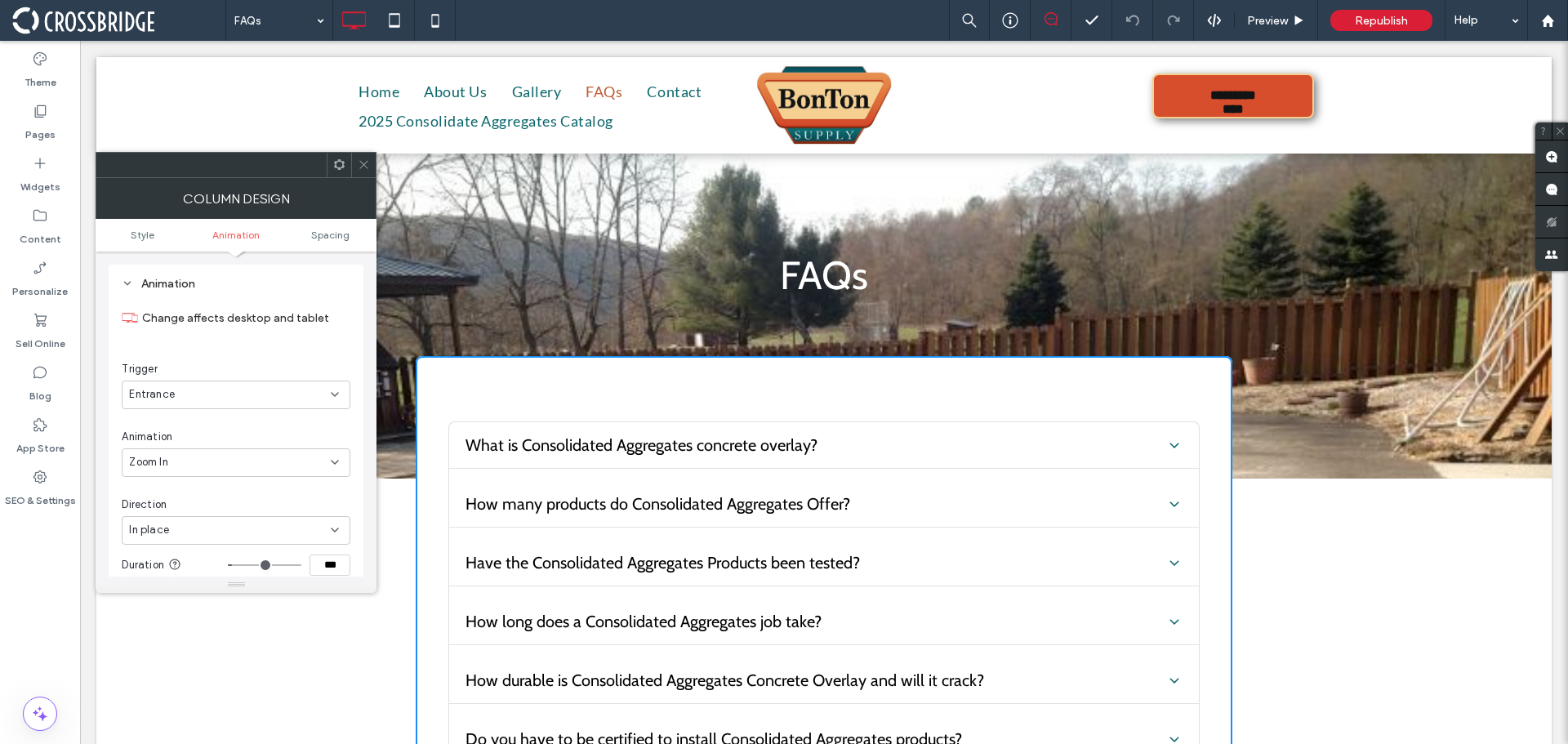 click on "Zoom In" at bounding box center (229, 462) 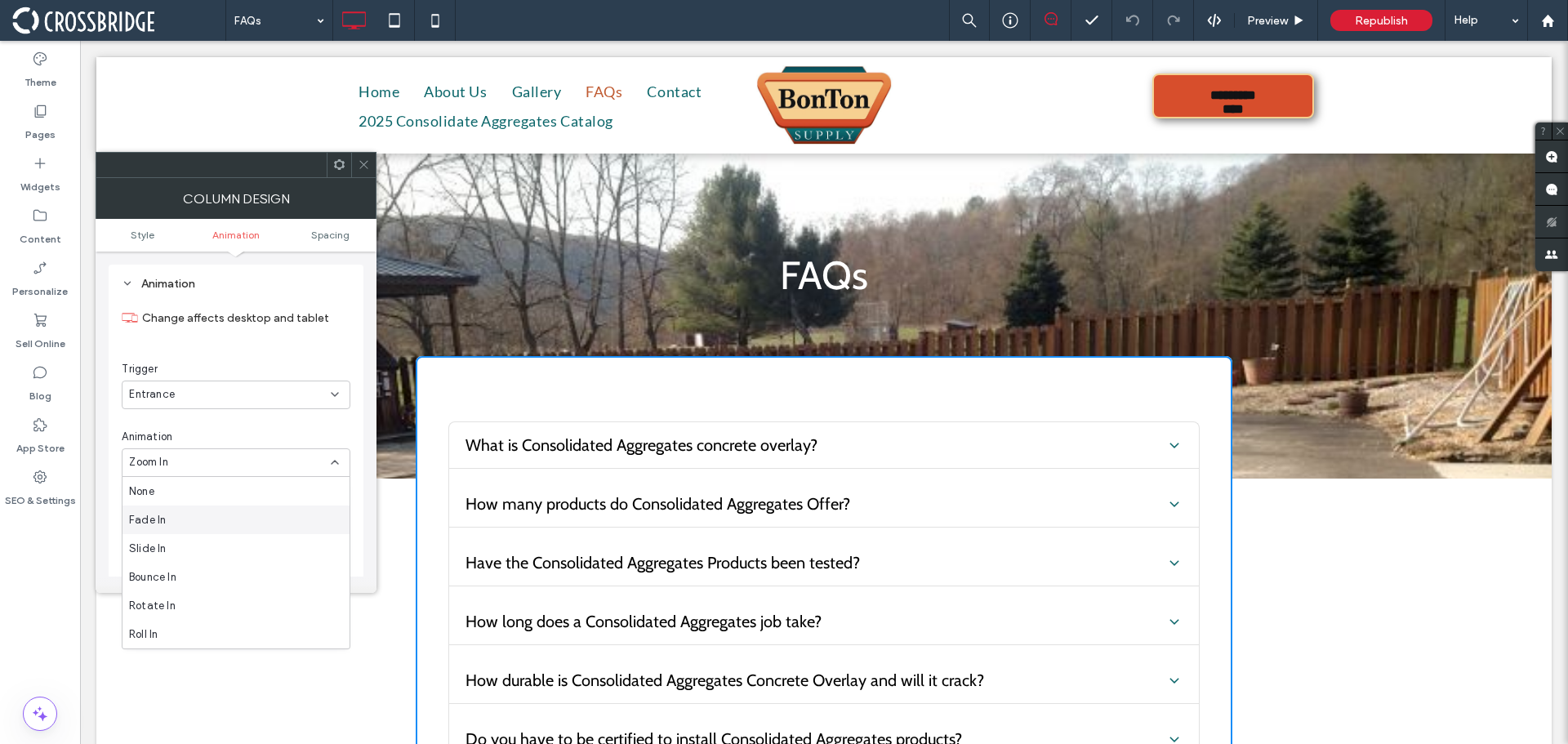click on "Fade In" at bounding box center [236, 519] 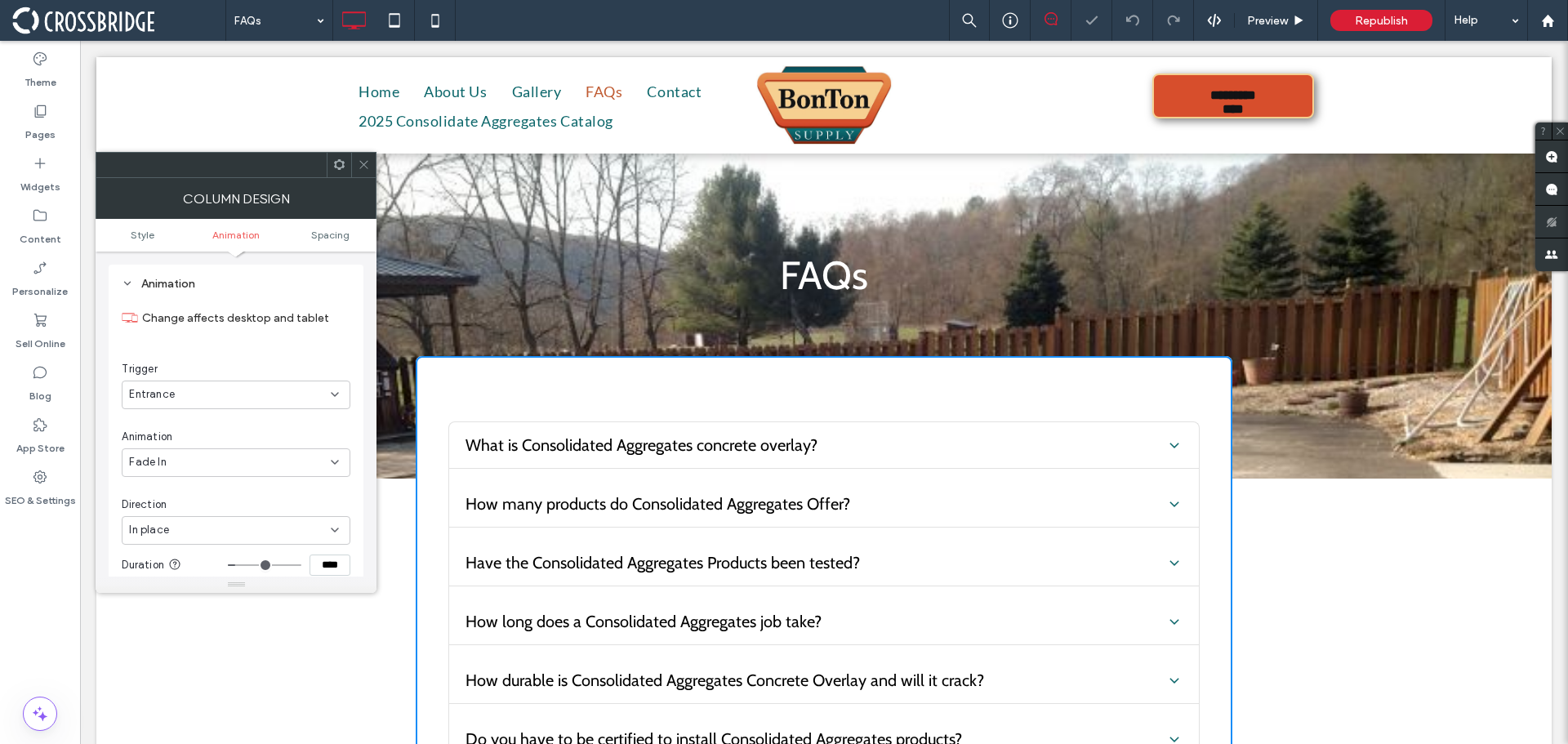 type on "****" 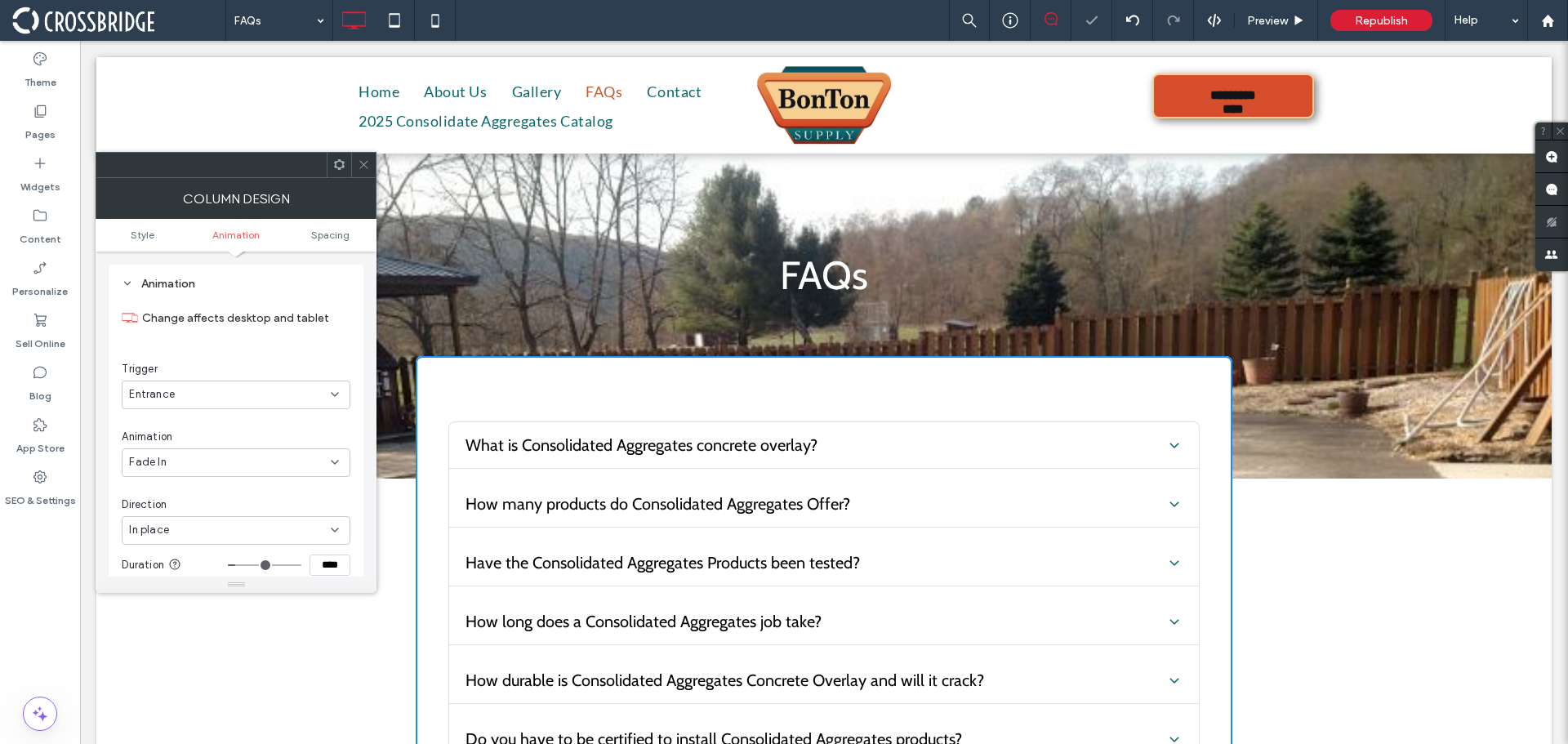 click 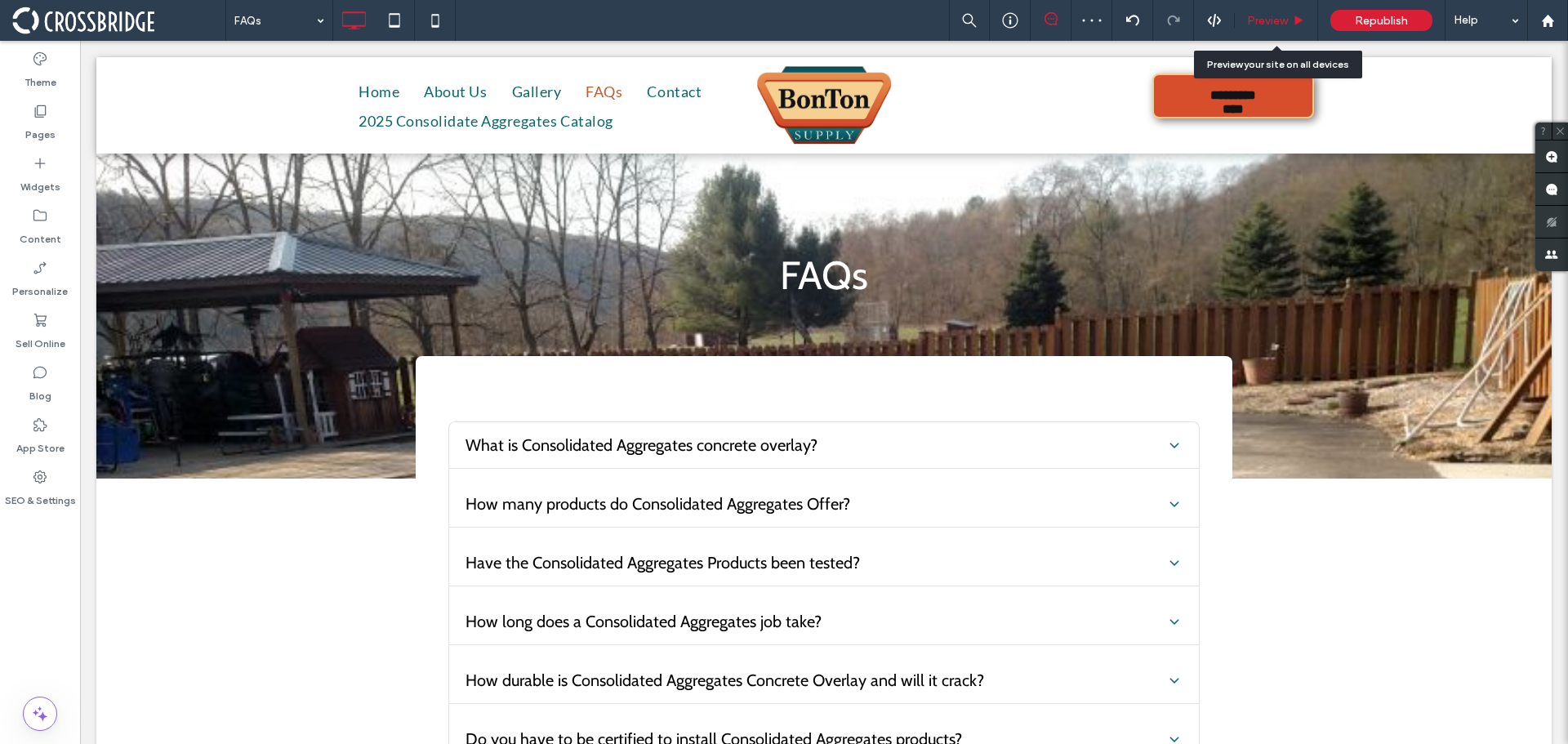 click on "Preview" at bounding box center [1276, 20] 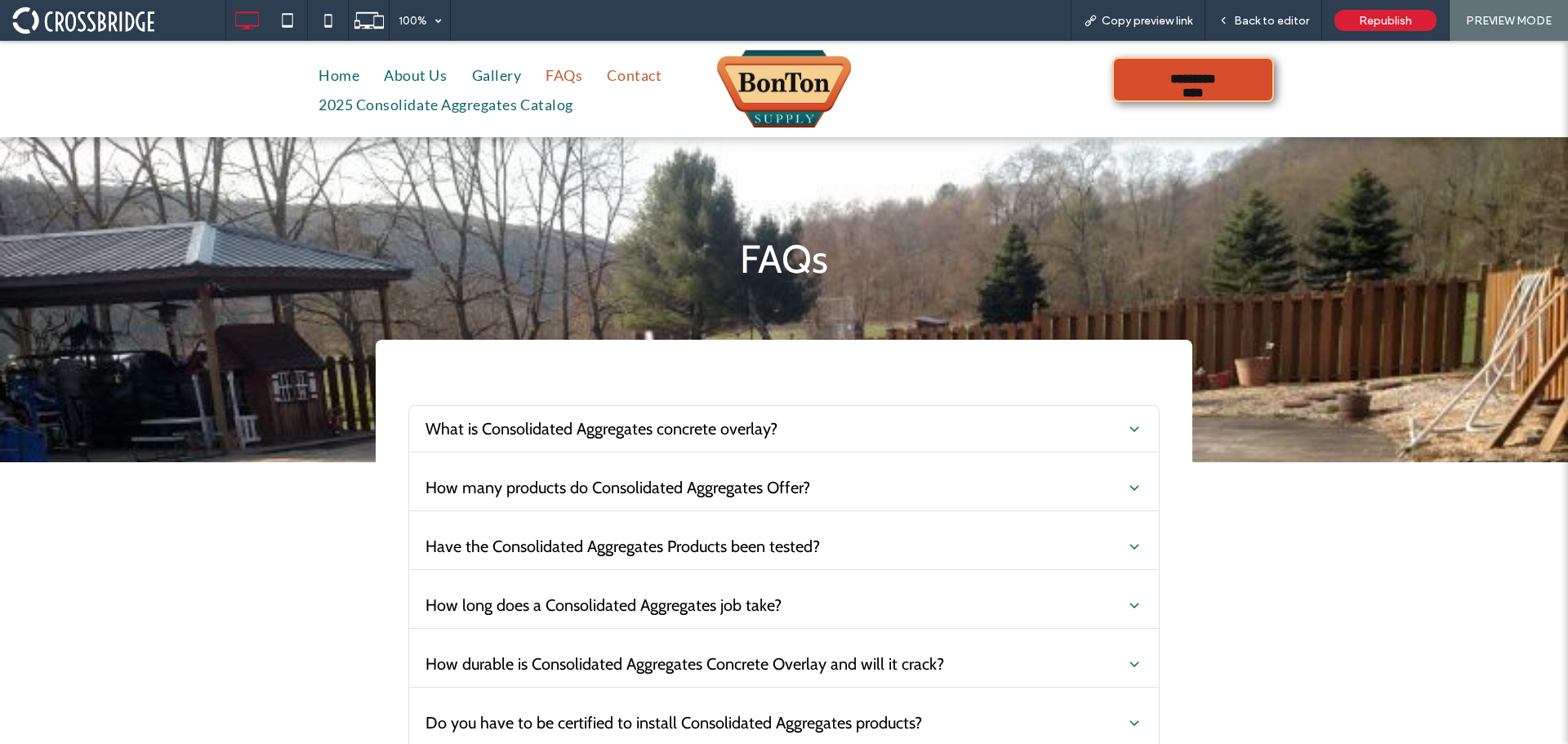 click on "Contact" at bounding box center [634, 75] 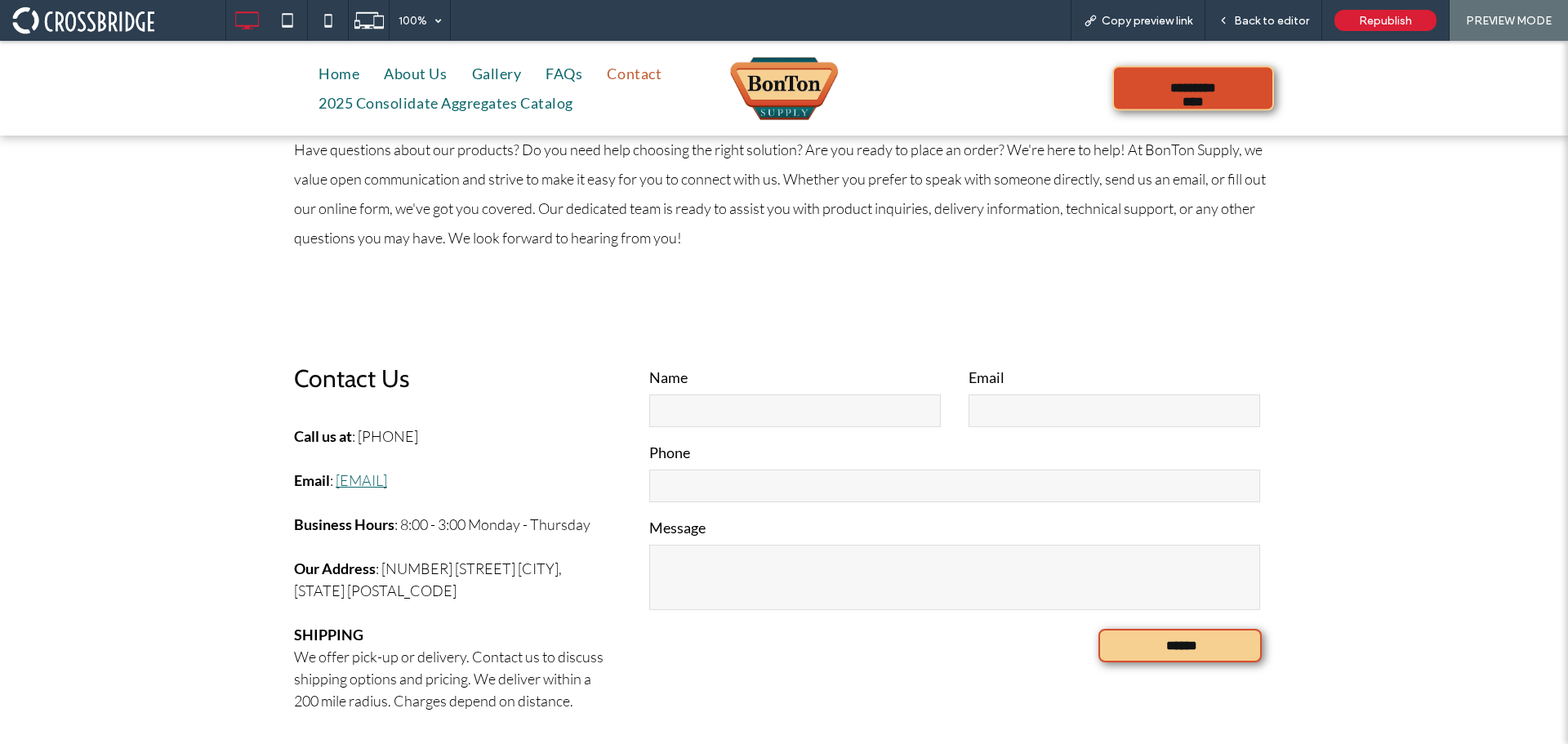 scroll, scrollTop: 0, scrollLeft: 0, axis: both 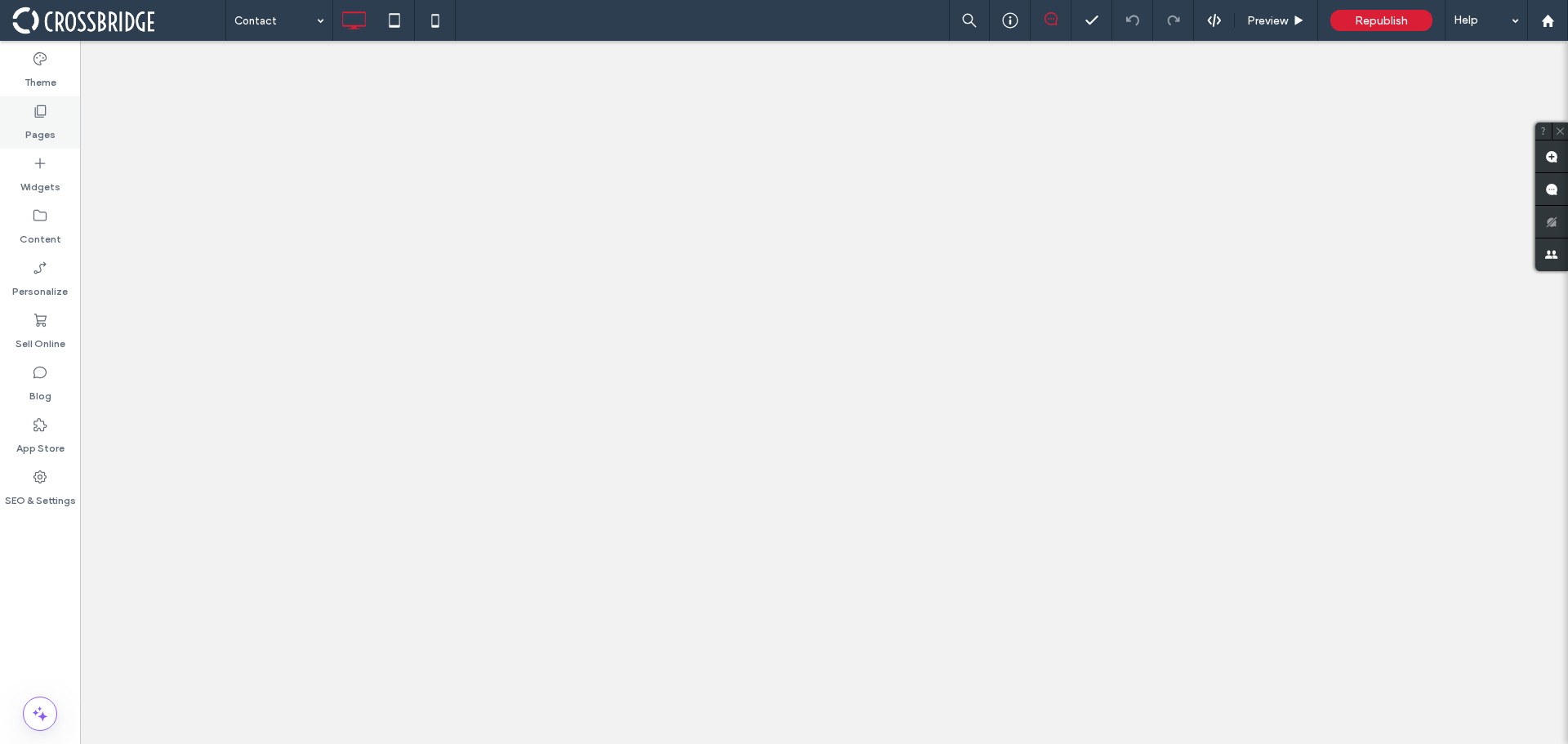click on "Pages" at bounding box center [40, 123] 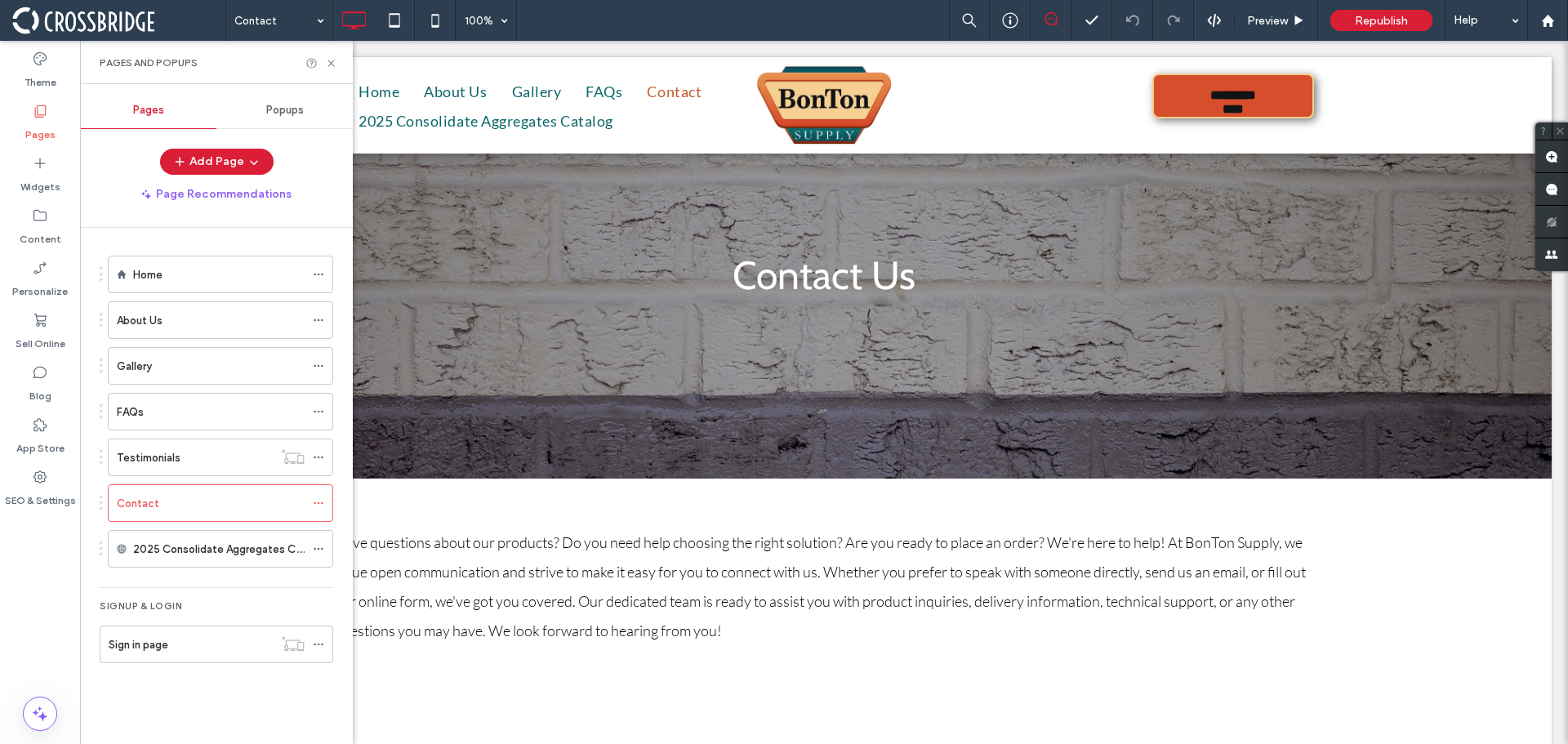 scroll, scrollTop: 0, scrollLeft: 0, axis: both 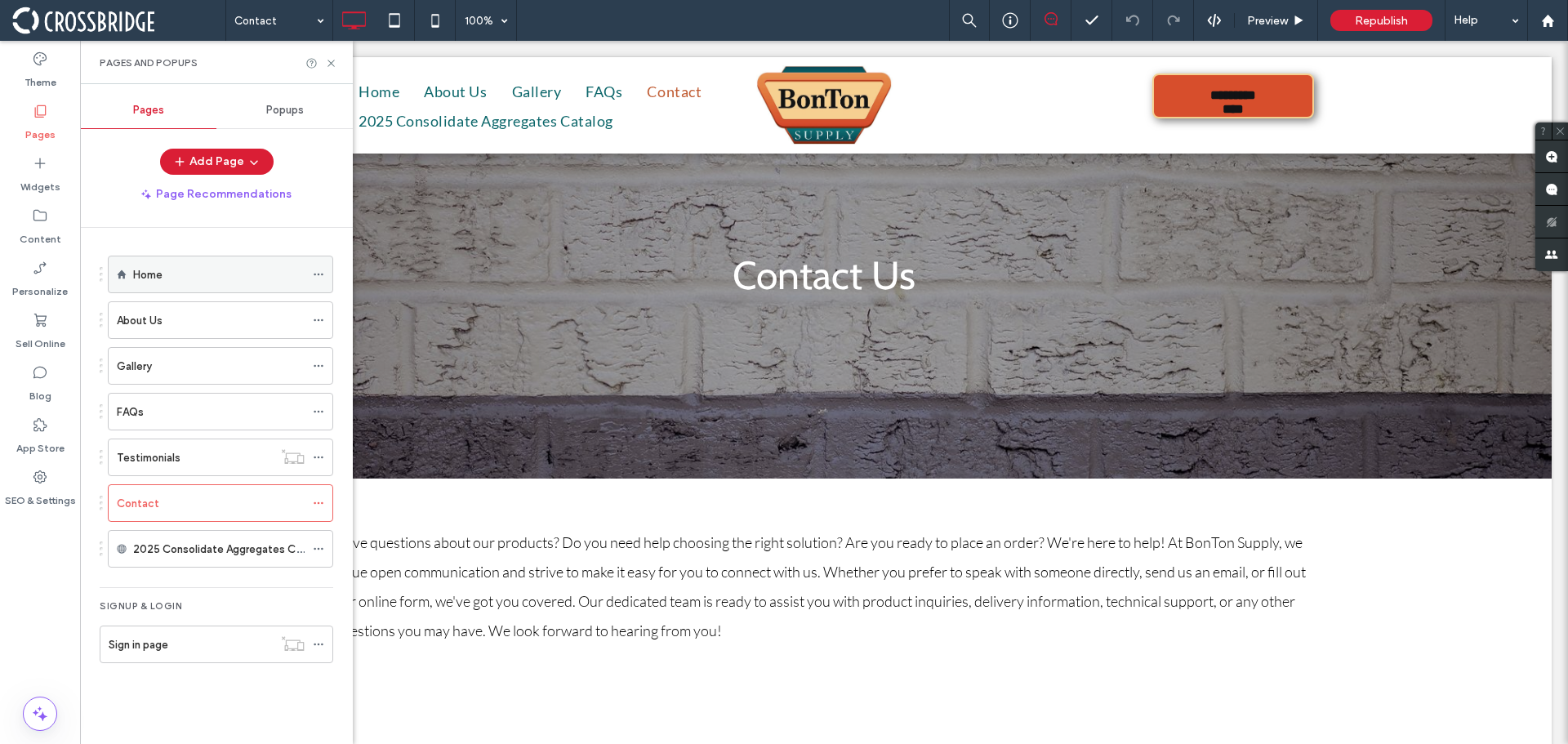 click on "Home" at bounding box center [219, 274] 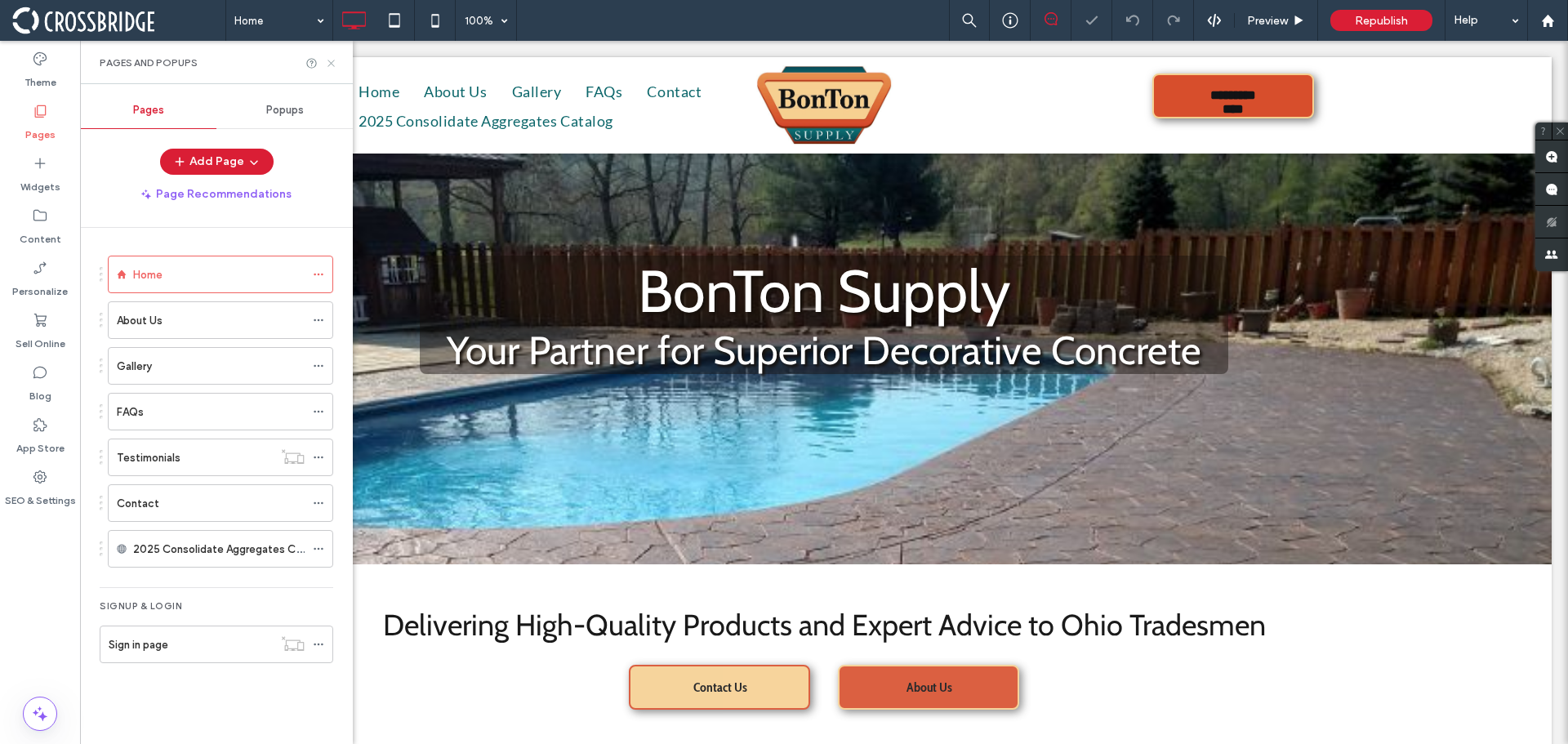 click 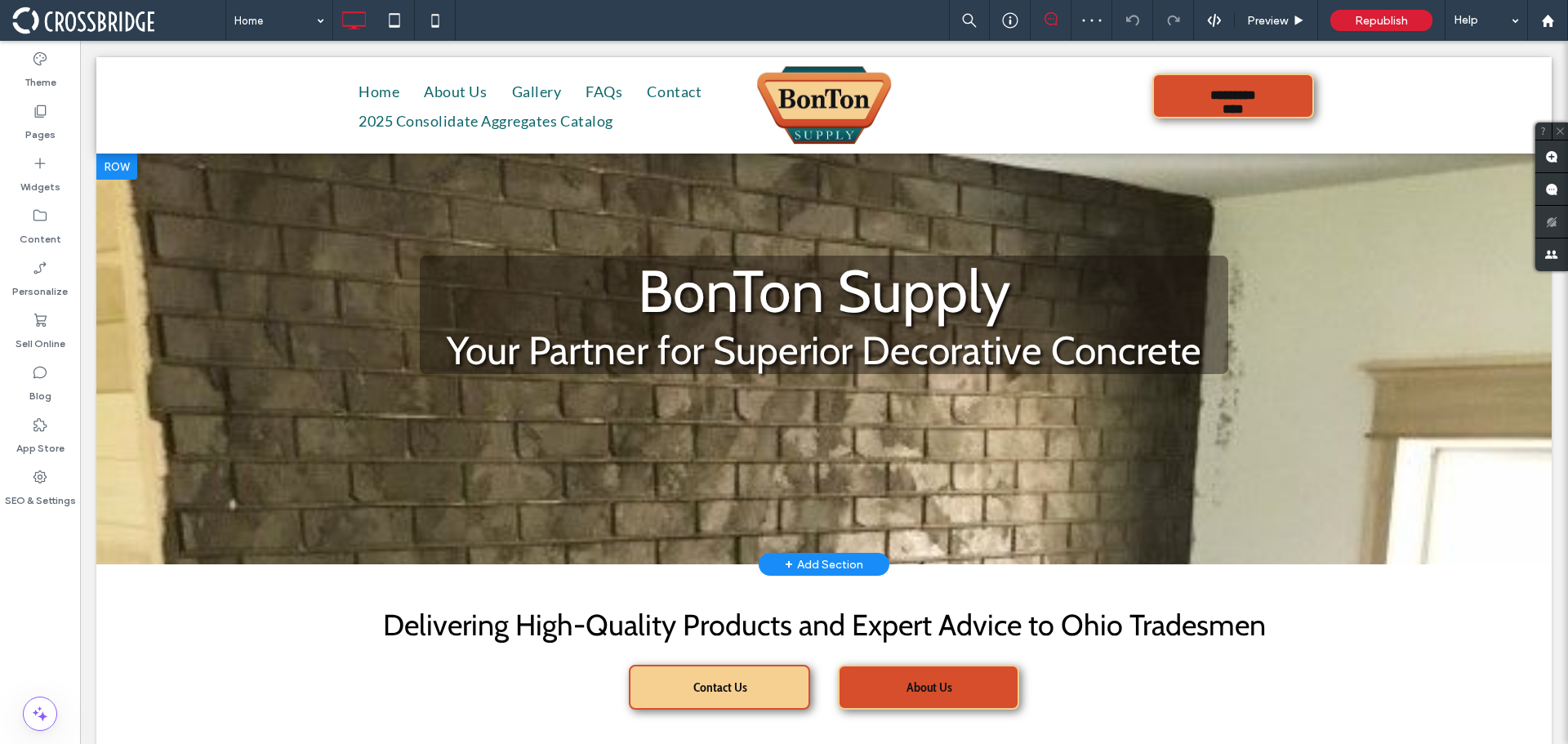 click at bounding box center (117, 167) 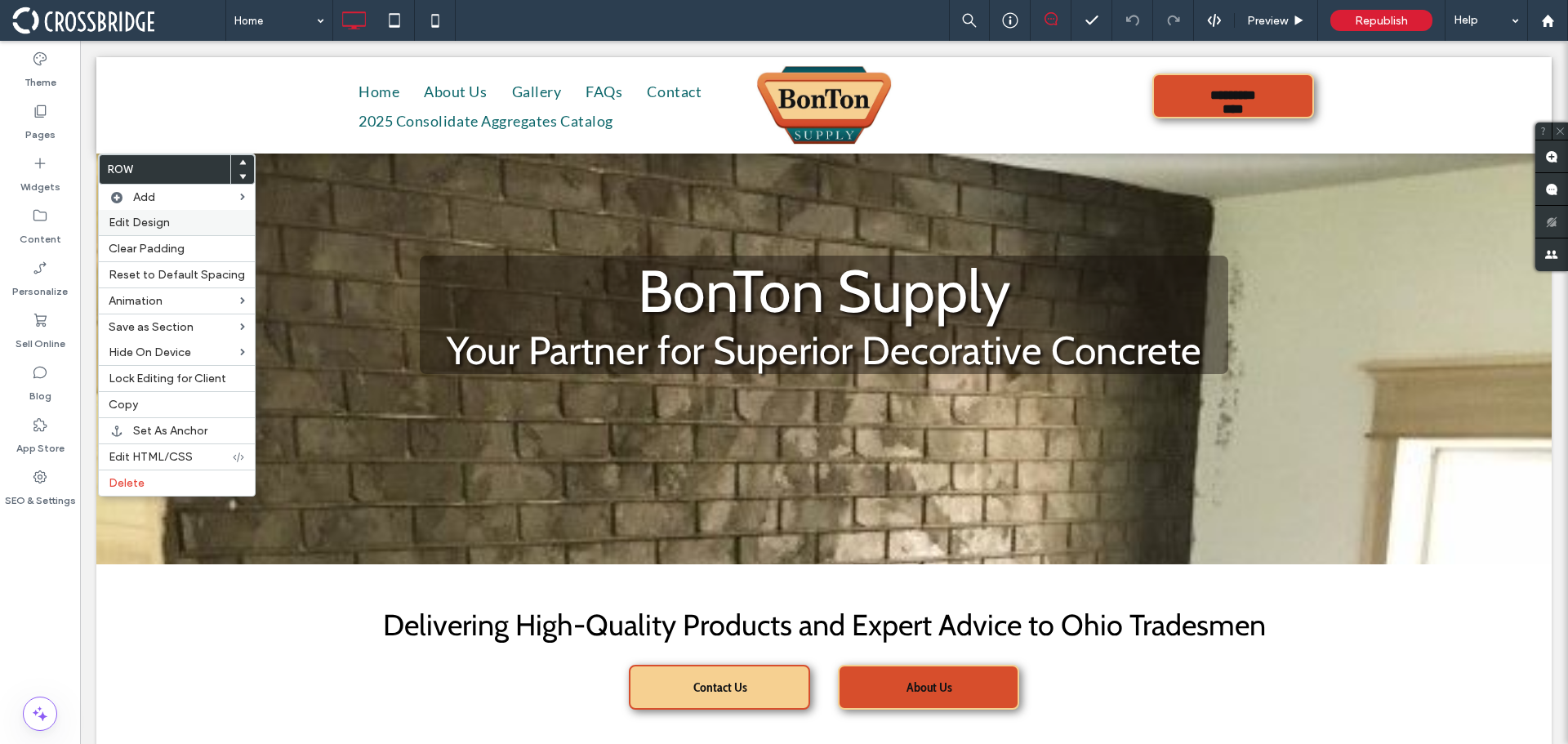 click on "Edit Design" at bounding box center [139, 222] 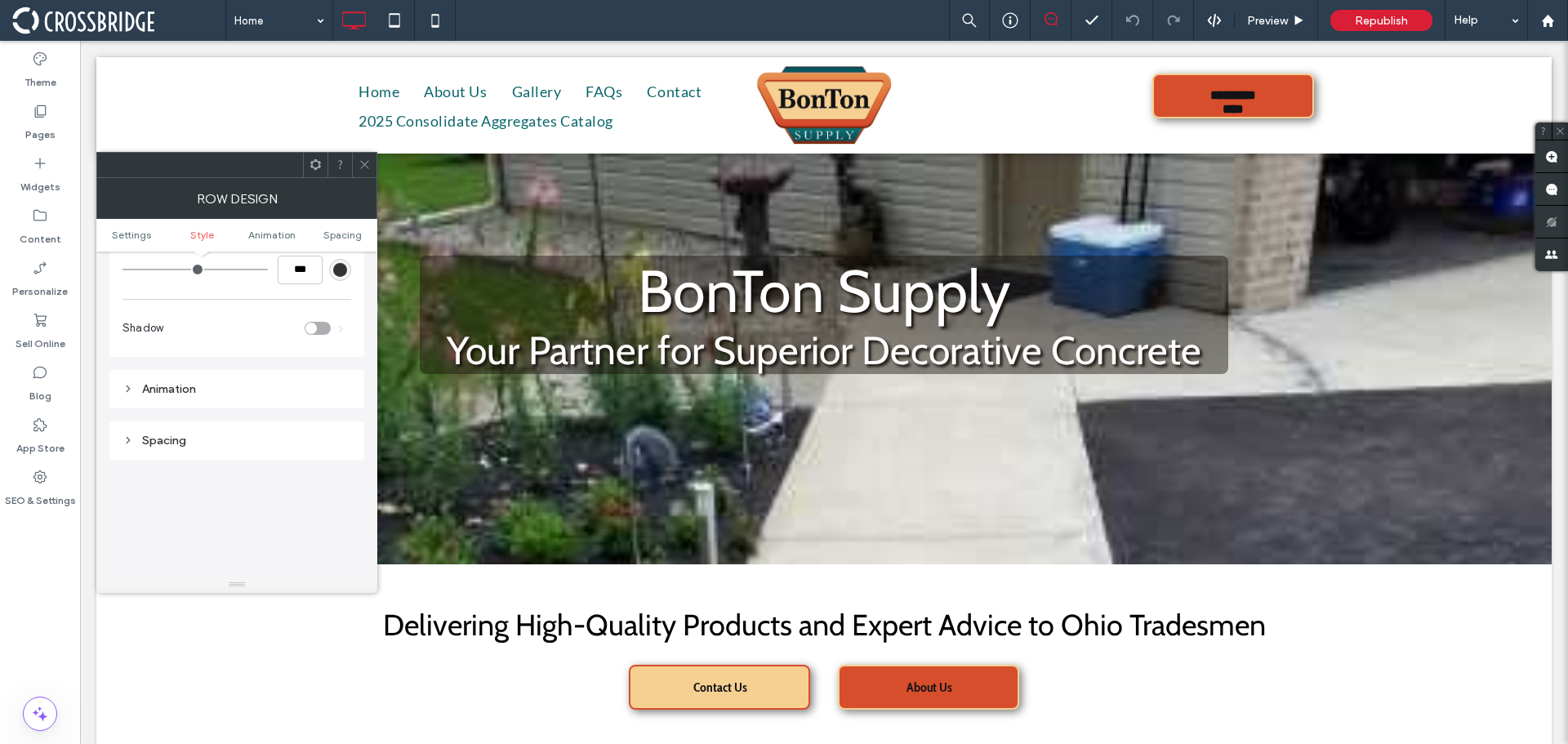 click on "Animation" at bounding box center [237, 389] 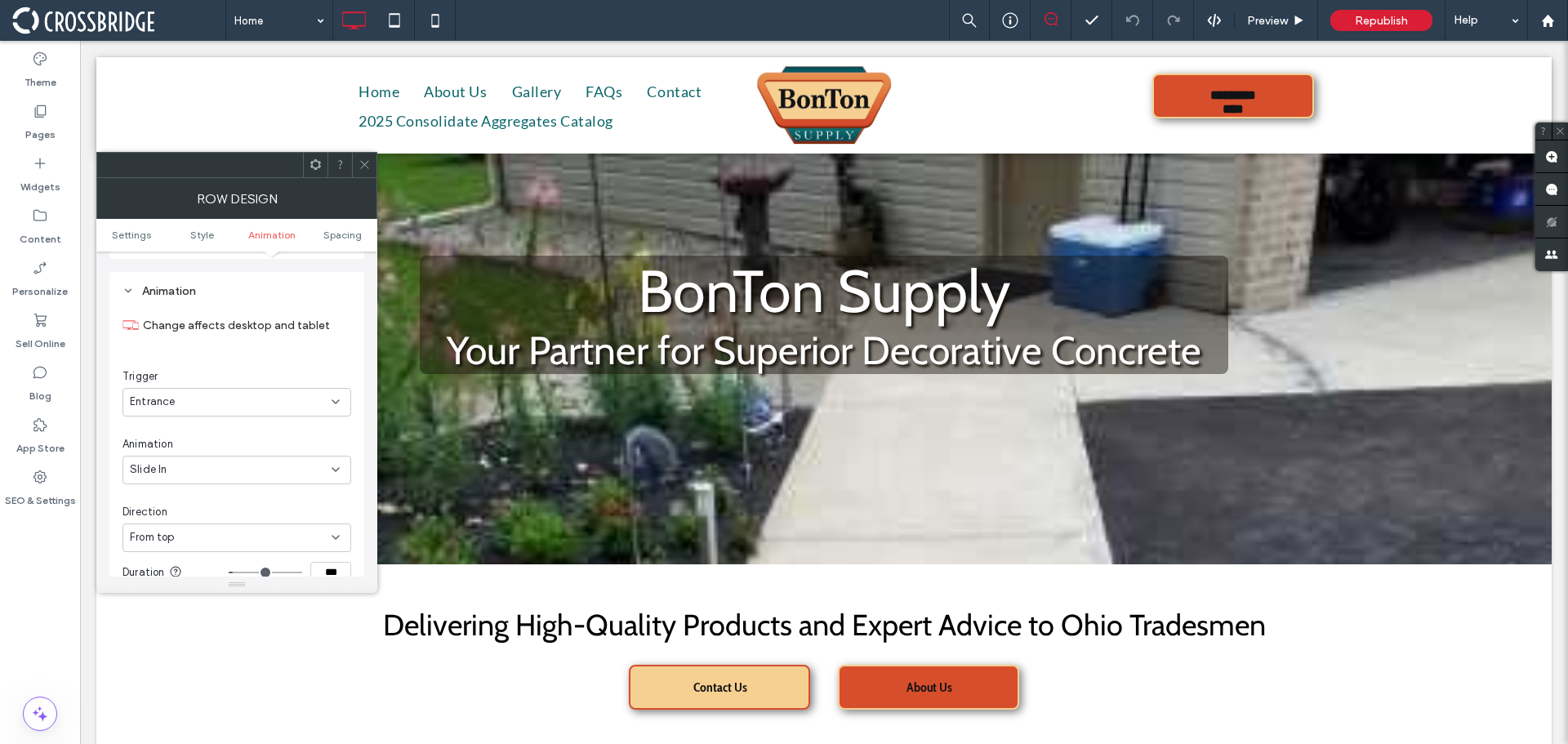 scroll, scrollTop: 898, scrollLeft: 0, axis: vertical 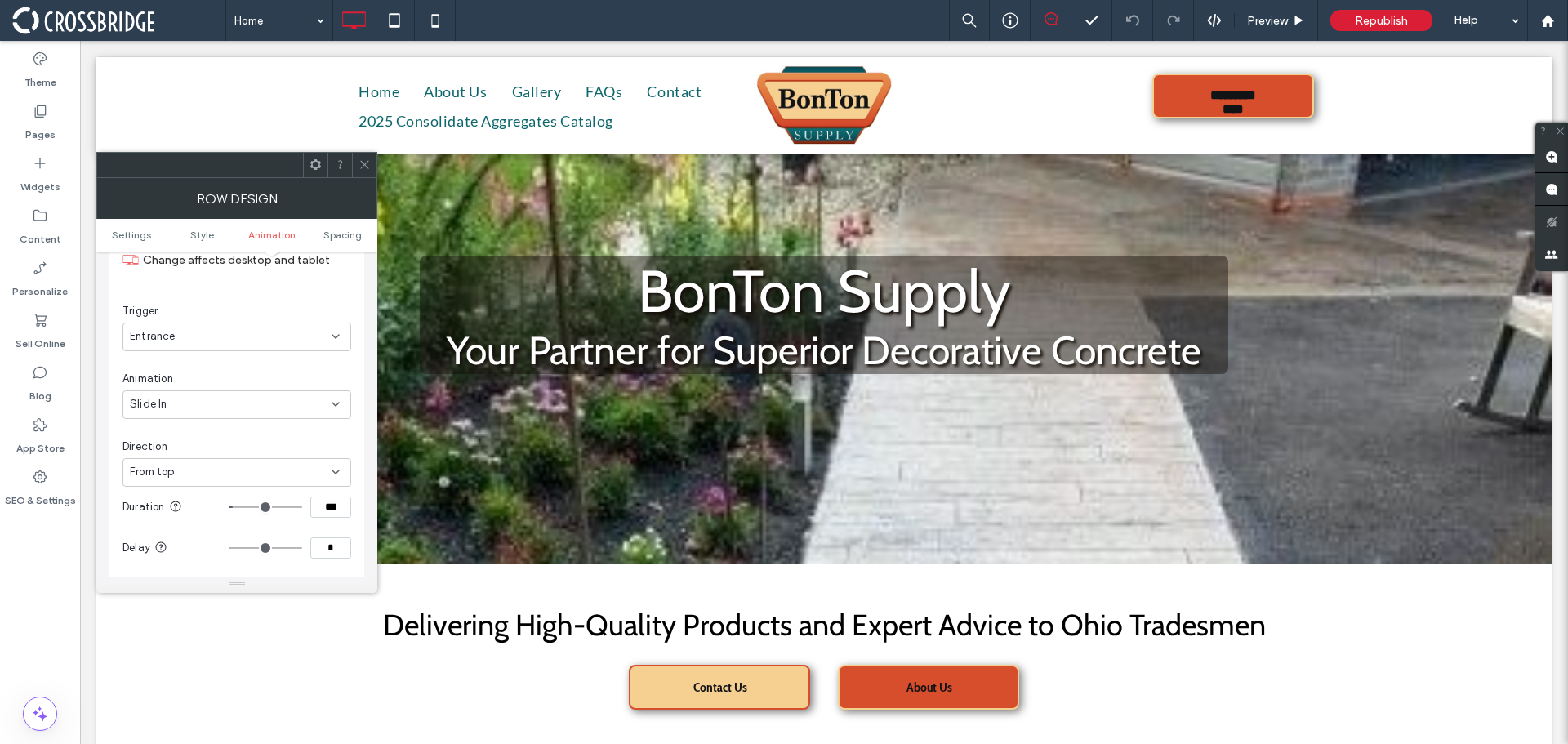 click on "Slide In" at bounding box center [237, 404] 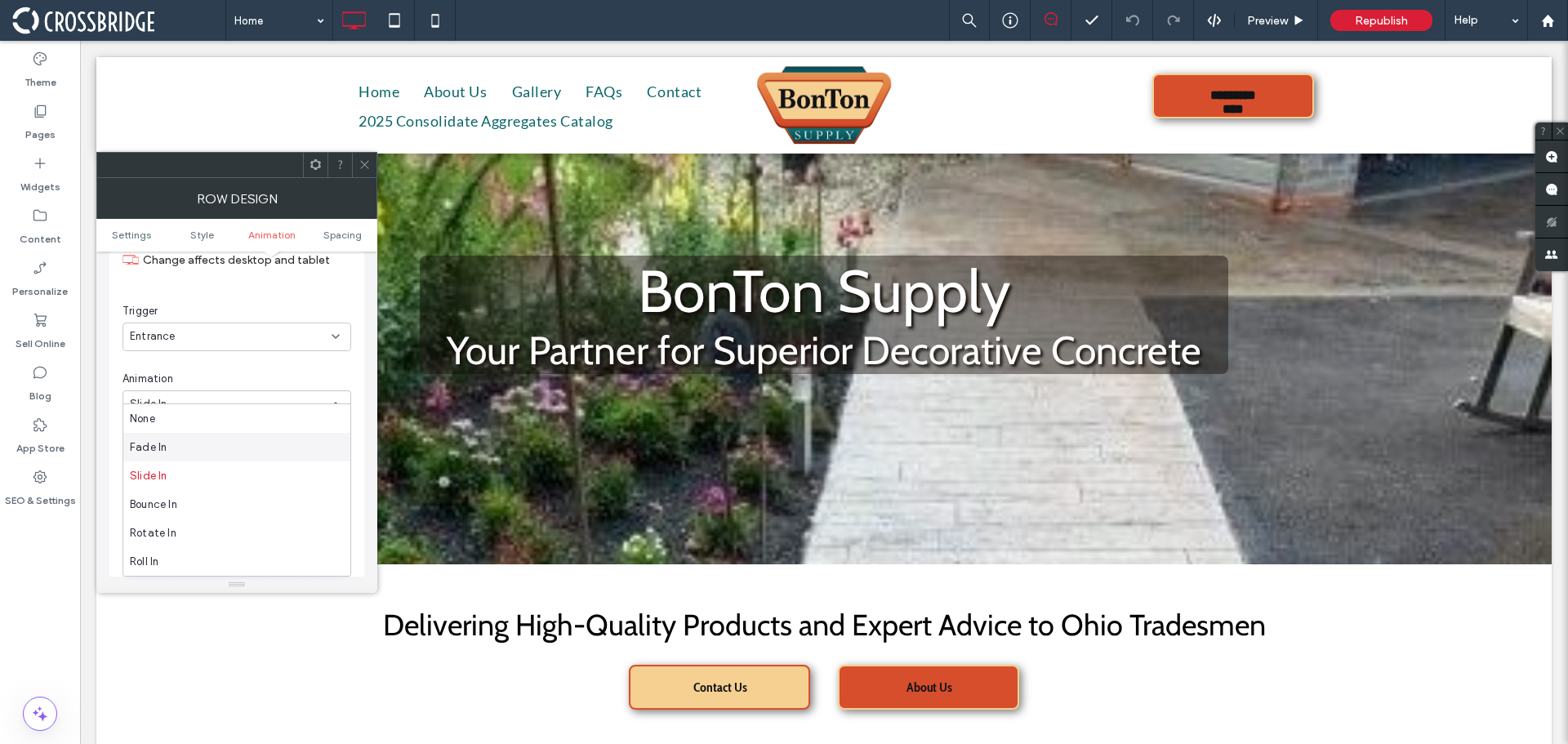 click on "Fade In" at bounding box center (237, 447) 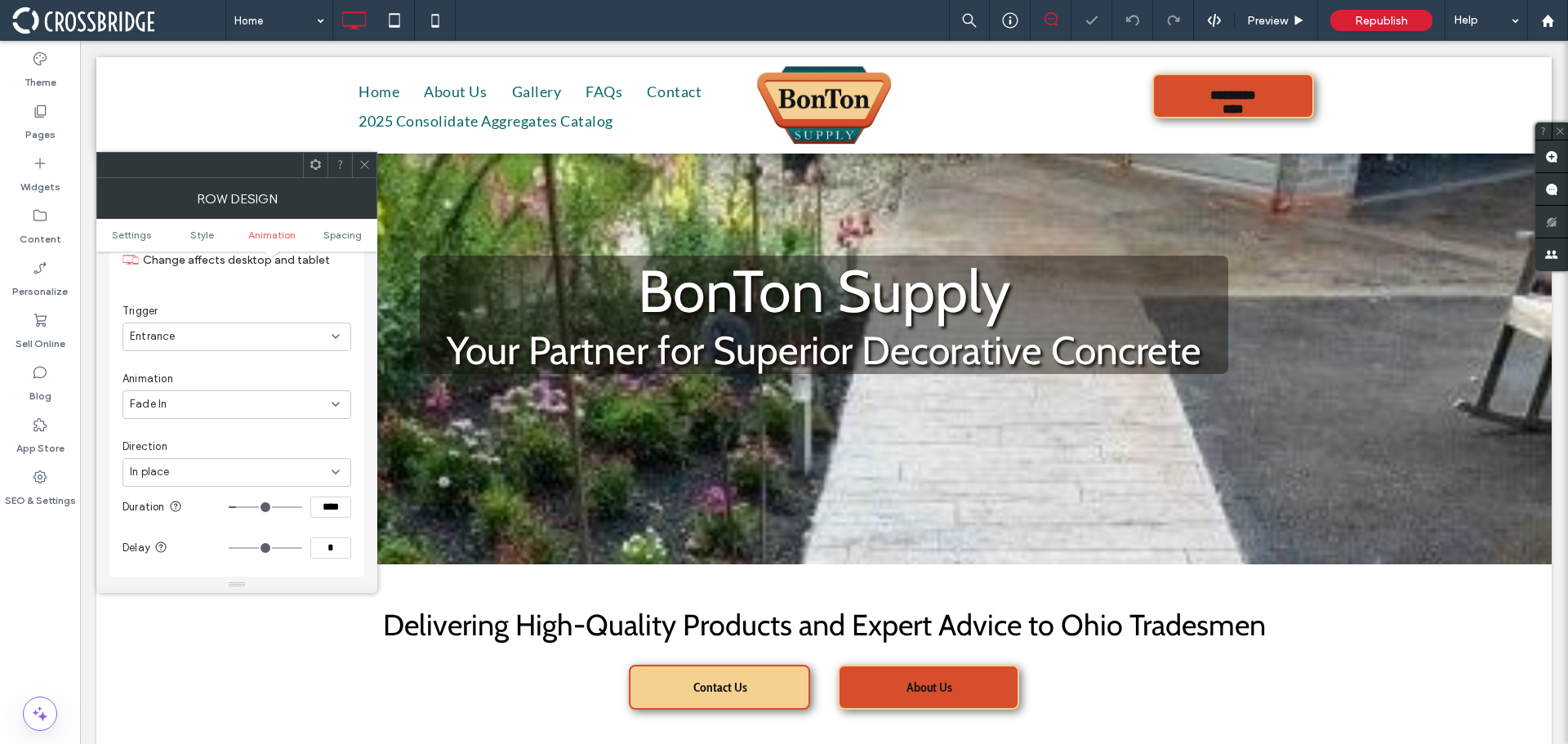 type on "****" 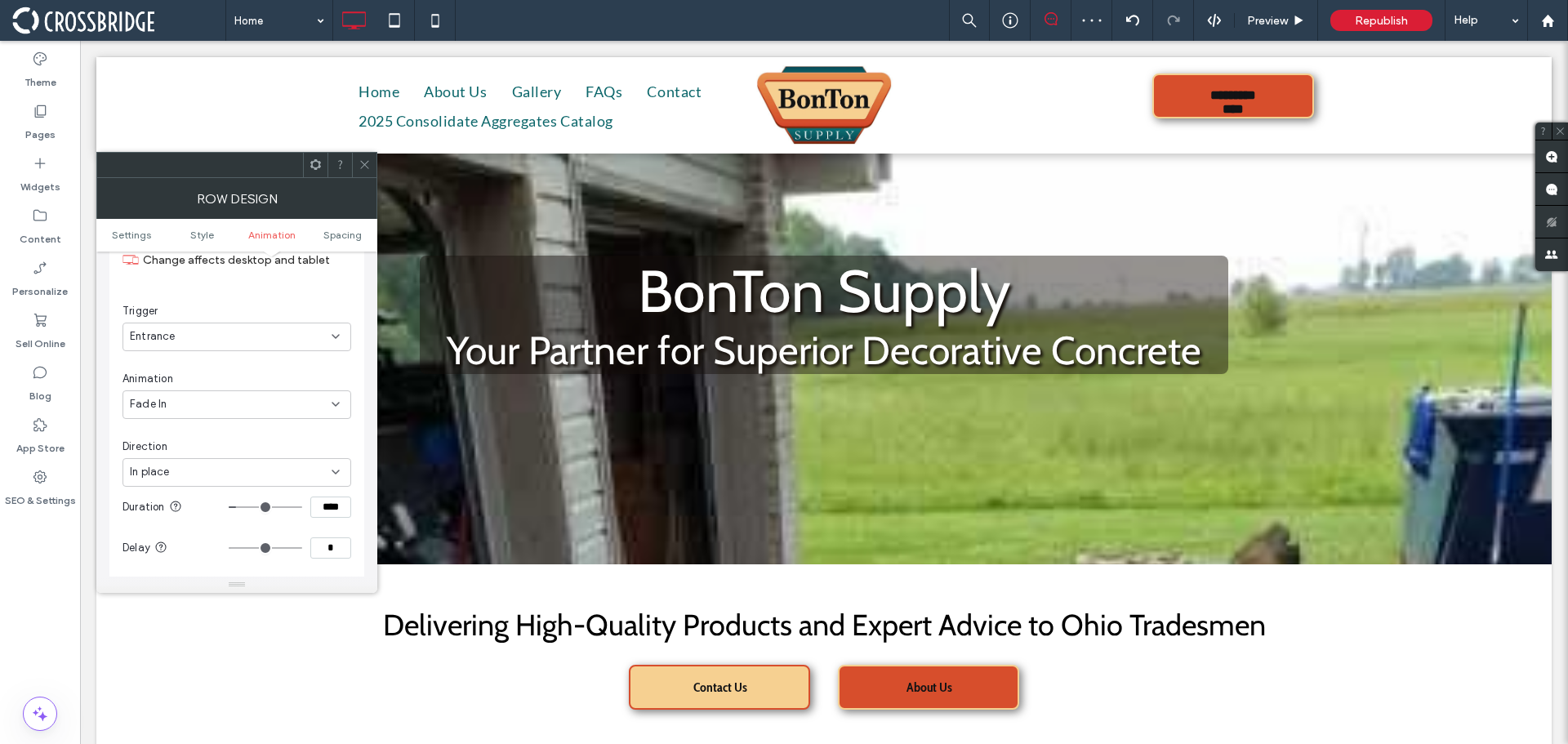click at bounding box center [364, 165] 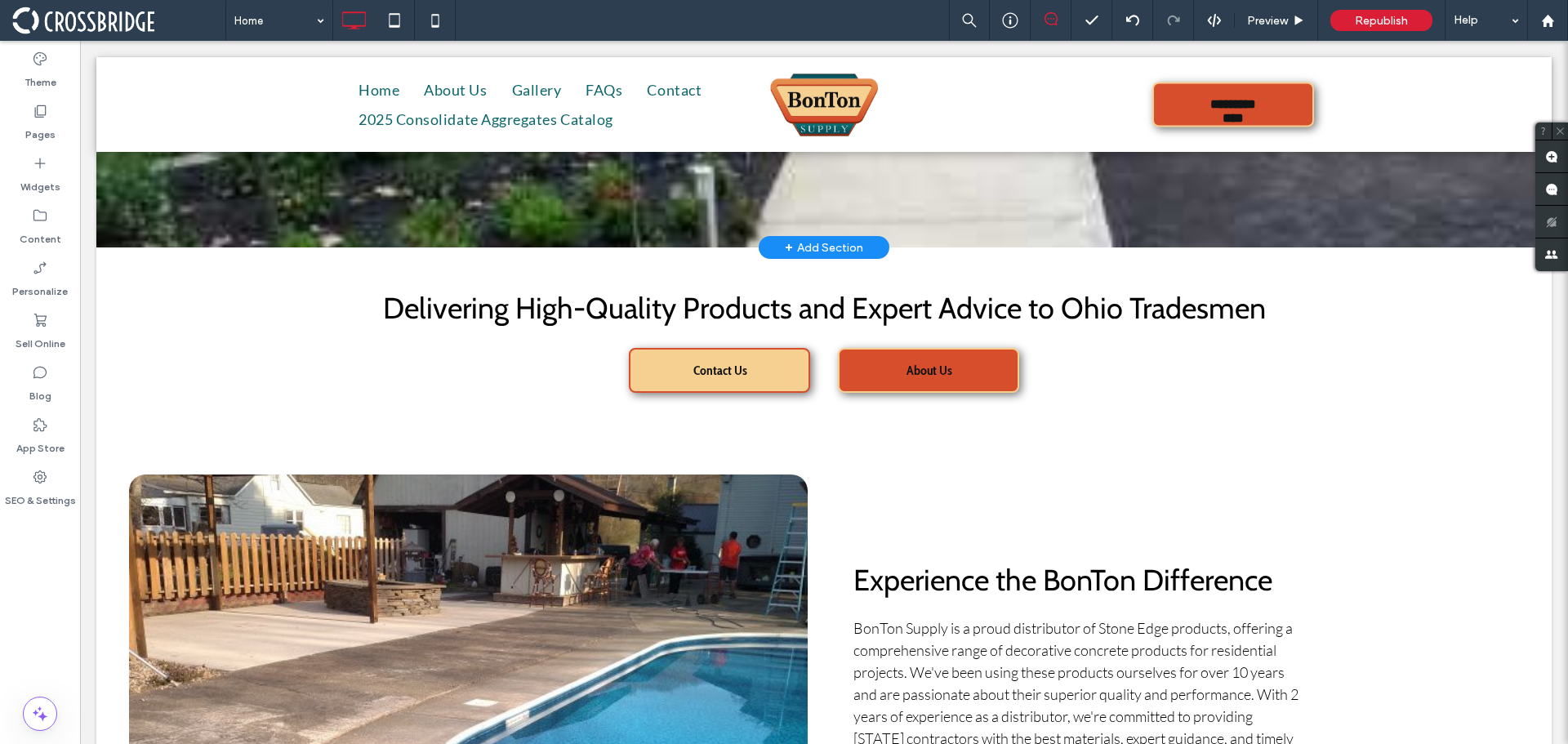 scroll, scrollTop: 0, scrollLeft: 0, axis: both 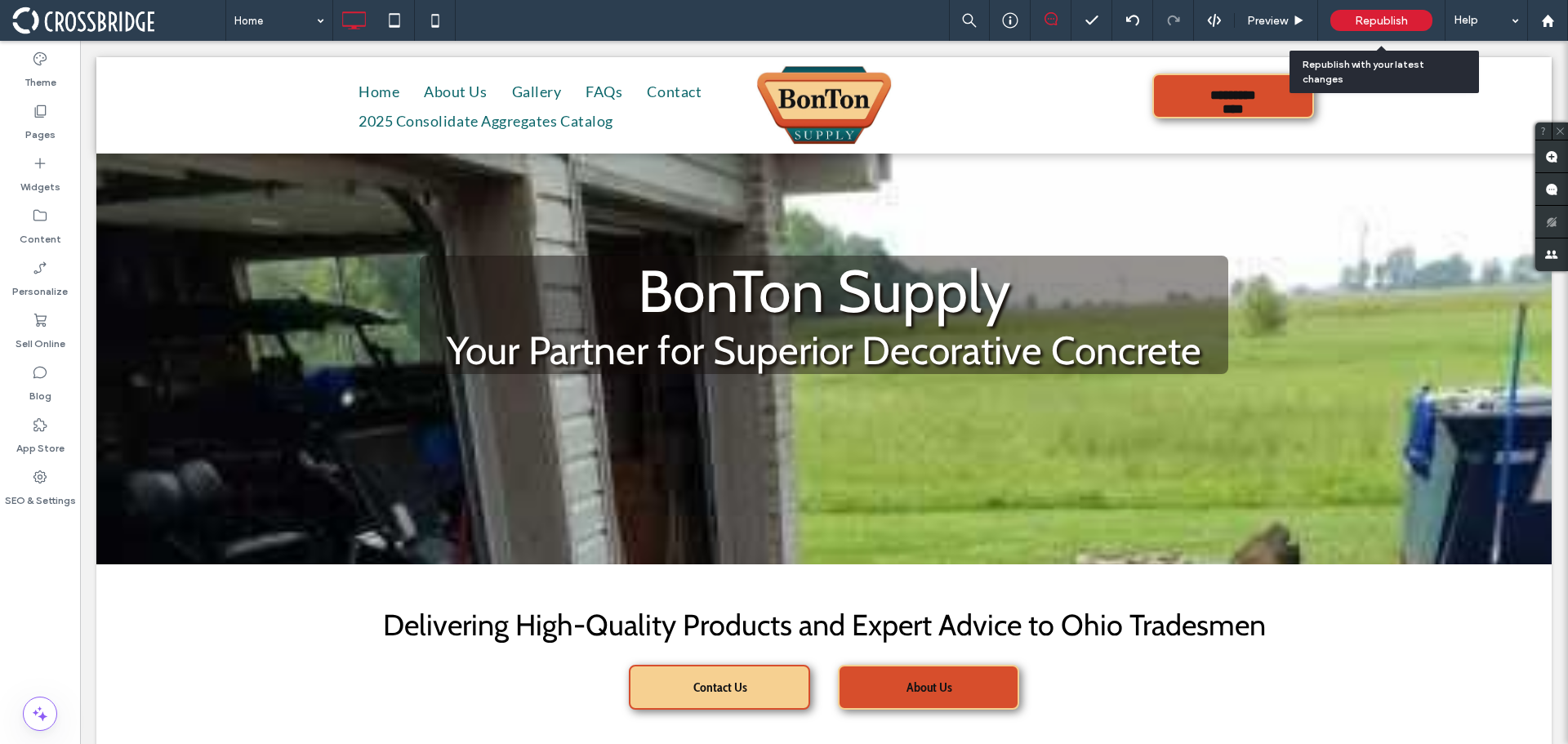 click on "Republish" at bounding box center [1381, 20] 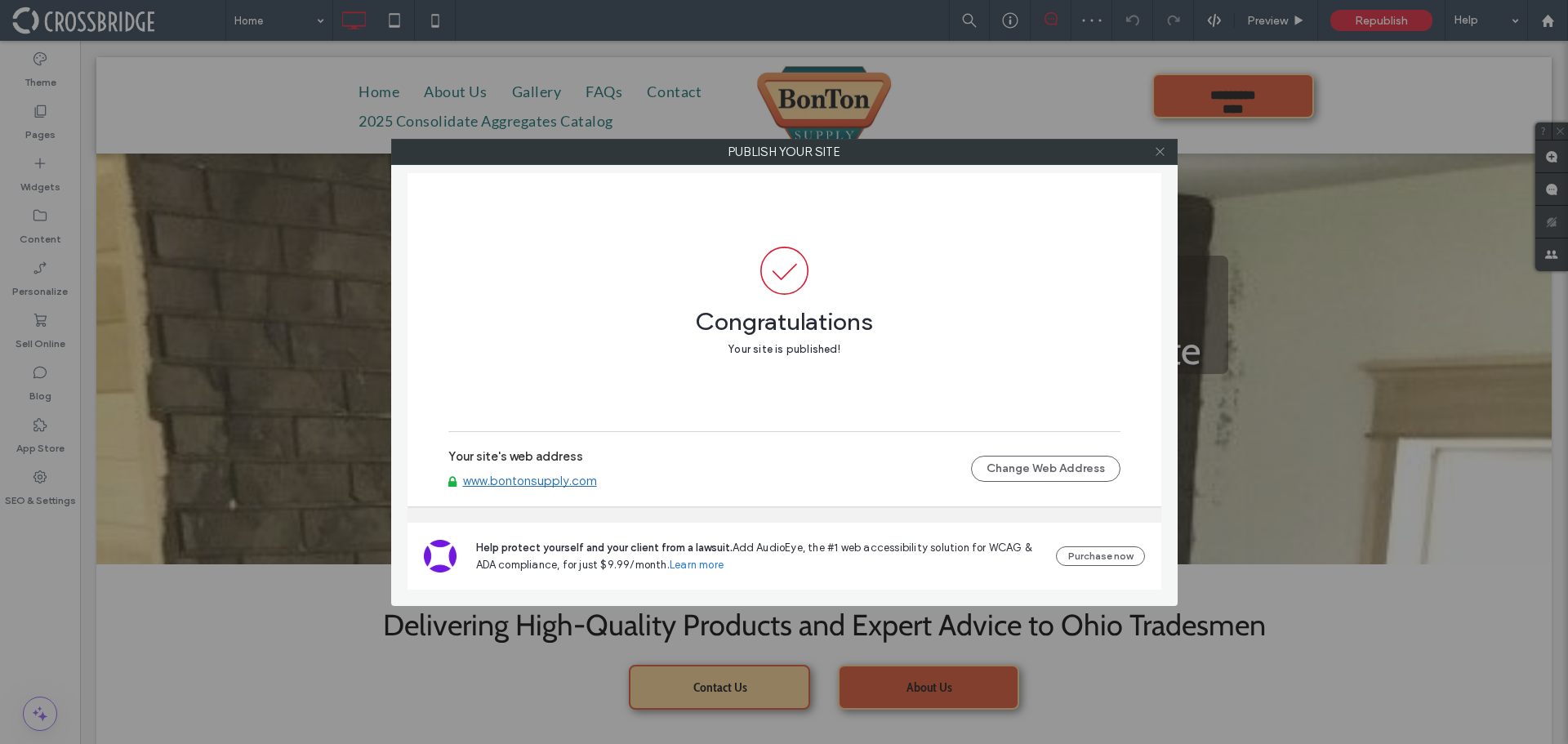 click 